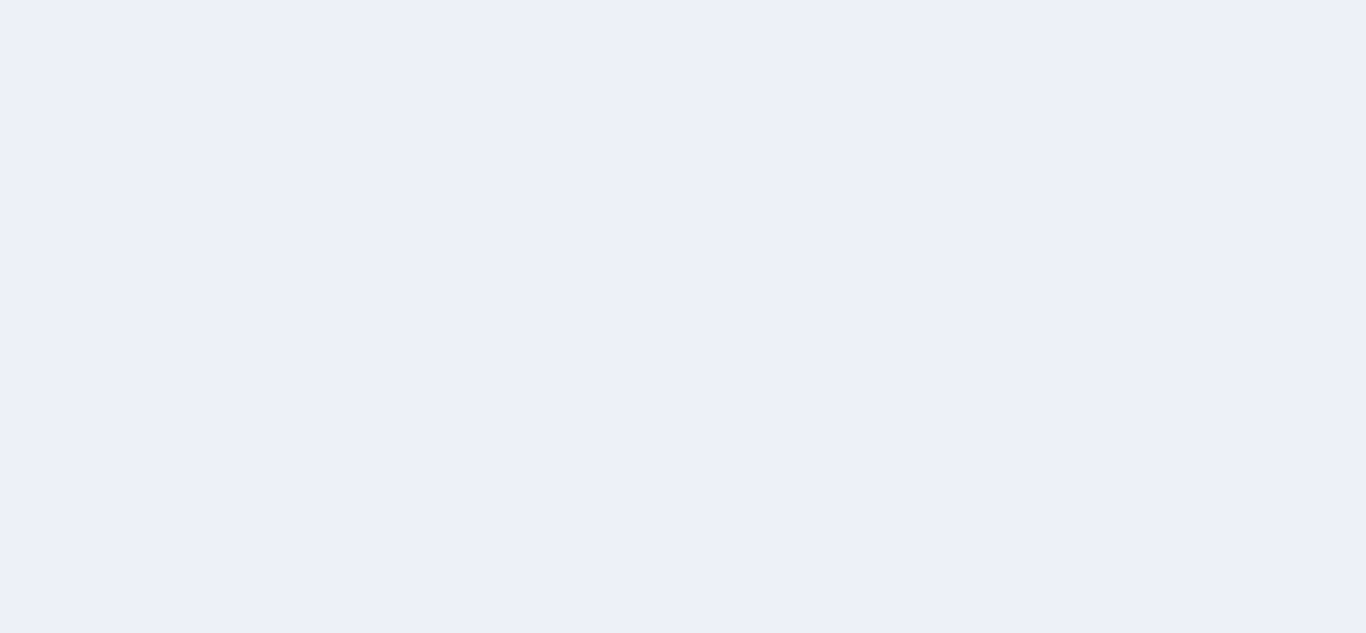 scroll, scrollTop: 0, scrollLeft: 0, axis: both 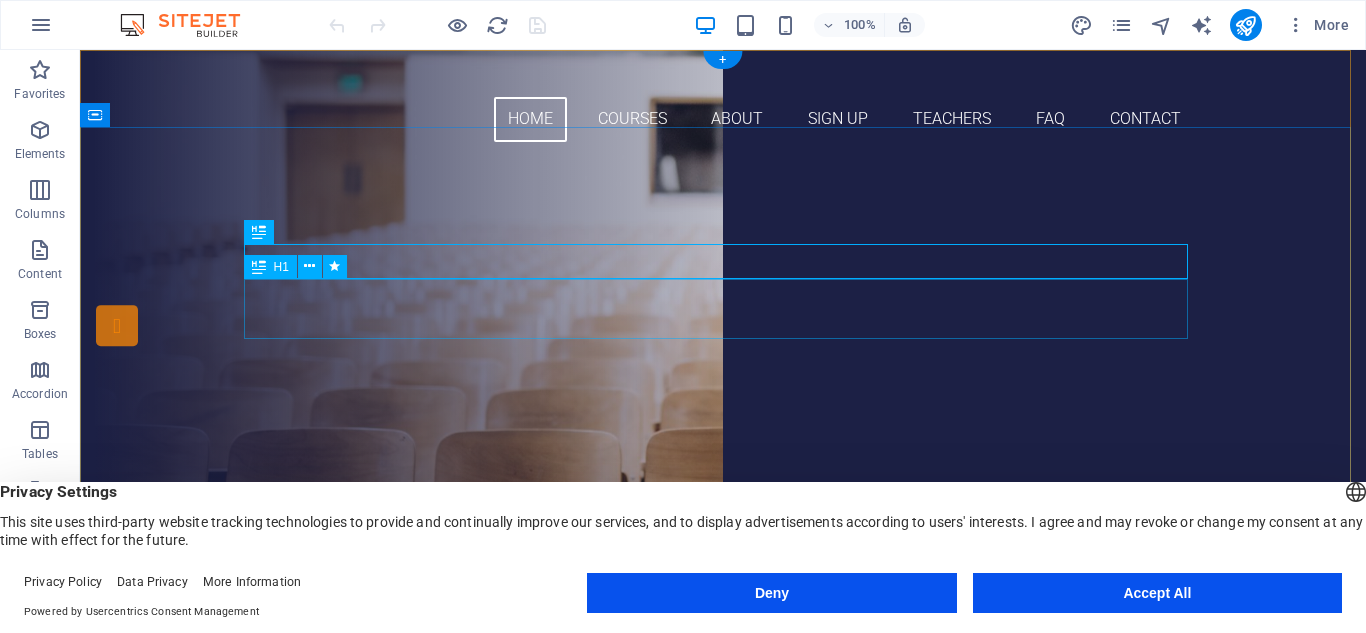 click on "indo teknologi" at bounding box center [723, 319] 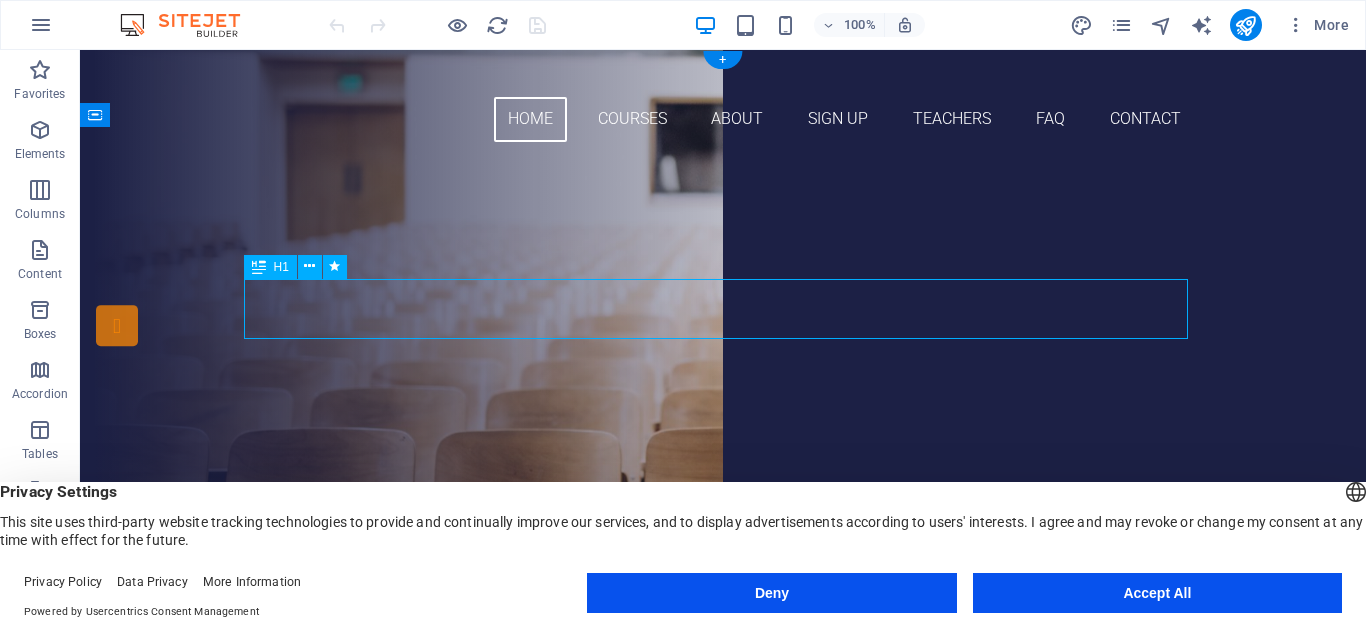 click on "indo teknologi" at bounding box center (723, 319) 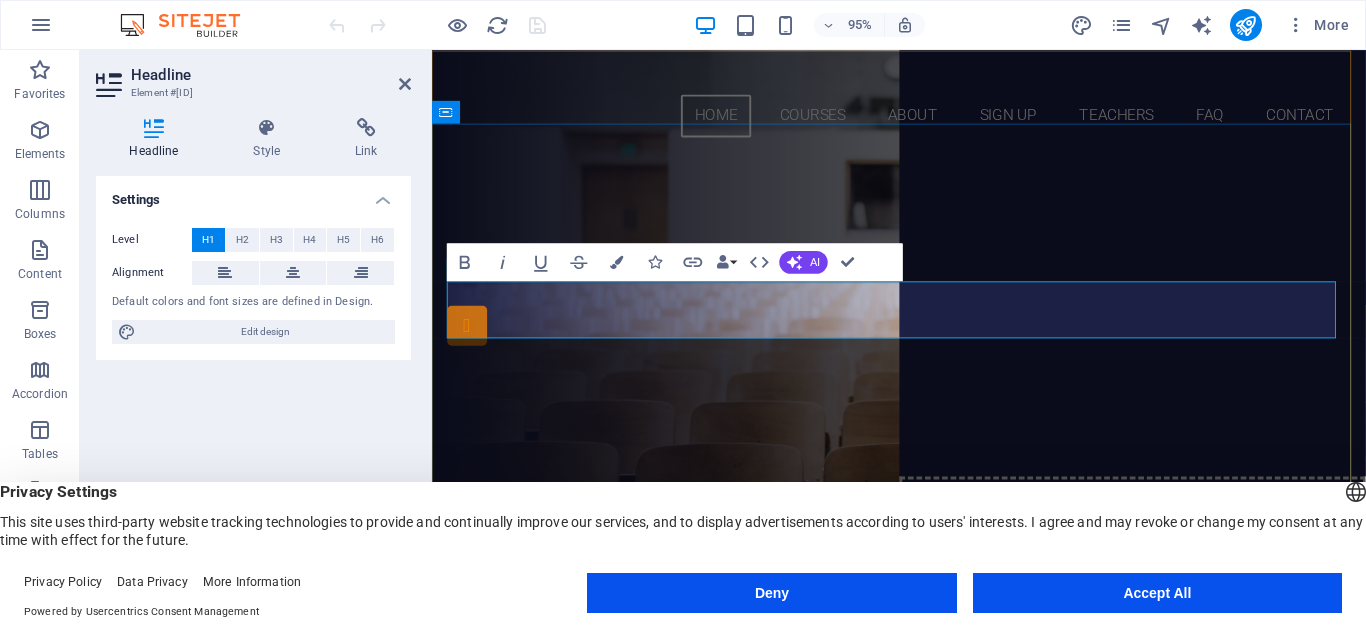 click on "indo teknologi" at bounding box center [924, 318] 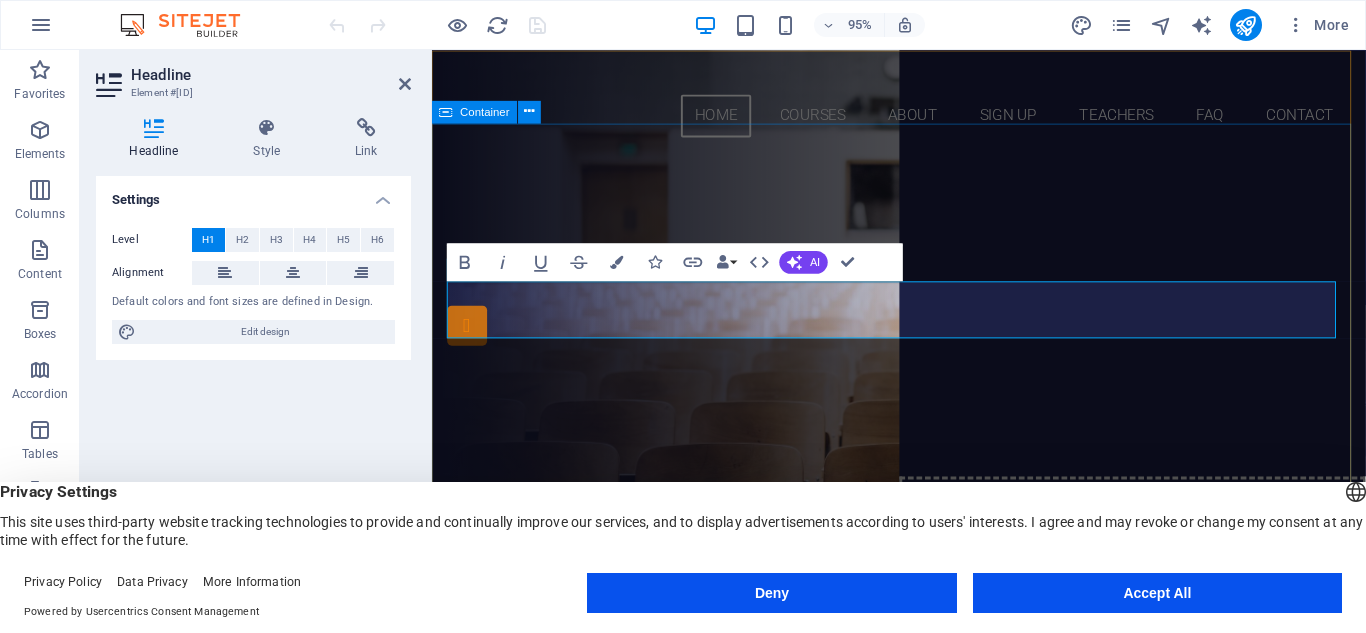 click on "selamat datang  trans indoteknologi Our Courses Sign up now" at bounding box center (923, 365) 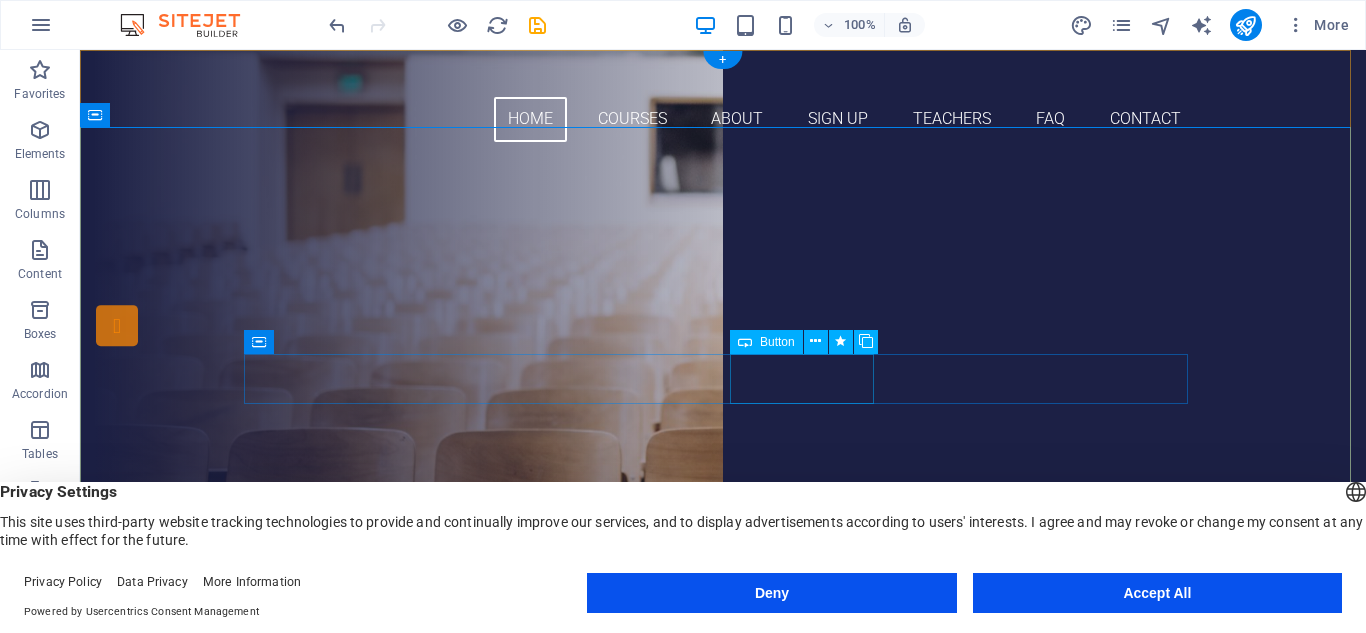 click on "Sign up now" at bounding box center (723, 451) 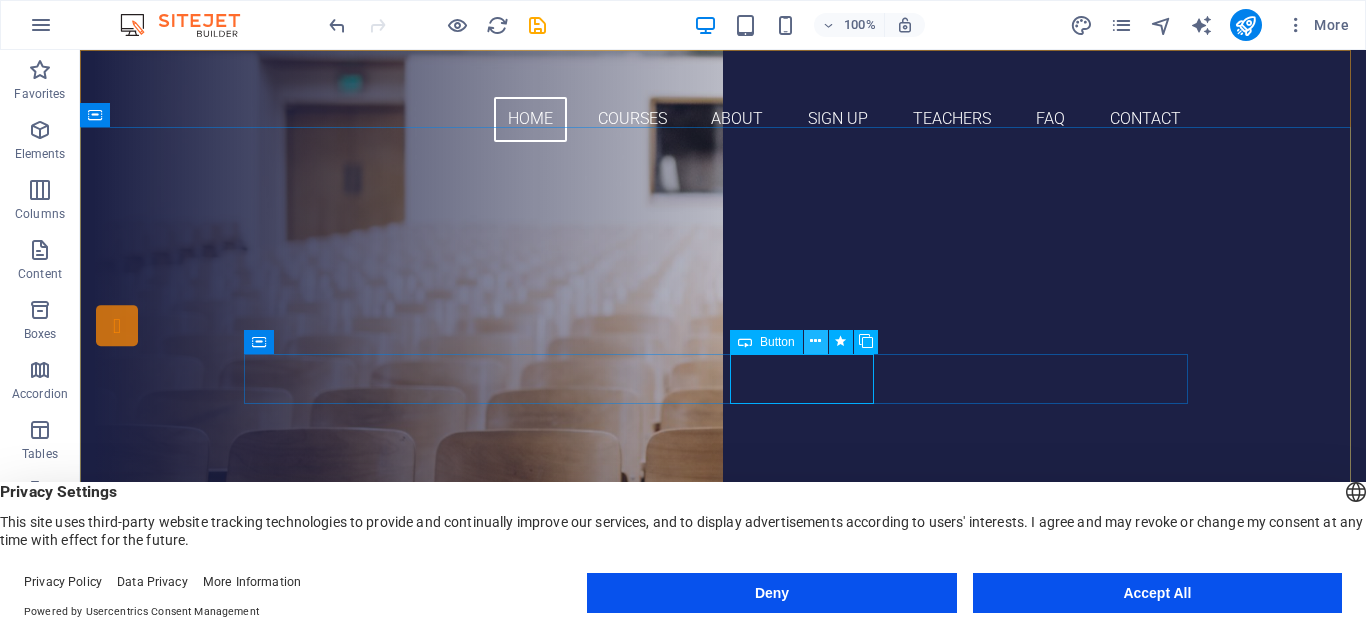 click at bounding box center [815, 341] 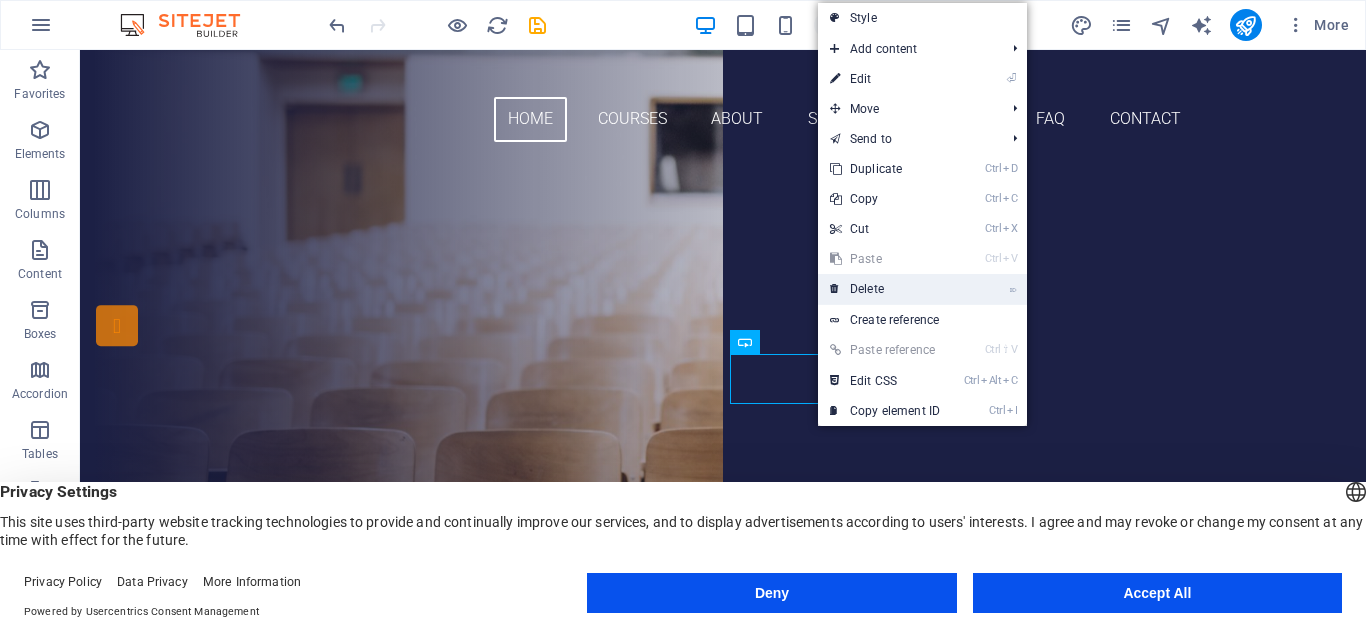 click on "⌦  Delete" at bounding box center [885, 289] 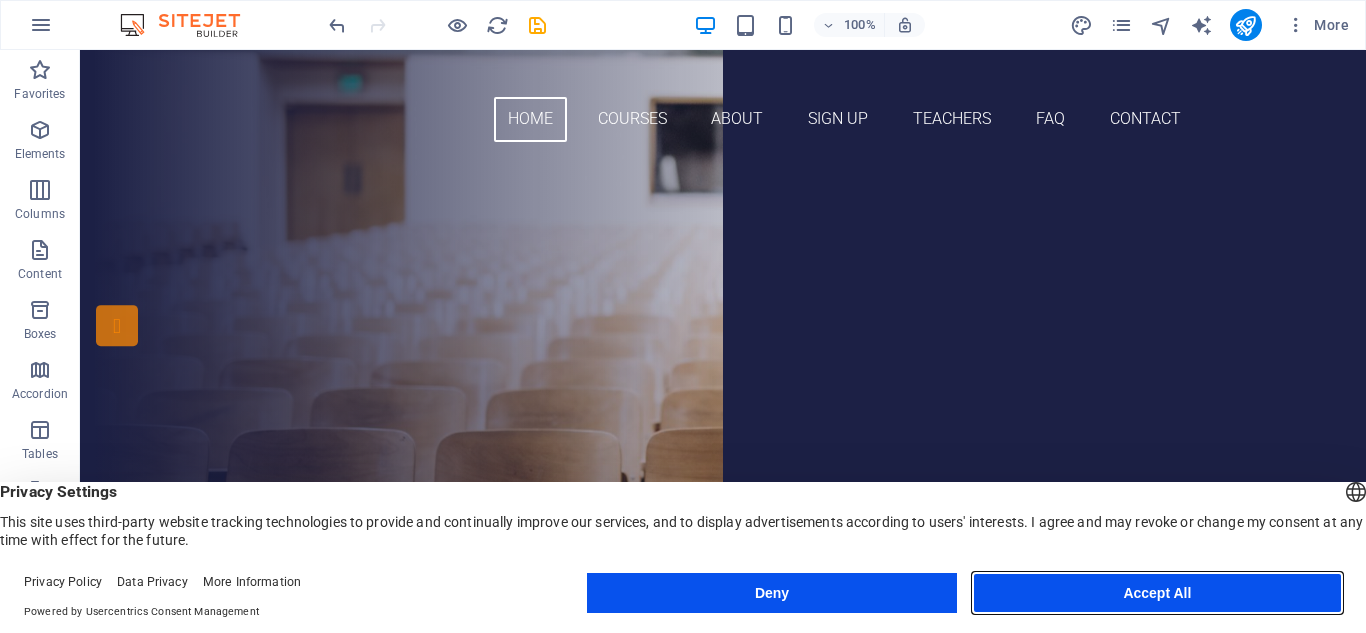 click on "Accept All" at bounding box center (1157, 593) 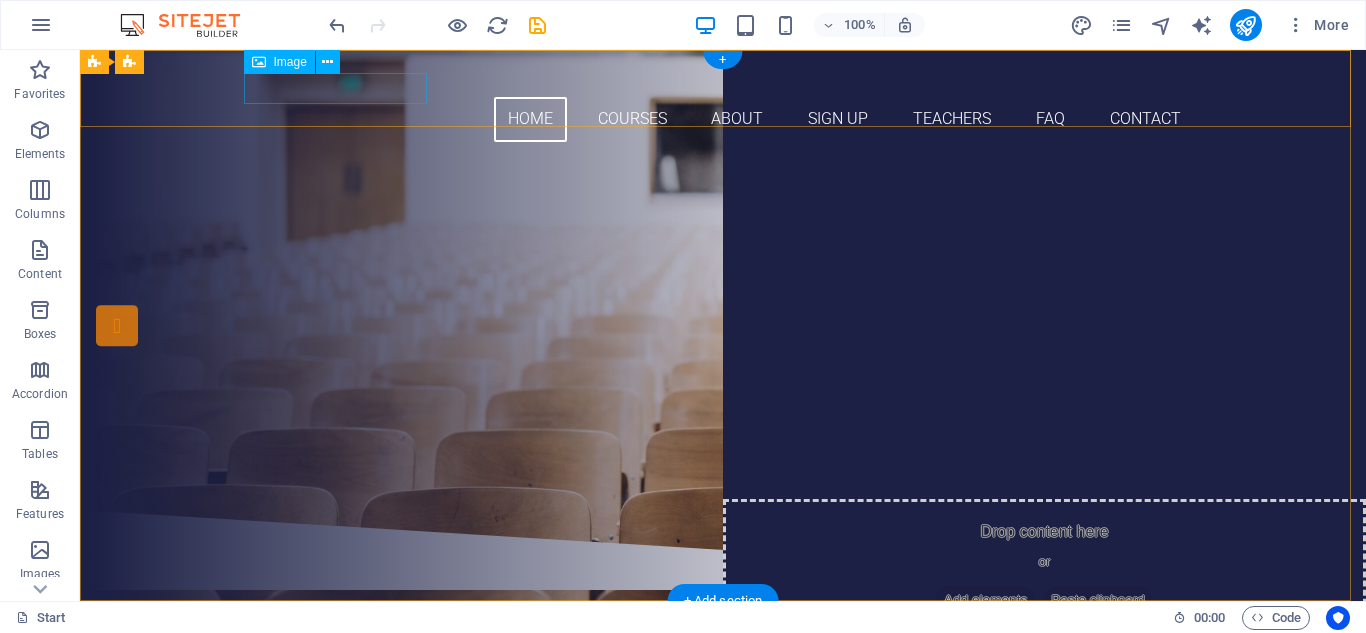 click at bounding box center (723, 81) 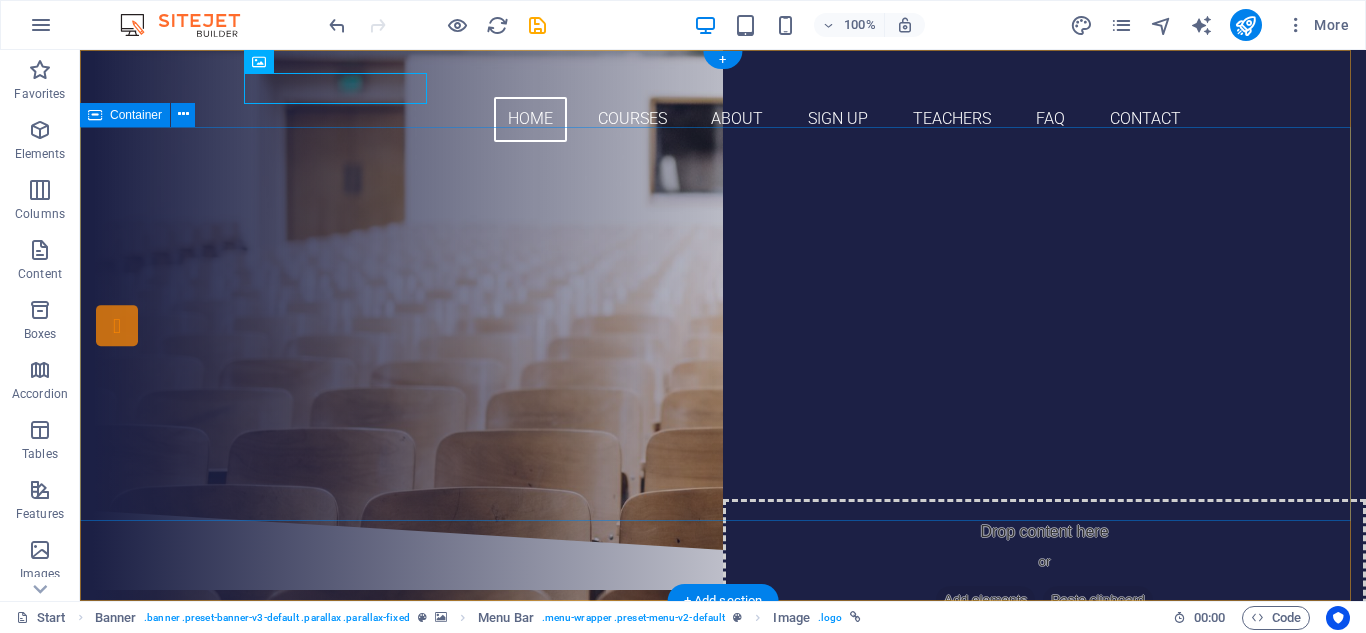 click on "selamat datang  trans indoteknologi Our Courses" at bounding box center (723, 334) 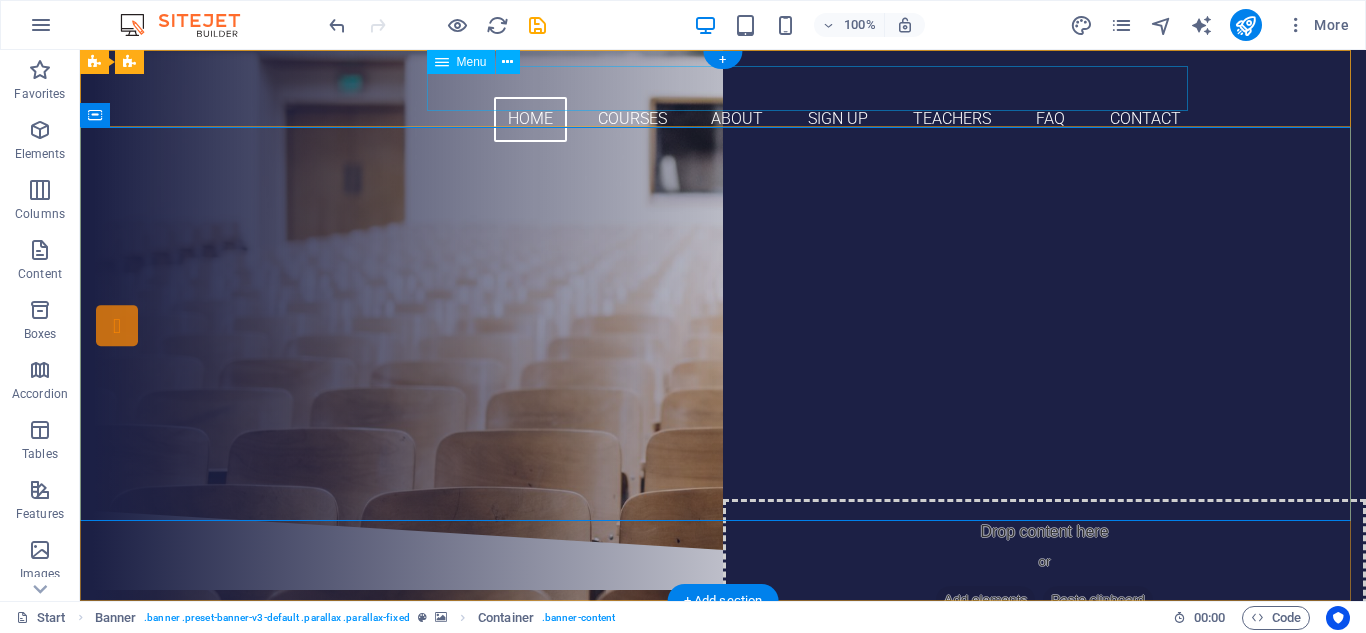 click on "Home Courses About Sign up Teachers FAQ Contact" at bounding box center [723, 119] 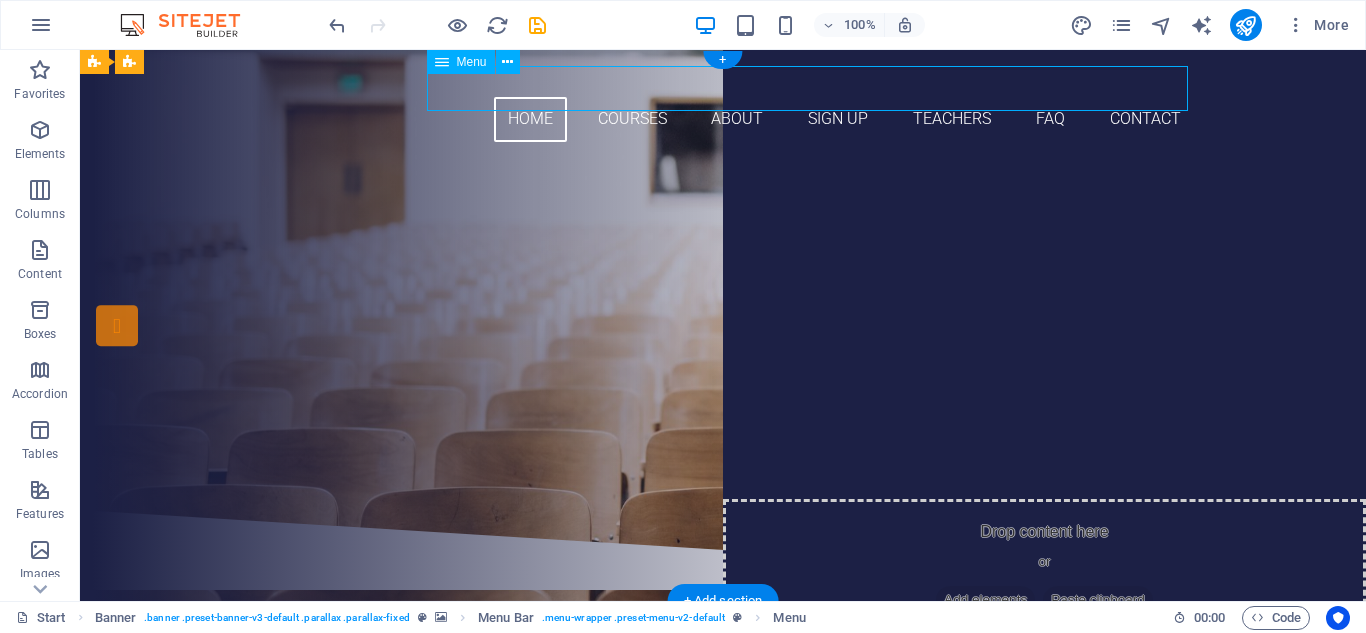 click on "Home Courses About Sign up Teachers FAQ Contact" at bounding box center [723, 119] 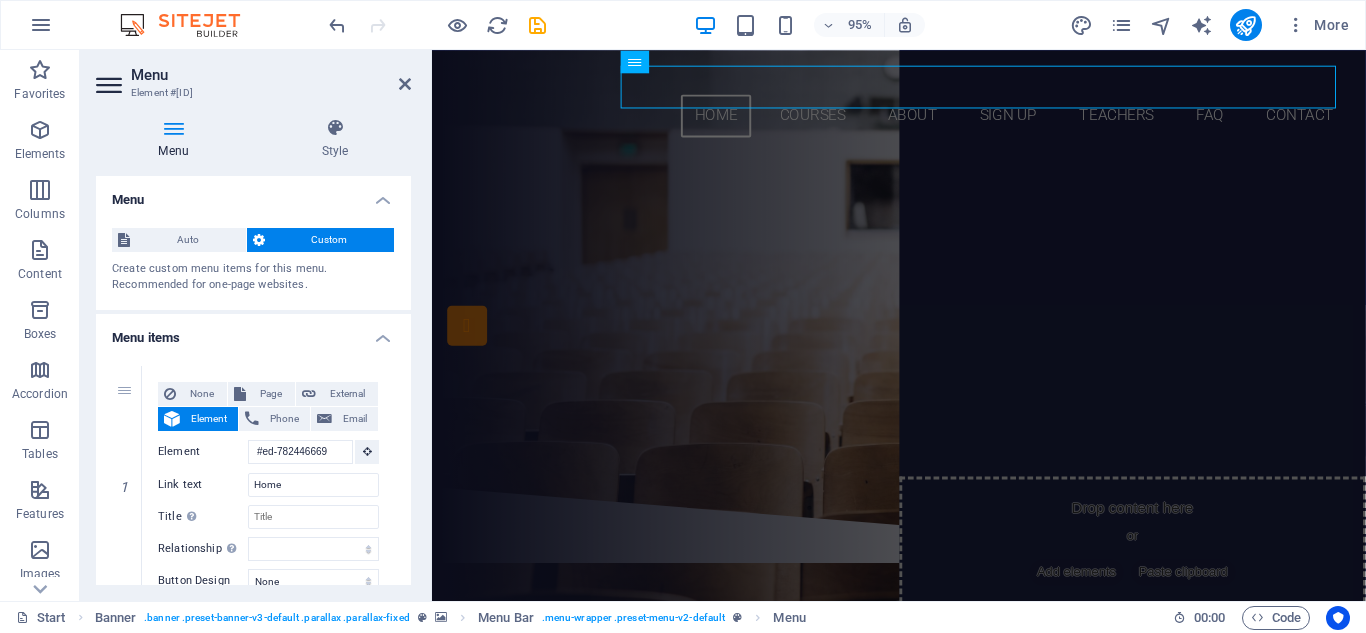 scroll, scrollTop: 1, scrollLeft: 0, axis: vertical 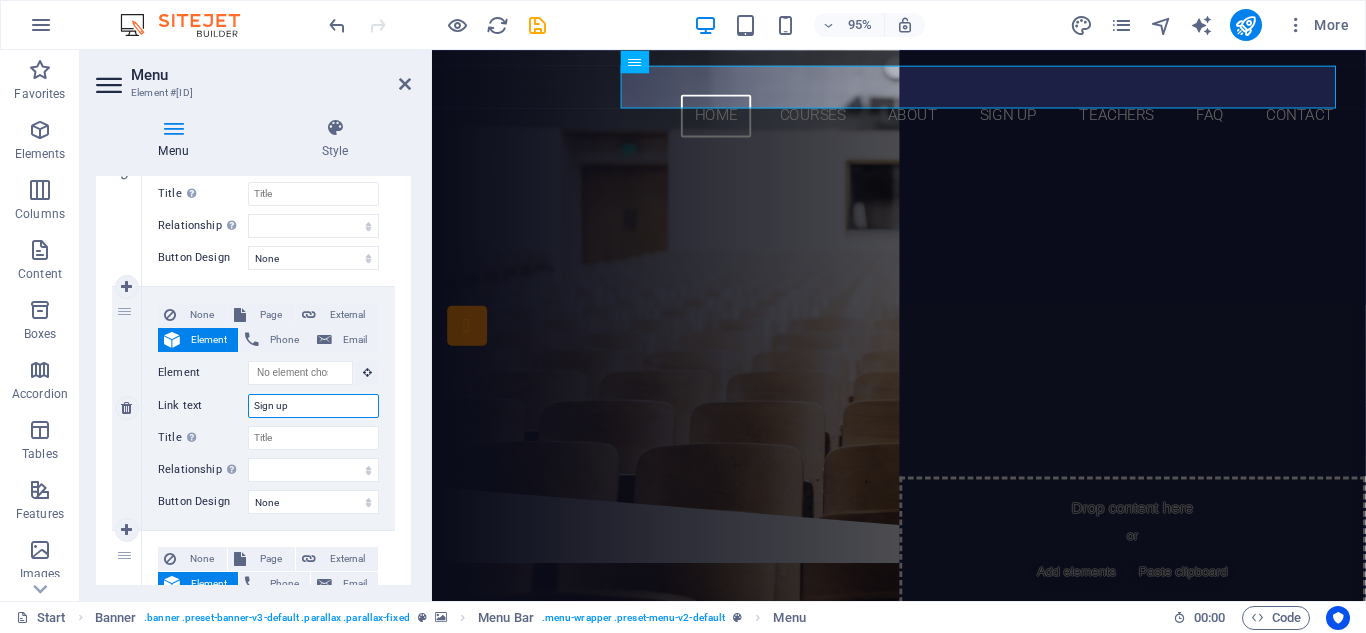 click on "Sign up" at bounding box center [313, 406] 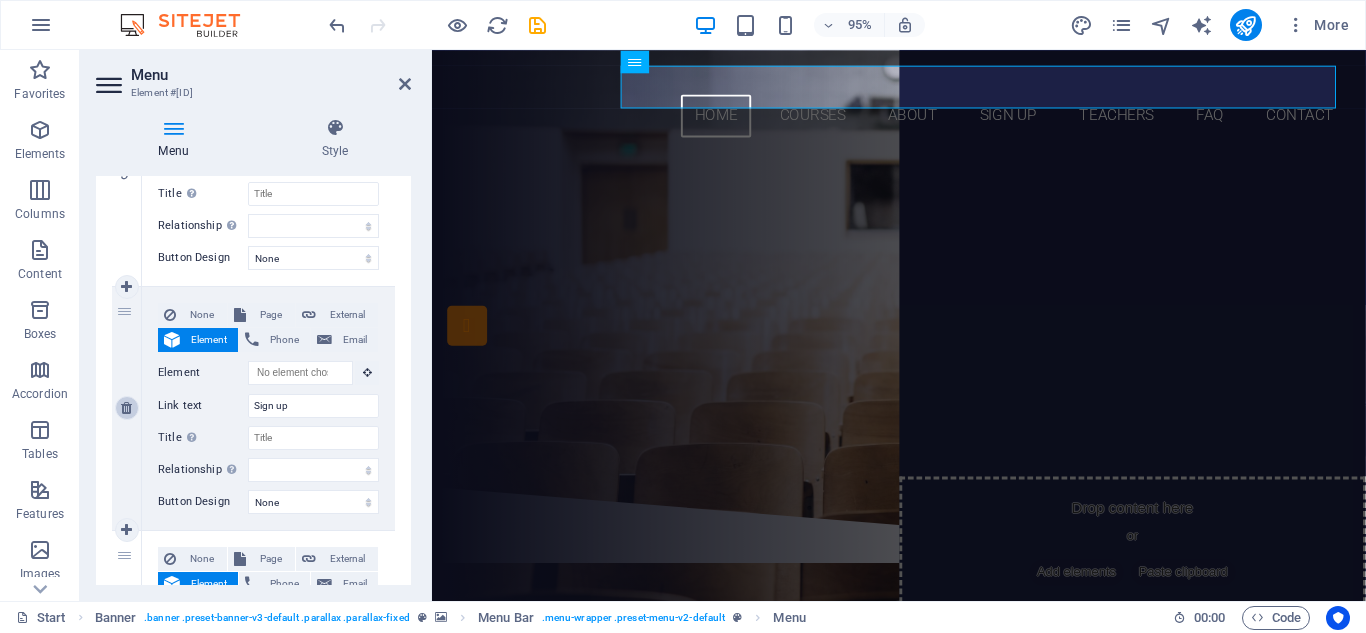 click at bounding box center [126, 408] 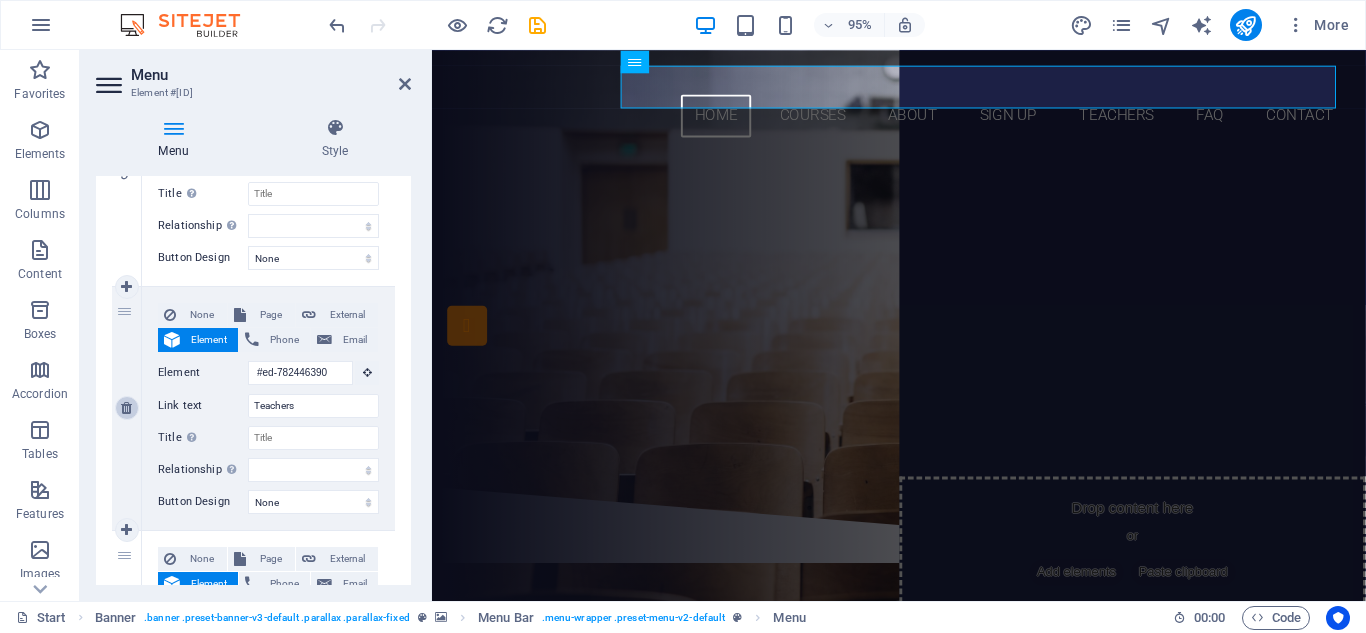 type on "#ed-782446648" 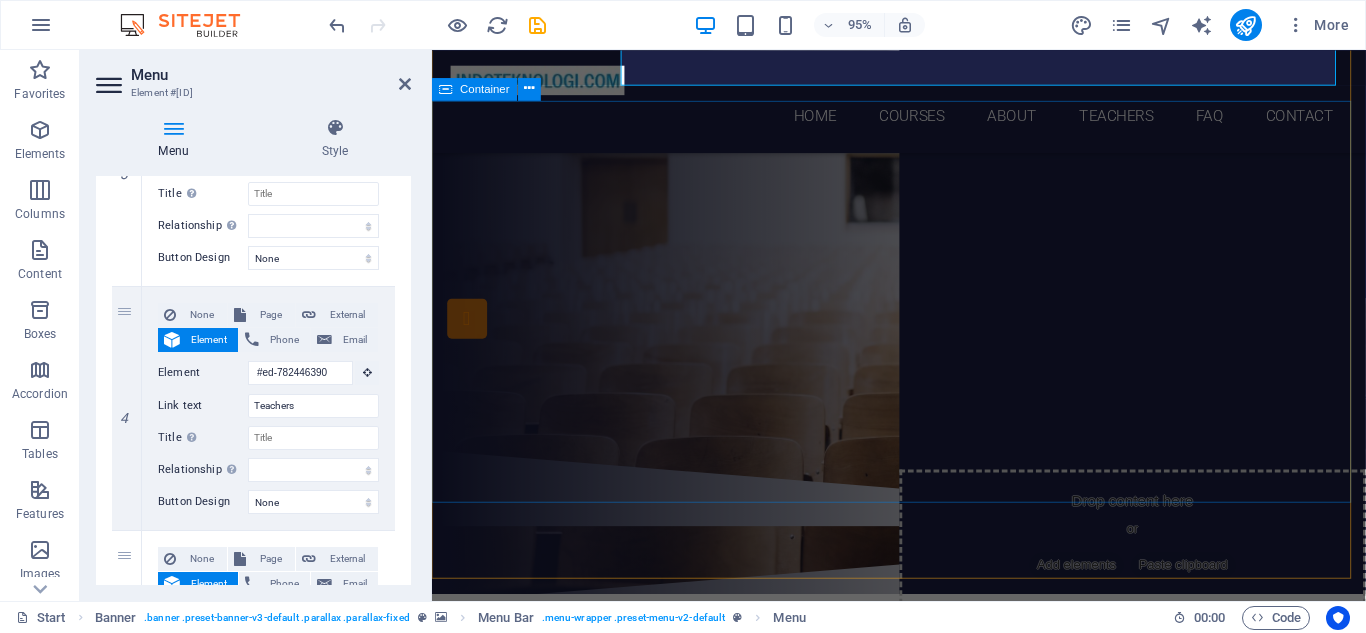 scroll, scrollTop: 0, scrollLeft: 0, axis: both 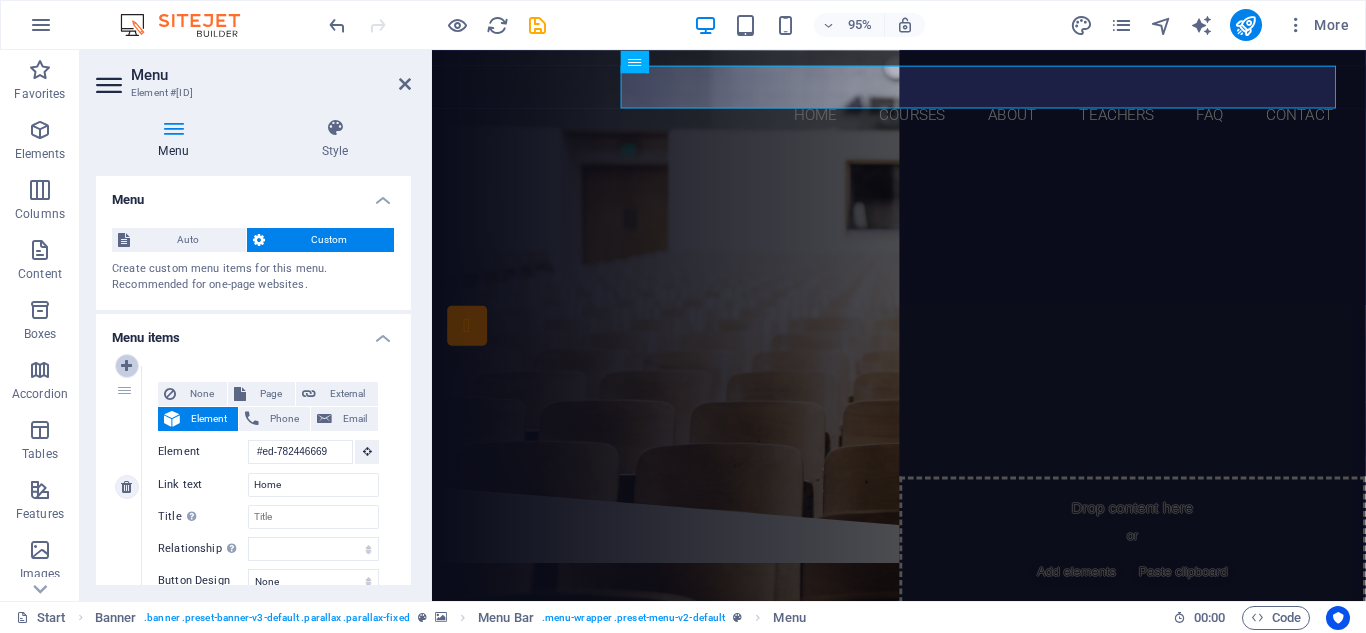 click at bounding box center (127, 366) 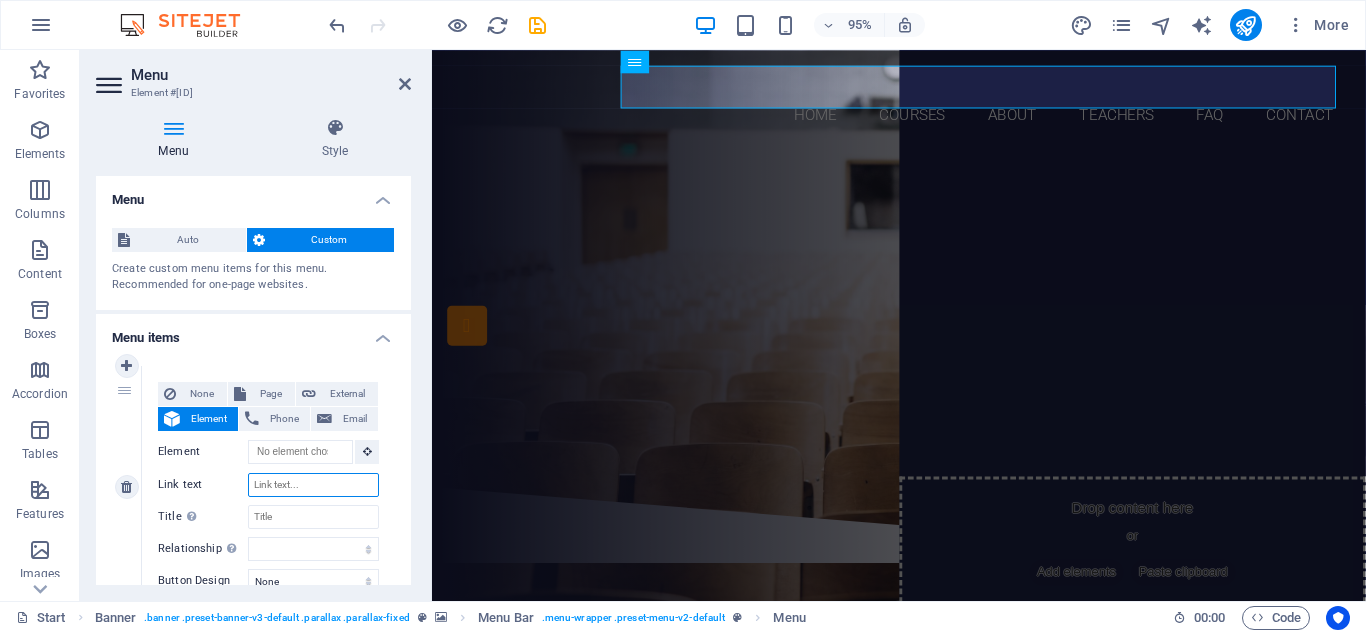 click on "Link text" at bounding box center (313, 485) 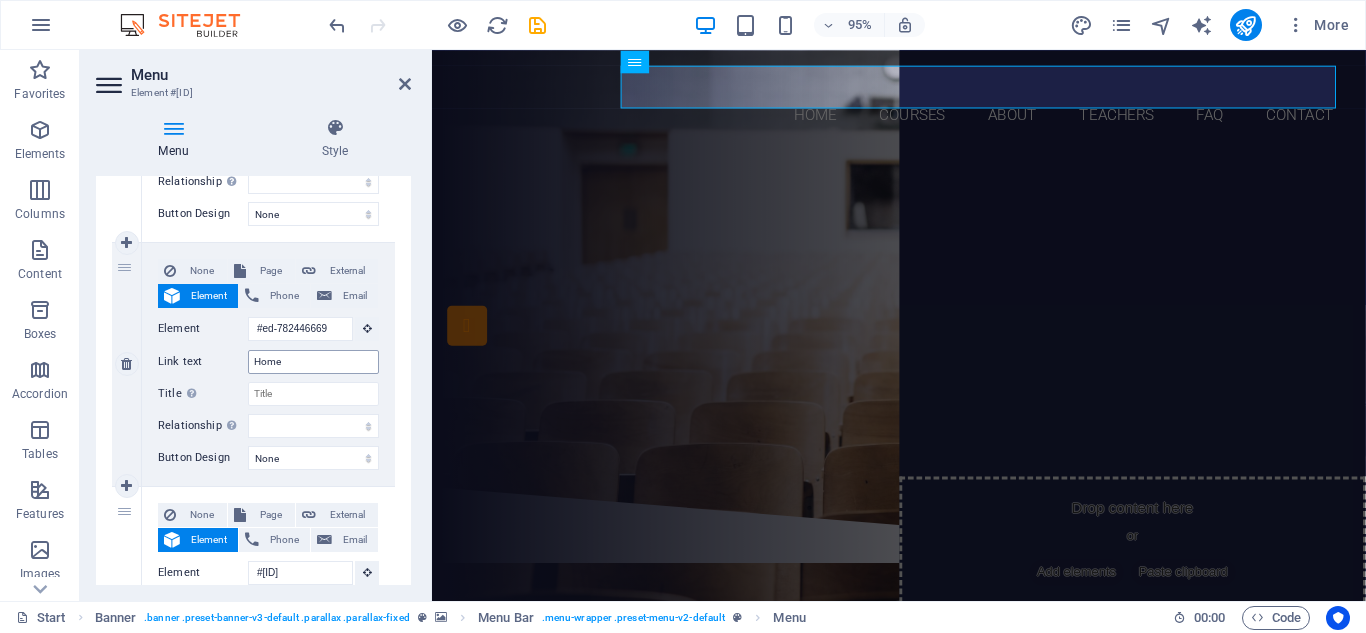 scroll, scrollTop: 0, scrollLeft: 0, axis: both 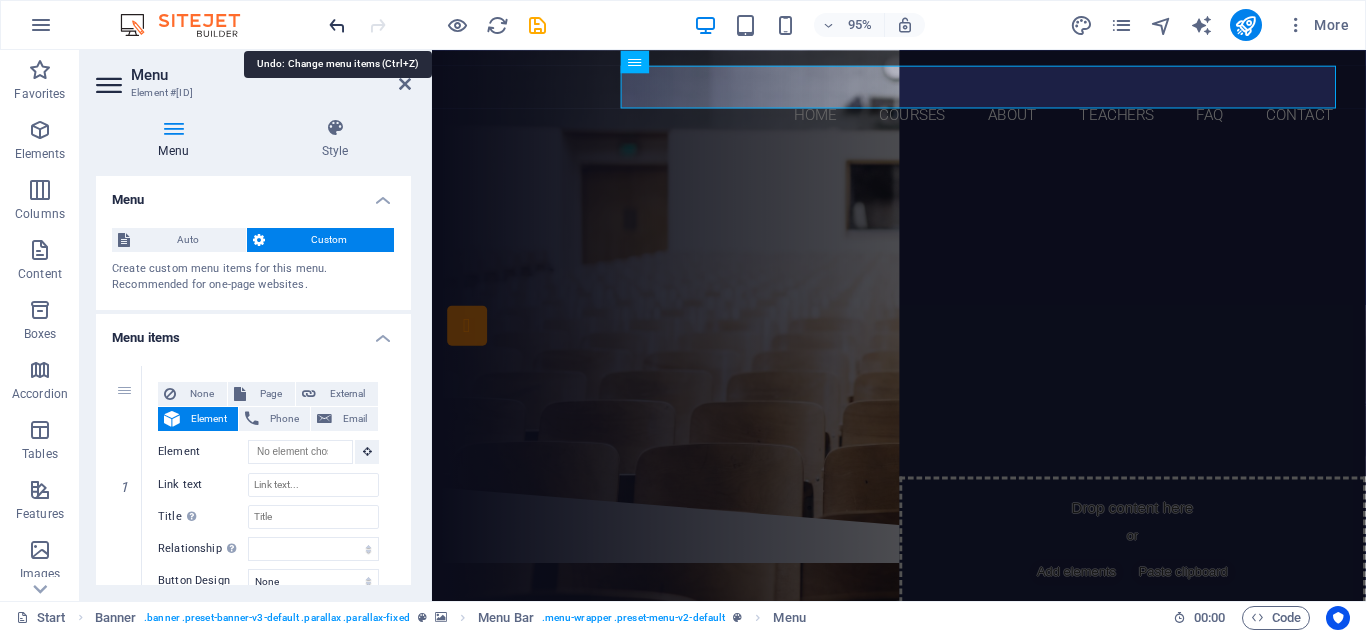 click at bounding box center [337, 25] 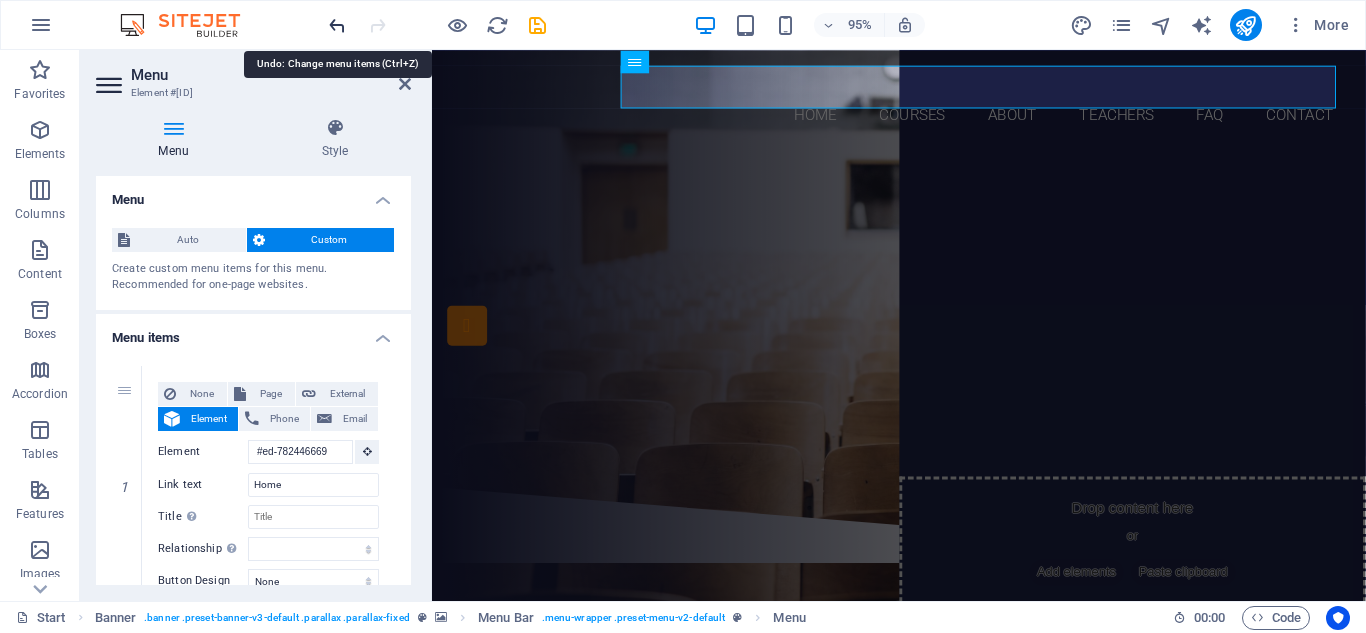 select 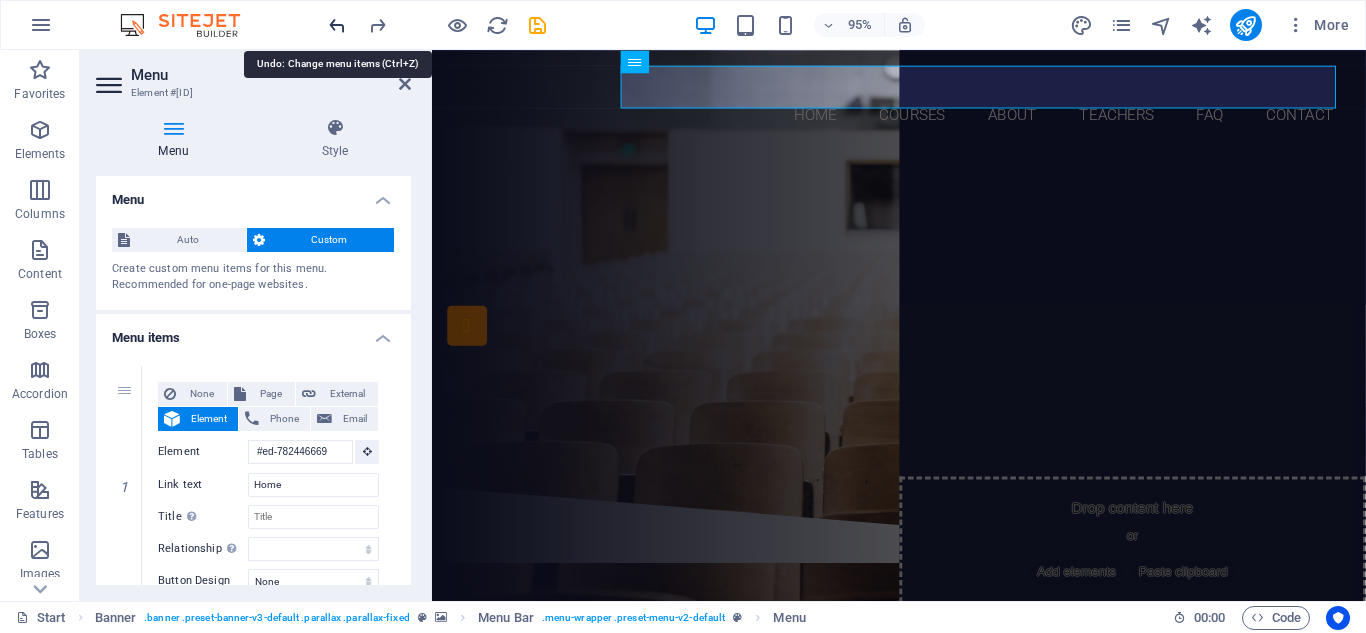 click at bounding box center [337, 25] 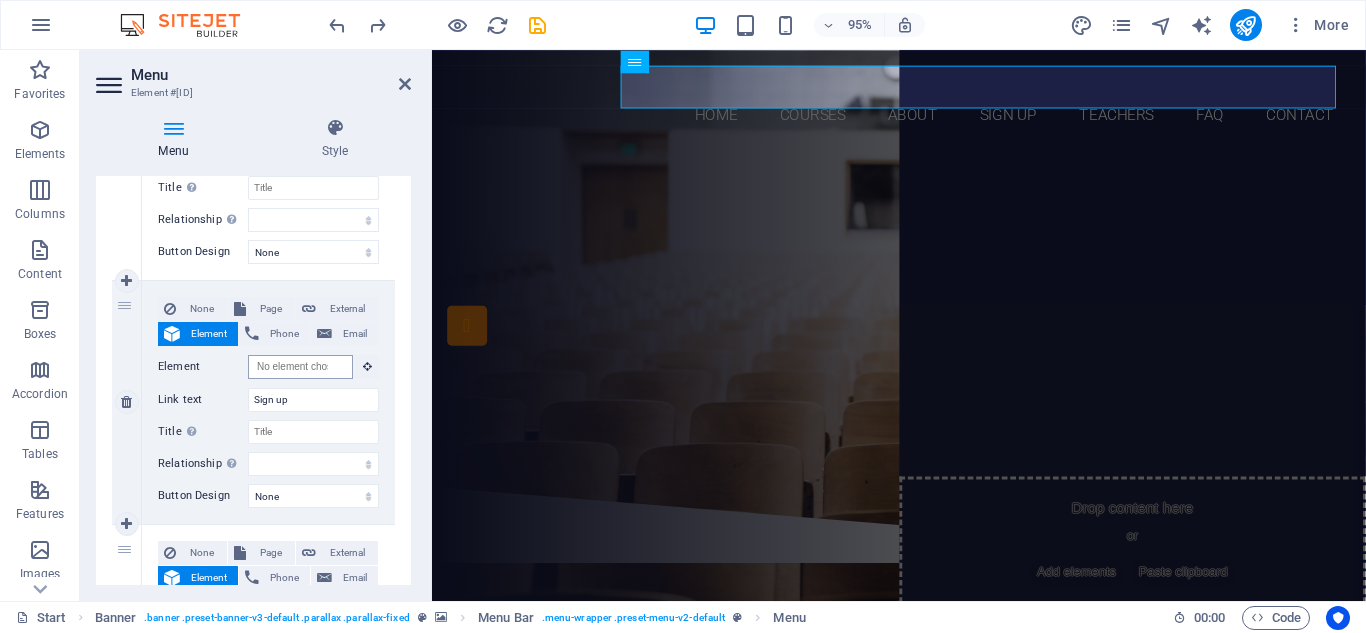 scroll, scrollTop: 811, scrollLeft: 0, axis: vertical 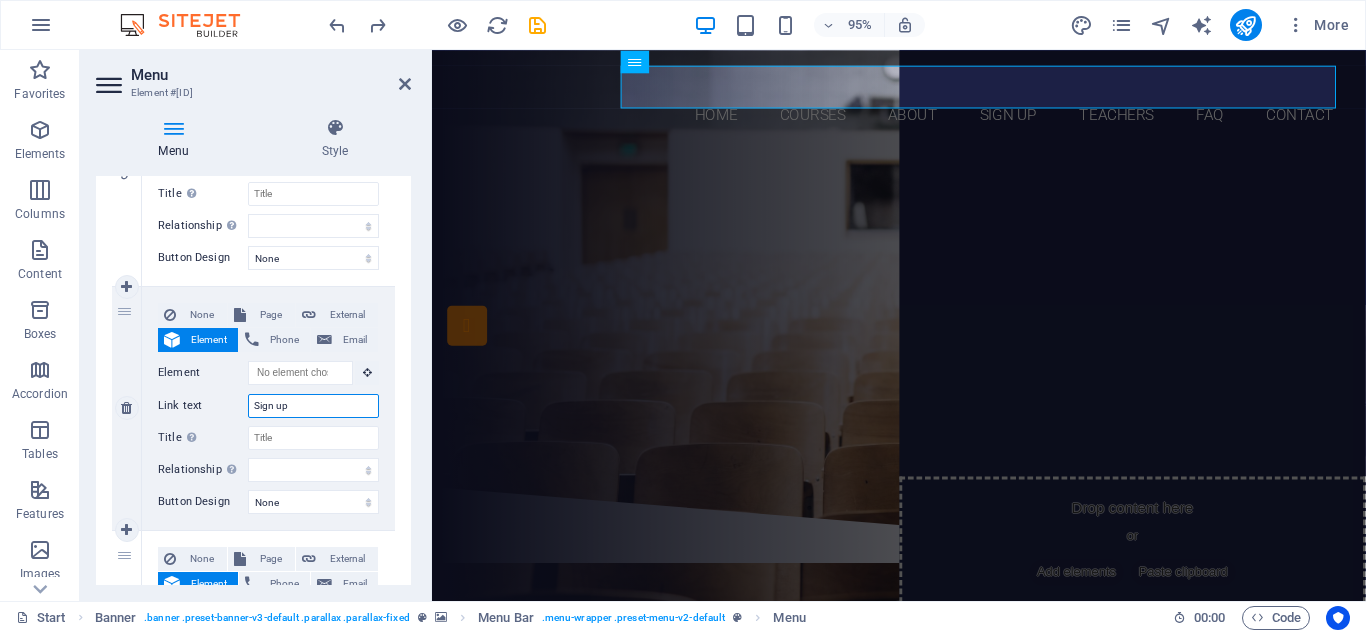 click on "Sign up" at bounding box center [313, 406] 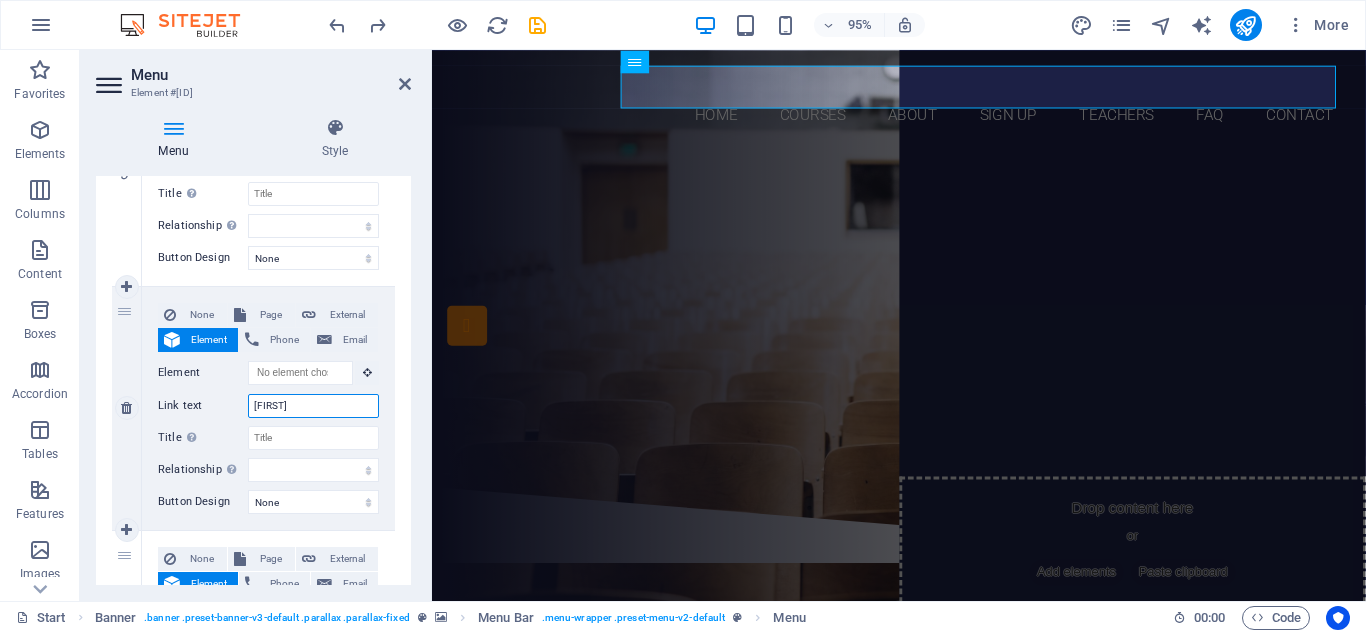 type on "Jawal" 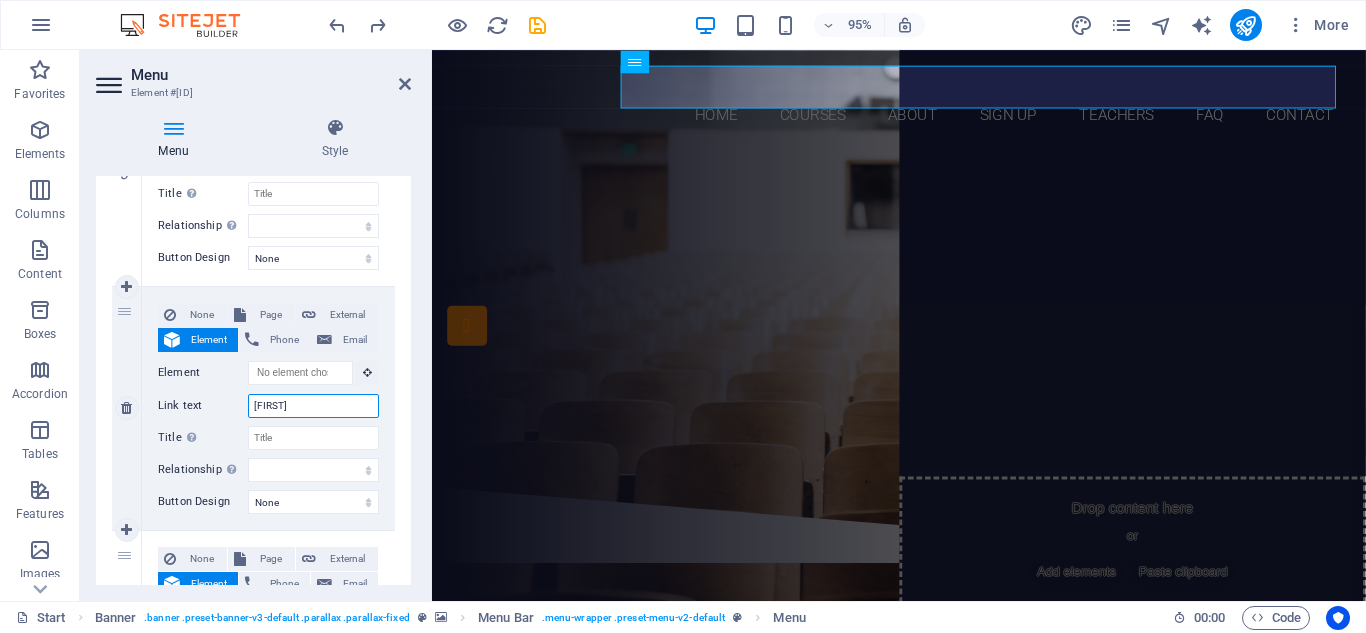 select 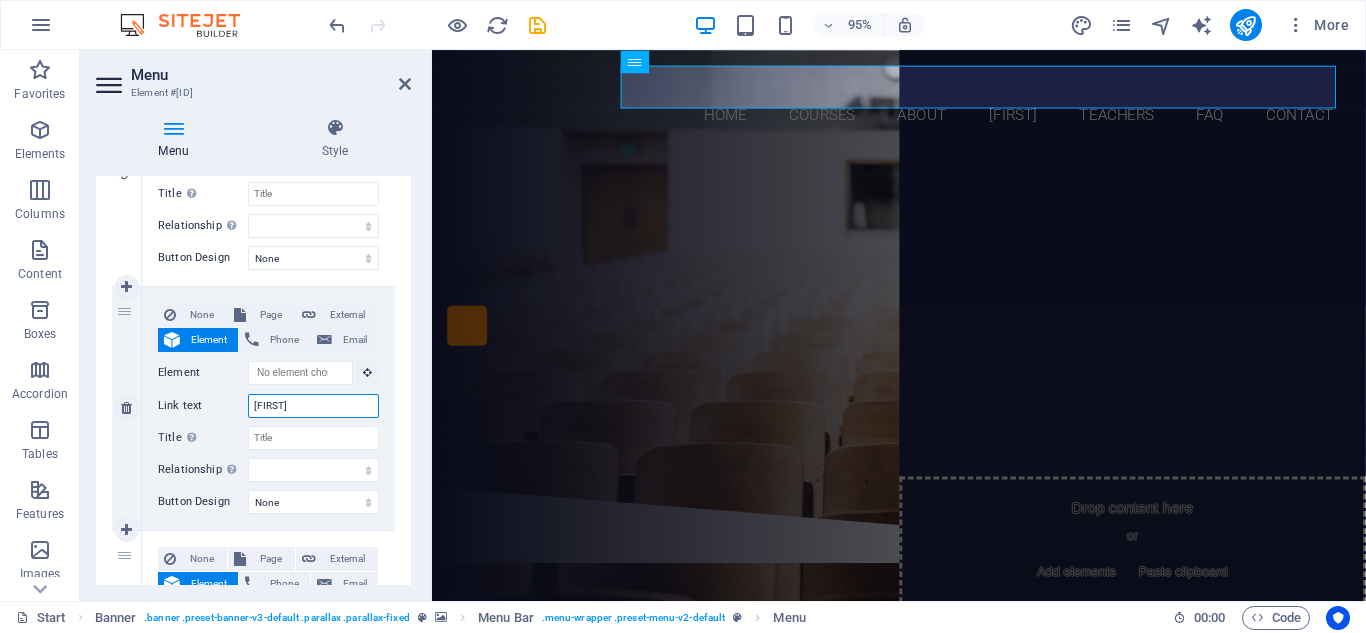 type on "Jawal" 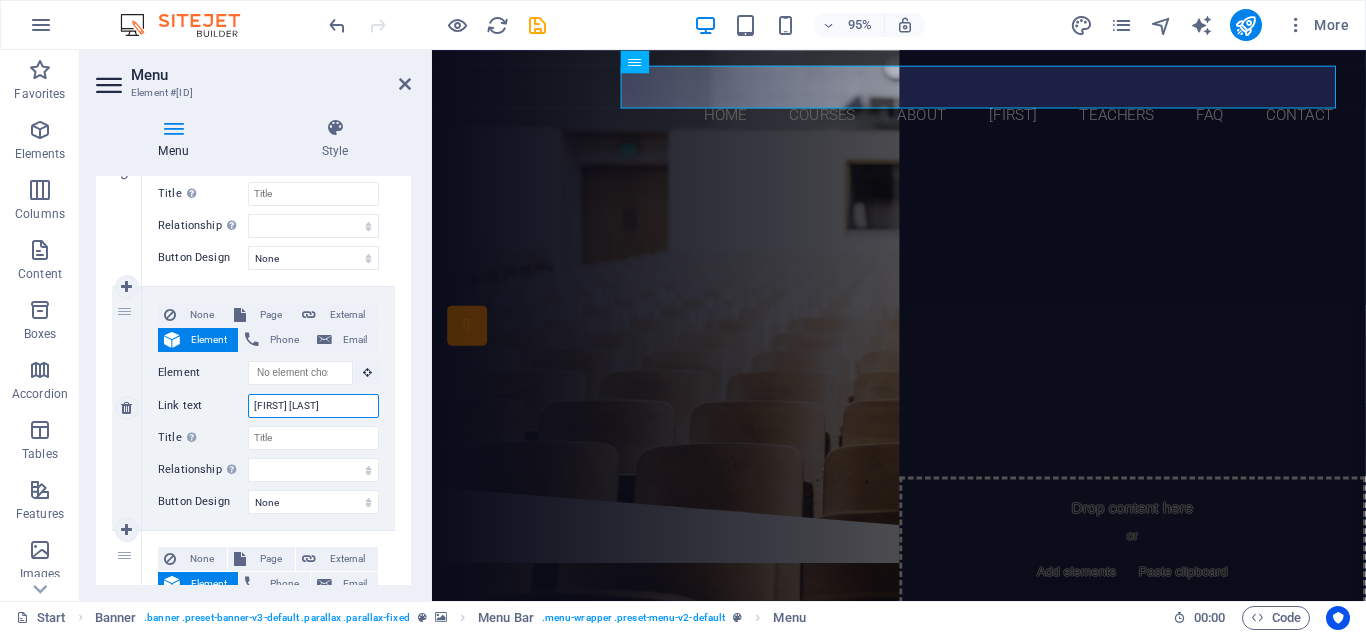 type on "Jawal Training" 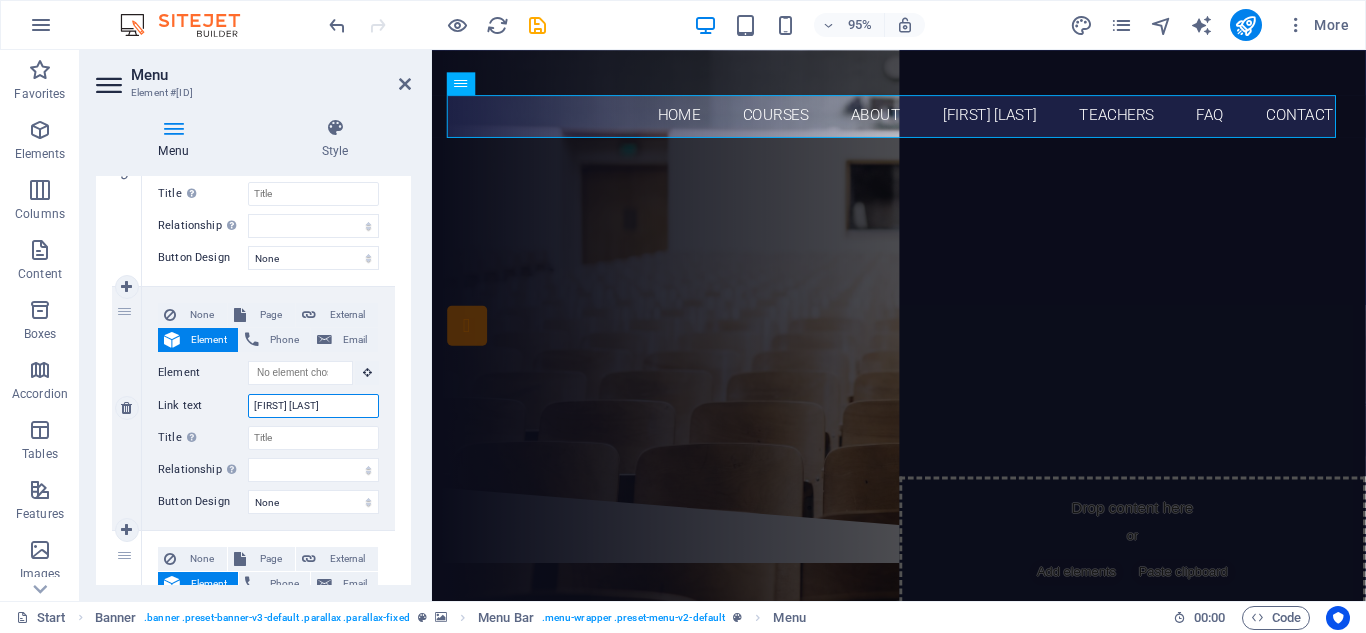 scroll, scrollTop: 1177, scrollLeft: 0, axis: vertical 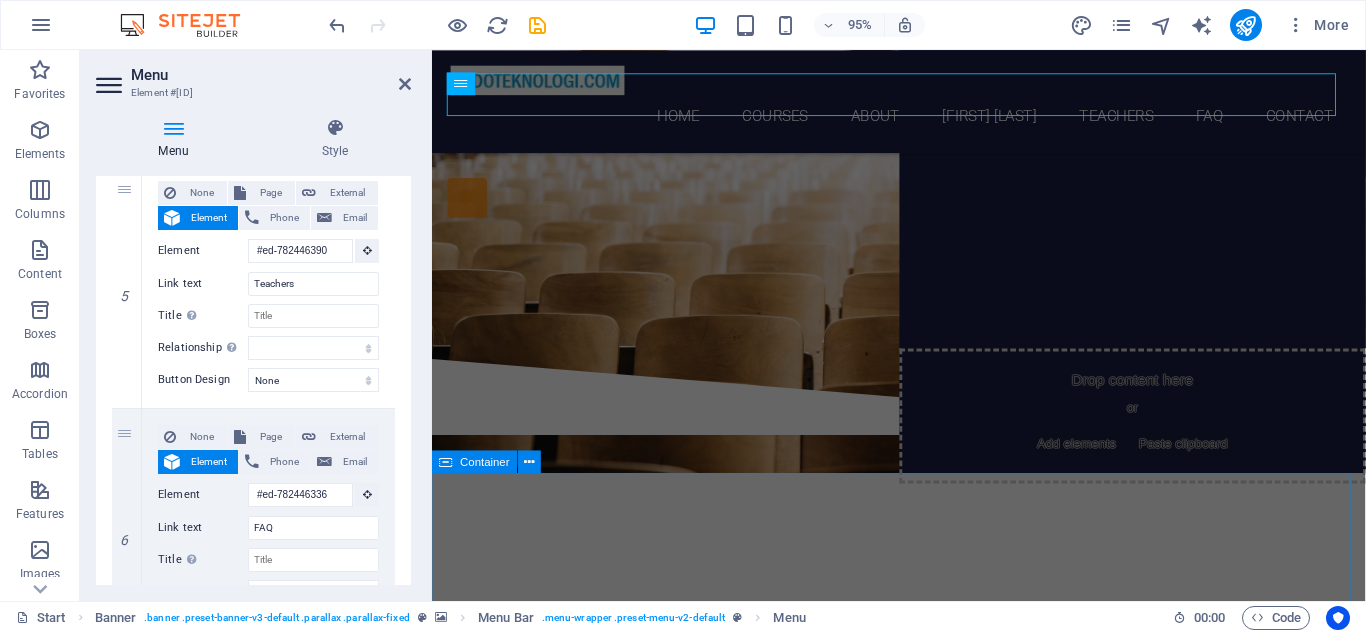 type on "Jawal Training" 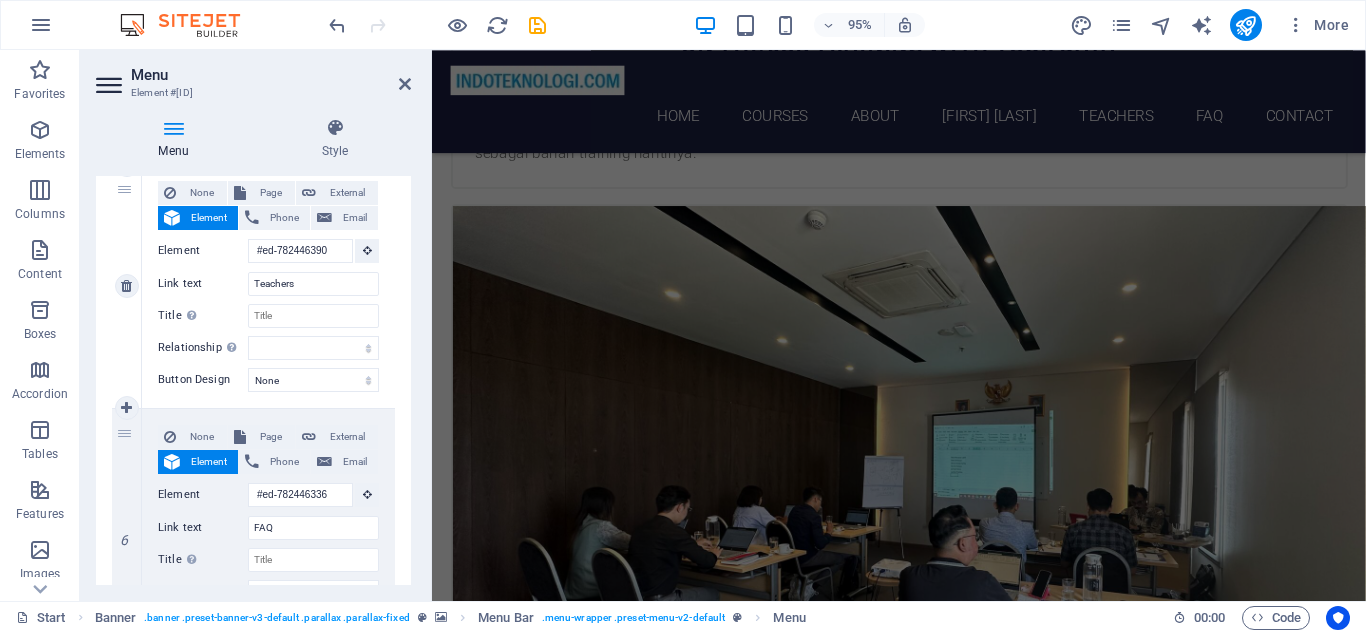 scroll, scrollTop: 4211, scrollLeft: 0, axis: vertical 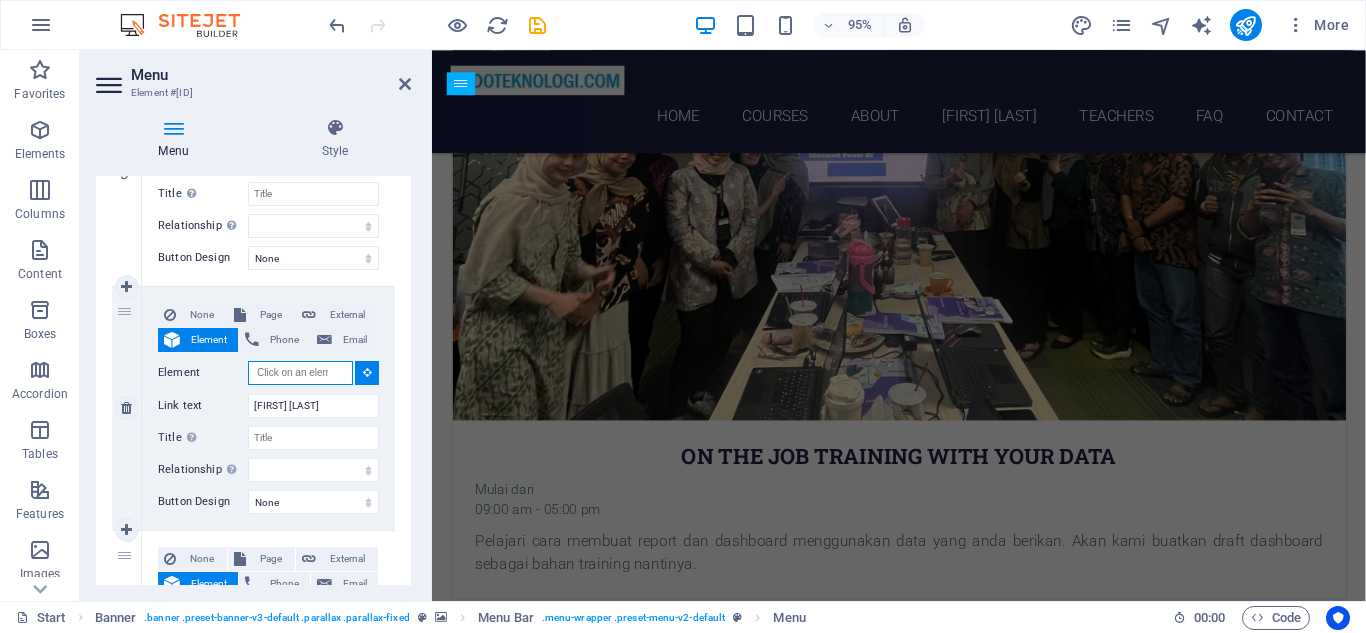 click on "Element" at bounding box center (300, 373) 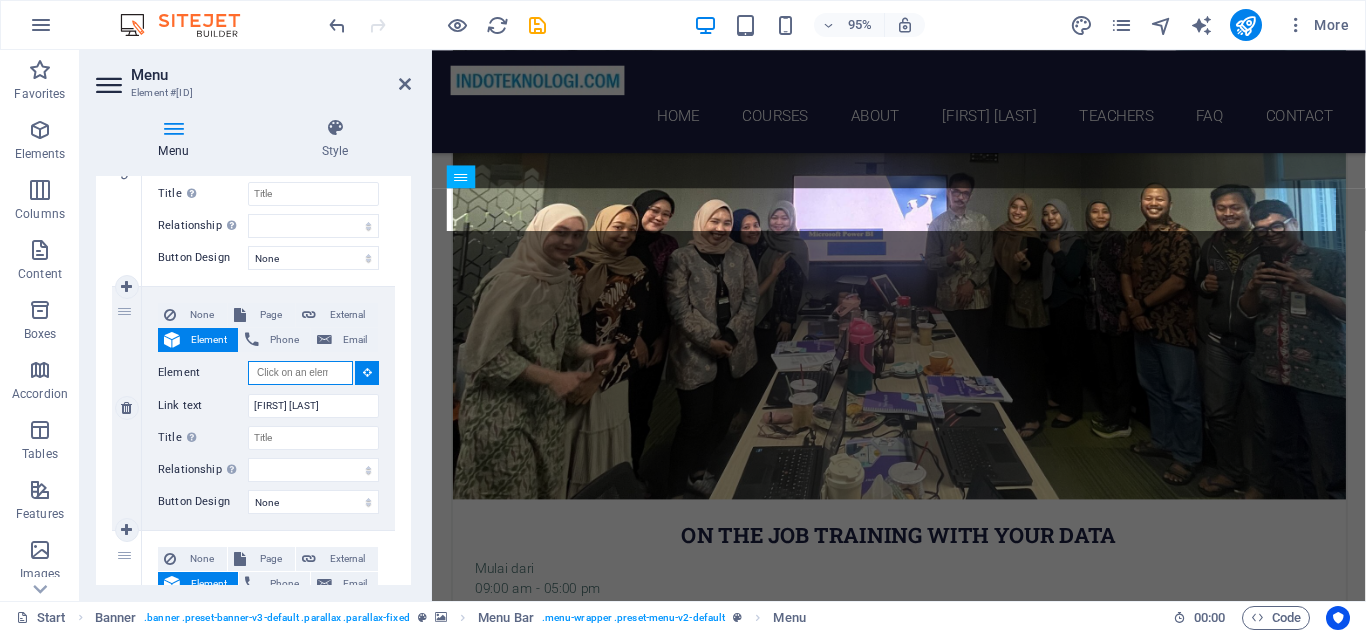scroll, scrollTop: 3995, scrollLeft: 0, axis: vertical 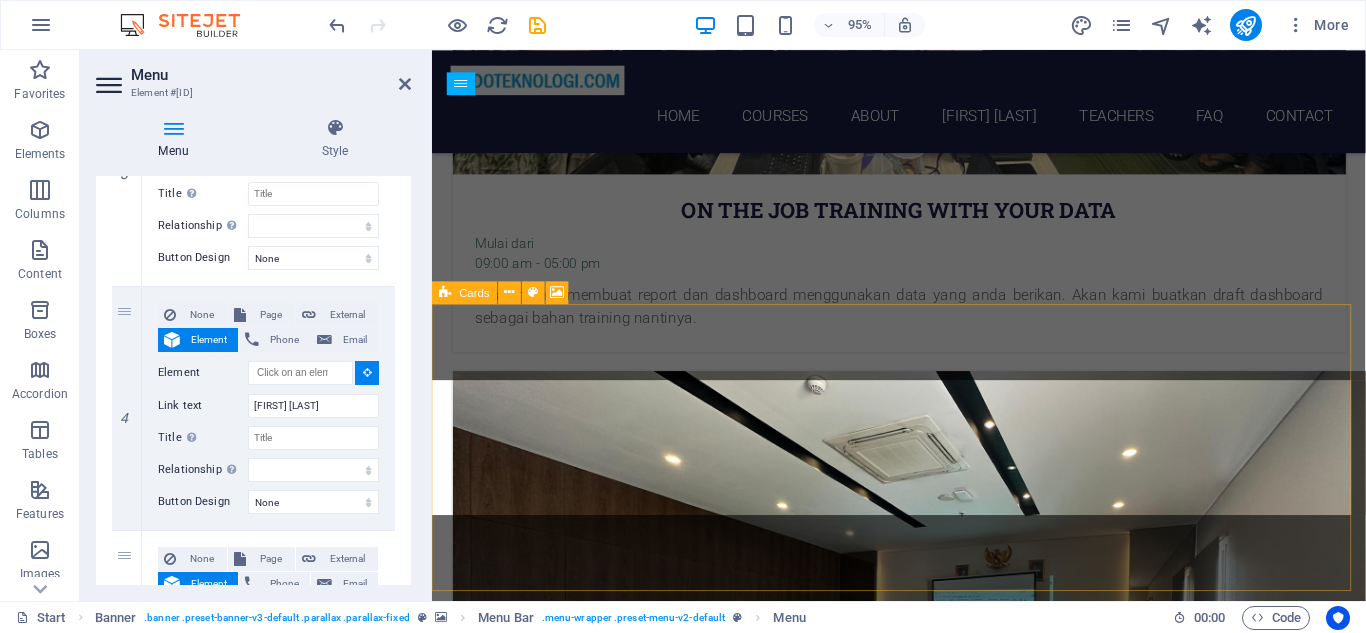 click on "Drop content here or  Add elements  Paste clipboard" at bounding box center [920, 4989] 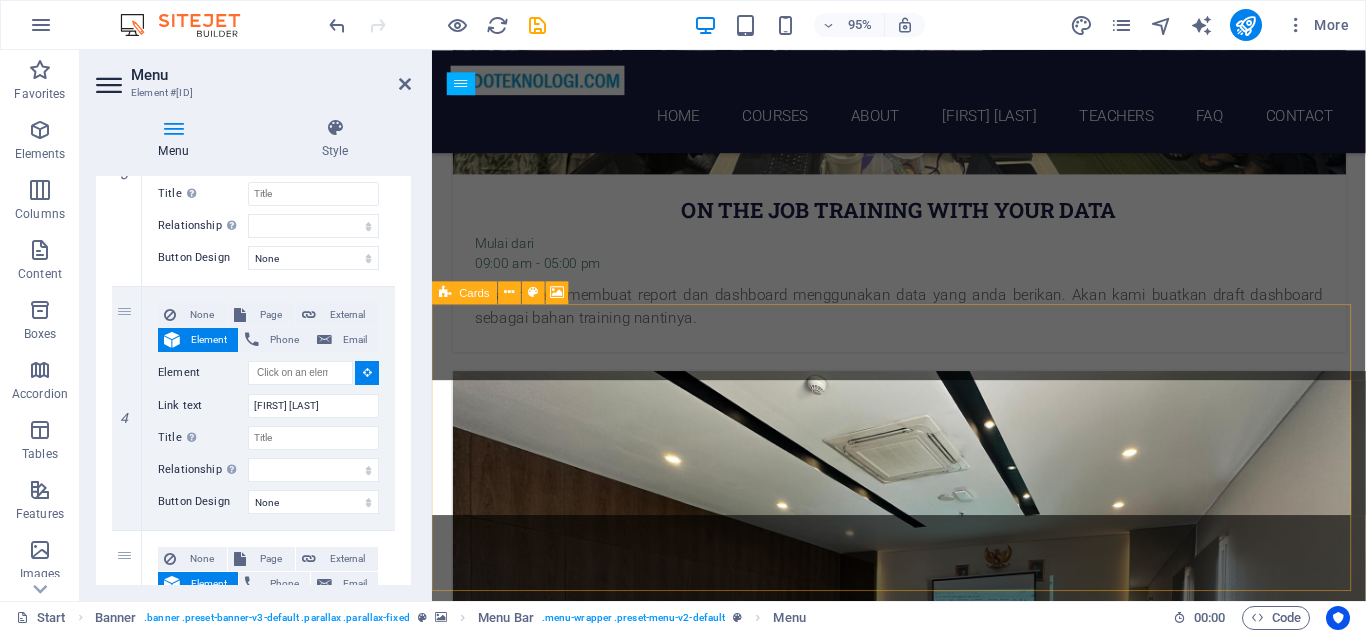 type on "#ed-784544428" 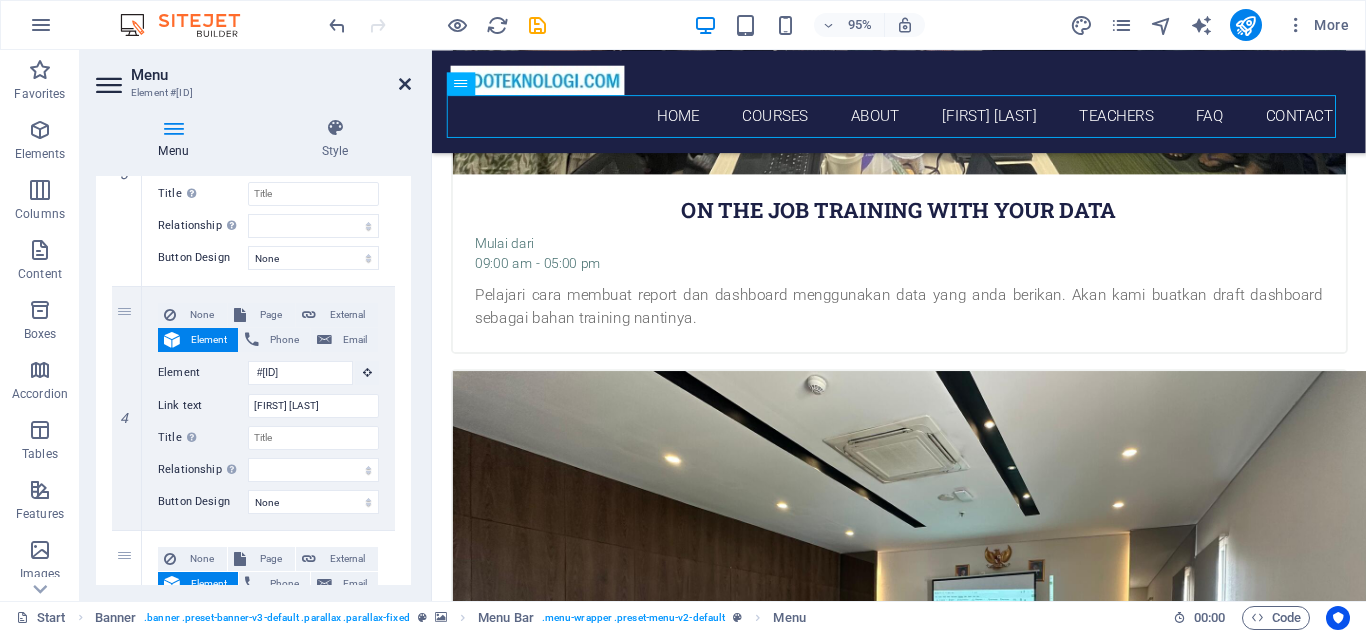 click at bounding box center (405, 84) 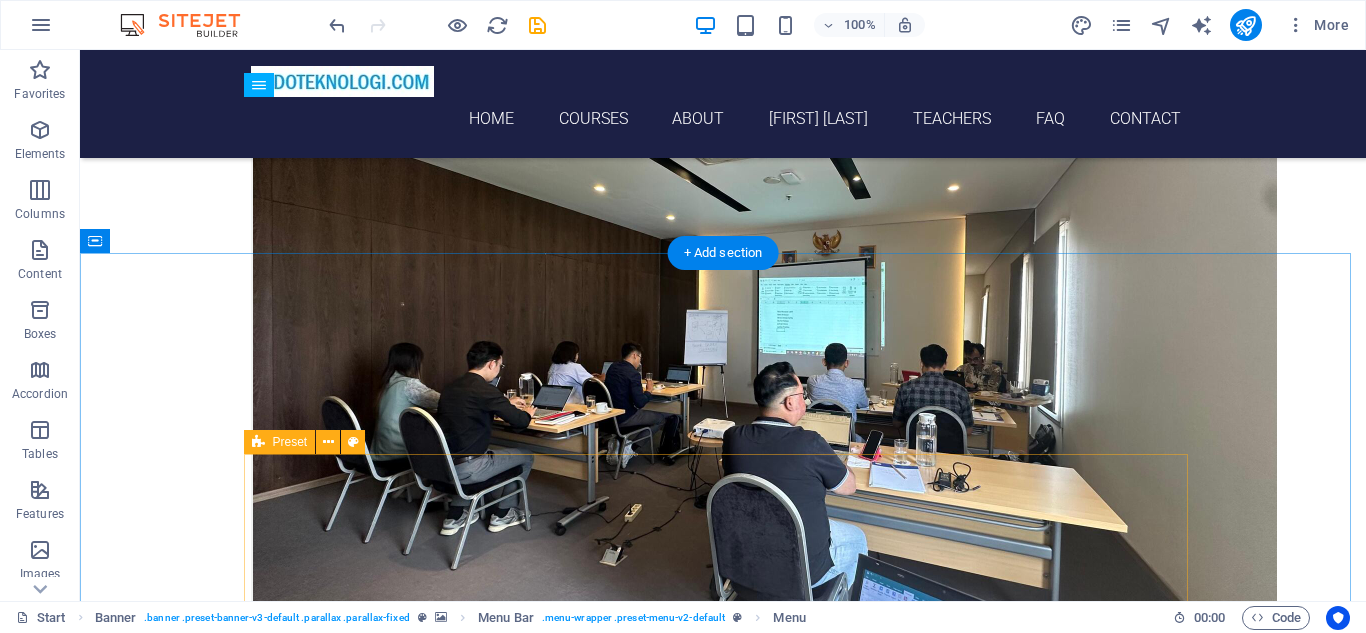 scroll, scrollTop: 4336, scrollLeft: 0, axis: vertical 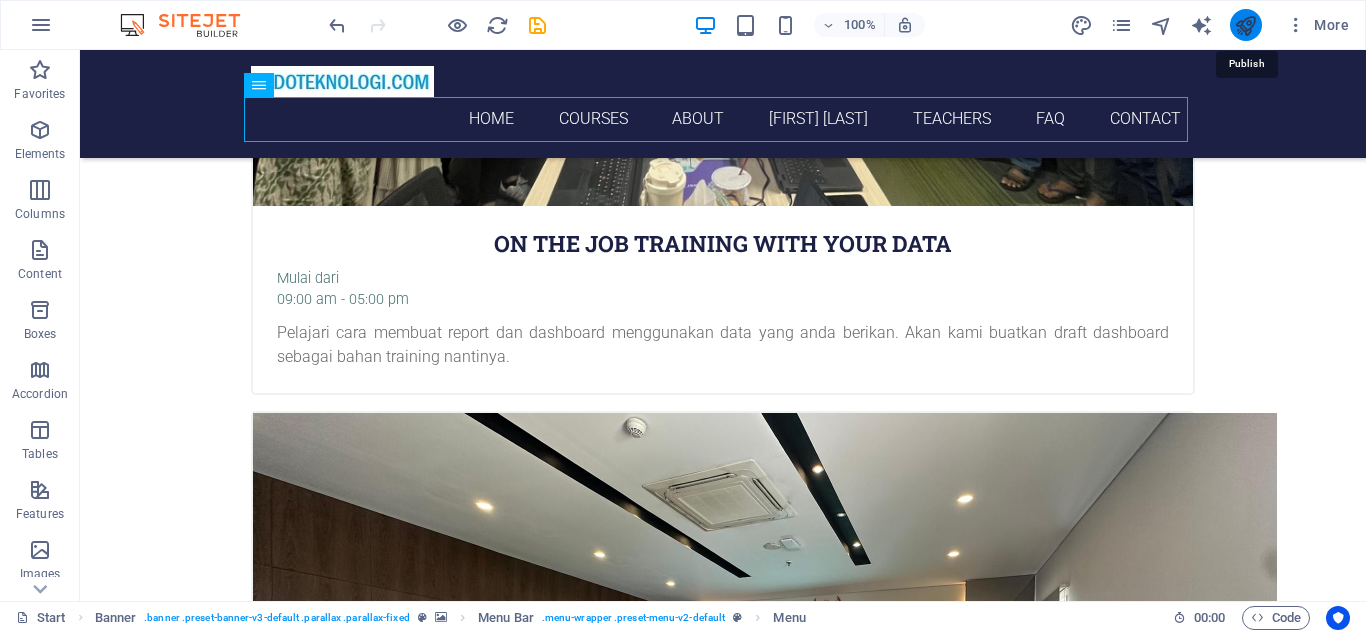 click at bounding box center [1245, 25] 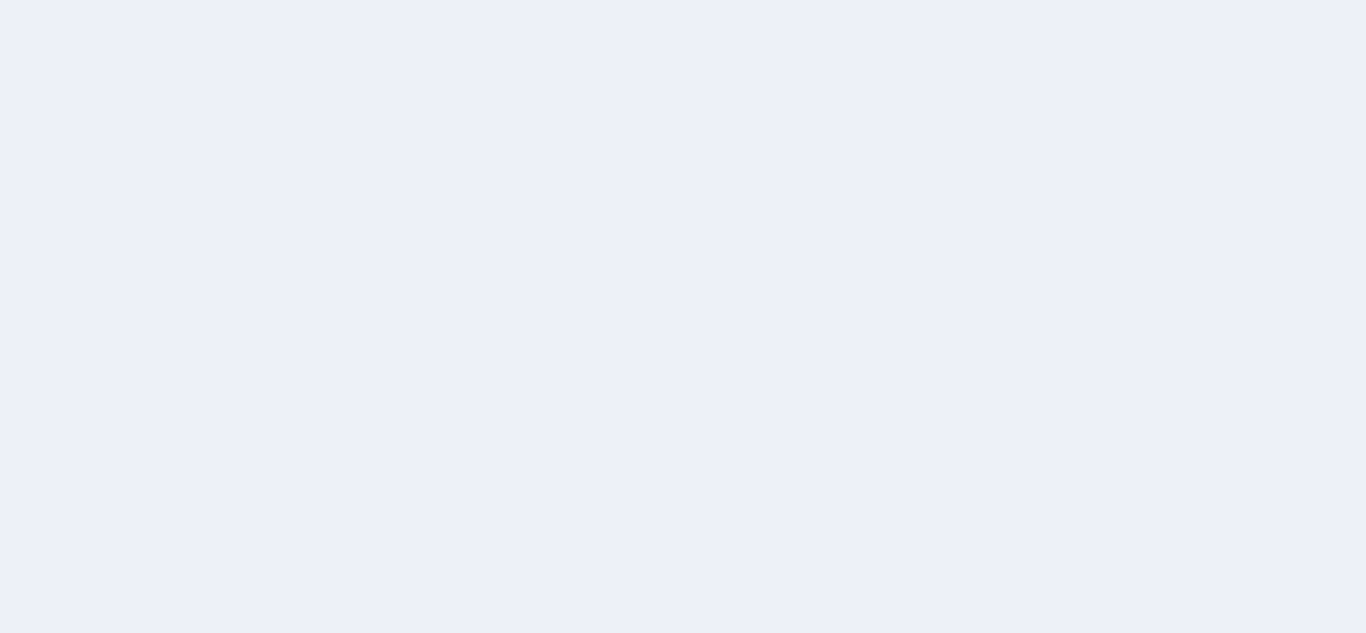 scroll, scrollTop: 0, scrollLeft: 0, axis: both 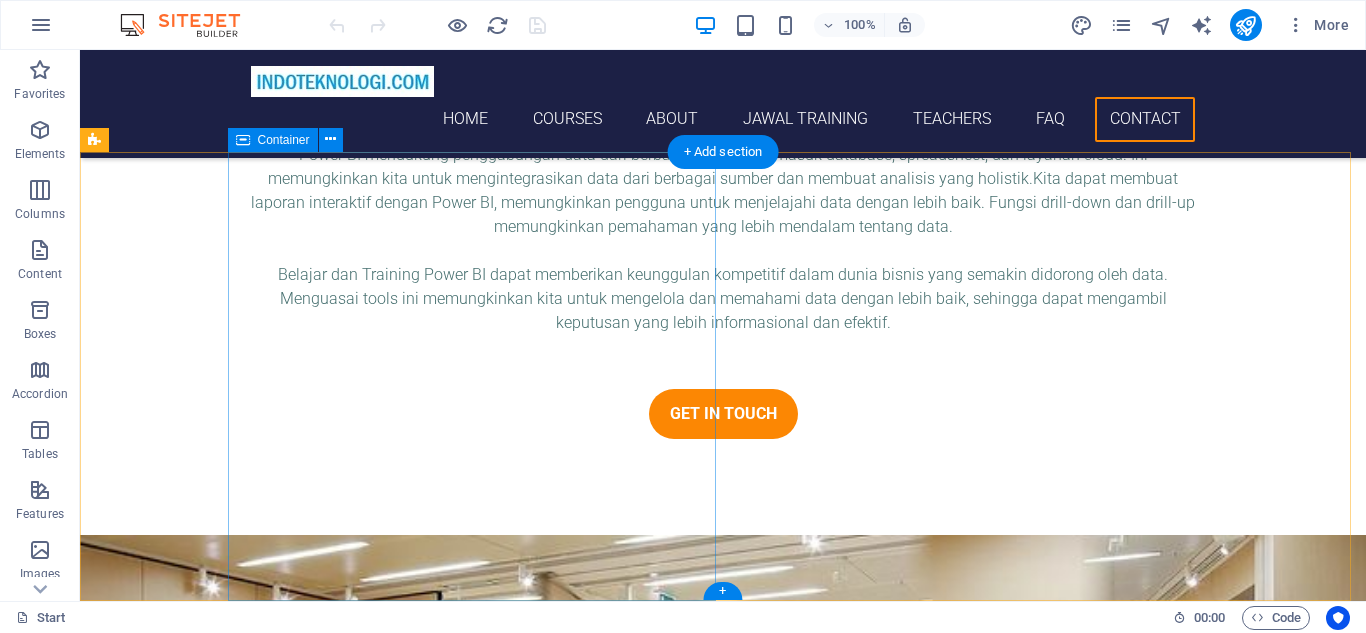 click on "Hubungi kami  [DOMAIN] [STREET]. [BUILDING_NAME], [BUILDING_NAME] [CITY]   [POSTAL_CODE] [PHONE] - [EMAIL]" at bounding box center [479, 5041] 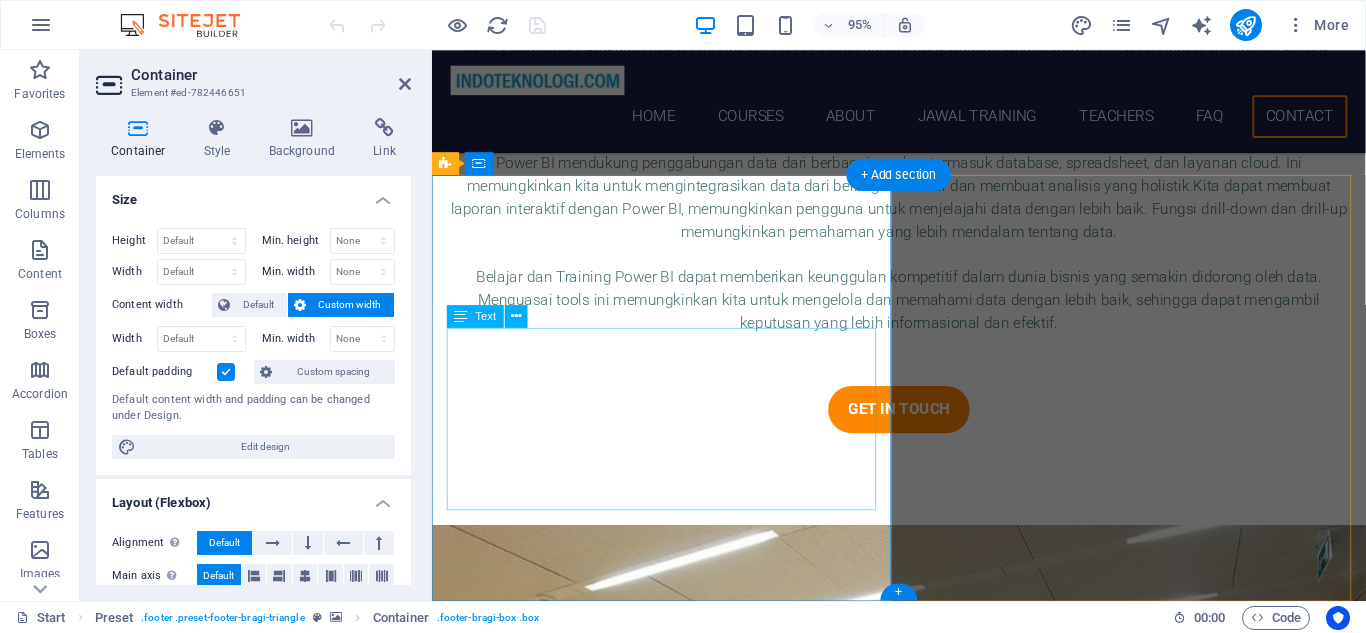 scroll, scrollTop: 8345, scrollLeft: 0, axis: vertical 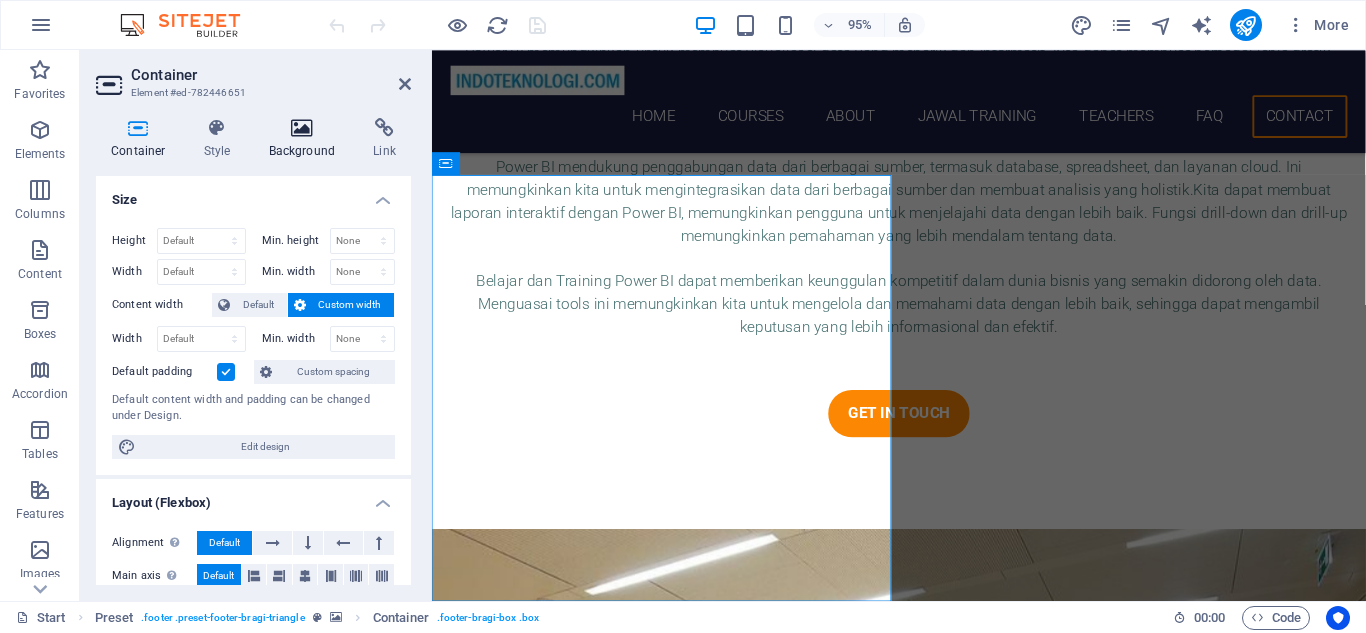 click on "Background" at bounding box center [306, 139] 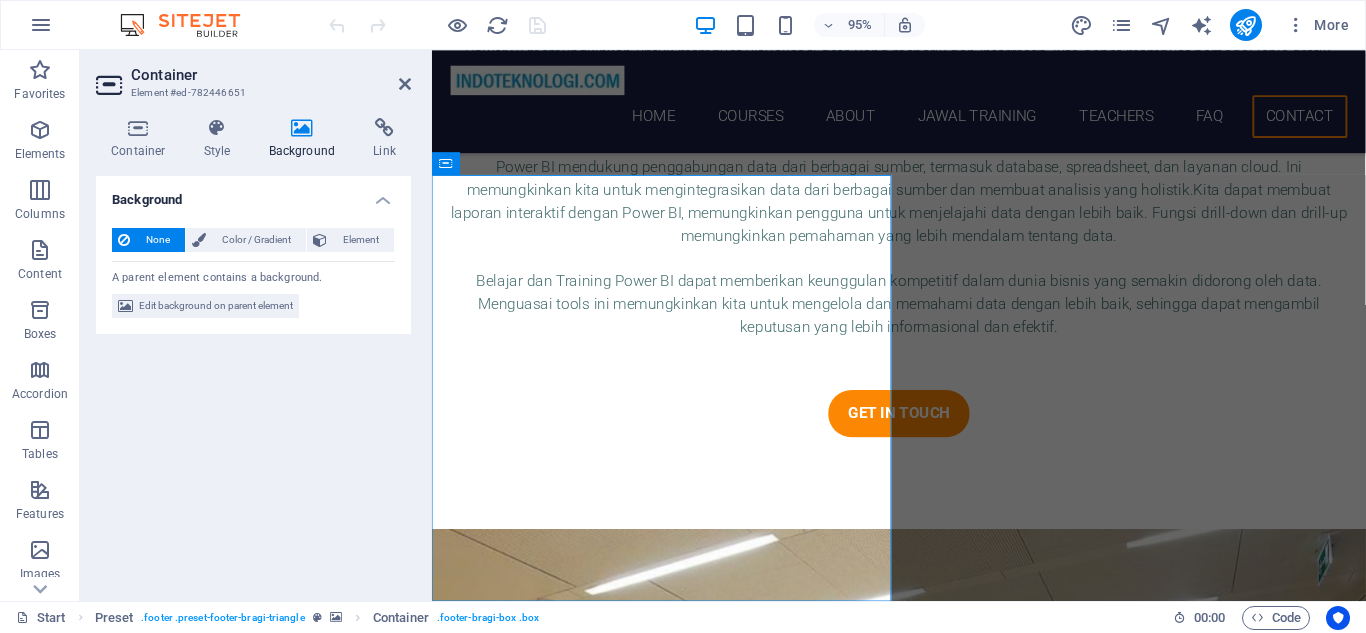 click on "None" at bounding box center [157, 240] 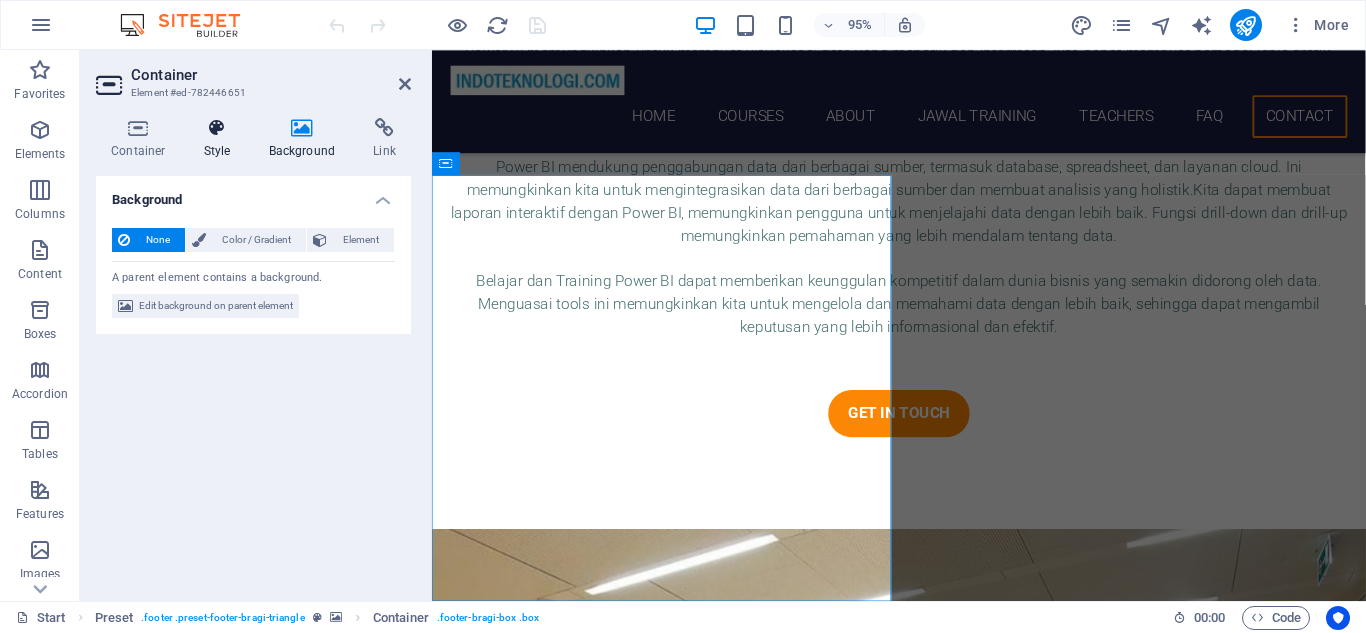 click on "Style" at bounding box center (221, 139) 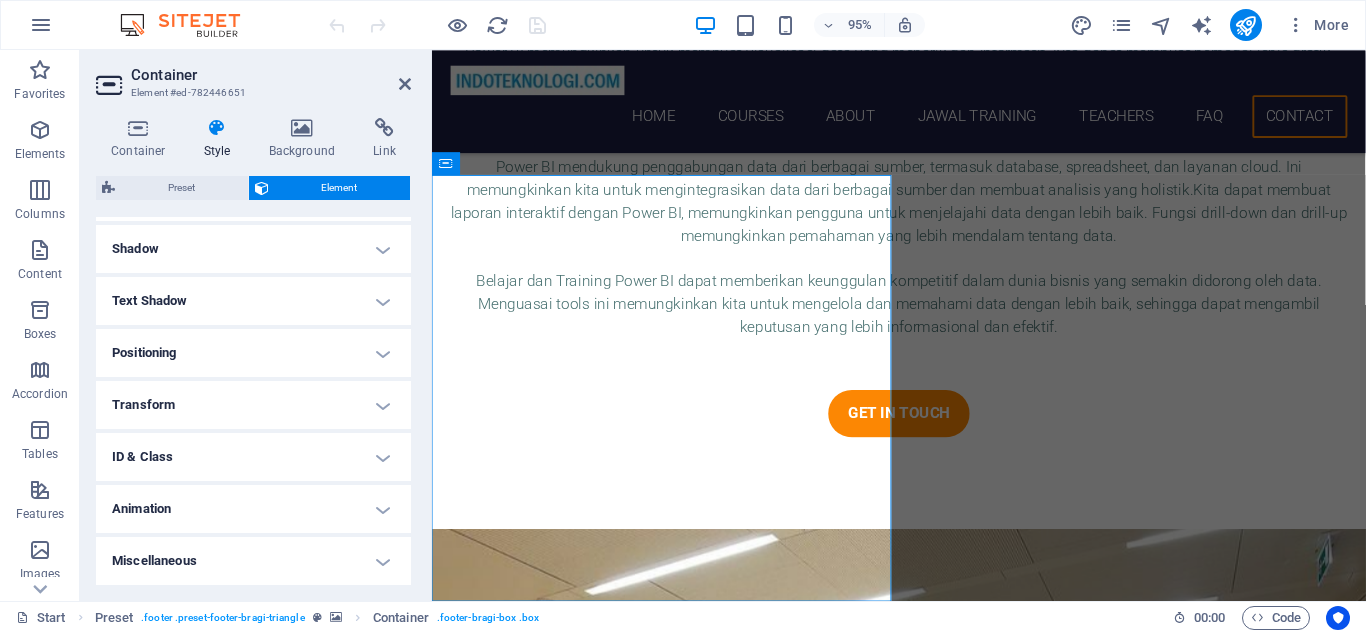 scroll, scrollTop: 0, scrollLeft: 0, axis: both 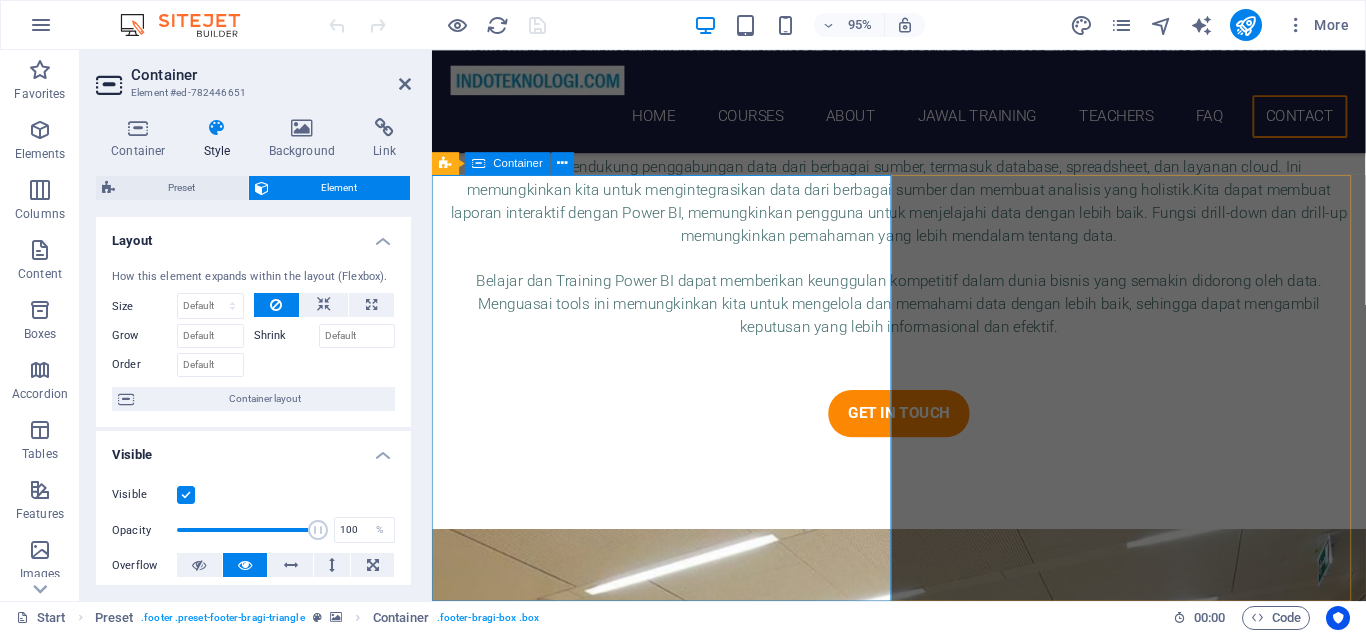 click on "Hubungi kami  [DOMAIN] [STREET]. [BUILDING_NAME], [BUILDING_NAME] [CITY]   [POSTAL_CODE] [PHONE] - [EMAIL]" at bounding box center [680, 5059] 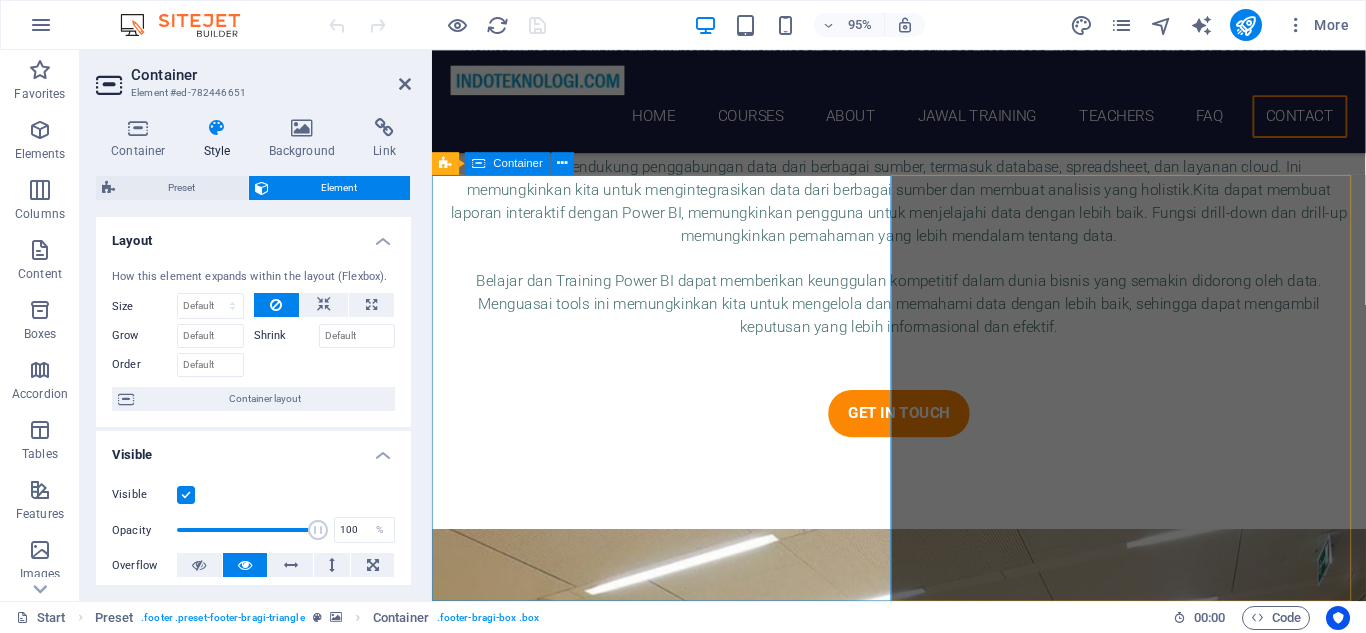 click on "Hubungi kami  [DOMAIN] [STREET]. [BUILDING_NAME], [BUILDING_NAME] [CITY]   [POSTAL_CODE] [PHONE] - [EMAIL]" at bounding box center [680, 5059] 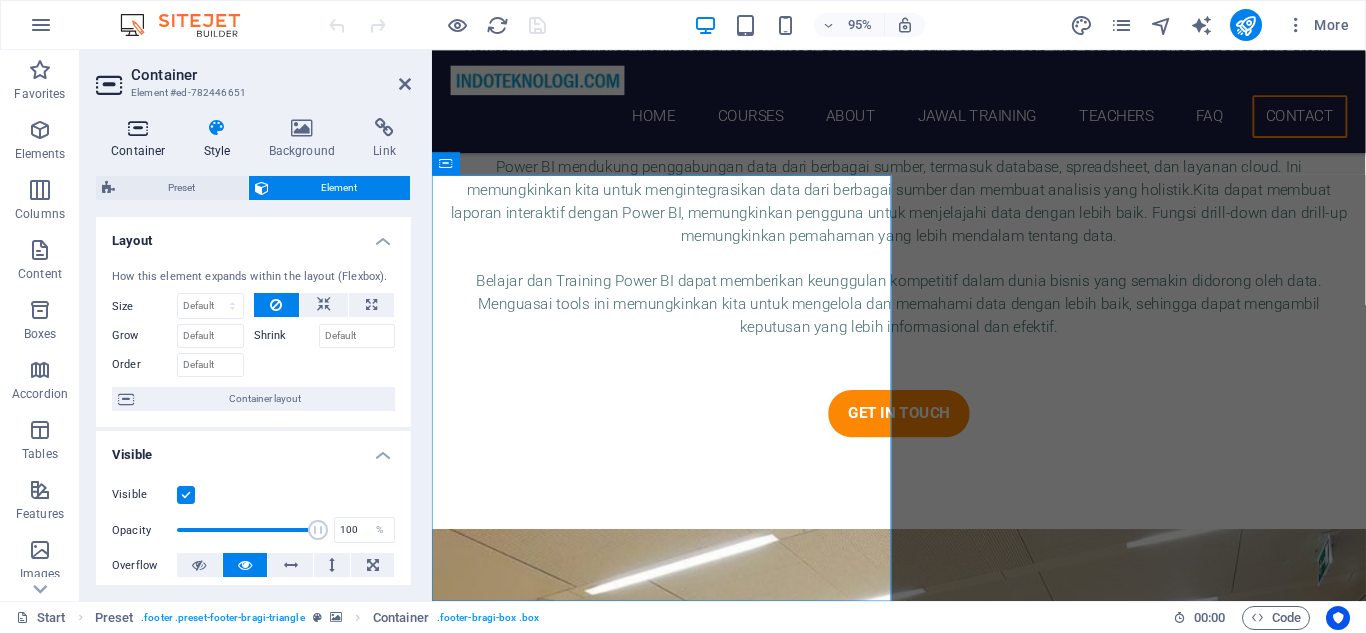 click at bounding box center [138, 128] 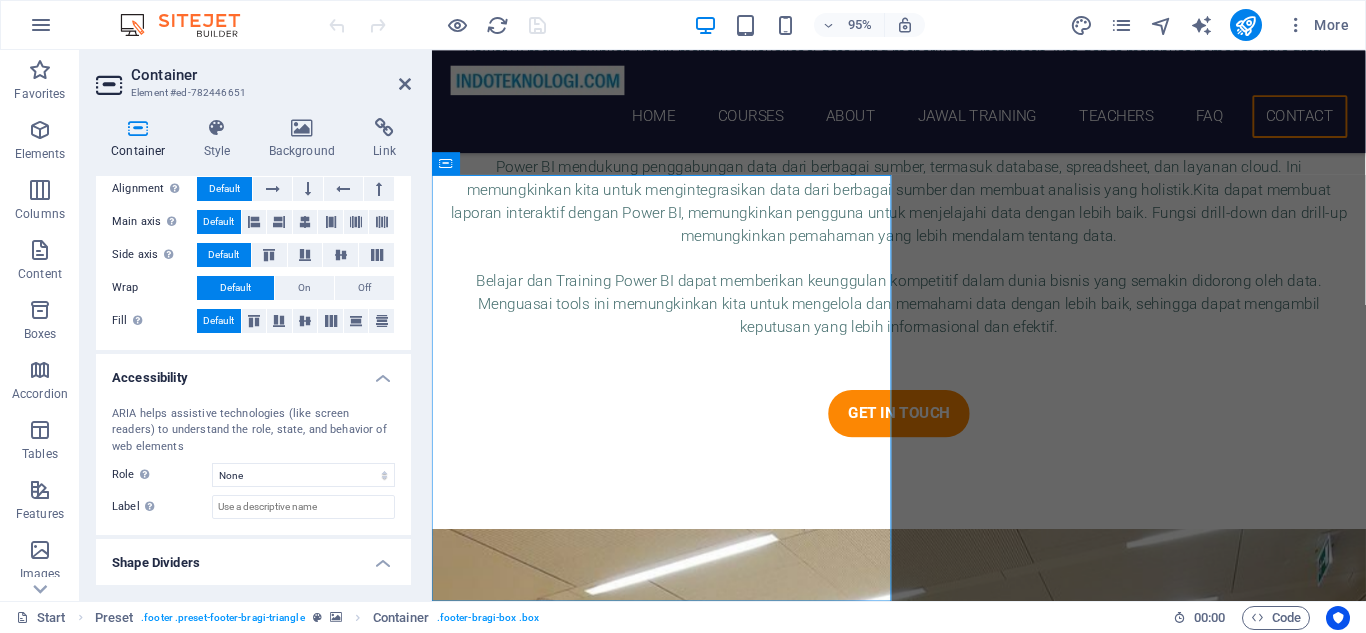 scroll, scrollTop: 400, scrollLeft: 0, axis: vertical 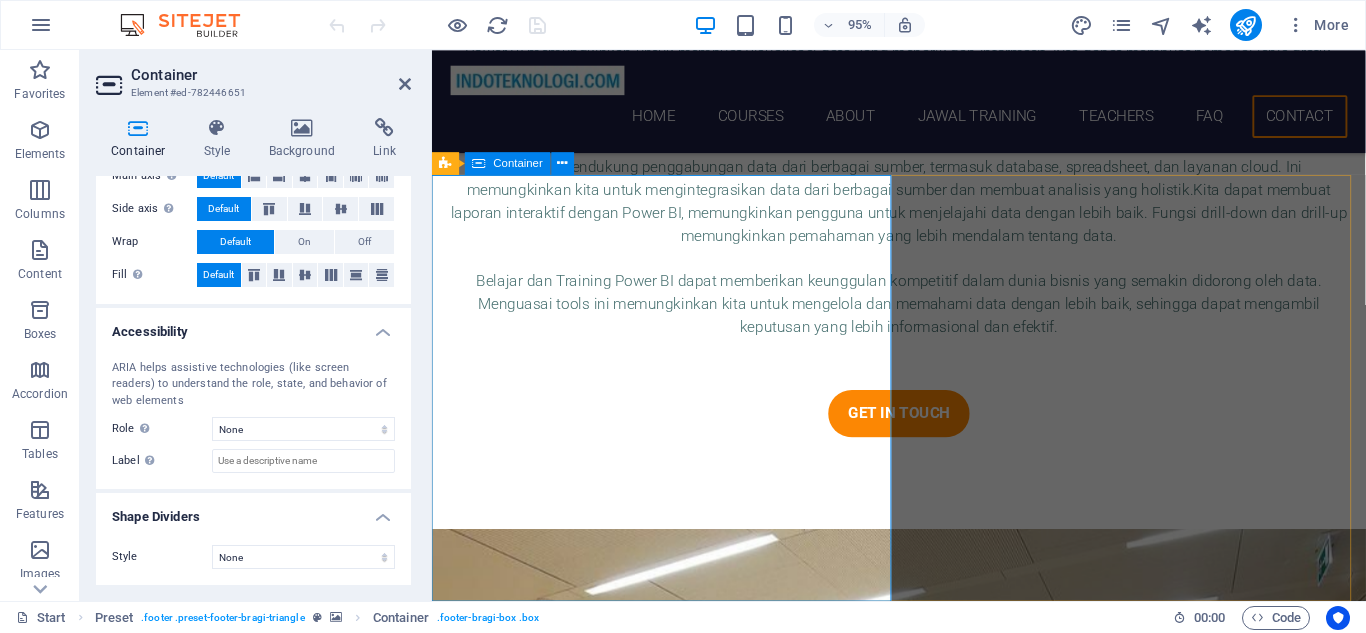 click on "Hubungi kami  [DOMAIN] [STREET]. [BUILDING_NAME], [BUILDING_NAME] [CITY]   [POSTAL_CODE] [PHONE] - [EMAIL]" at bounding box center (680, 5059) 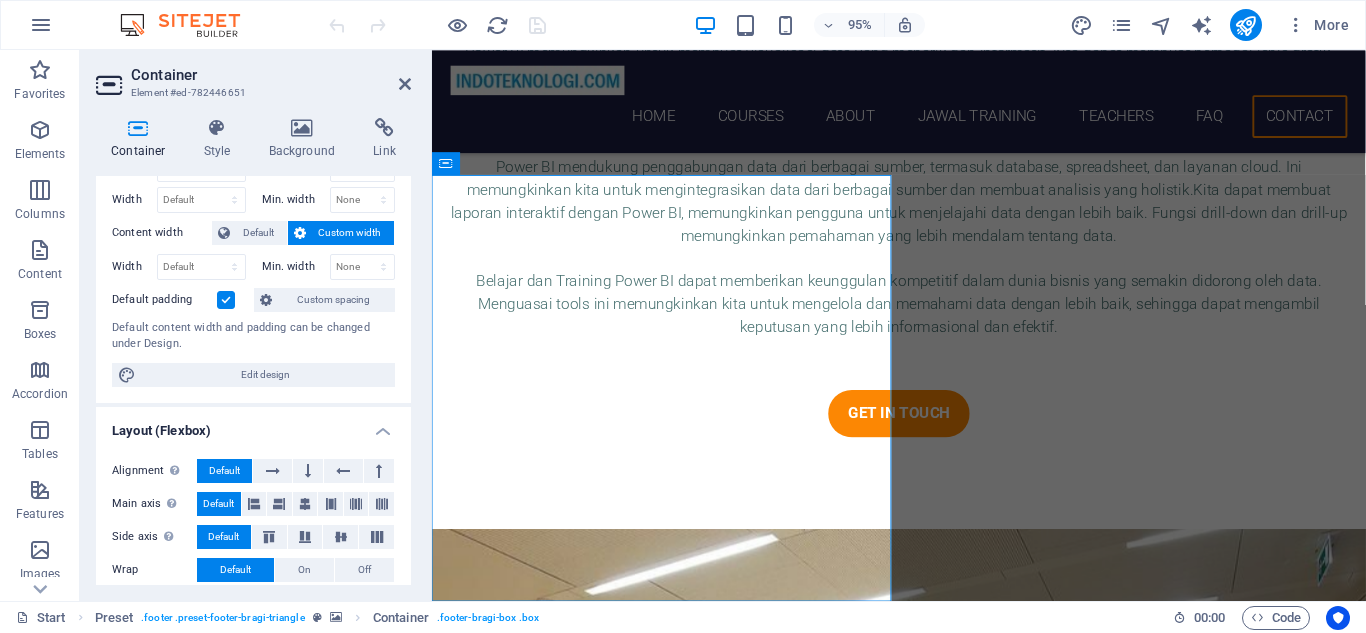 scroll, scrollTop: 0, scrollLeft: 0, axis: both 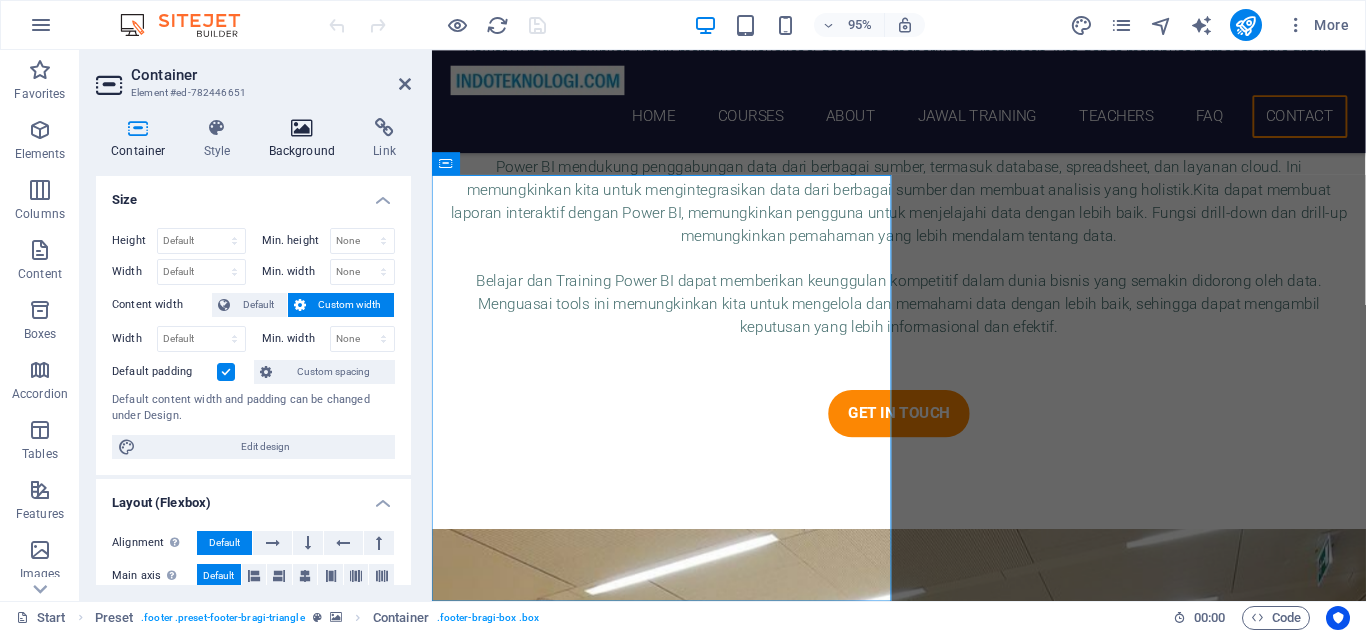 click on "Background" at bounding box center [306, 139] 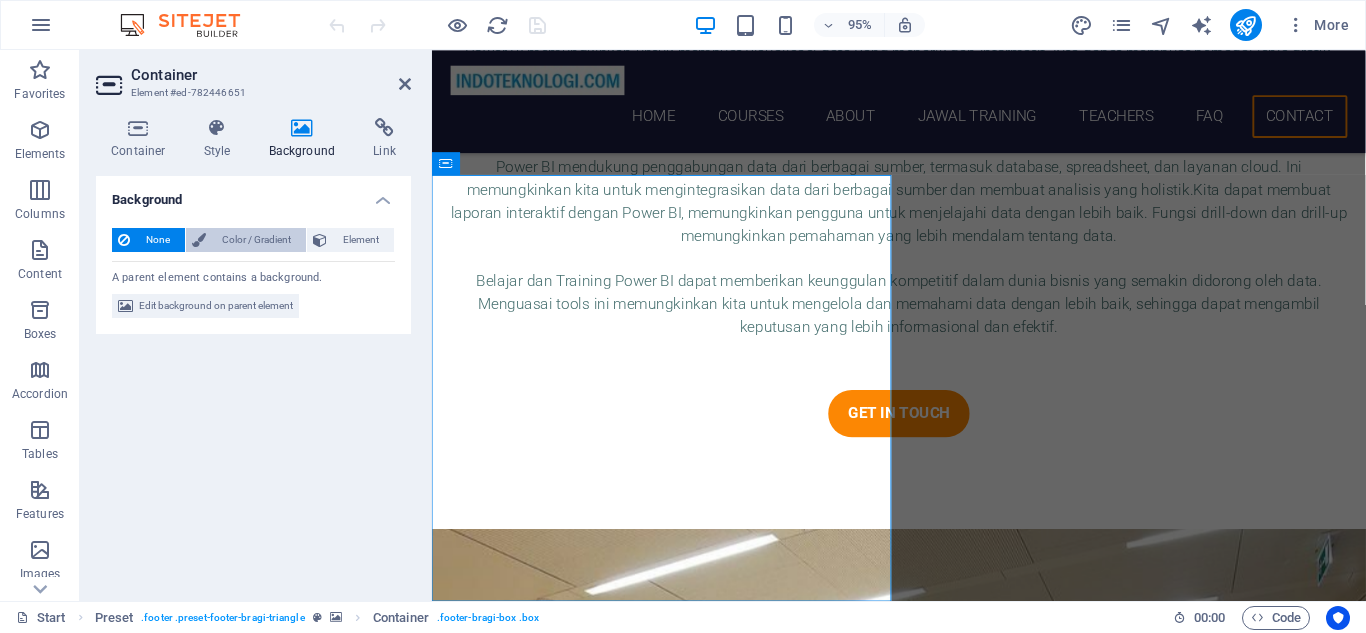 click on "Color / Gradient" at bounding box center [256, 240] 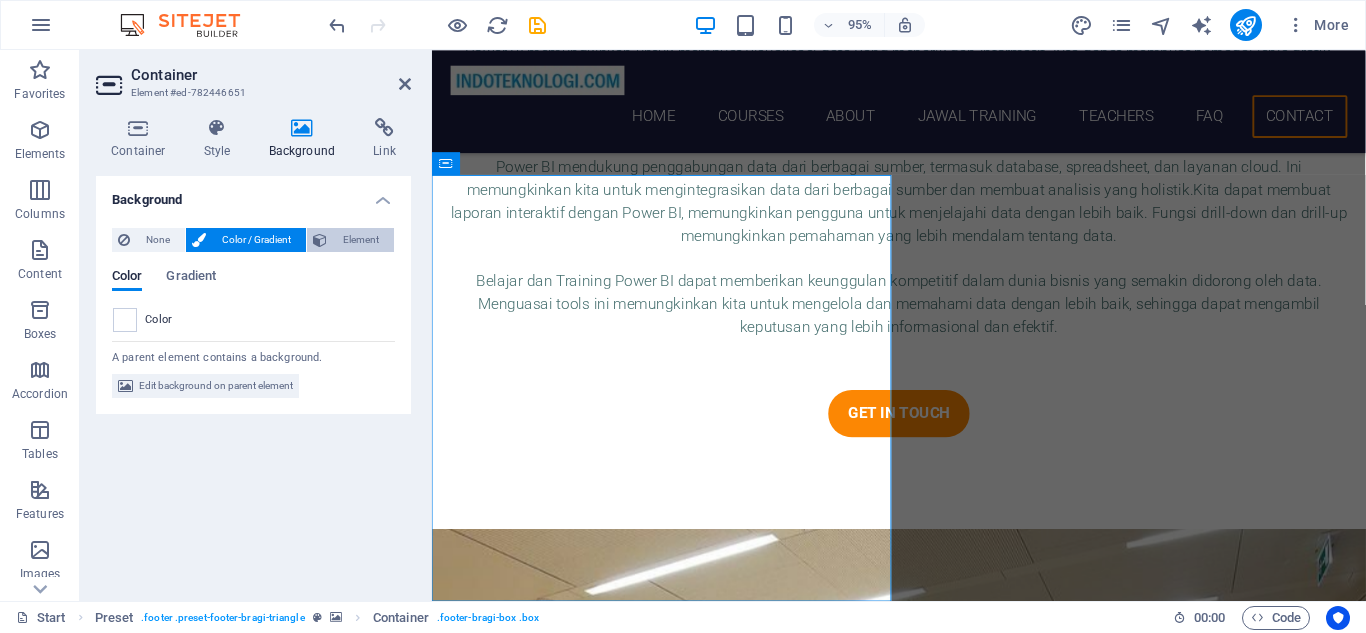 click on "Element" at bounding box center (360, 240) 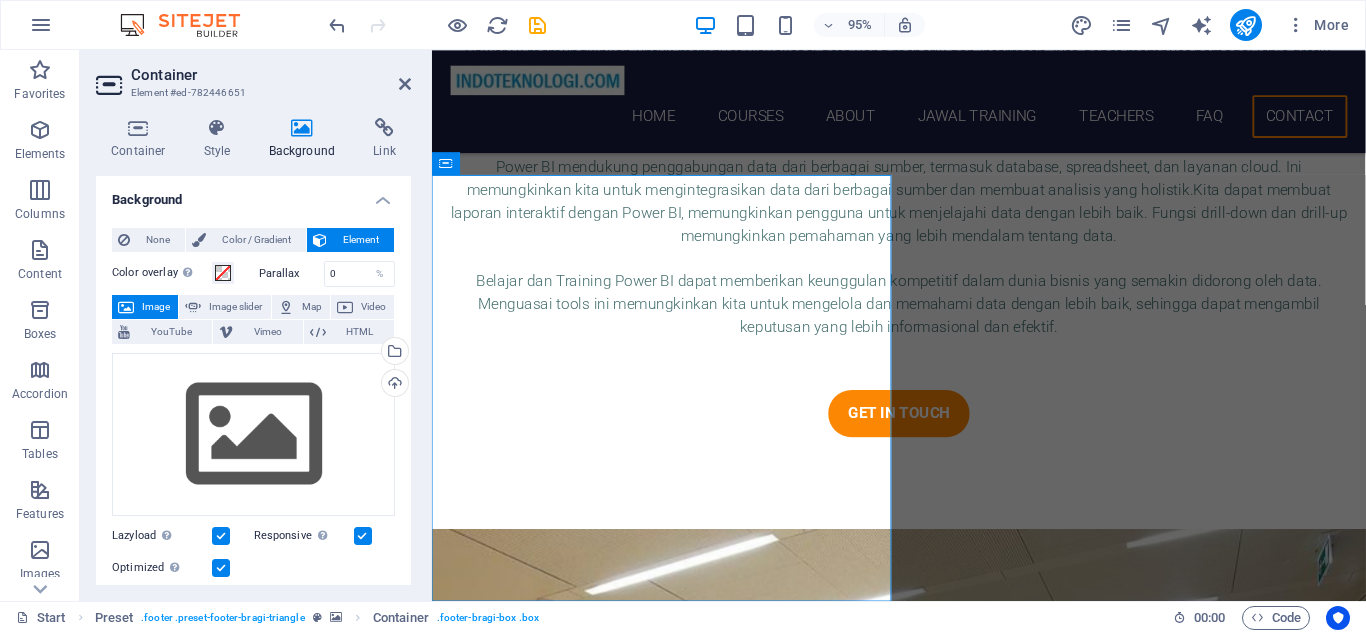 drag, startPoint x: 326, startPoint y: 447, endPoint x: 404, endPoint y: 524, distance: 109.60383 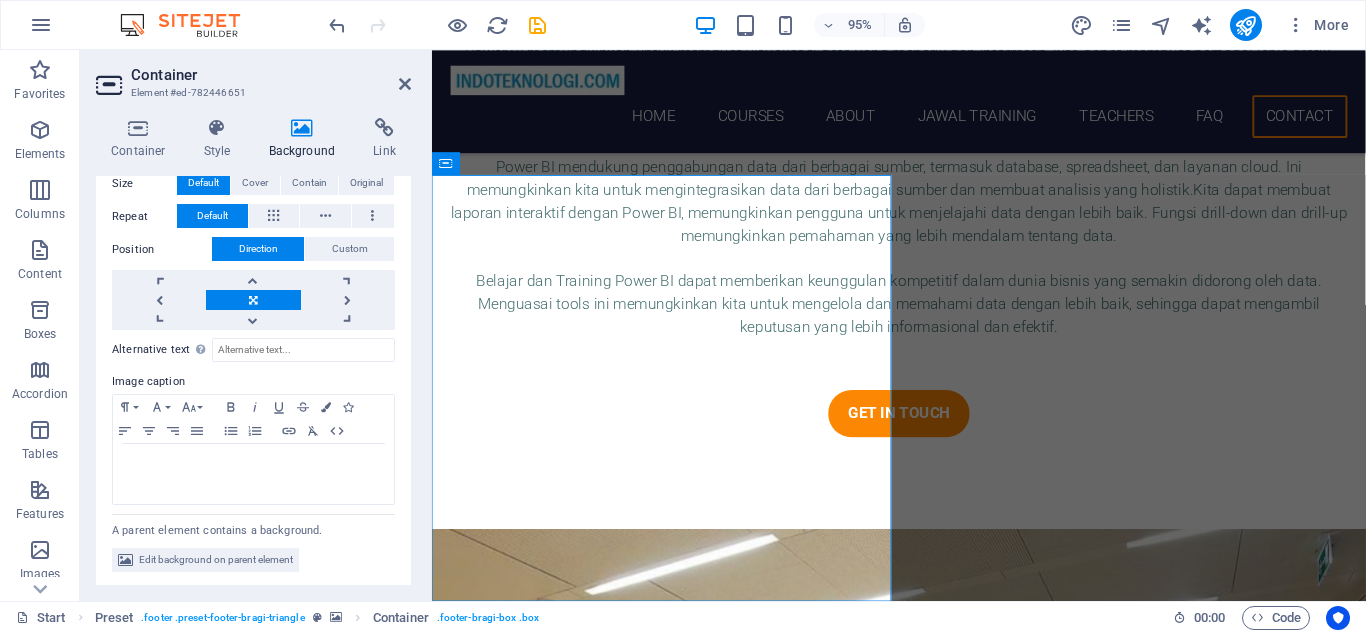 scroll, scrollTop: 61, scrollLeft: 0, axis: vertical 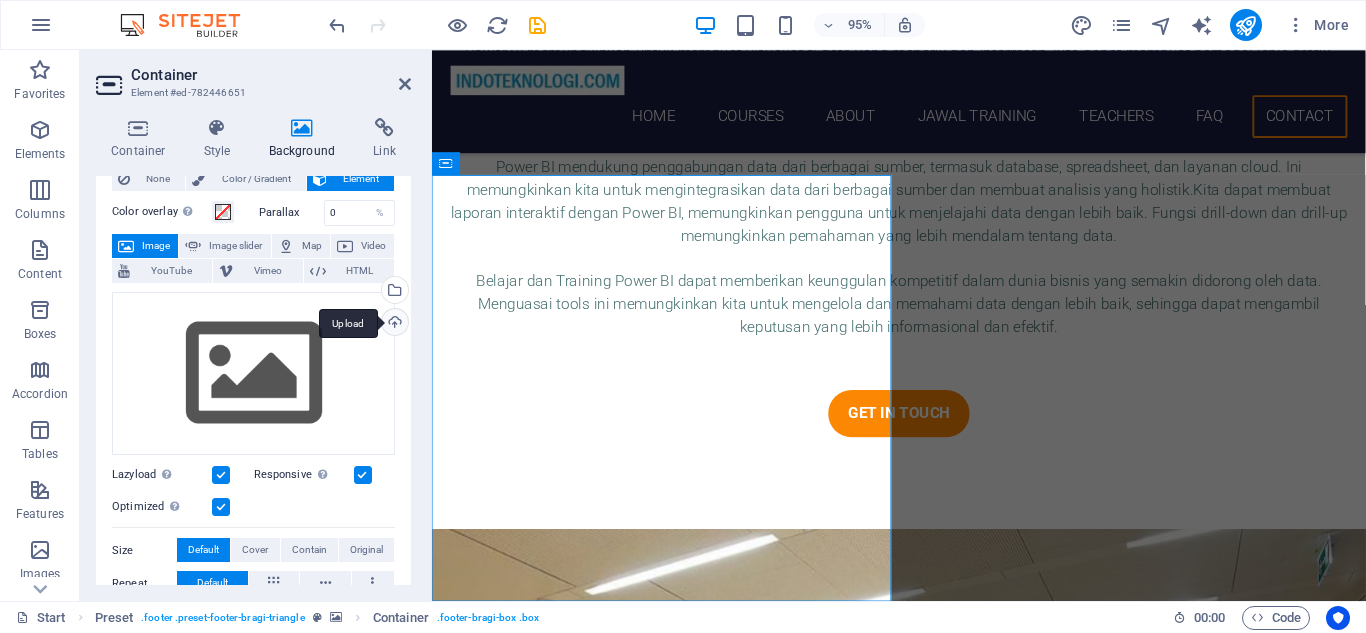 click on "Upload" at bounding box center [393, 324] 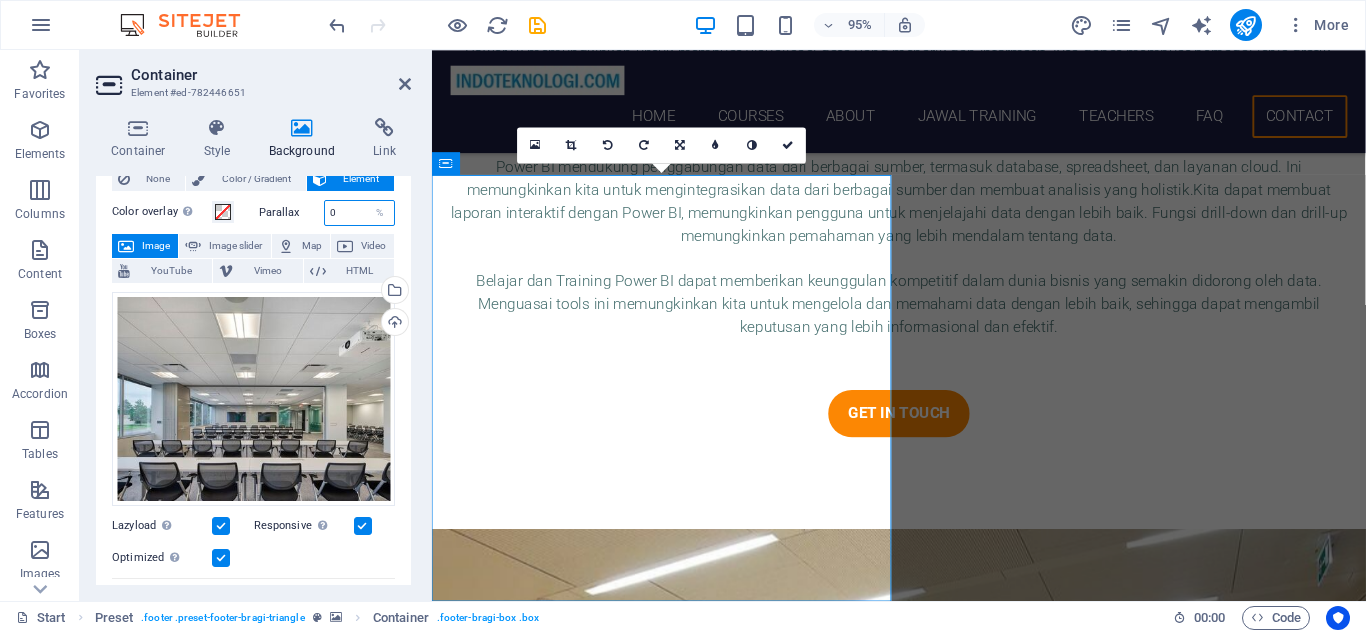 click on "0" at bounding box center [360, 213] 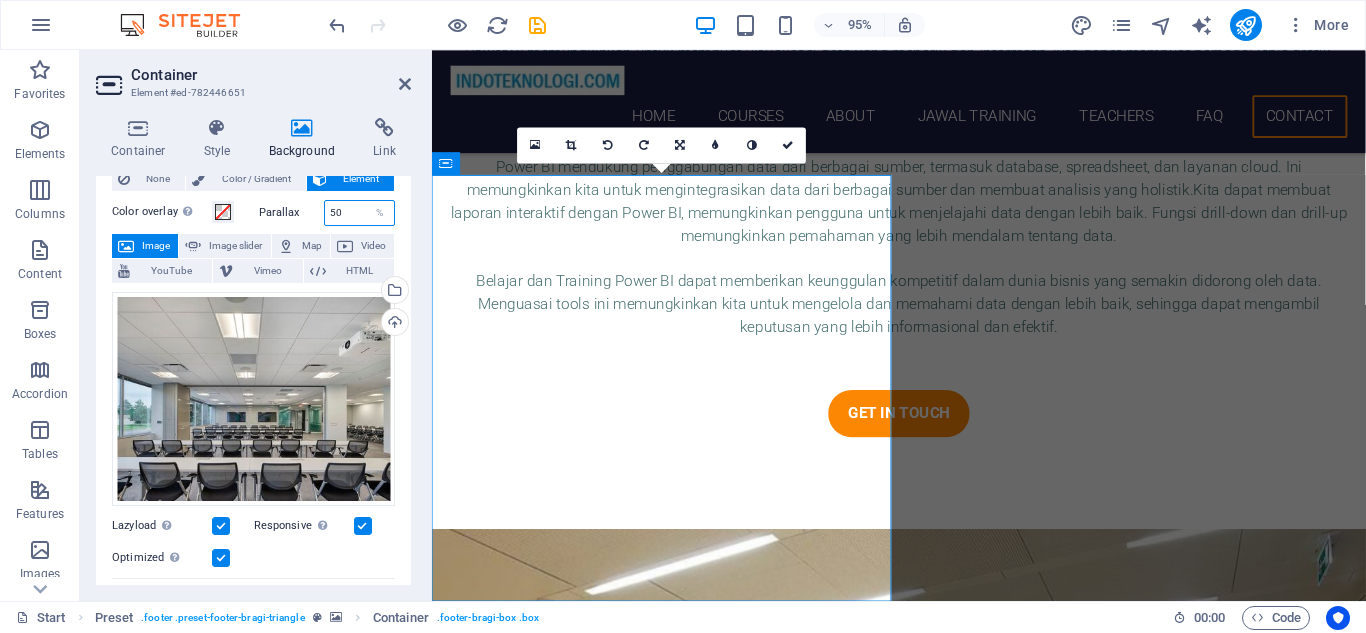 type on "5" 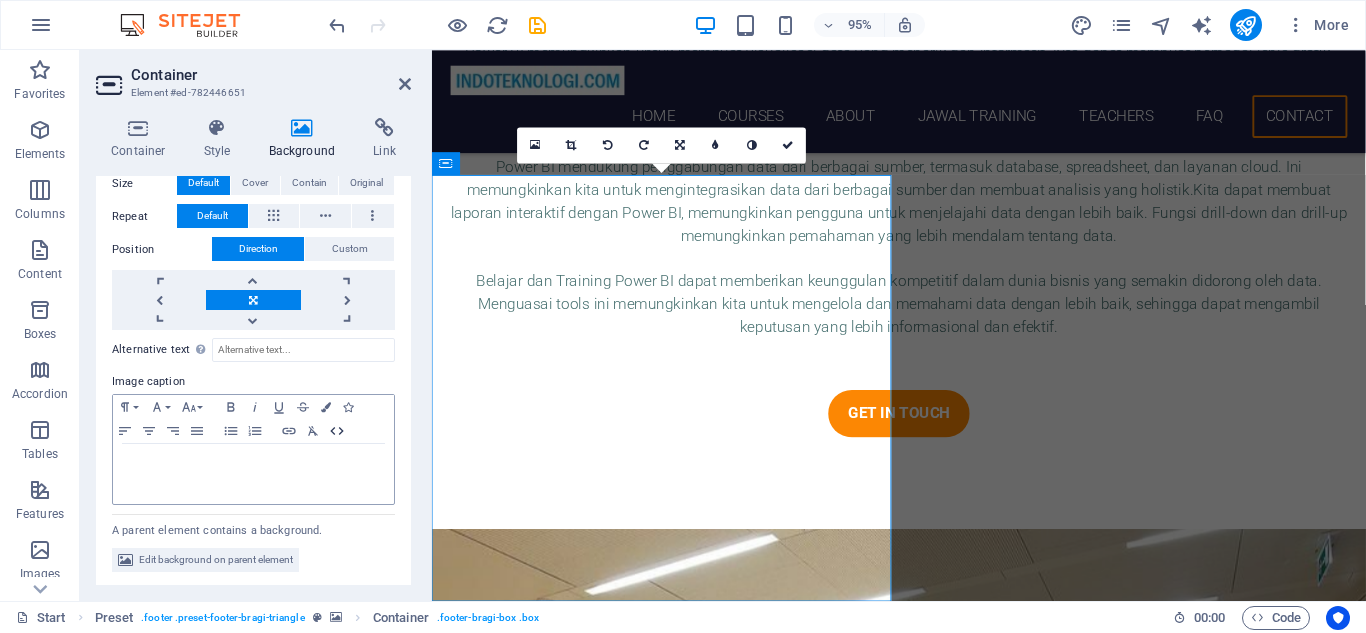 scroll, scrollTop: 112, scrollLeft: 0, axis: vertical 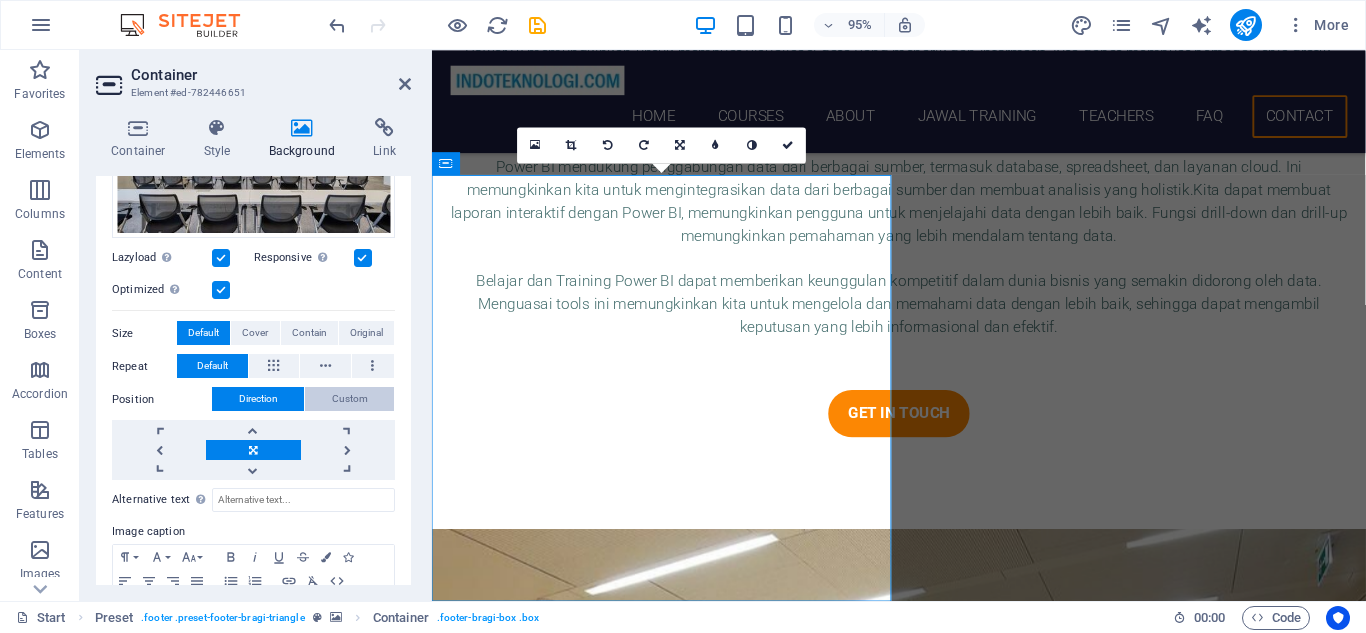type 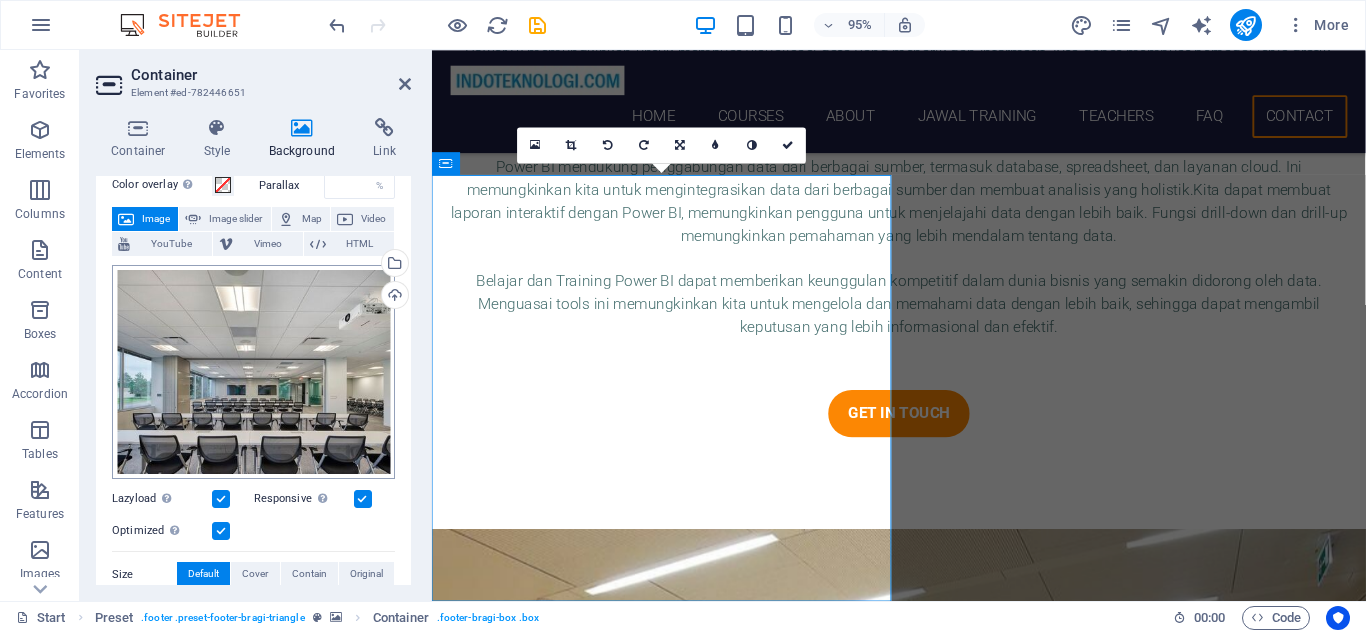 scroll, scrollTop: 455, scrollLeft: 0, axis: vertical 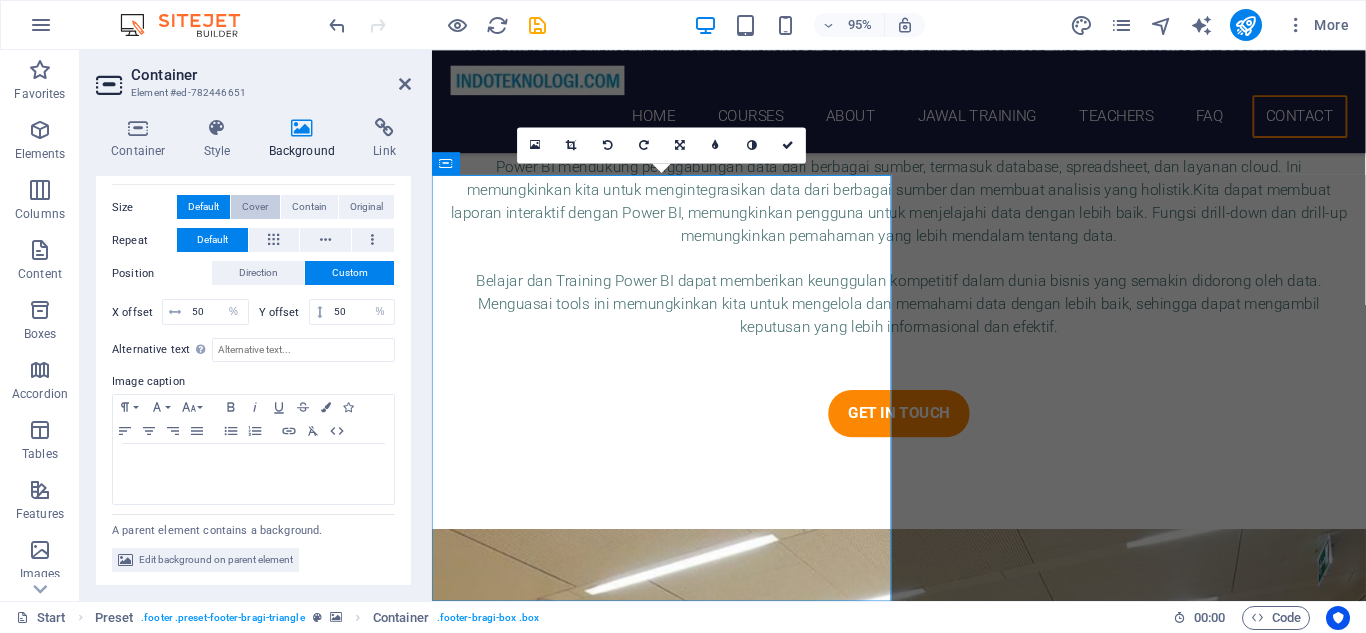 click on "Cover" at bounding box center (255, 207) 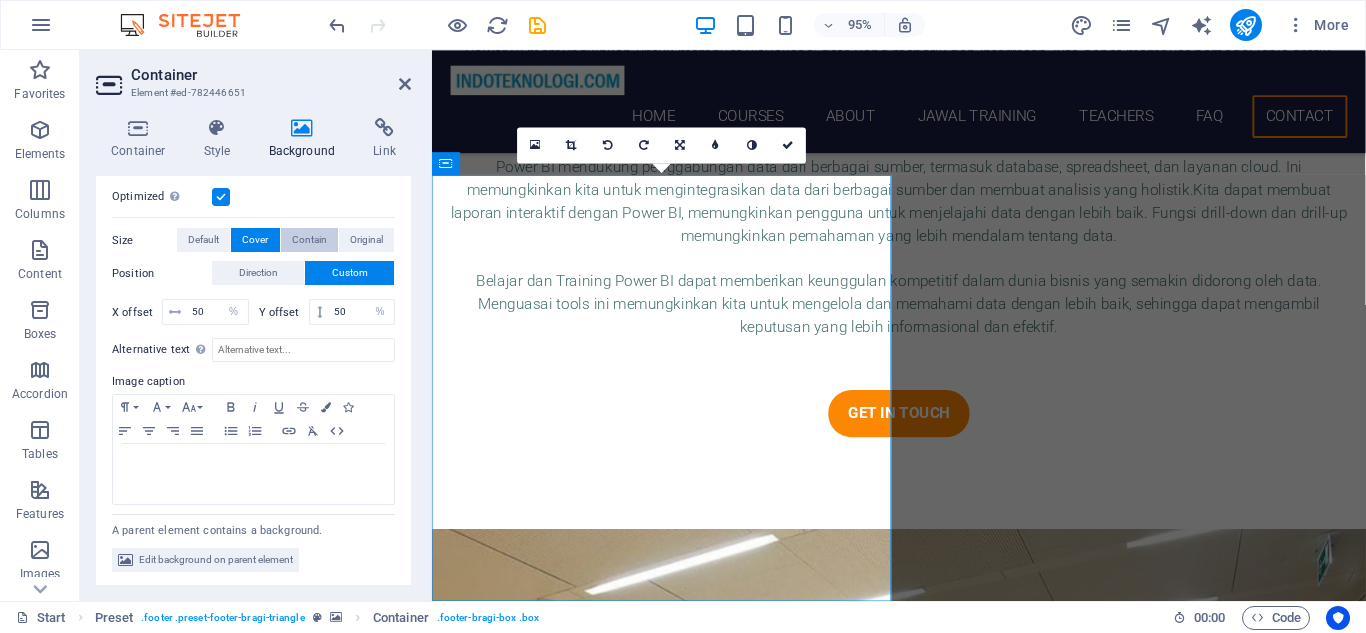 click on "Contain" at bounding box center [309, 240] 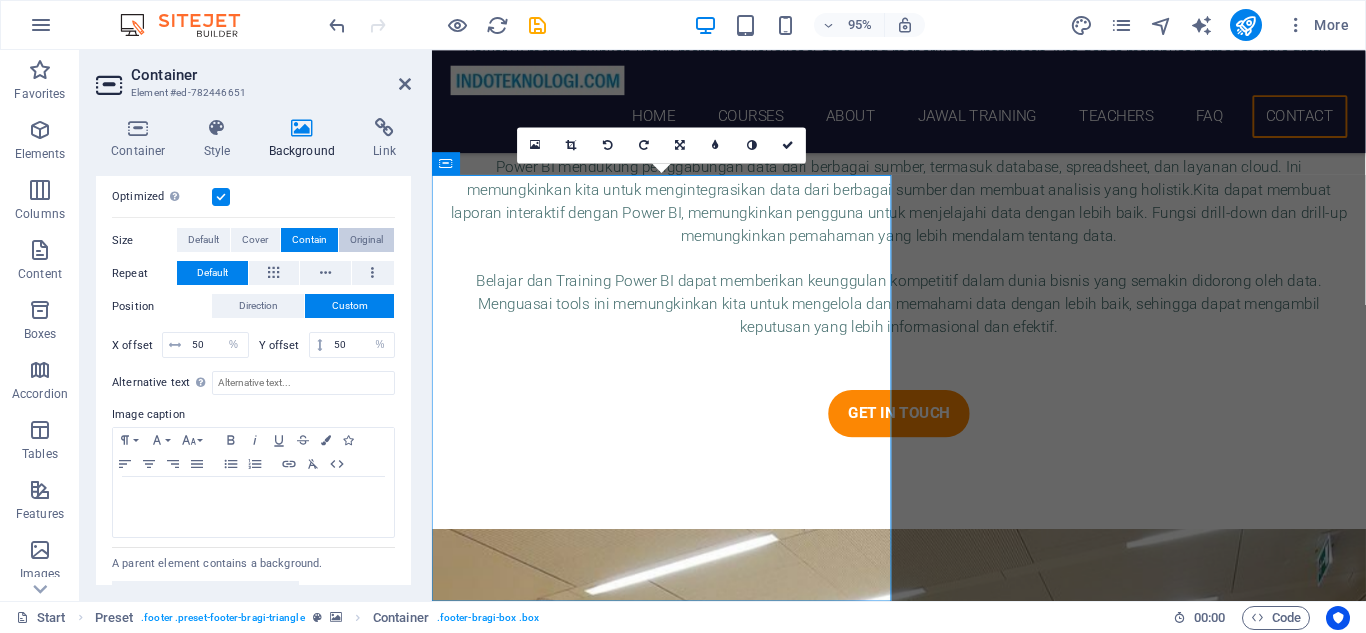 click on "Original" at bounding box center (366, 240) 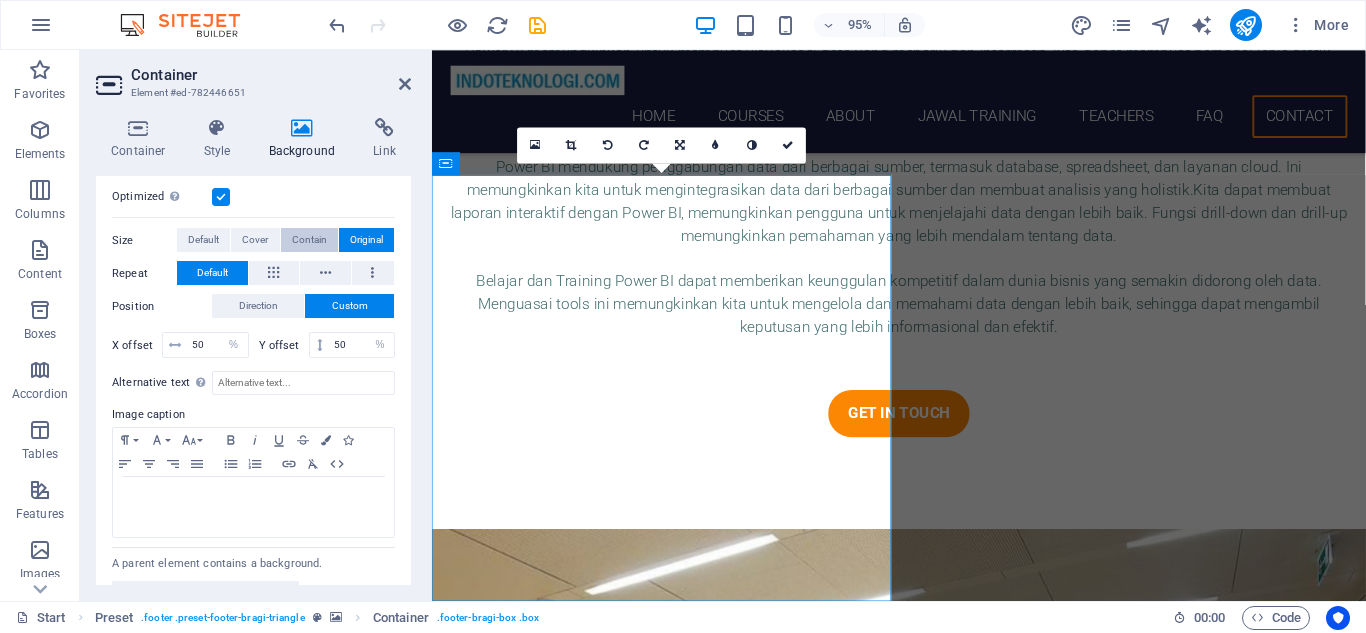 click on "Contain" at bounding box center (309, 240) 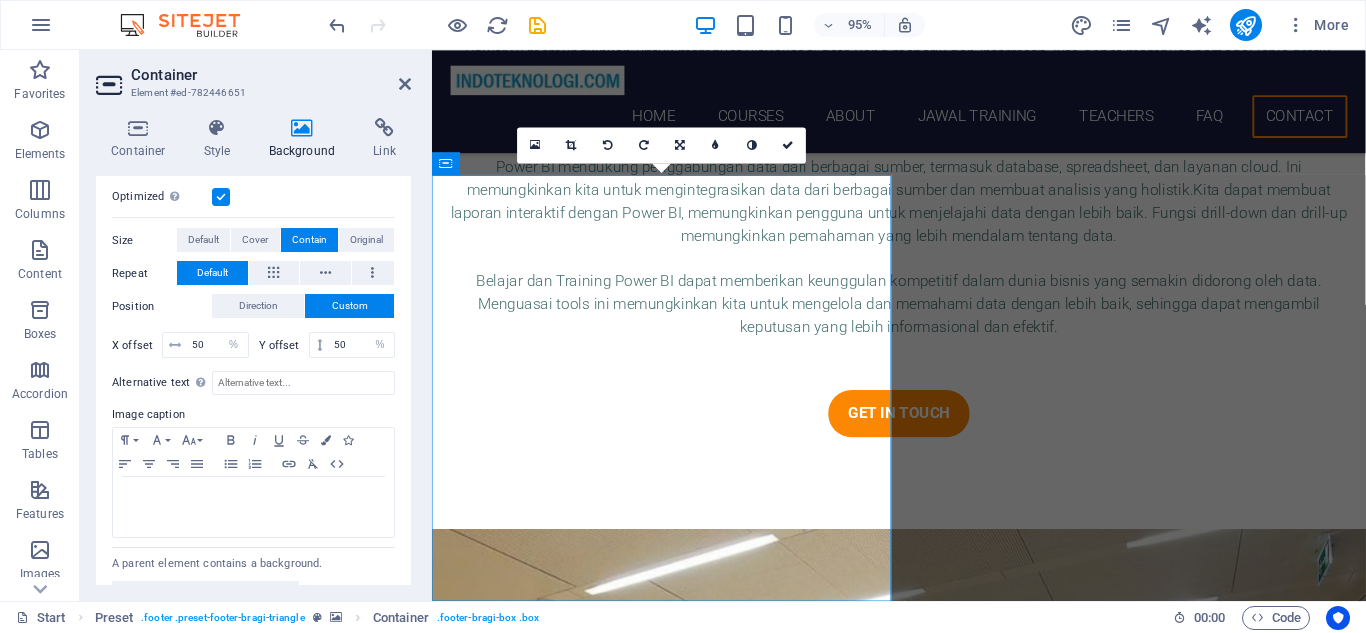 drag, startPoint x: 802, startPoint y: 533, endPoint x: 800, endPoint y: 568, distance: 35.057095 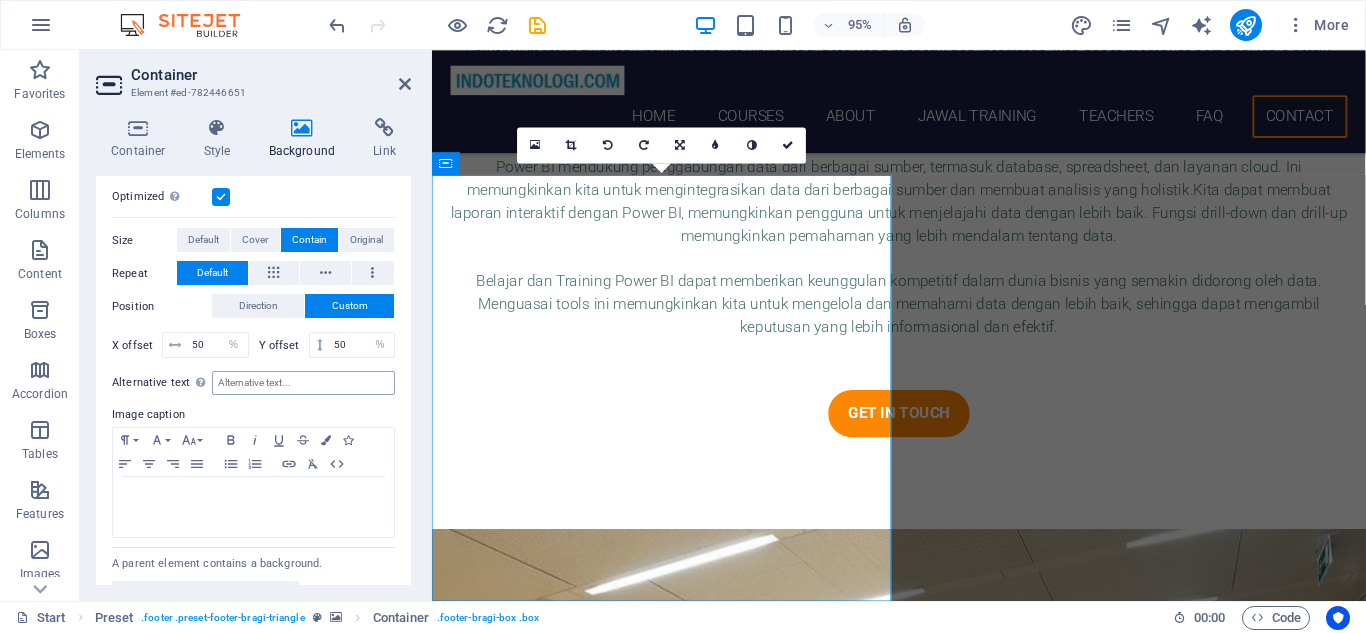 scroll, scrollTop: 0, scrollLeft: 0, axis: both 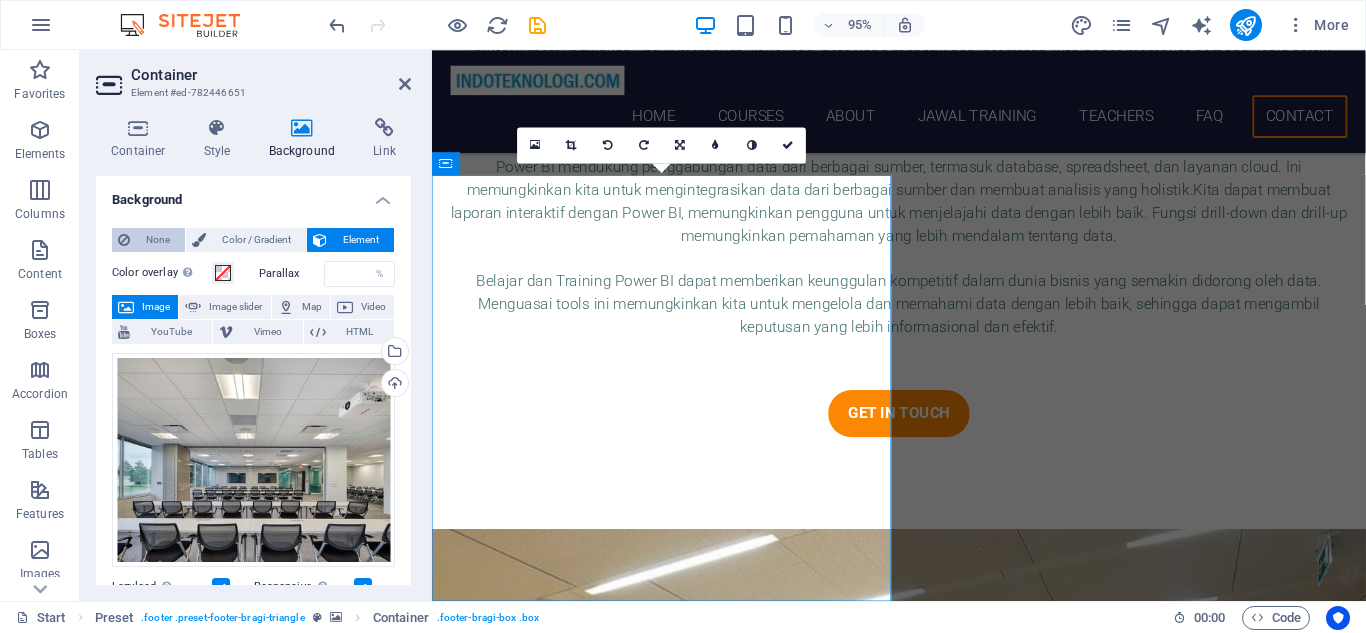 click on "None" at bounding box center (157, 240) 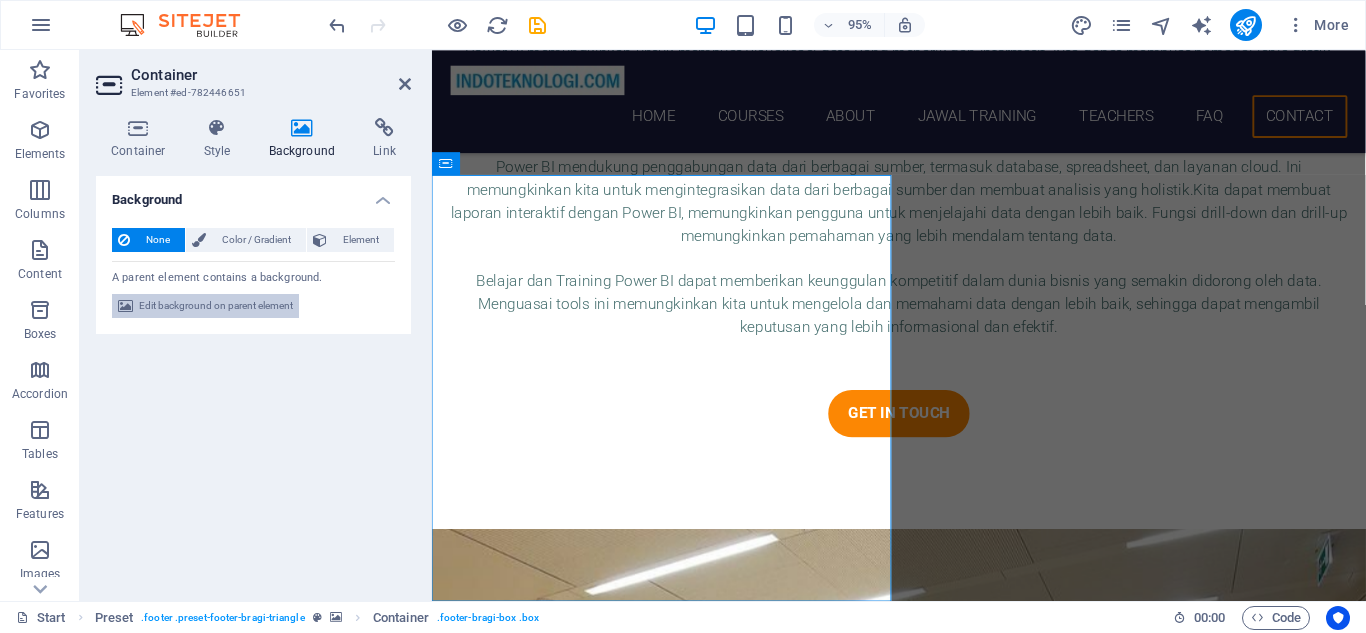 click on "Edit background on parent element" at bounding box center (216, 306) 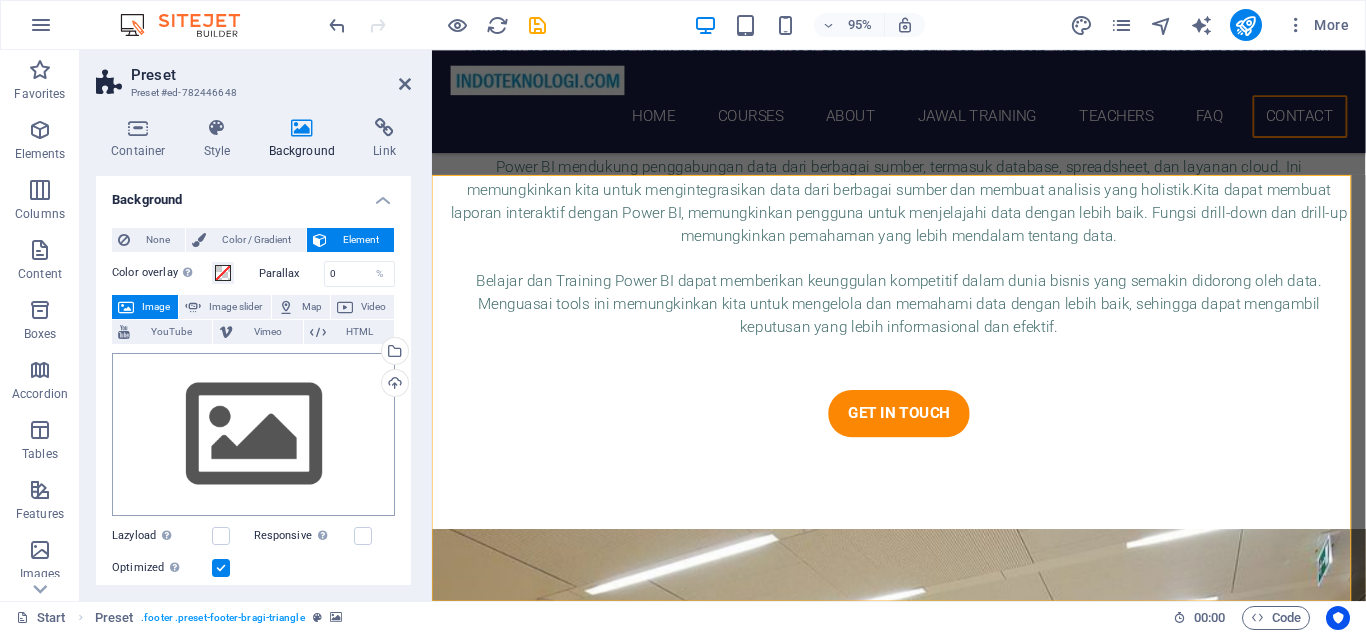 scroll, scrollTop: 330, scrollLeft: 0, axis: vertical 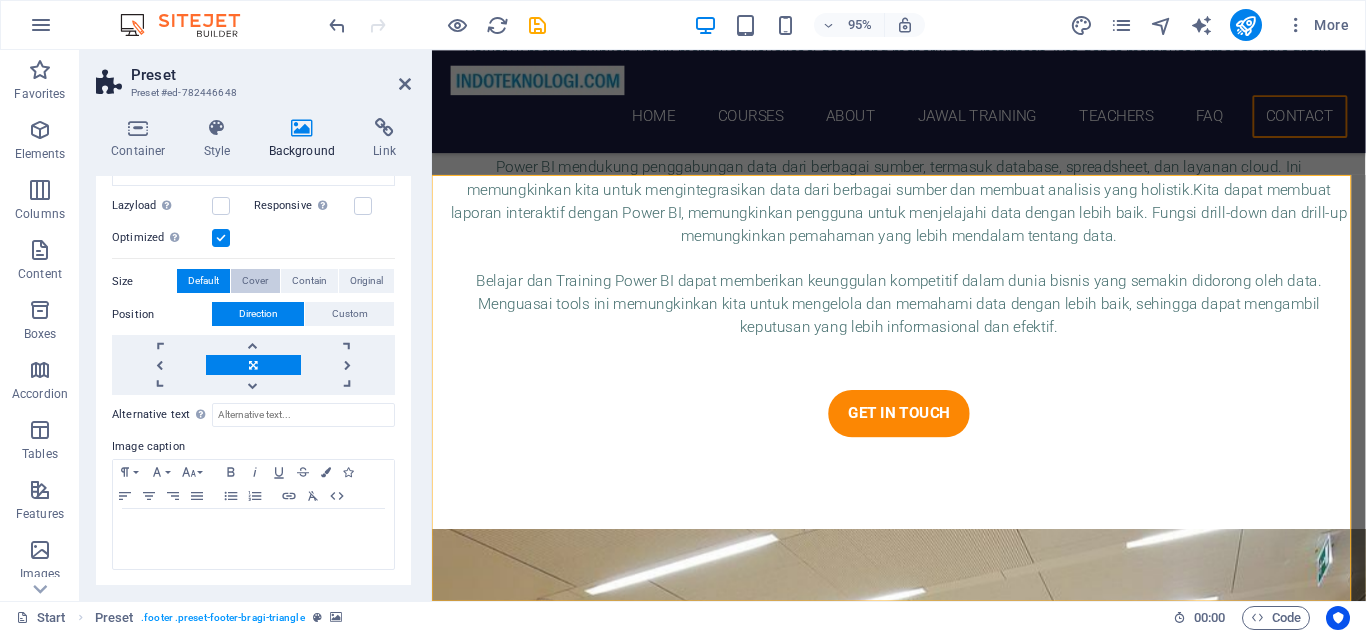 click on "Cover" at bounding box center [255, 281] 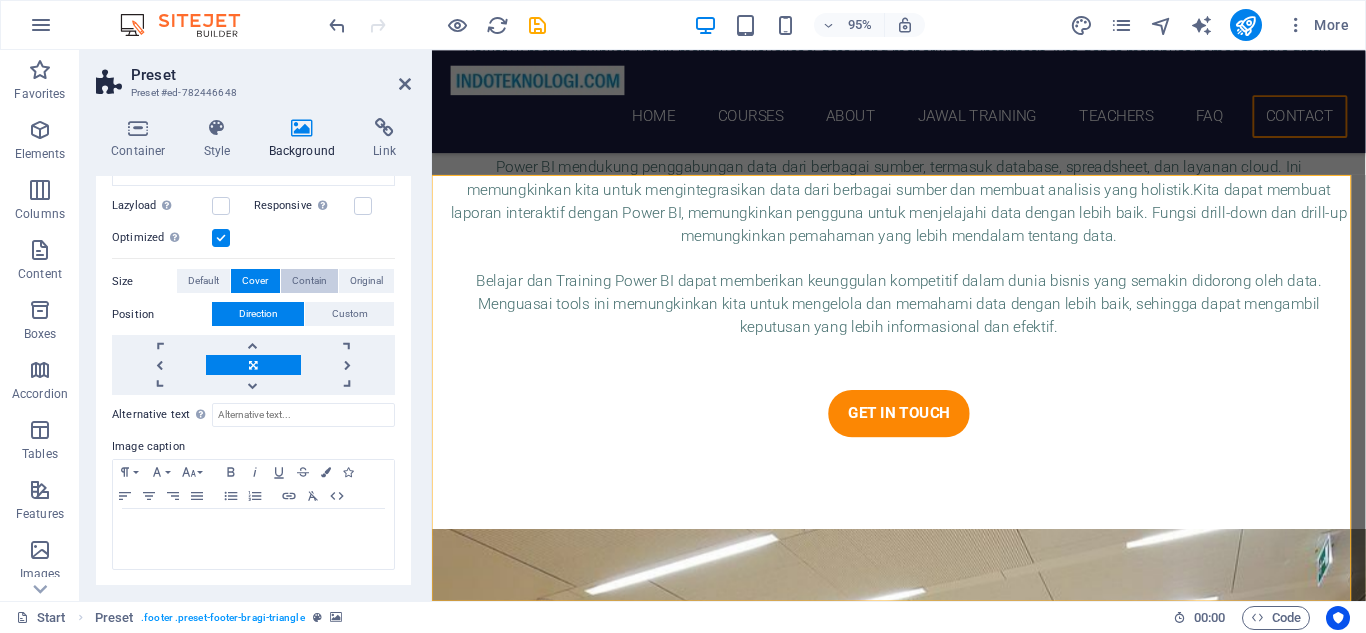 click on "Contain" at bounding box center (309, 281) 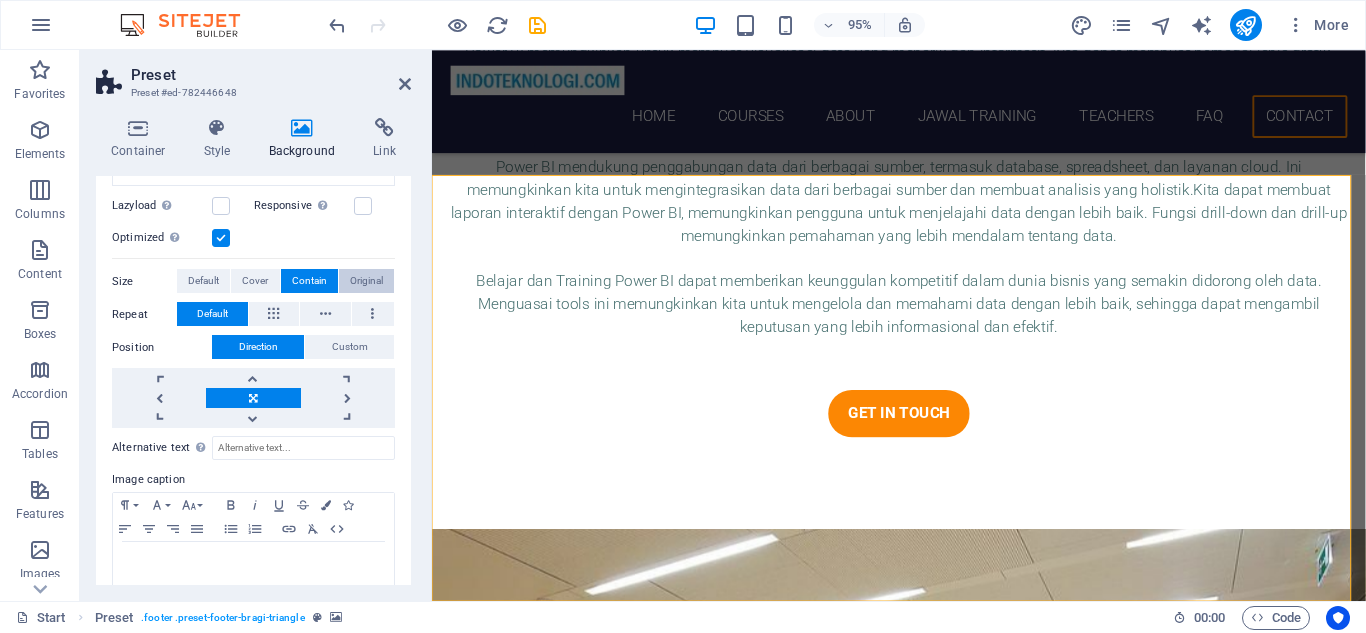 click on "Original" at bounding box center (366, 281) 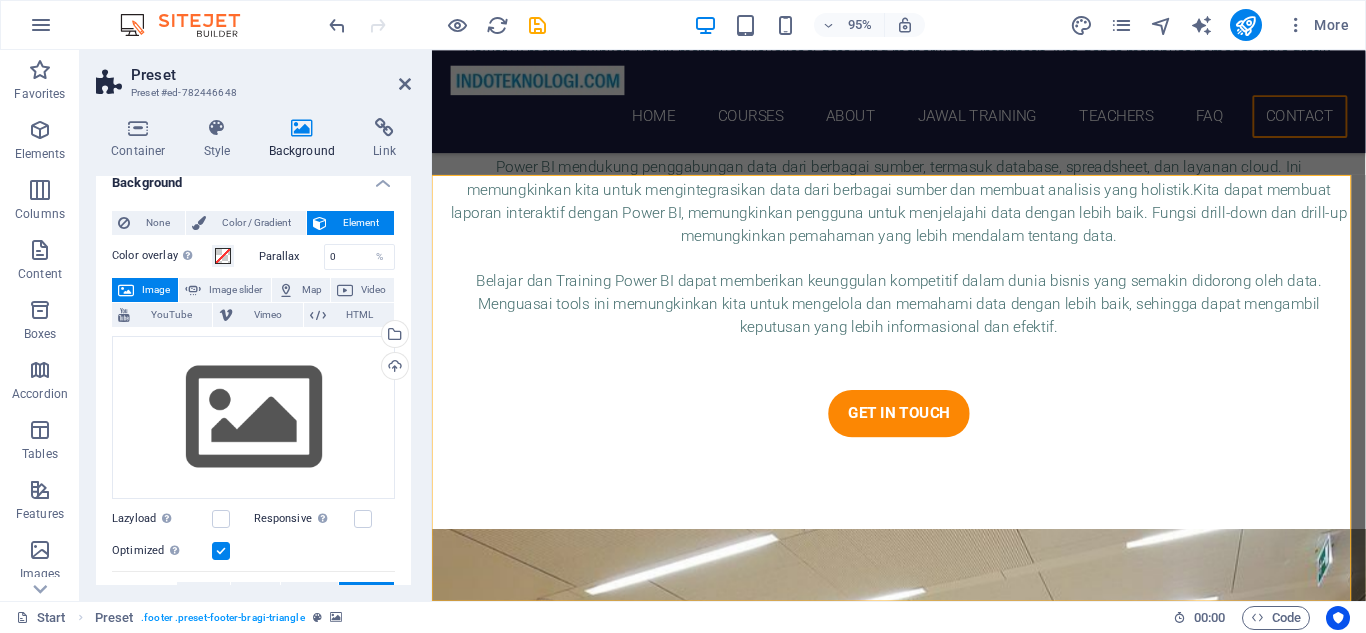 scroll, scrollTop: 0, scrollLeft: 0, axis: both 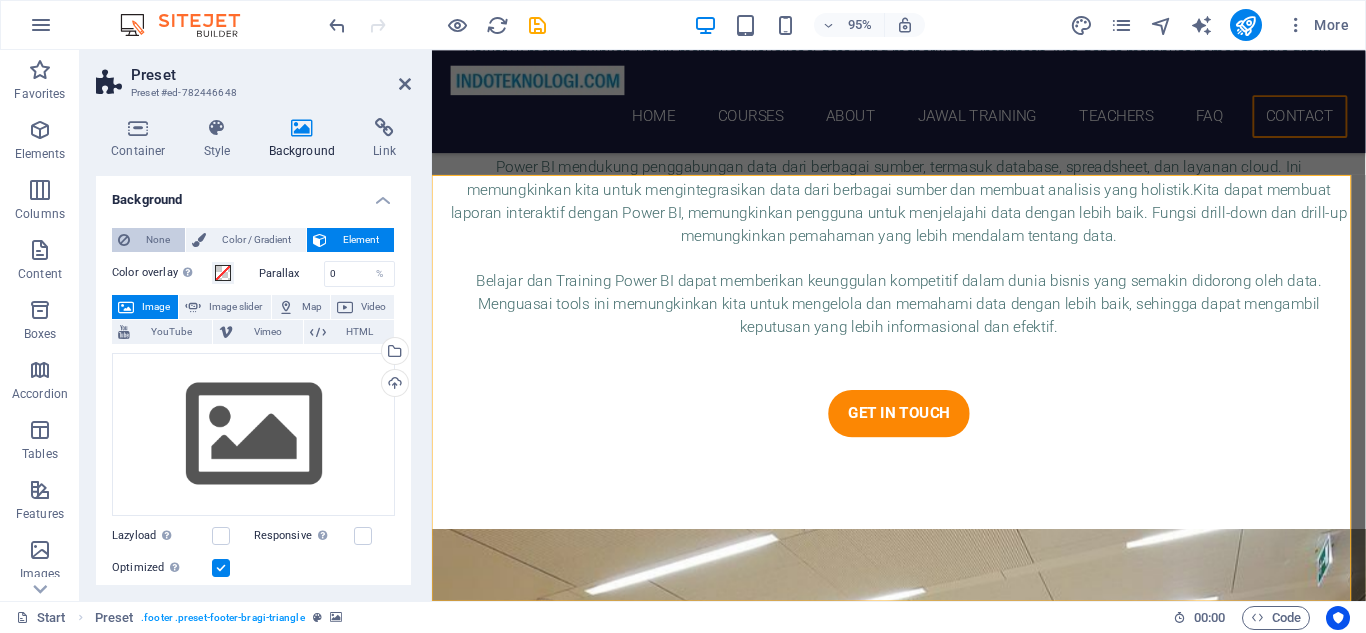 click on "None" at bounding box center (157, 240) 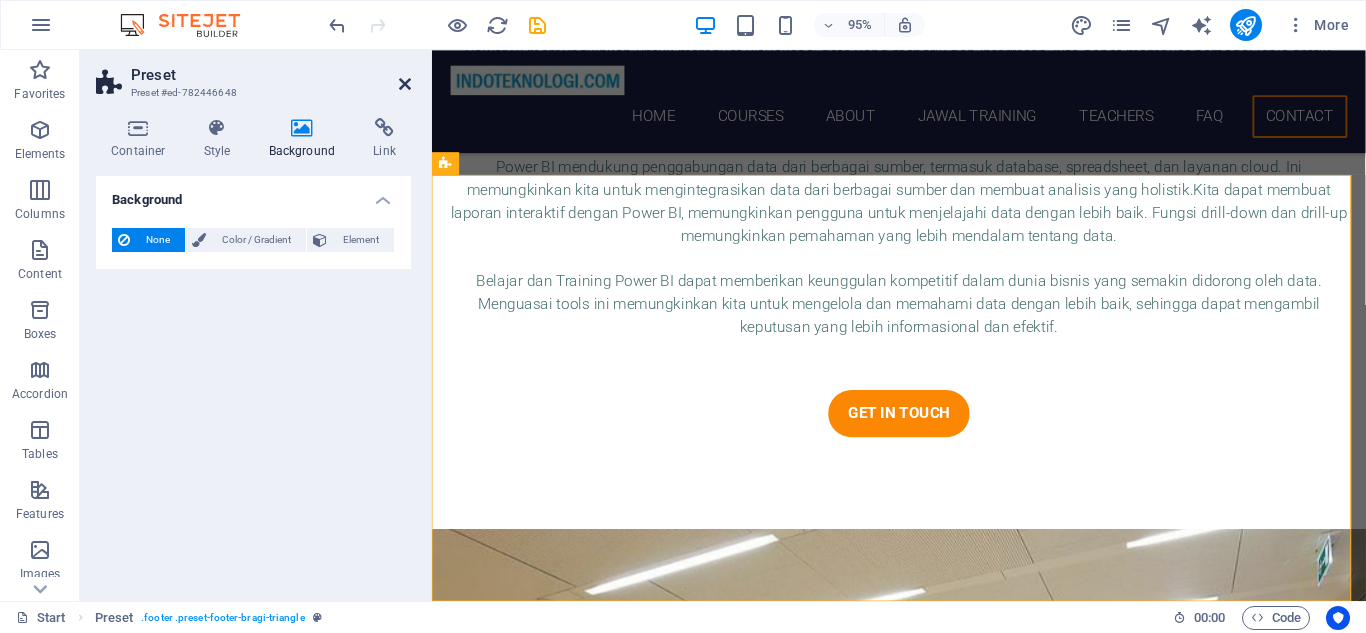 drag, startPoint x: 406, startPoint y: 84, endPoint x: 772, endPoint y: 358, distance: 457.20016 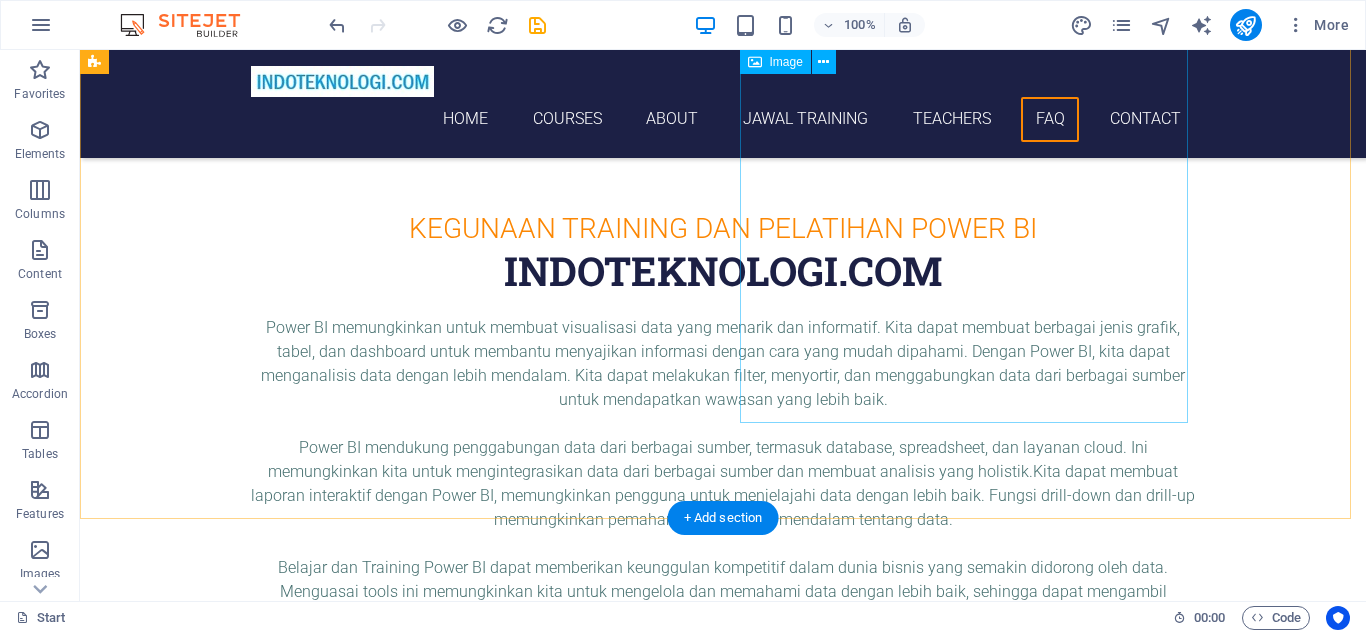scroll, scrollTop: 8349, scrollLeft: 0, axis: vertical 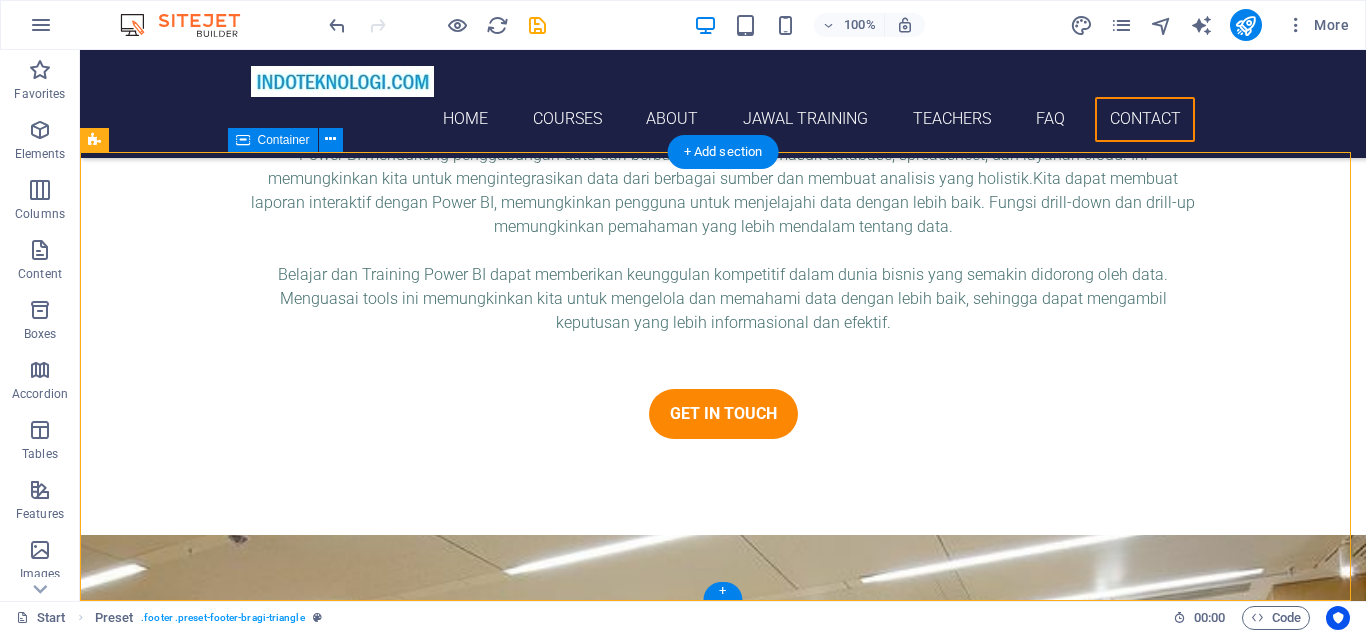 drag, startPoint x: 756, startPoint y: 374, endPoint x: 737, endPoint y: 371, distance: 19.235384 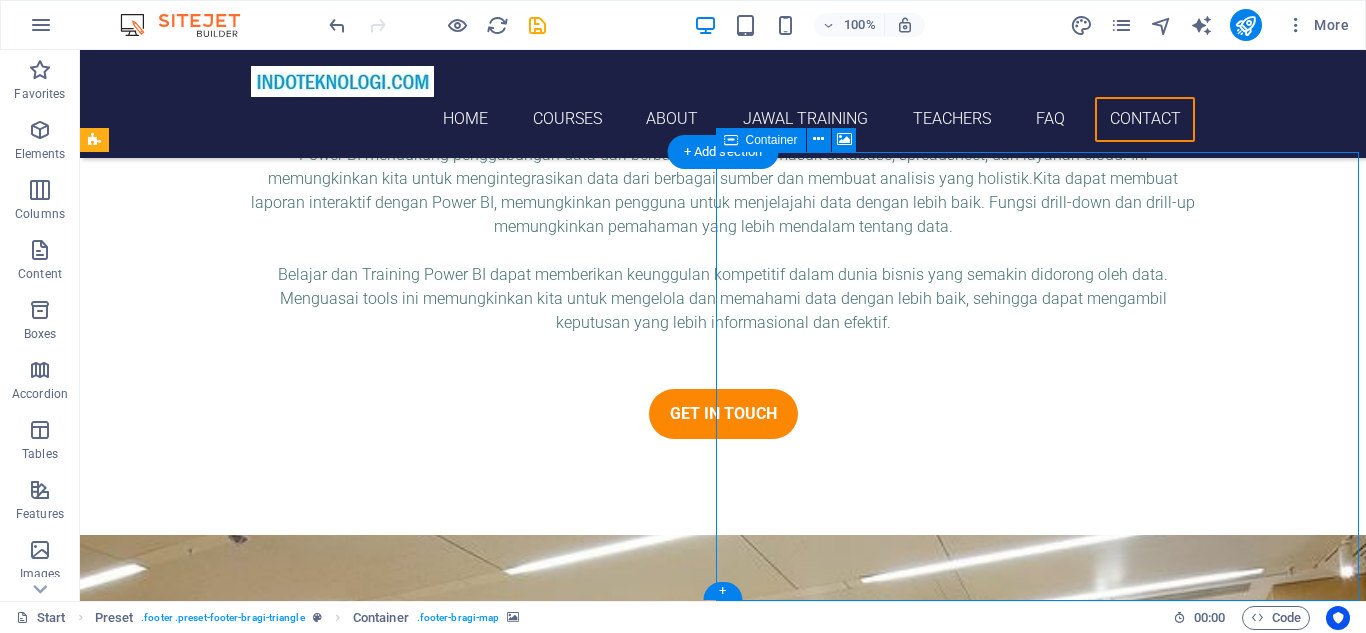 drag, startPoint x: 849, startPoint y: 223, endPoint x: 934, endPoint y: 242, distance: 87.09765 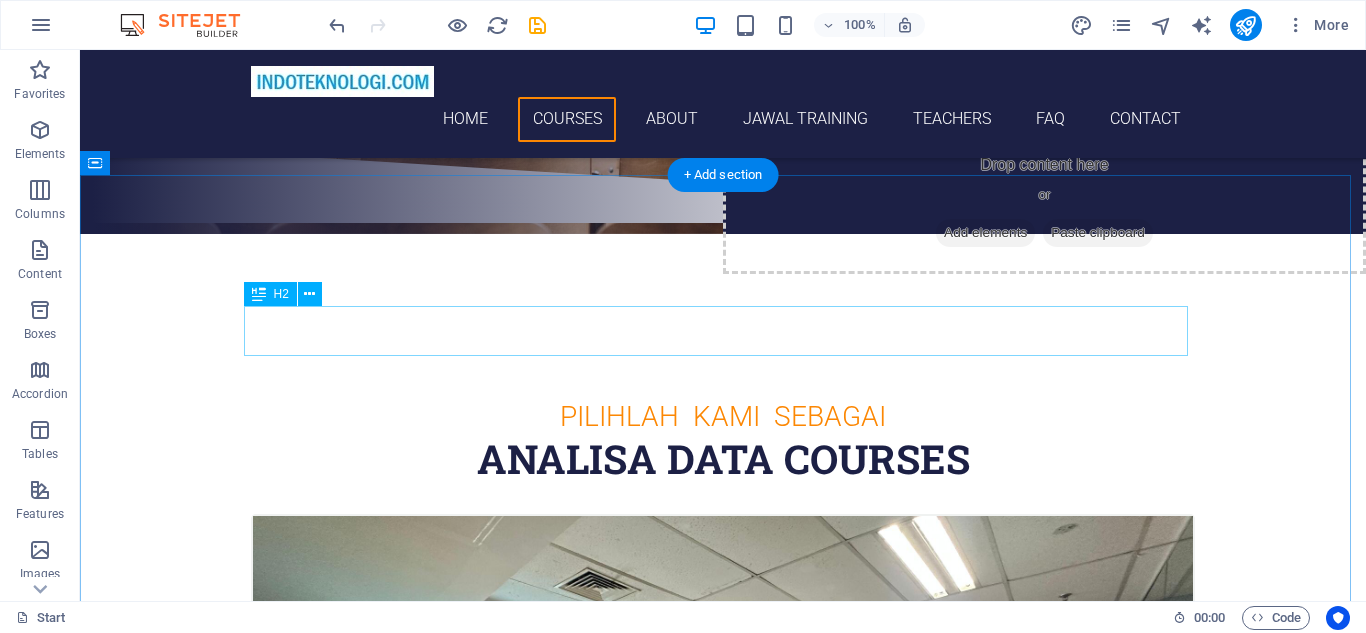 scroll, scrollTop: 733, scrollLeft: 0, axis: vertical 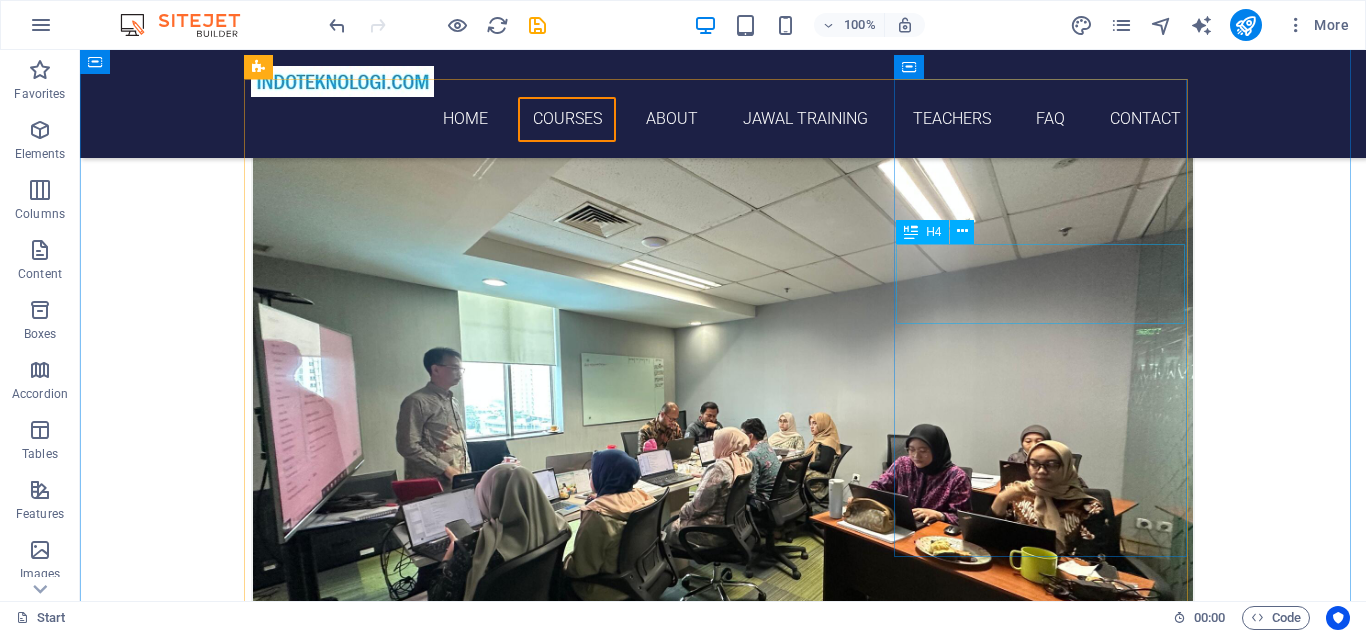 click on "Training DAX di Power BI" at bounding box center (723, 2177) 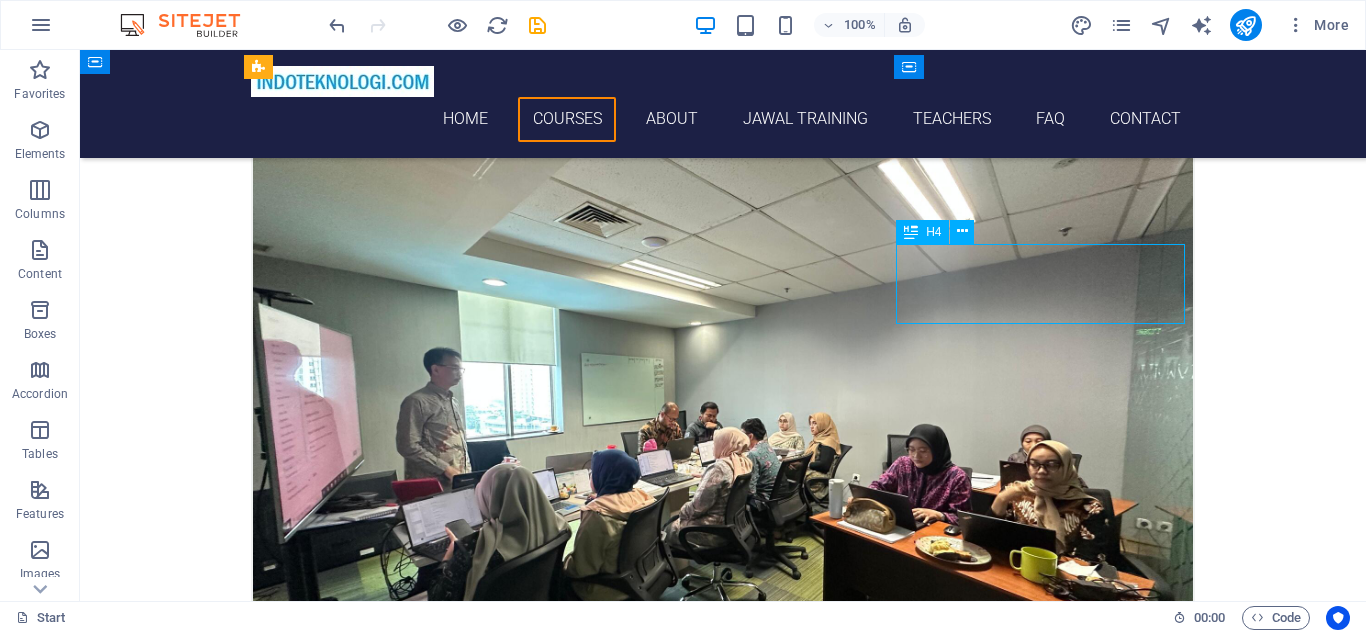 click on "Training DAX di Power BI" at bounding box center [723, 2177] 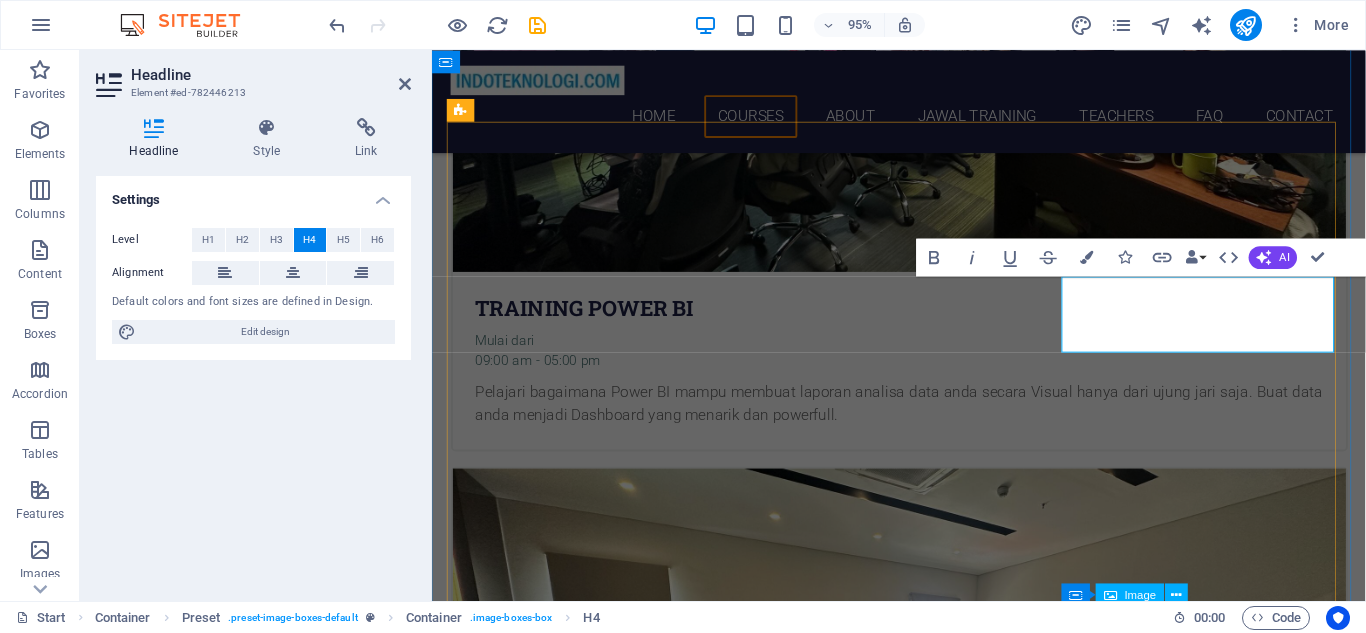 scroll, scrollTop: 716, scrollLeft: 0, axis: vertical 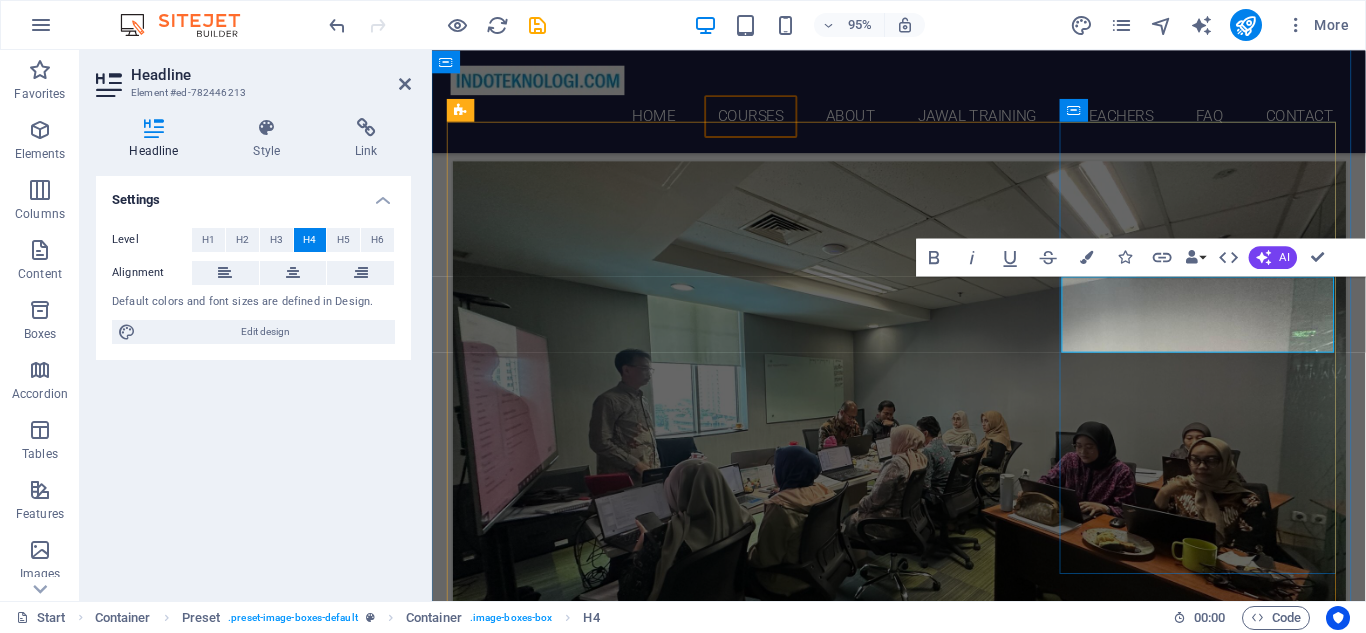 click on "Training DAX di Power BI" at bounding box center [924, 2206] 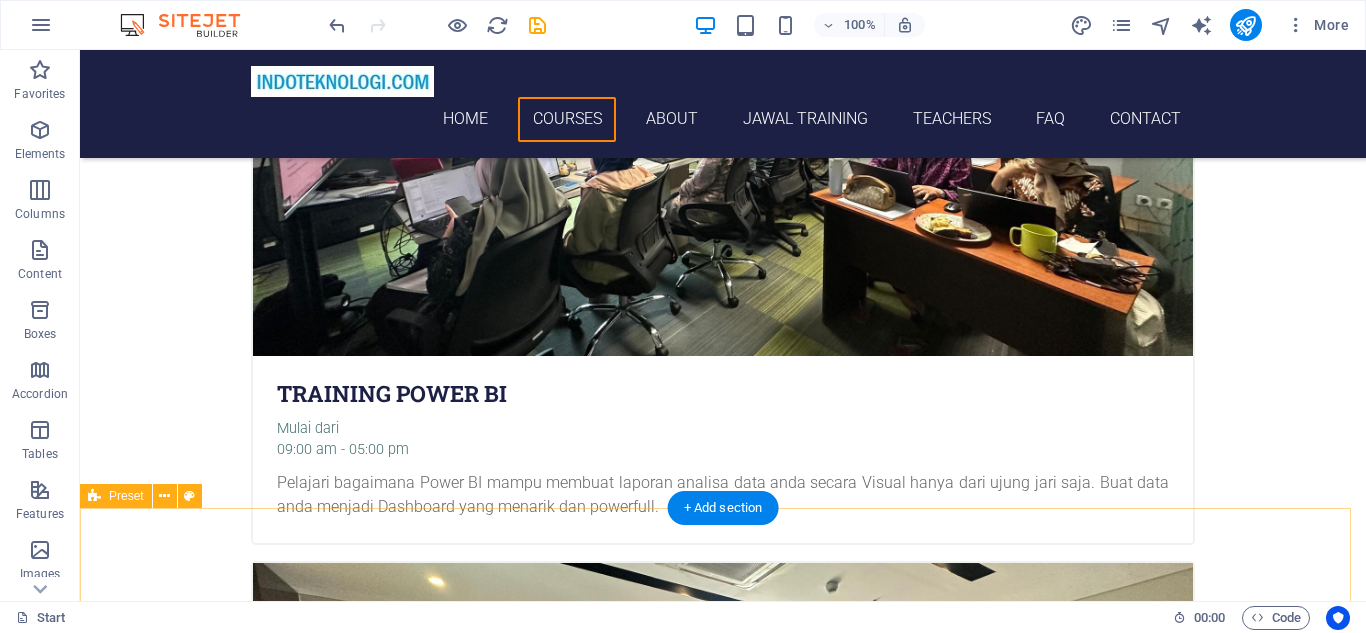 scroll, scrollTop: 1422, scrollLeft: 0, axis: vertical 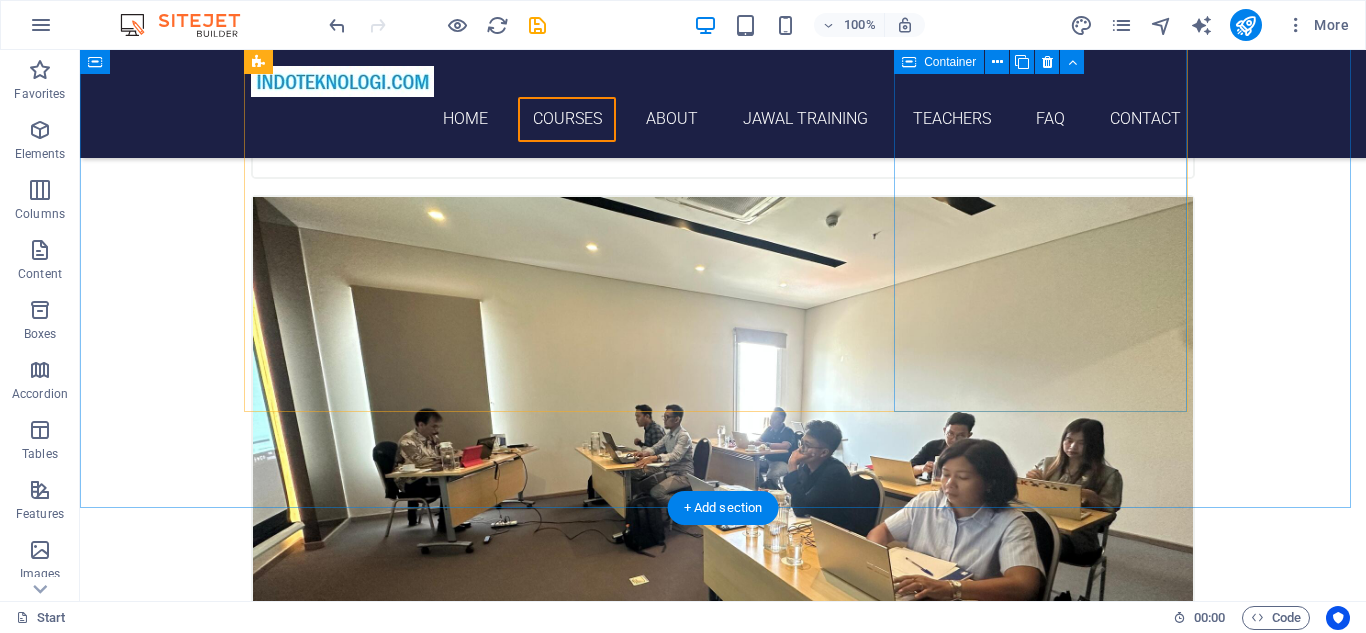 click on "Design Services with Power BI  Mulai dari  09:00 am - 05:00 pm Kami dapat membantu untuk mendesain laporan atau dashboard. Kirimkan sample data anda. Kami akan buatkan mockup seperti yang diinginkan." at bounding box center [723, 3708] 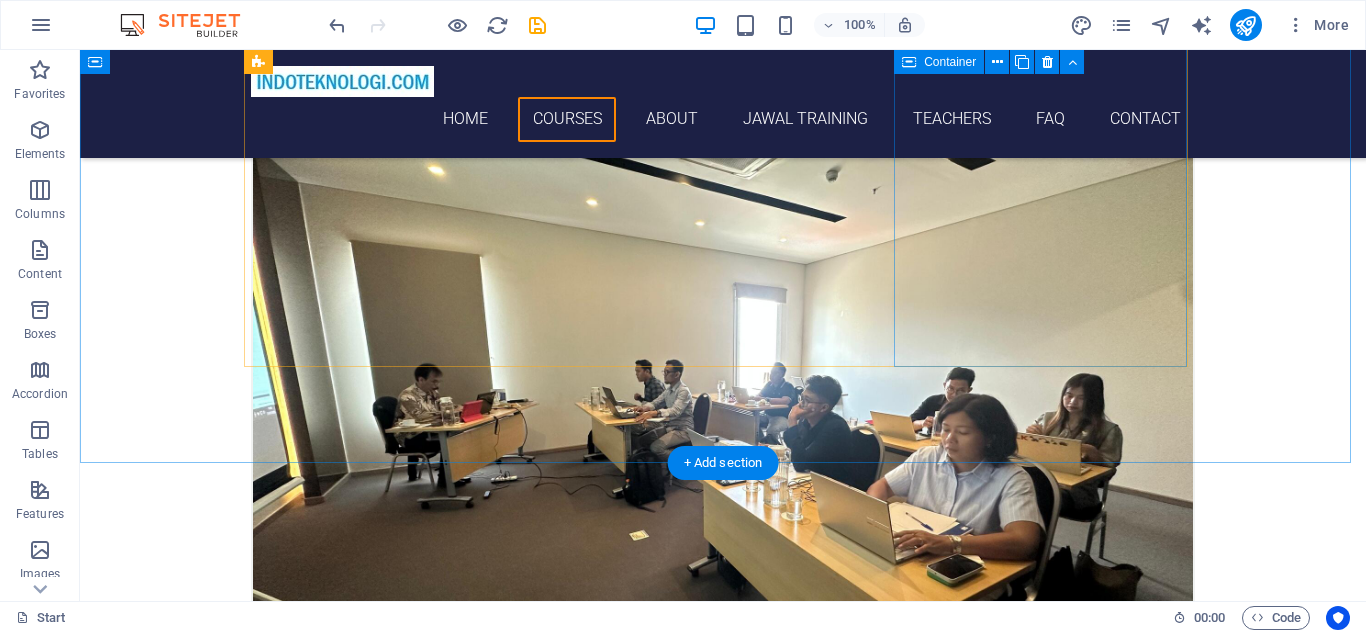 scroll, scrollTop: 1100, scrollLeft: 0, axis: vertical 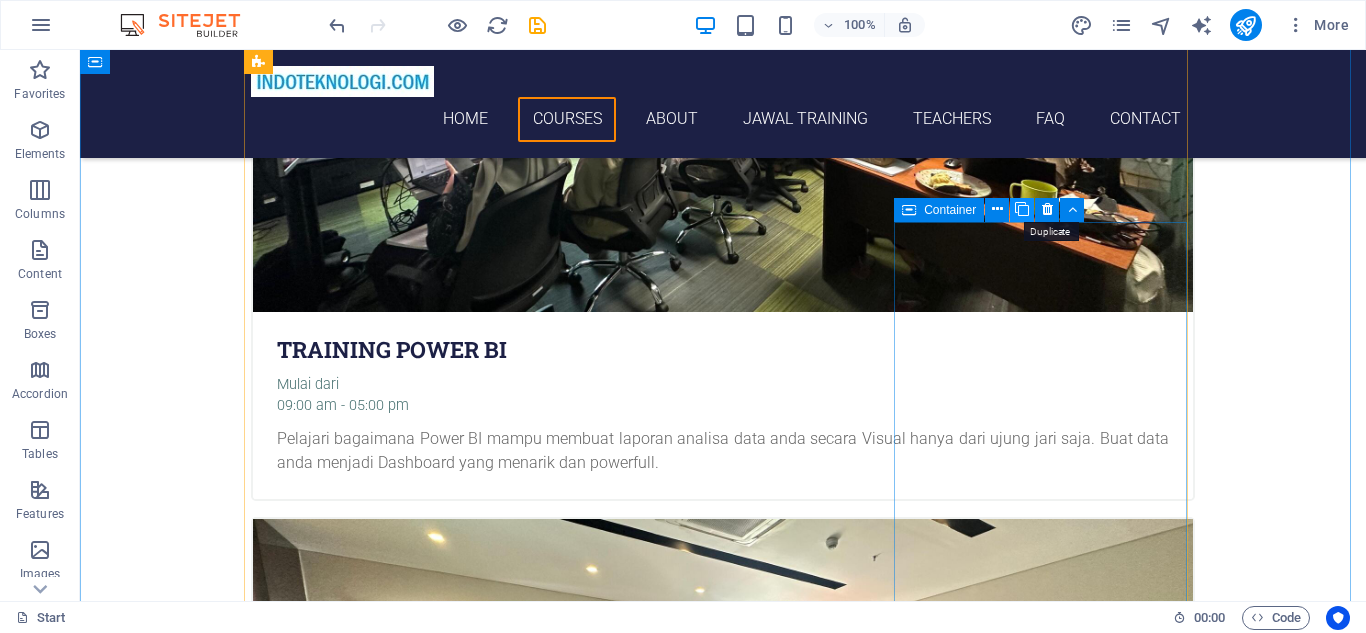 click at bounding box center [1022, 209] 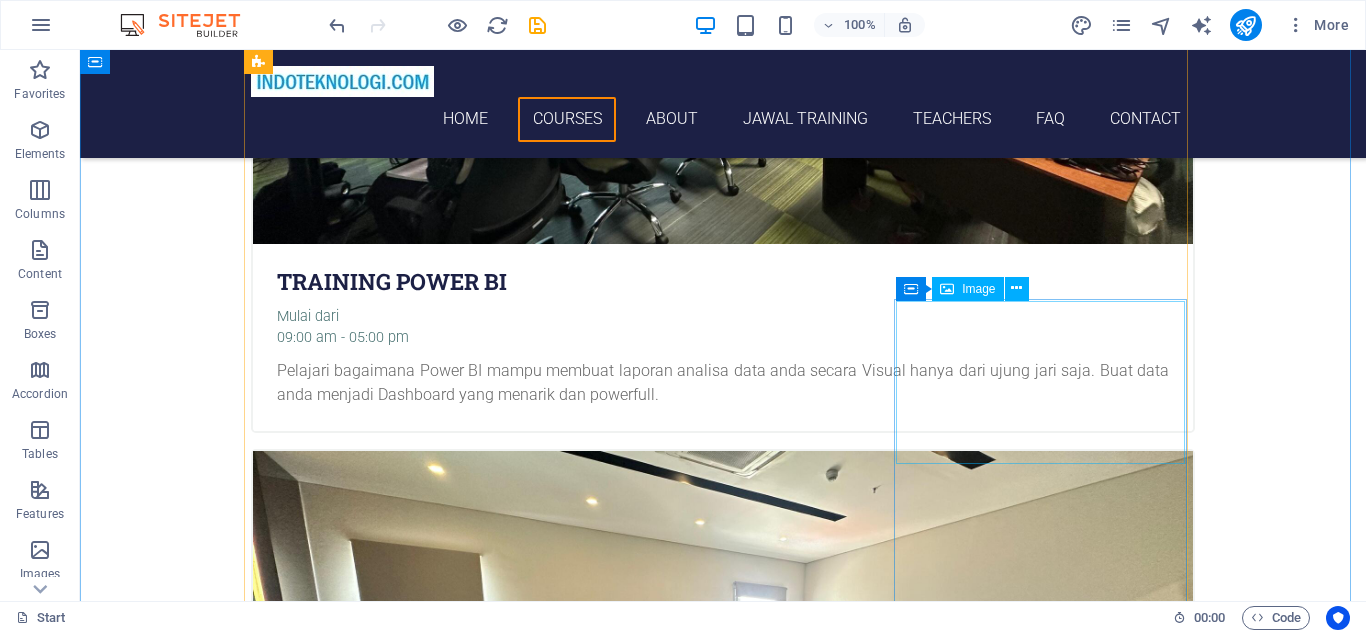 scroll, scrollTop: 801, scrollLeft: 0, axis: vertical 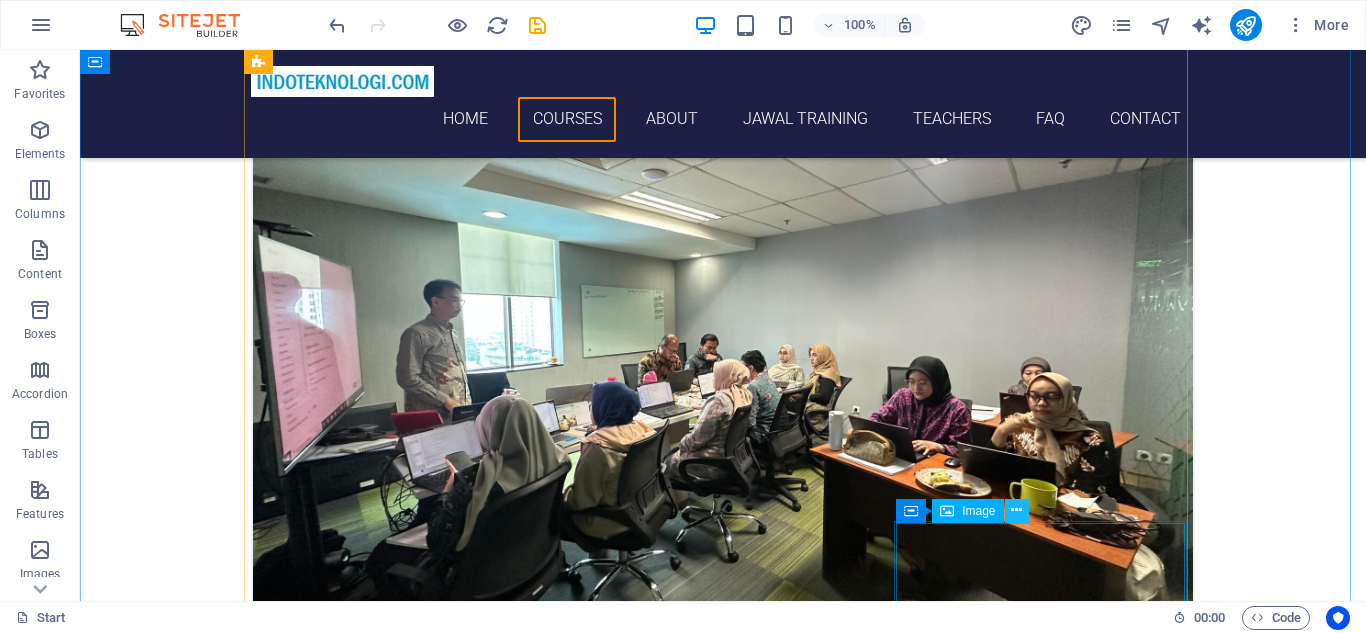 click at bounding box center (1016, 510) 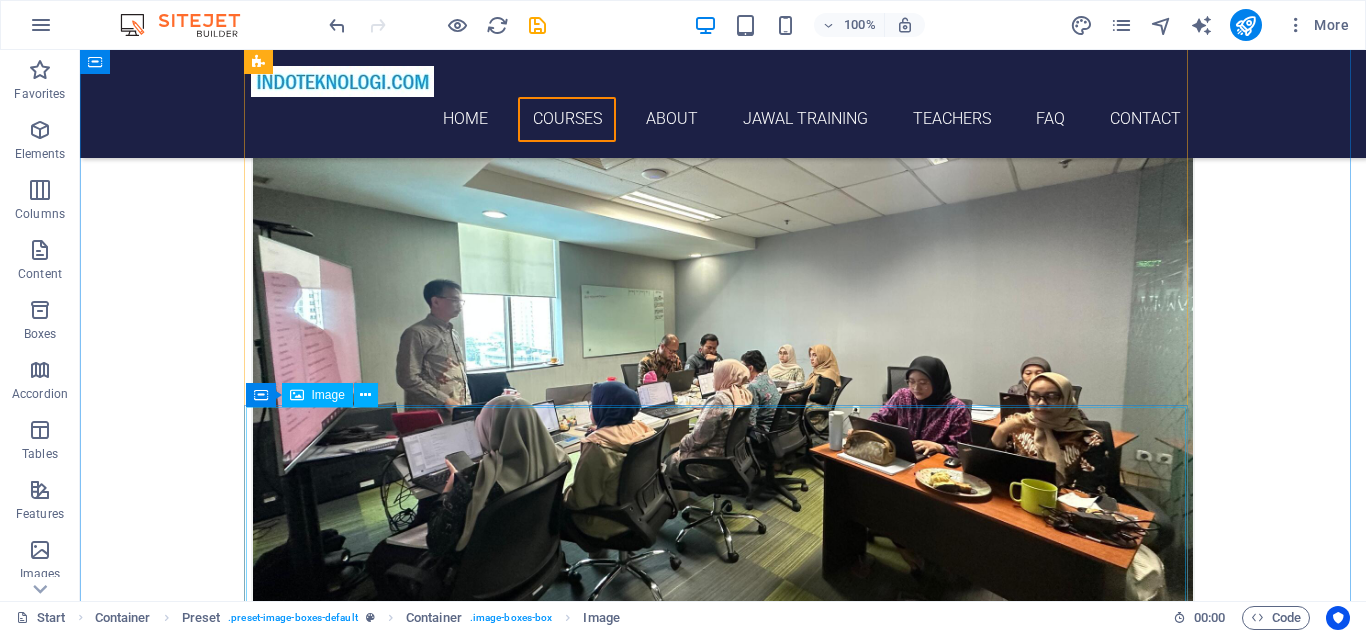 scroll, scrollTop: 1534, scrollLeft: 0, axis: vertical 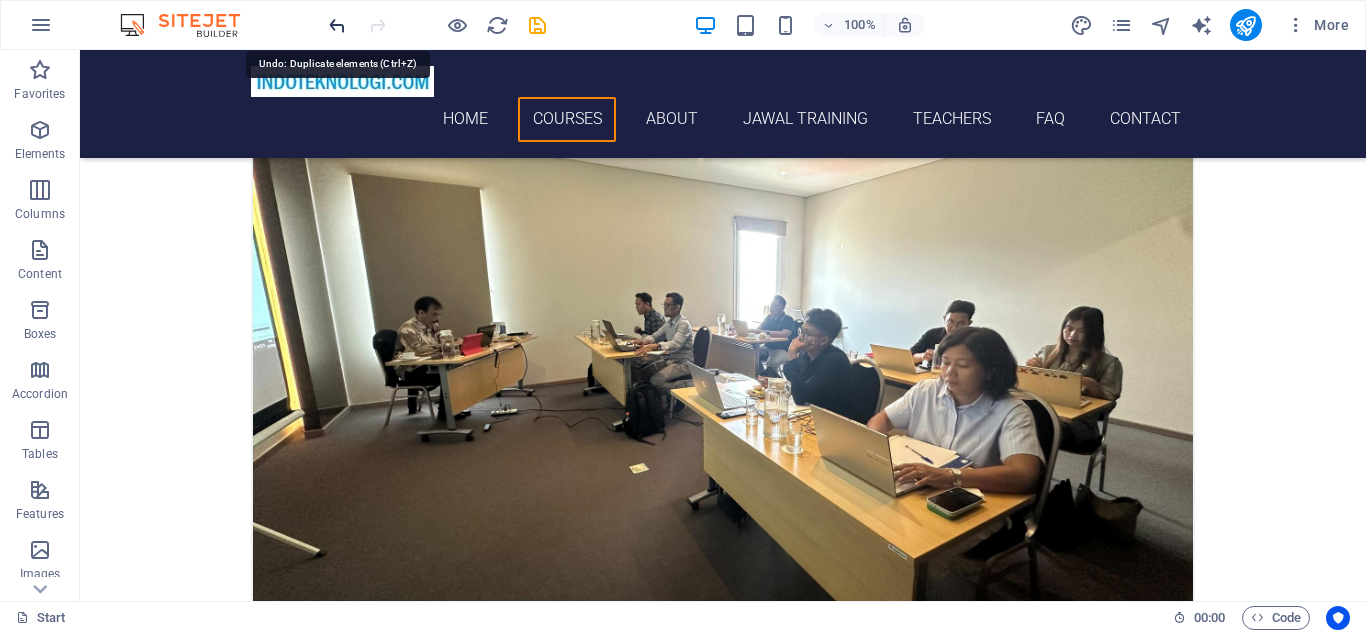 click at bounding box center [337, 25] 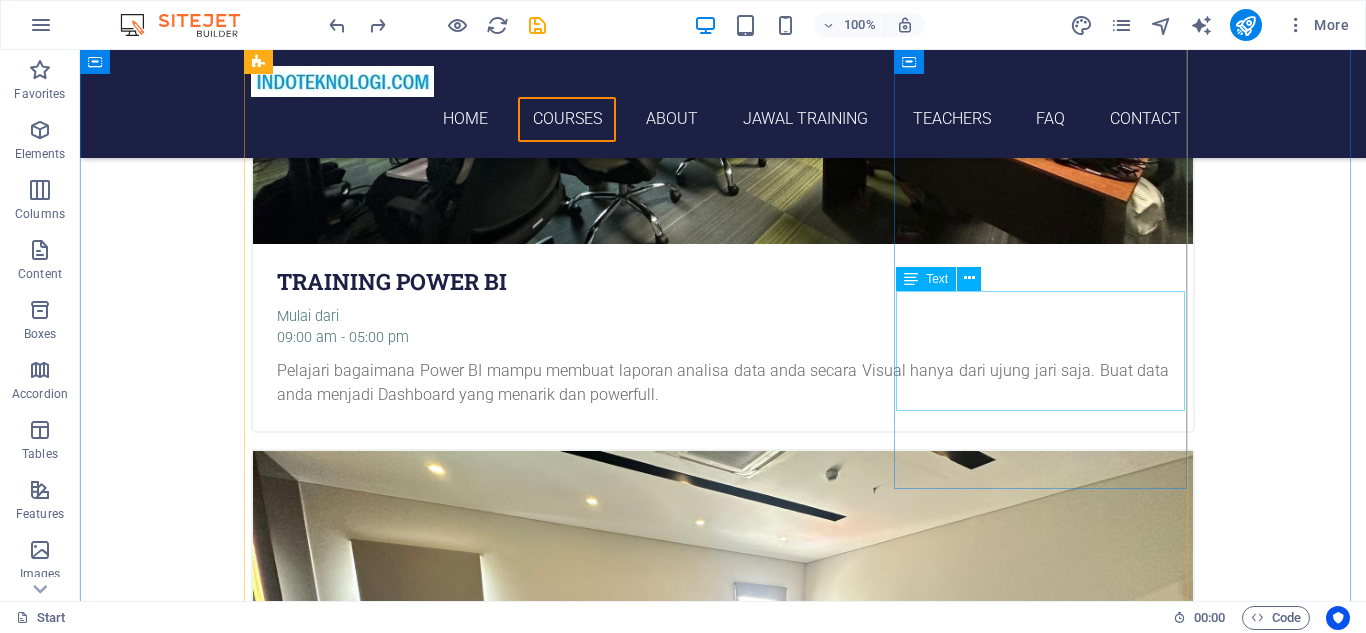 scroll, scrollTop: 801, scrollLeft: 0, axis: vertical 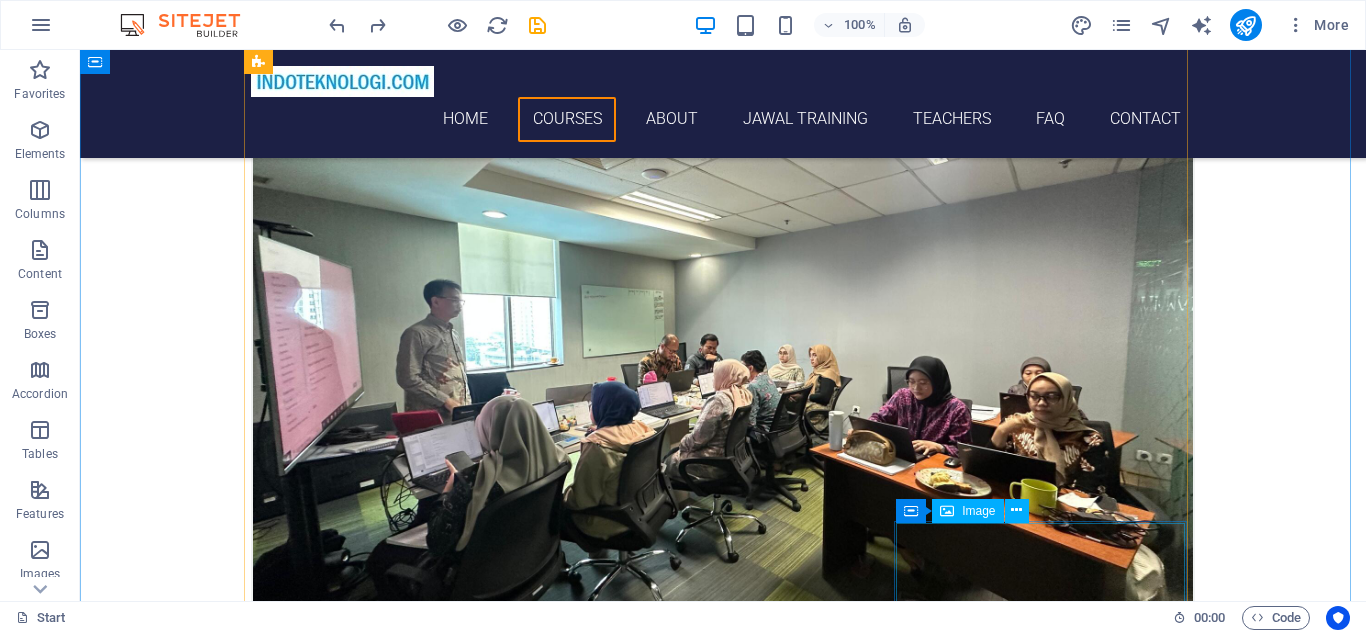 click at bounding box center (723, 4236) 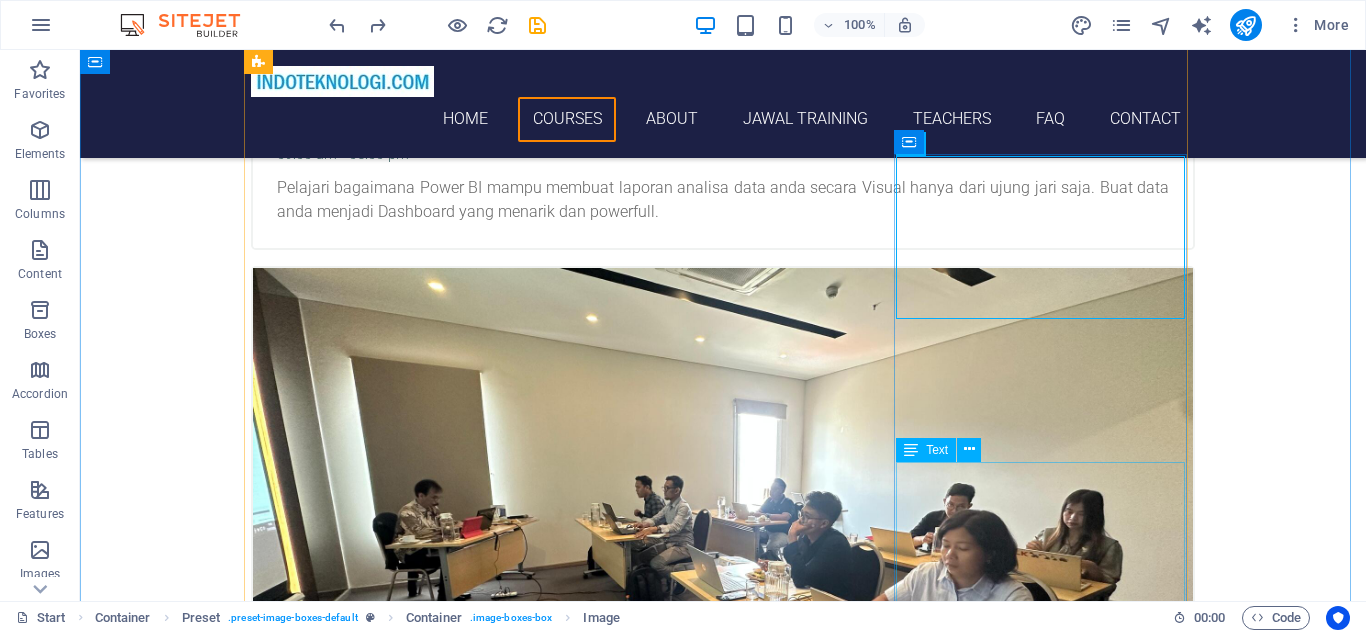 scroll, scrollTop: 1168, scrollLeft: 0, axis: vertical 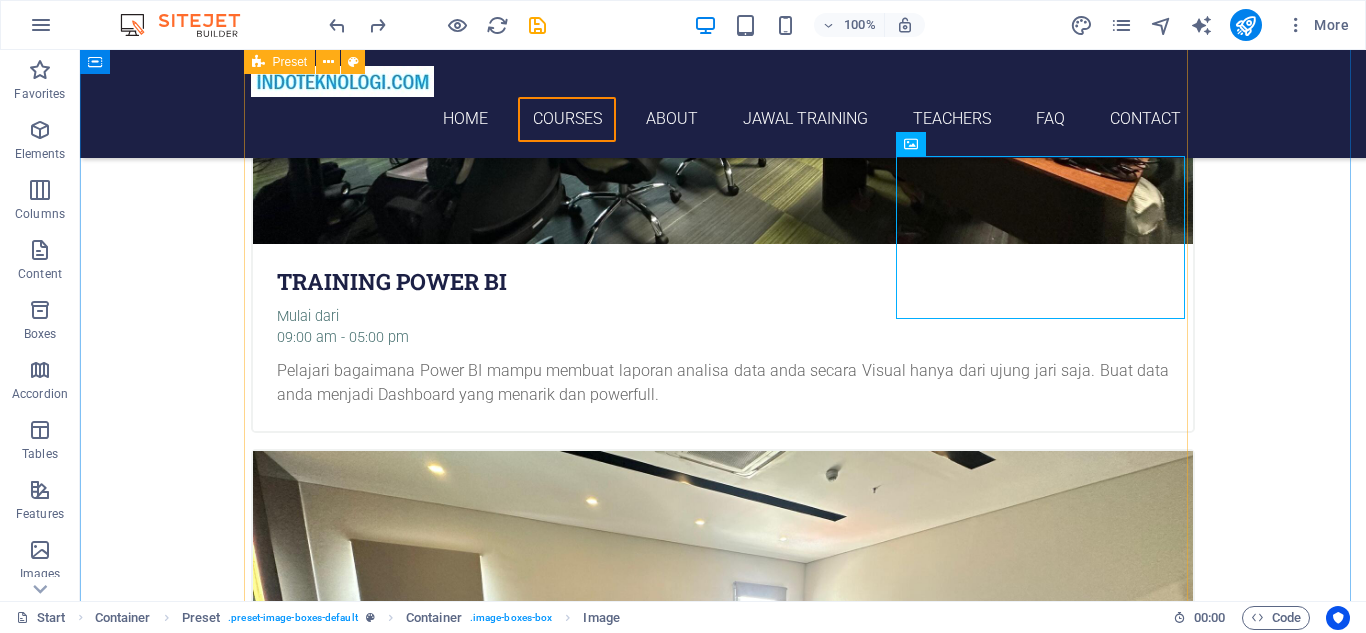 click on "Training Power BI  Mulai dari  09:00 am - 05:00 pm Pelajari bagaimana Power BI mampu membuat laporan analisa data anda secara Visual hanya dari ujung jari saja. Buat data anda menjadi Dashboard yang menarik dan powerfull. Training Power Query  Mulai dari  09:00 am - 05:00 pm Pelajari bagaimana menghubungkan, mengkombinasikan dan mentransformasikan data dengan Power Query di Excel dan Power BI Training DAX   Mulai dari  09:00 am - 05:00 pm Pelajari cara membuat formula dan rumus menggunakan bahasa pemrograman DAX (Data Analysis eXpression) di Power BI. Training Power BI for Financial Reports  Mulai dari  09:00 am - 05:00 pm Pelajari cara membuat report dan dashboard untuk menampilkan Laporan Keuangan. Seperti Laba/Rugi, Balance Sheet dll On the Job Training with Your data  Mulai dari  09:00 am - 05:00 pm Pelajari cara membuat report dan dashboard menggunakan data yang anda berikan. Akan kami buatkan draft dashboard sebagai bahan training nantinya. Design Services with Power BI  Mulai dari" at bounding box center [723, 2029] 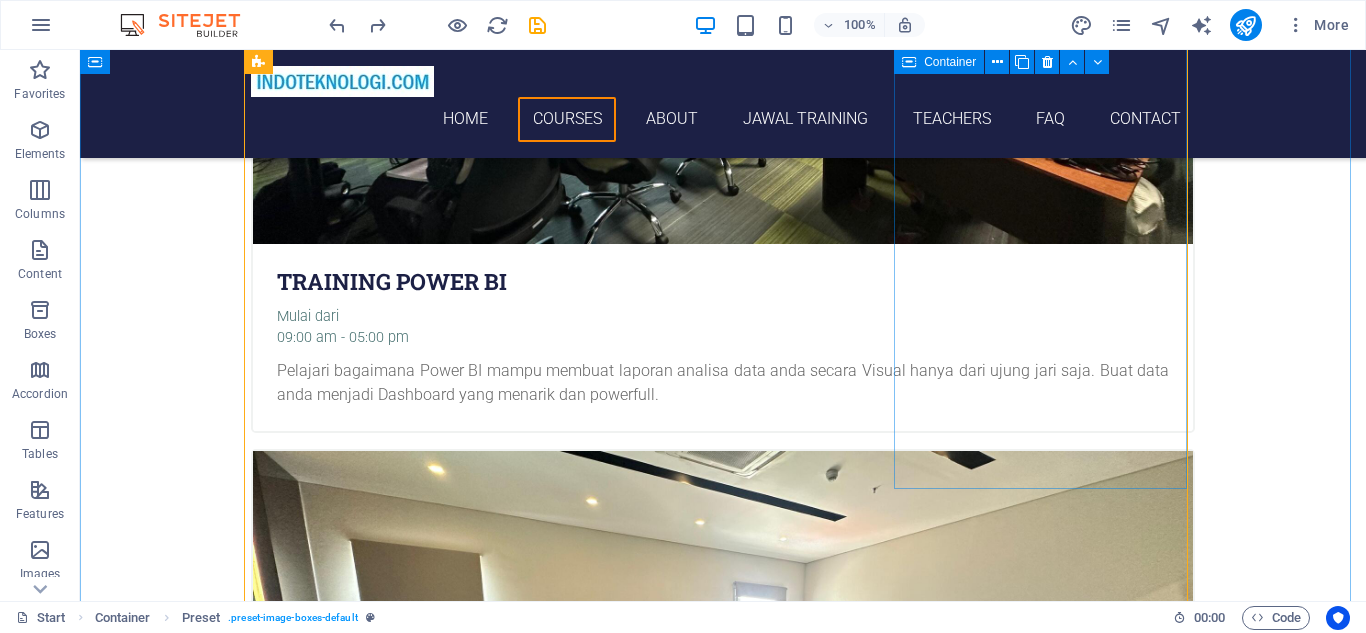 scroll, scrollTop: 801, scrollLeft: 0, axis: vertical 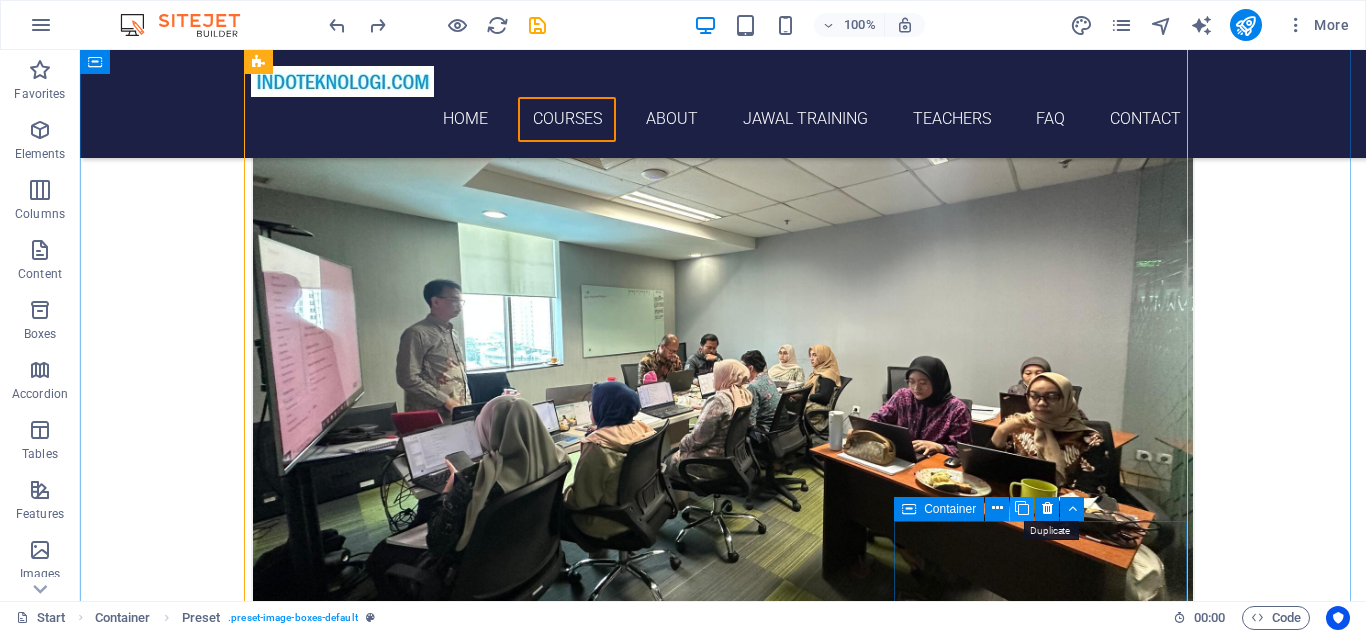 click at bounding box center (1022, 508) 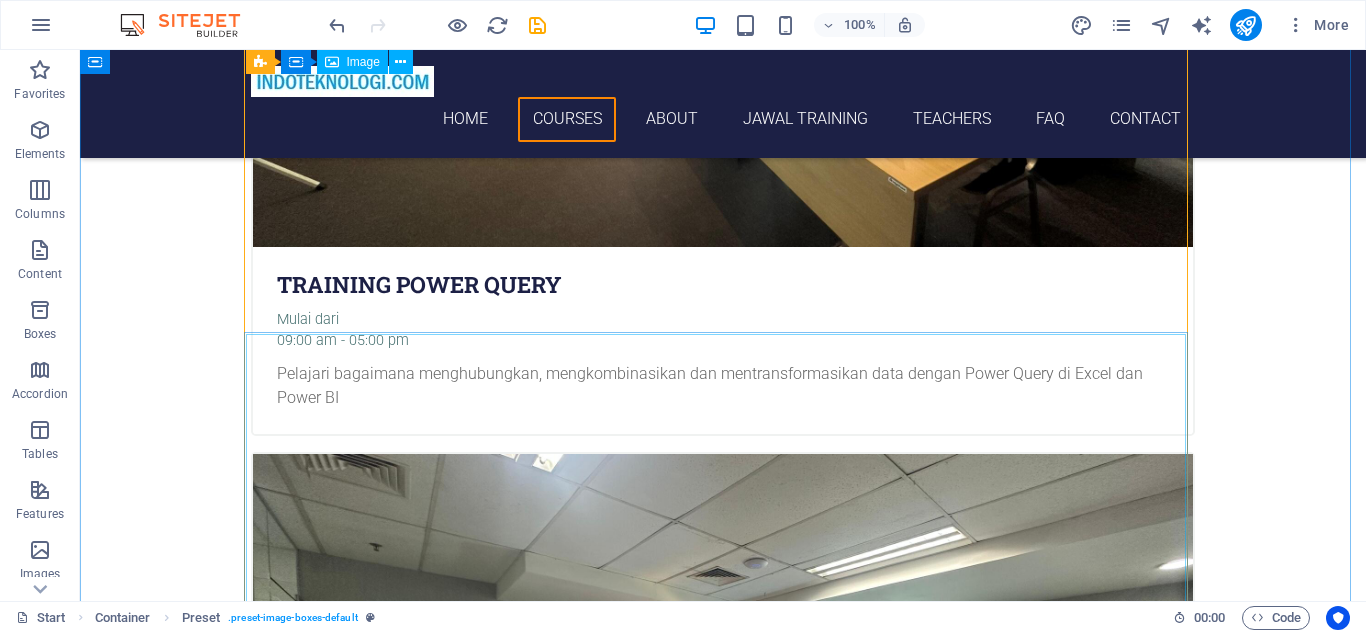 scroll, scrollTop: 1534, scrollLeft: 0, axis: vertical 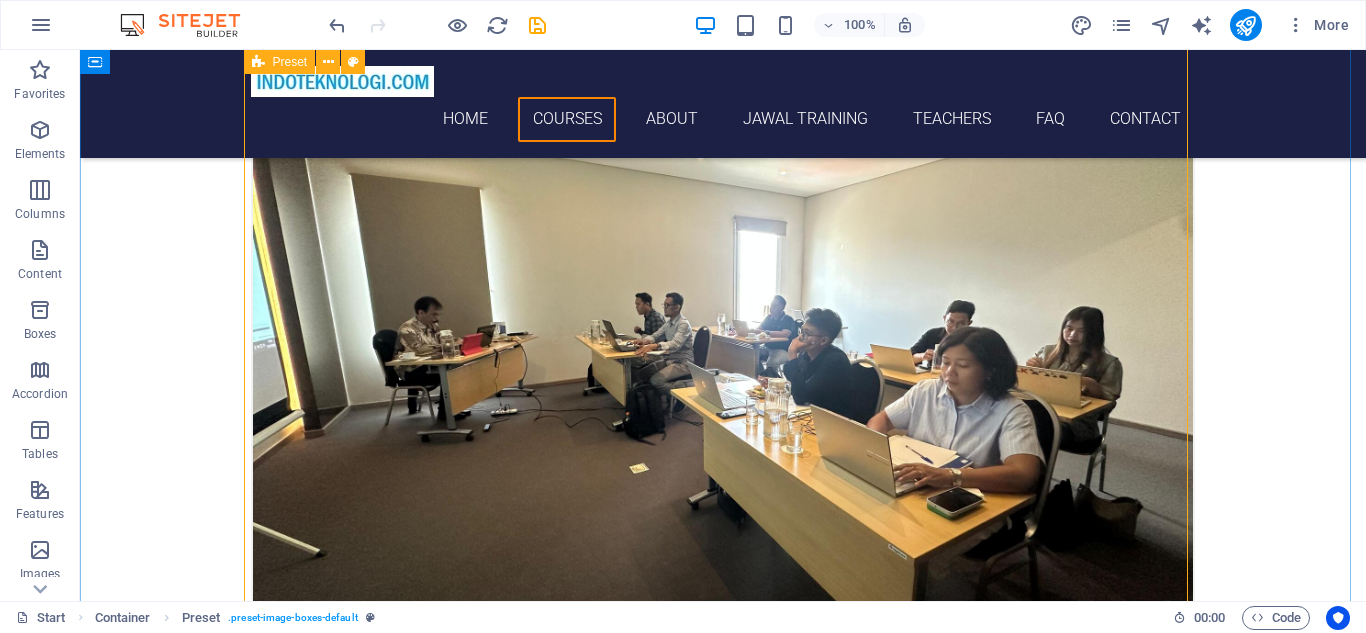 click on "Training Power BI  Mulai dari [TIME] - [TIME] Pelajari bagaimana Power BI mampu membuat laporan analisa data anda secara Visual hanya dari ujung jari saja. Buat data anda menjadi Dashboard yang menarik dan powerfull. Training Power Query  Mulai dari [TIME] - [TIME] Pelajari bagaimana menghubungkan, mengkombinasikan dan mentransformasikan data dengan Power Query di Excel dan Power BI Training DAX   Mulai dari [TIME] - [TIME] Pelajari cara membuat formula dan rumus menggunakan bahasa pemrograman DAX (Data Analysis eXpression) di Power BI. Training Power BI for Financial Reports  Mulai dari [TIME] - [TIME] Pelajari cara membuat report dan dashboard untuk menampilkan Laporan Keuangan. Seperti Laba/Rugi, Balance Sheet dll On the Job Training with Your data  Mulai dari [TIME] - [TIME] Pelajari cara membuat report dan dashboard menggunakan data yang anda berikan. Akan kami buatkan draft dashboard sebagai bahan training nantinya. Design Services with Power BI  Mulai dari  Mulai dari" at bounding box center [723, 2055] 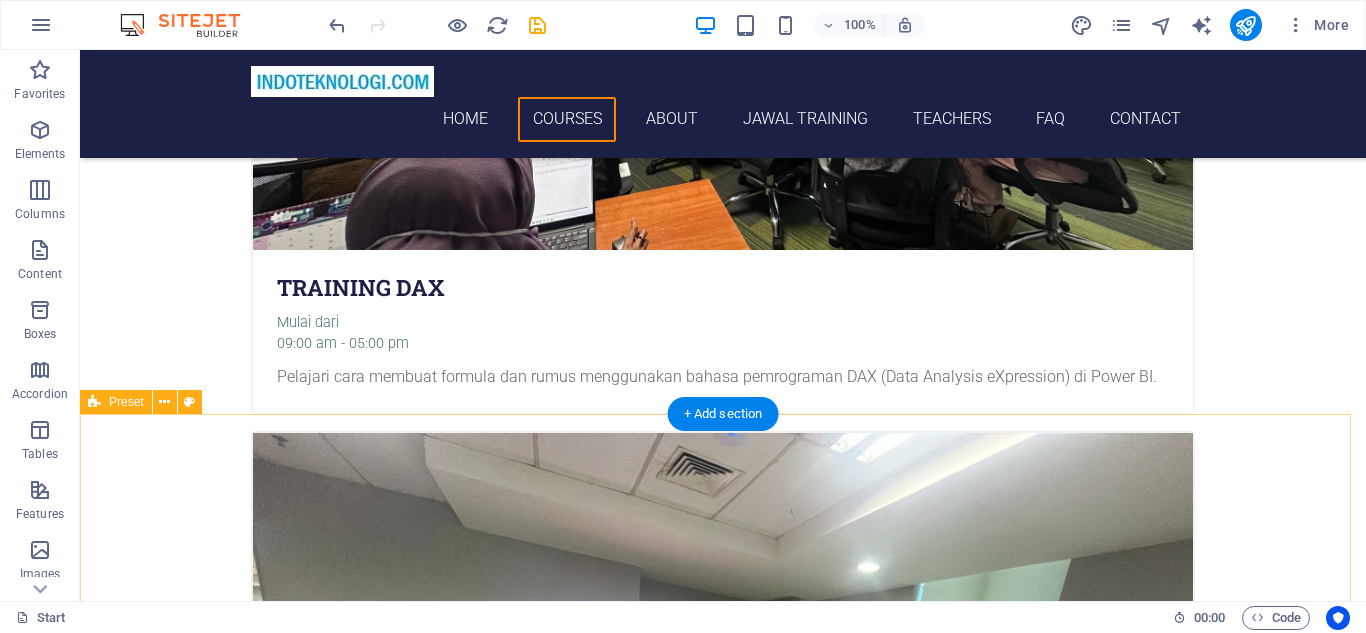 scroll, scrollTop: 2268, scrollLeft: 0, axis: vertical 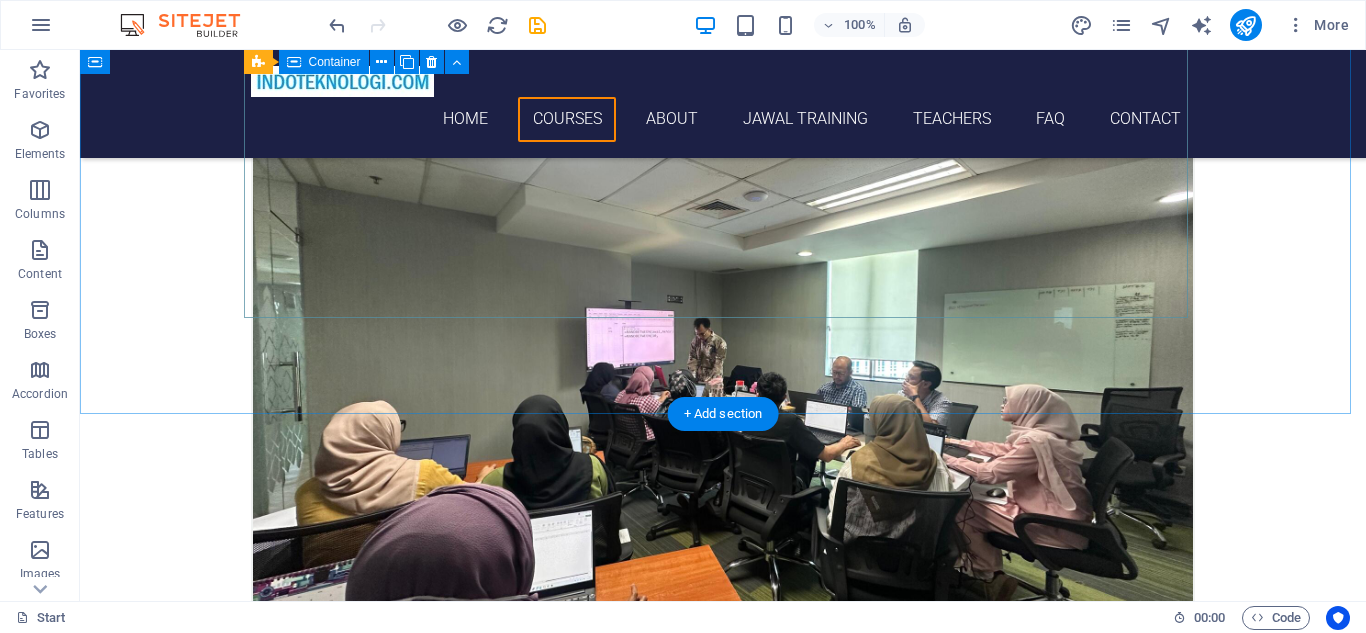 click on "Design Services with Power BI  Mulai dari  09:00 am - 05:00 pm Kami dapat membantu untuk mendesain laporan atau dashboard. Kirimkan sample data anda. Kami akan buatkan mockup seperti yang diinginkan." at bounding box center (723, 3645) 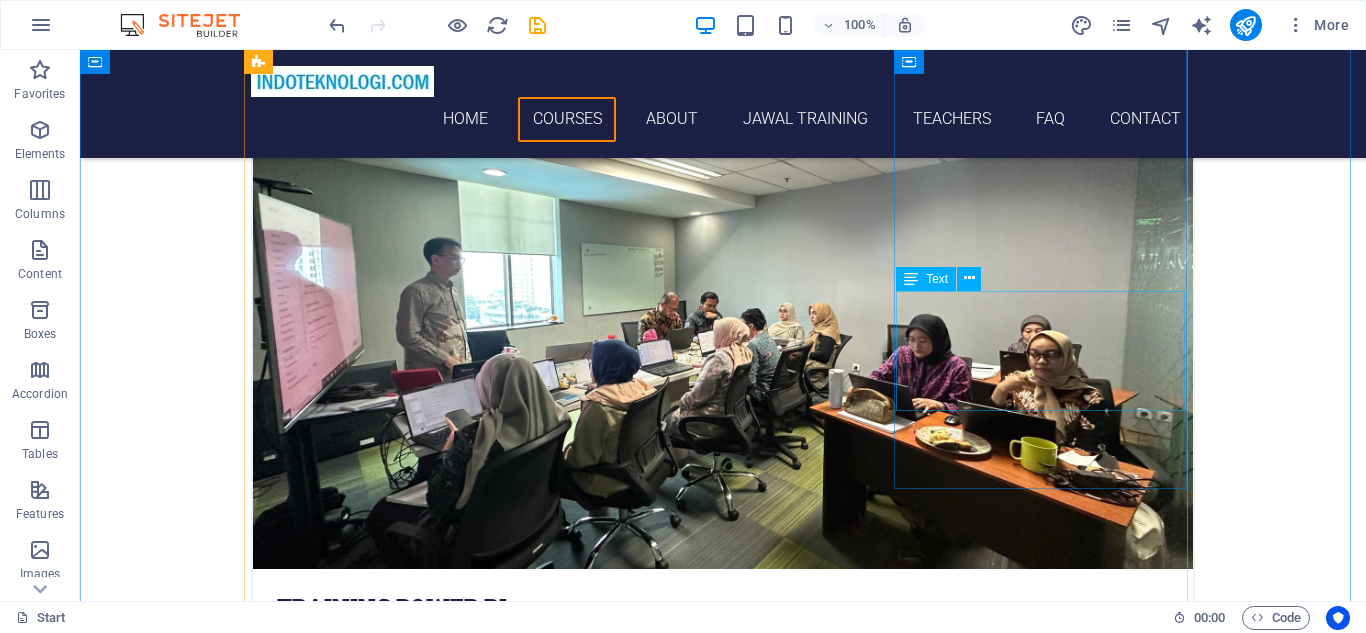 scroll, scrollTop: 801, scrollLeft: 0, axis: vertical 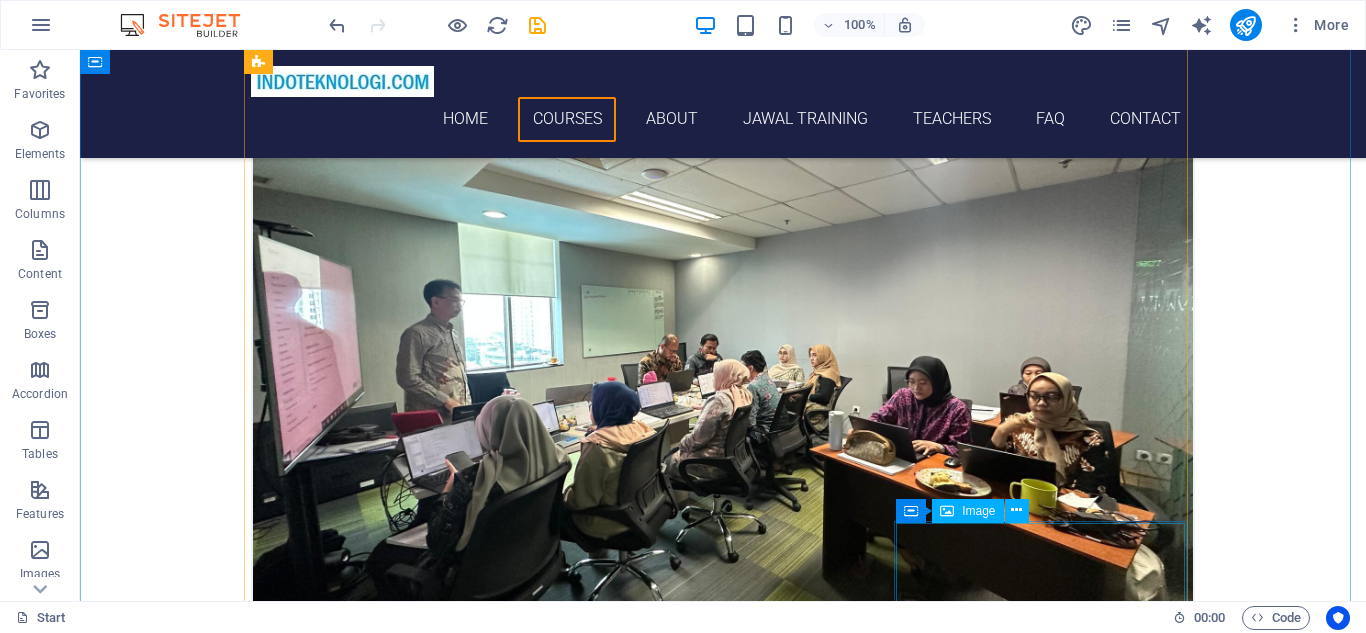 click at bounding box center (723, 4236) 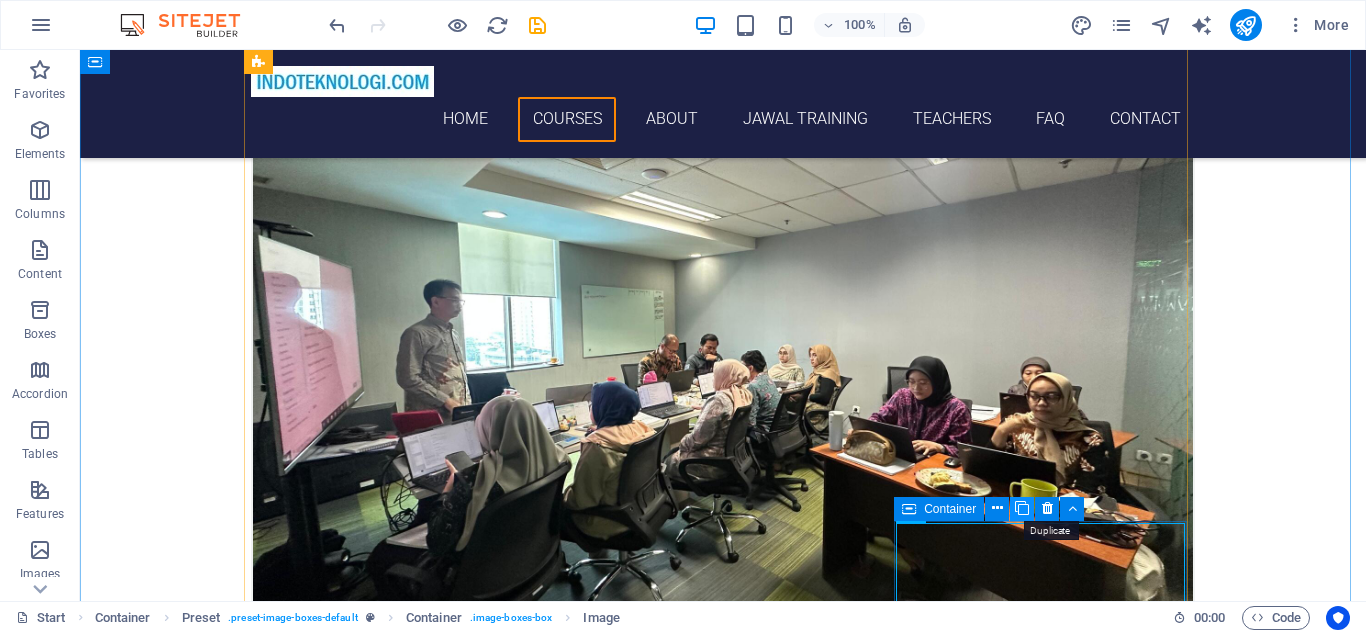 click at bounding box center [1022, 508] 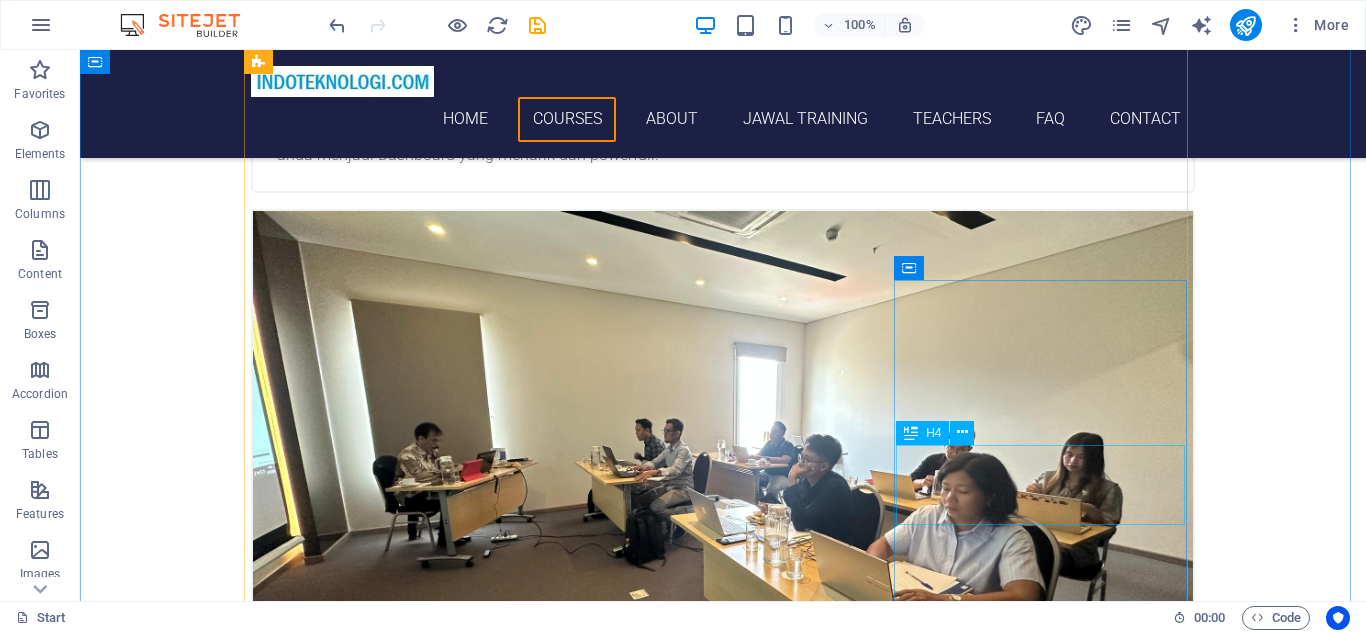 scroll, scrollTop: 1042, scrollLeft: 0, axis: vertical 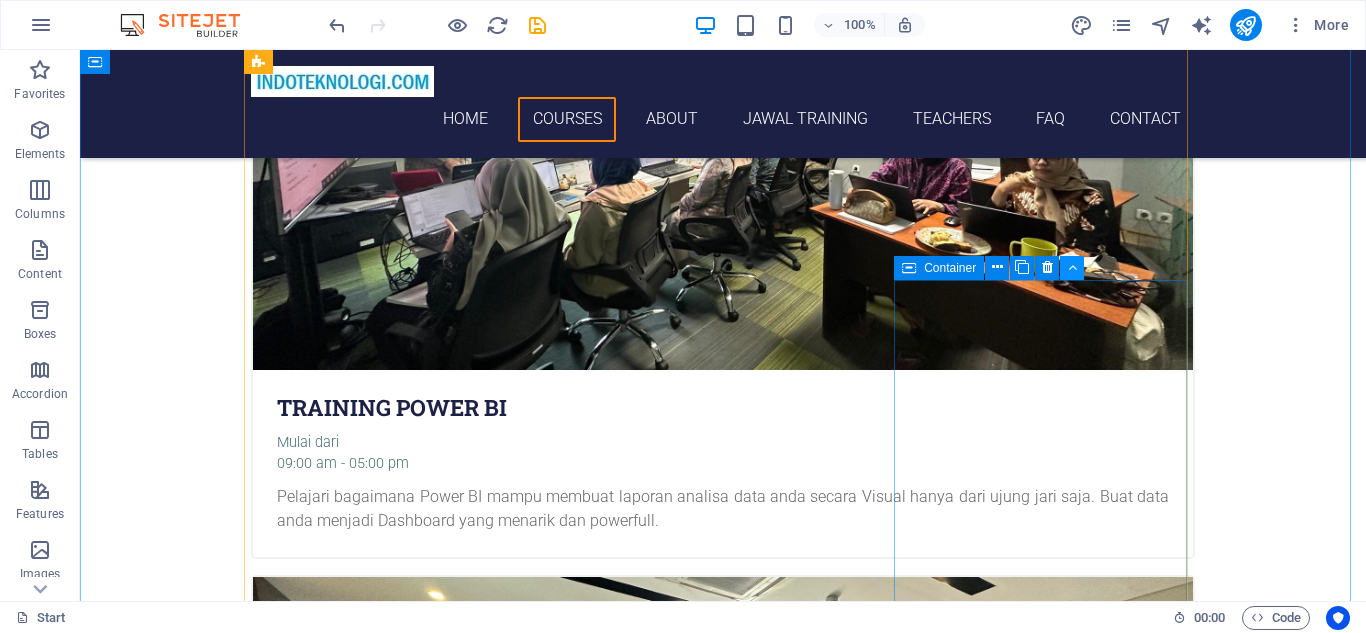 click at bounding box center [1072, 268] 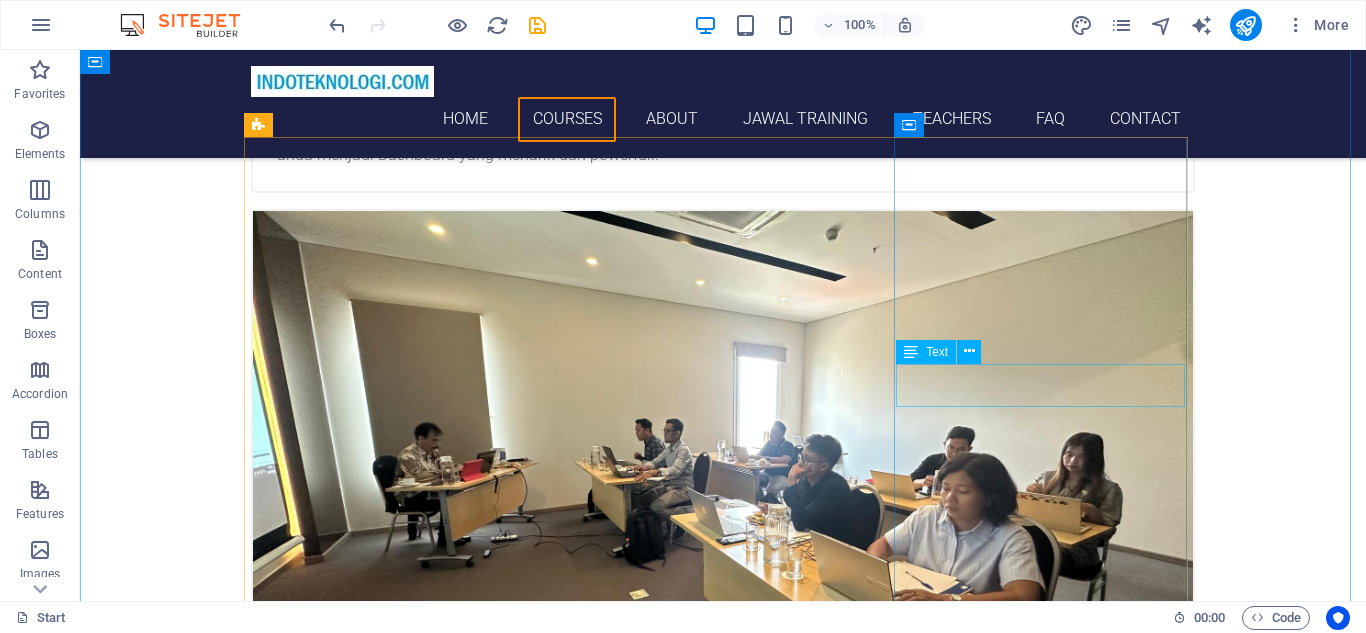 scroll, scrollTop: 675, scrollLeft: 0, axis: vertical 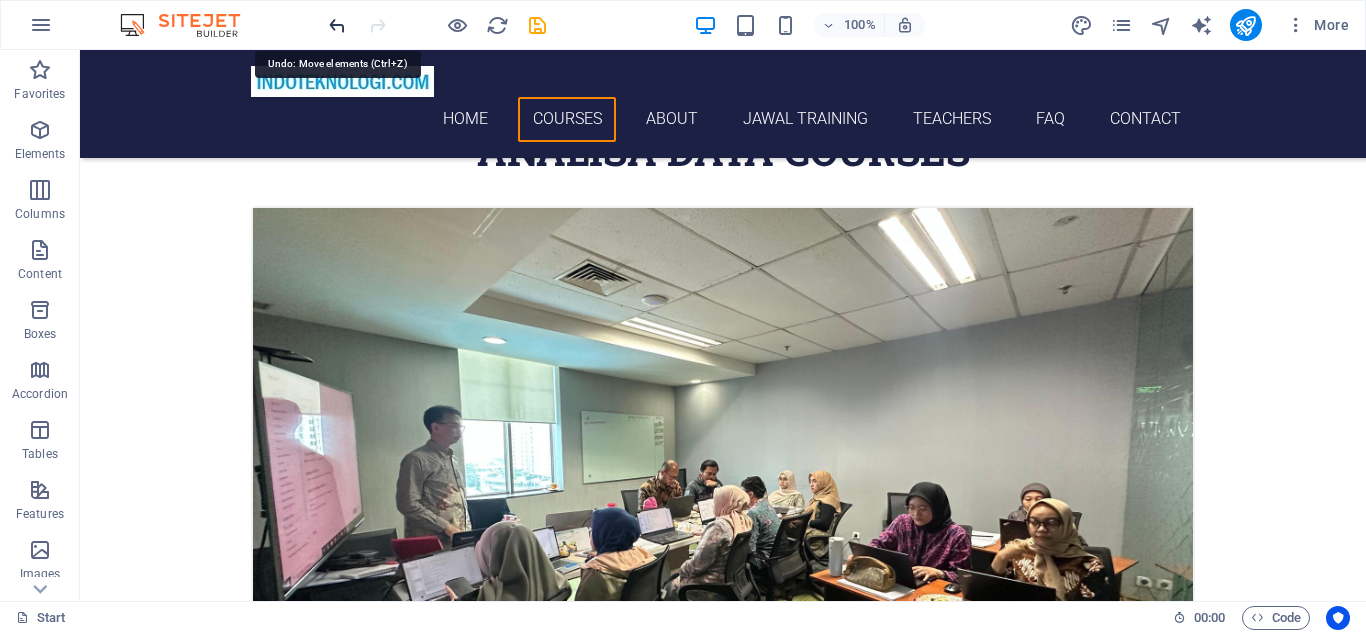 click at bounding box center (337, 25) 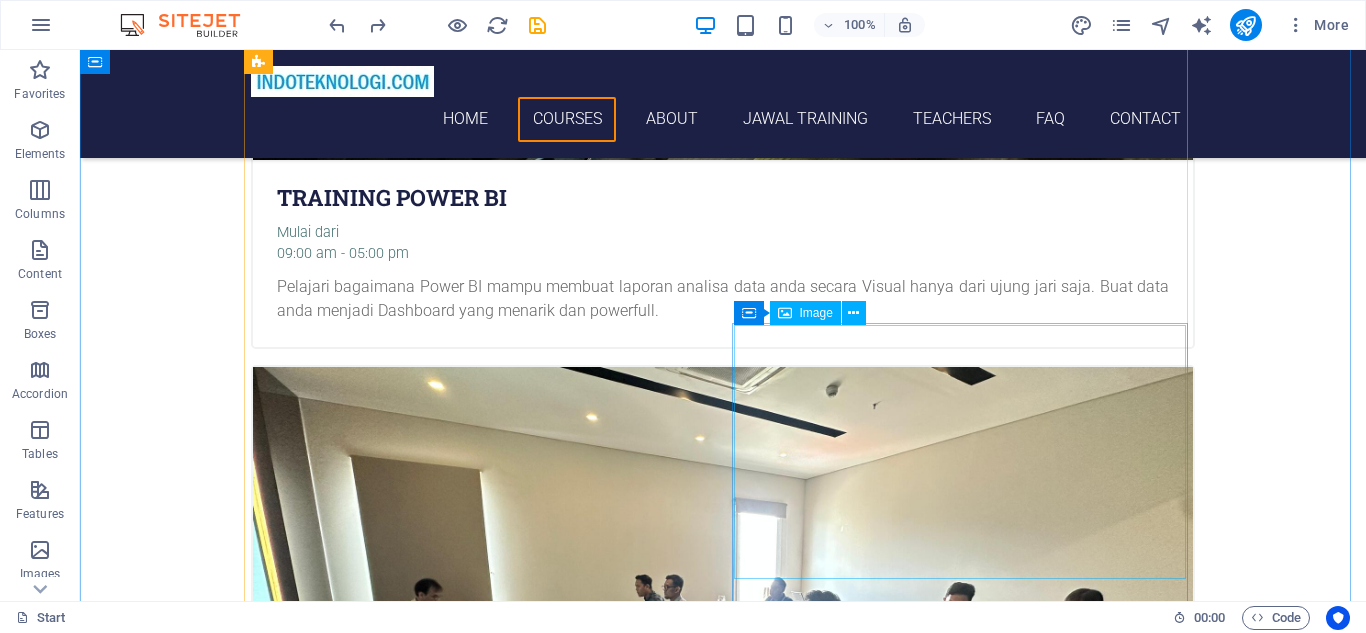 scroll, scrollTop: 1619, scrollLeft: 0, axis: vertical 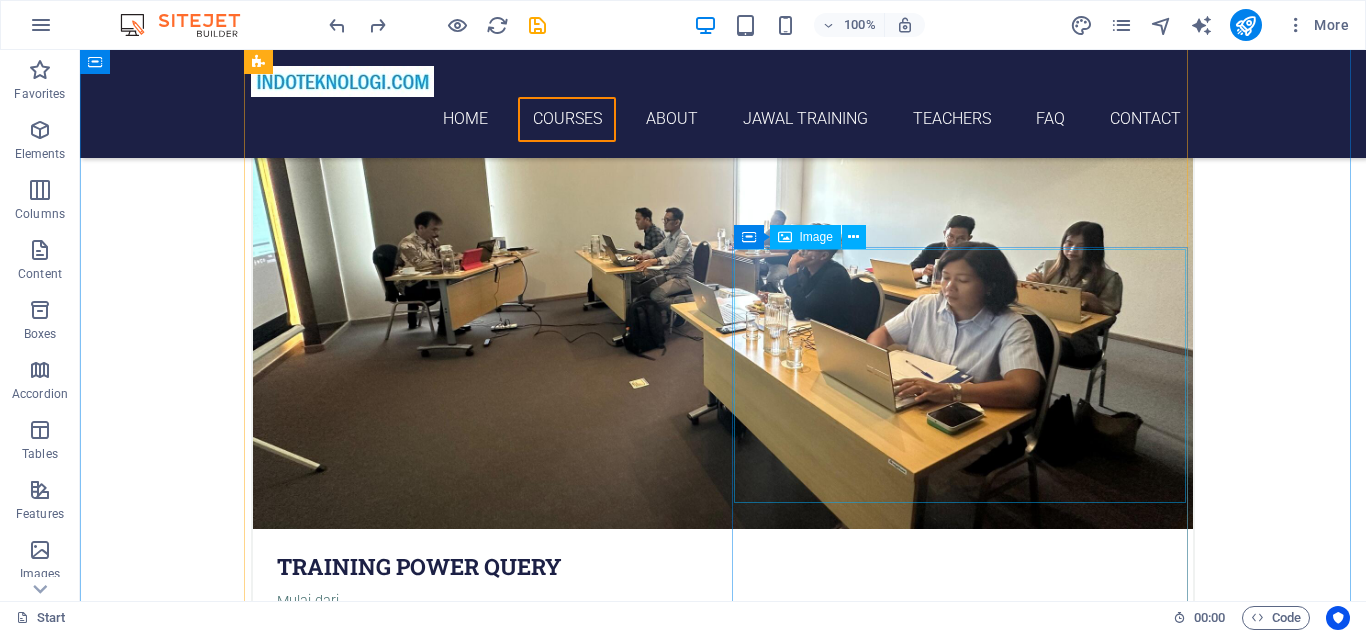 click on "Container   Image" at bounding box center [806, 237] 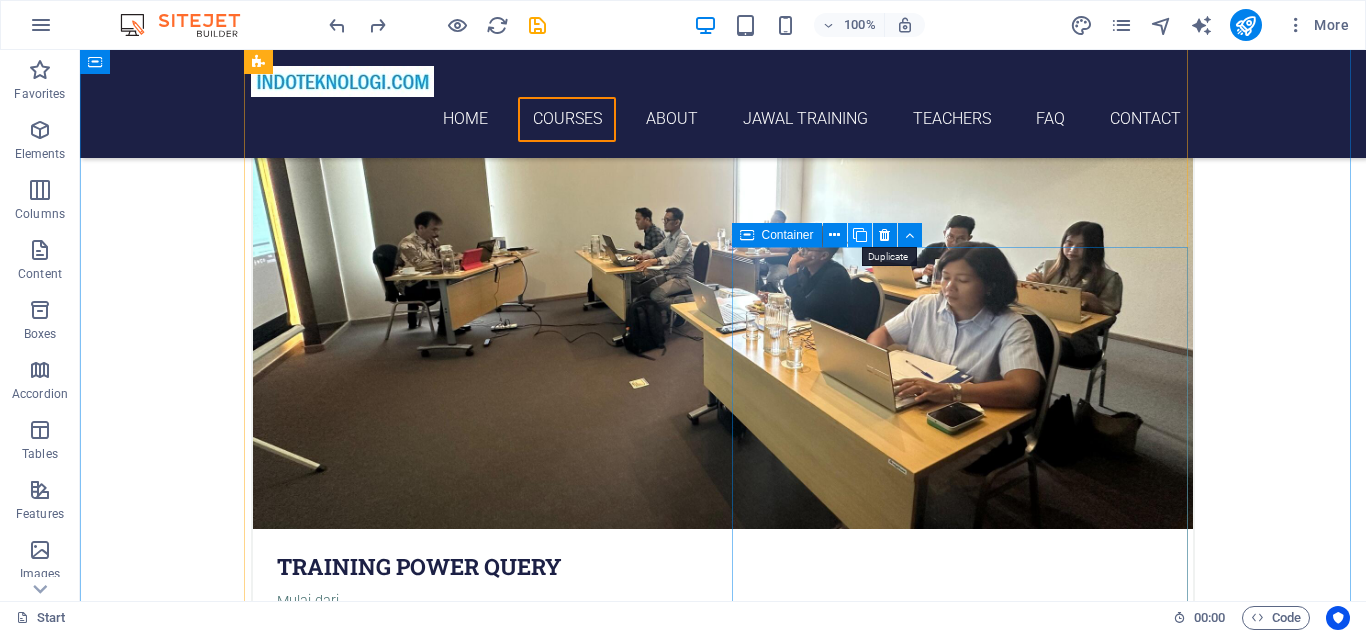 click at bounding box center [860, 235] 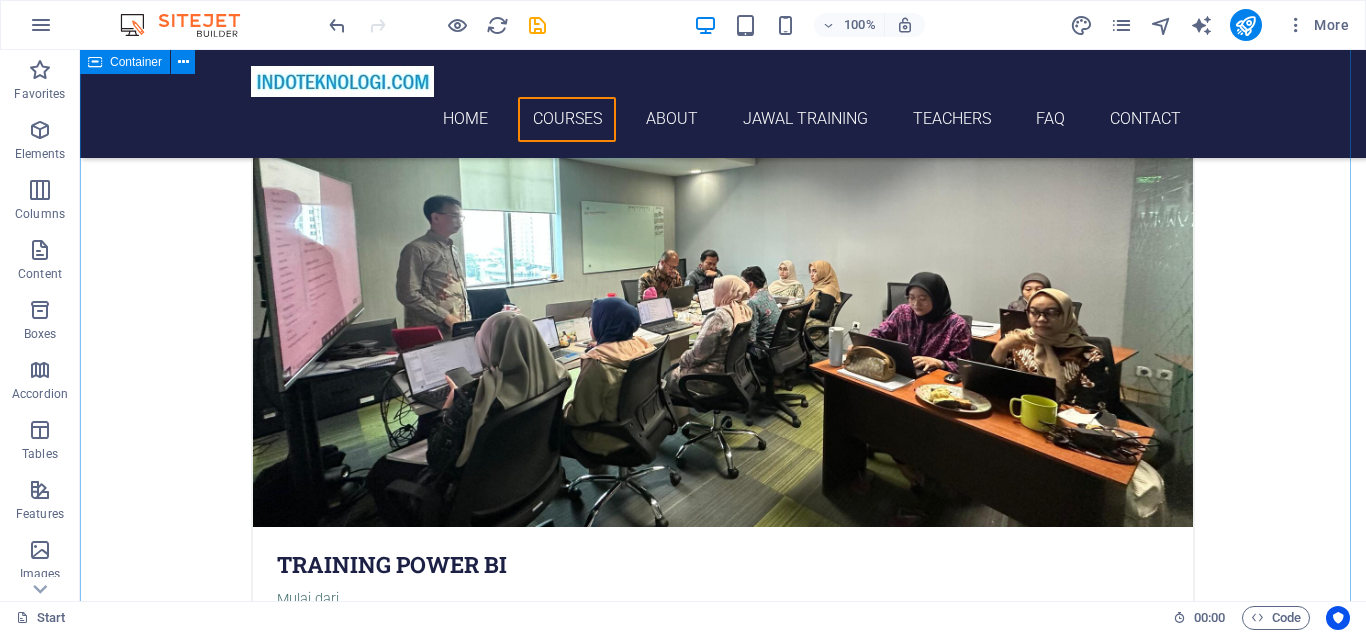 scroll, scrollTop: 1252, scrollLeft: 0, axis: vertical 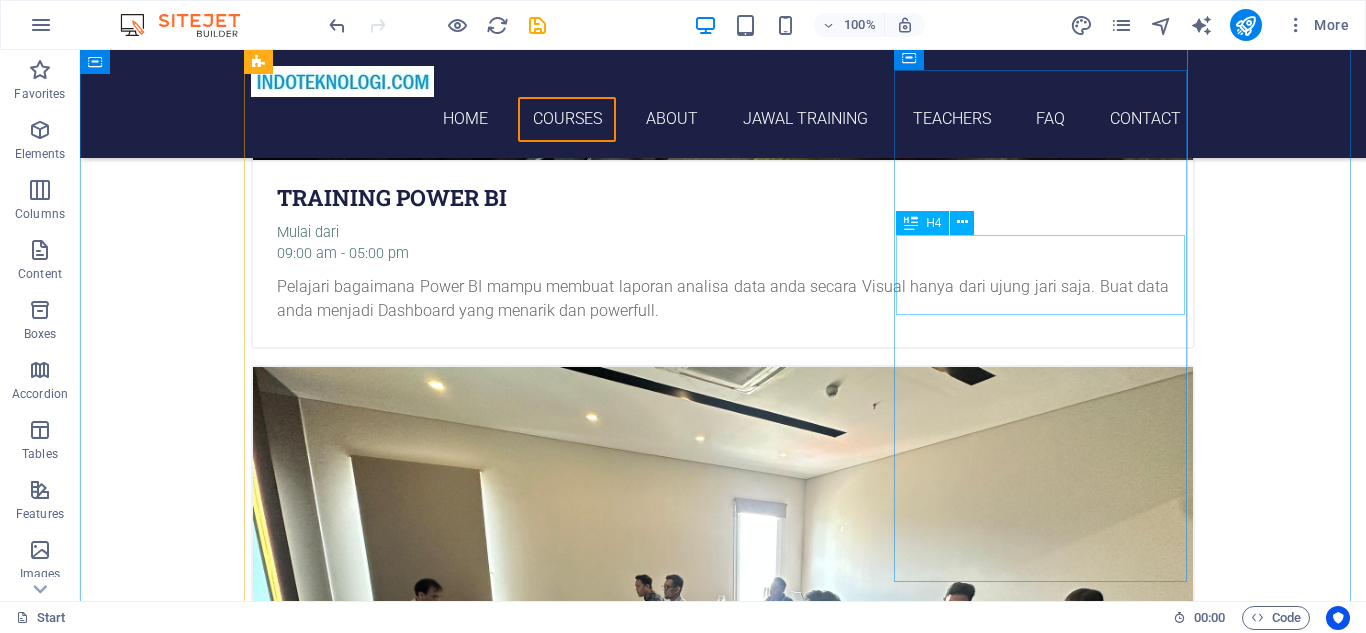 click on "Design Services with Power BI" at bounding box center (723, 4099) 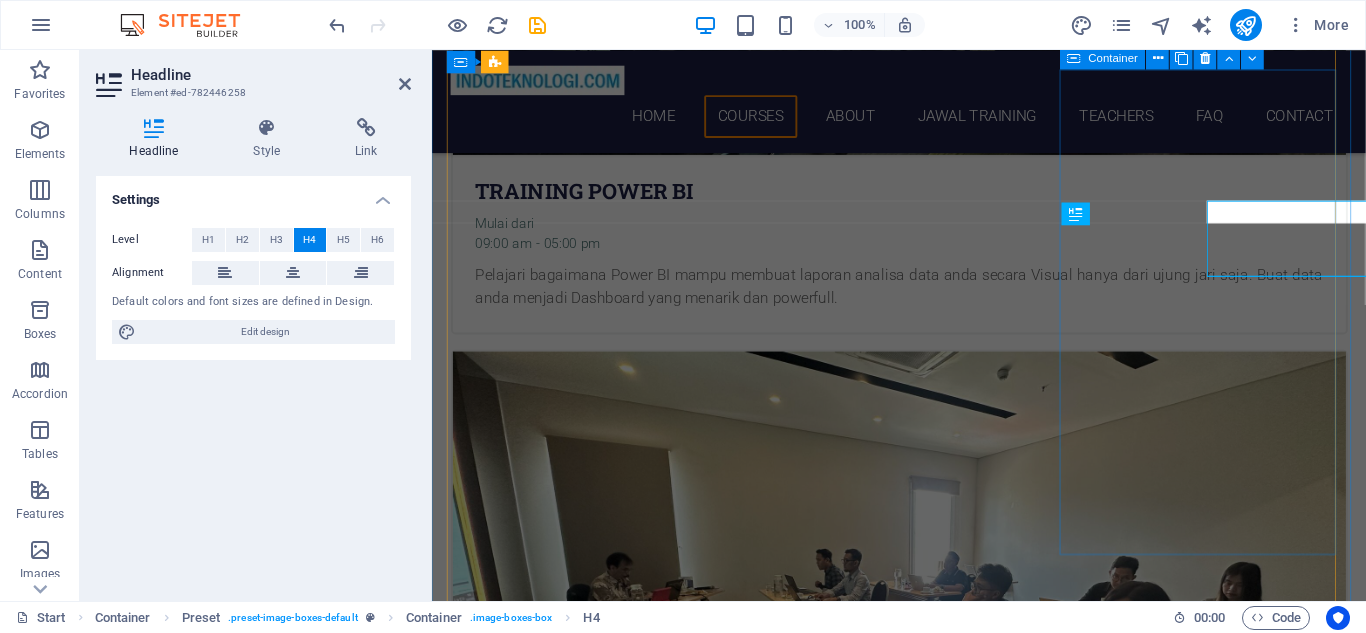 scroll, scrollTop: 1279, scrollLeft: 0, axis: vertical 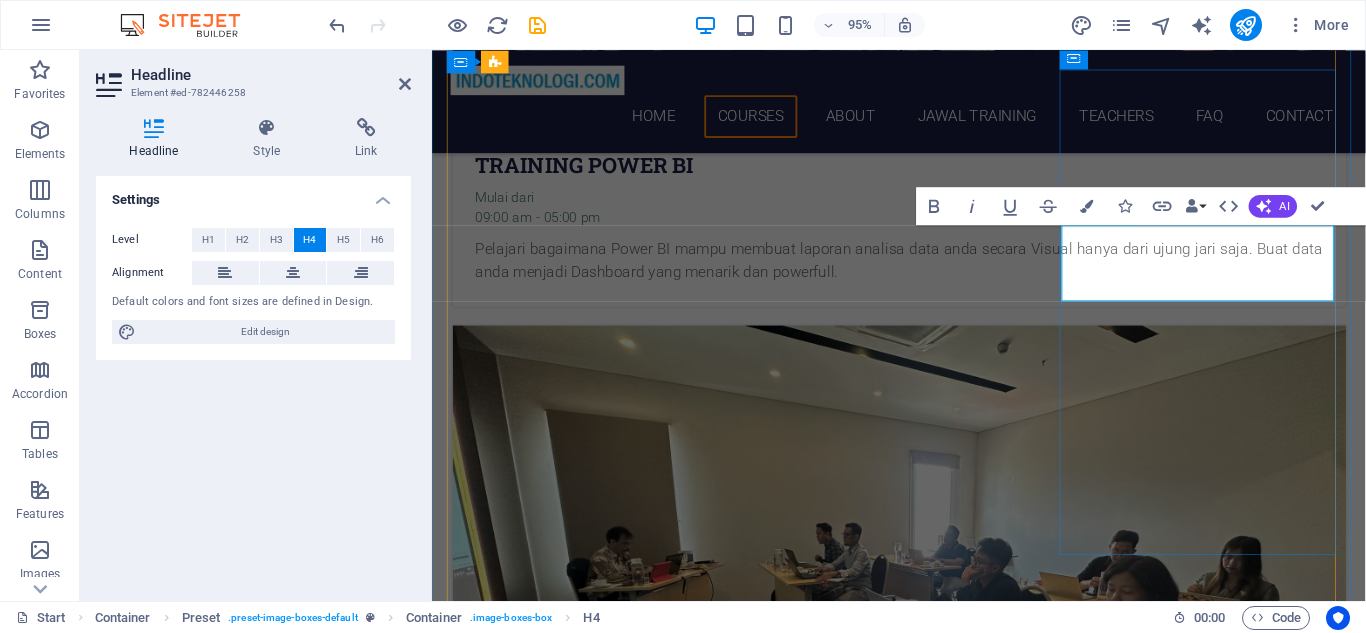 click on "Design Services with Power BI" at bounding box center (924, 4084) 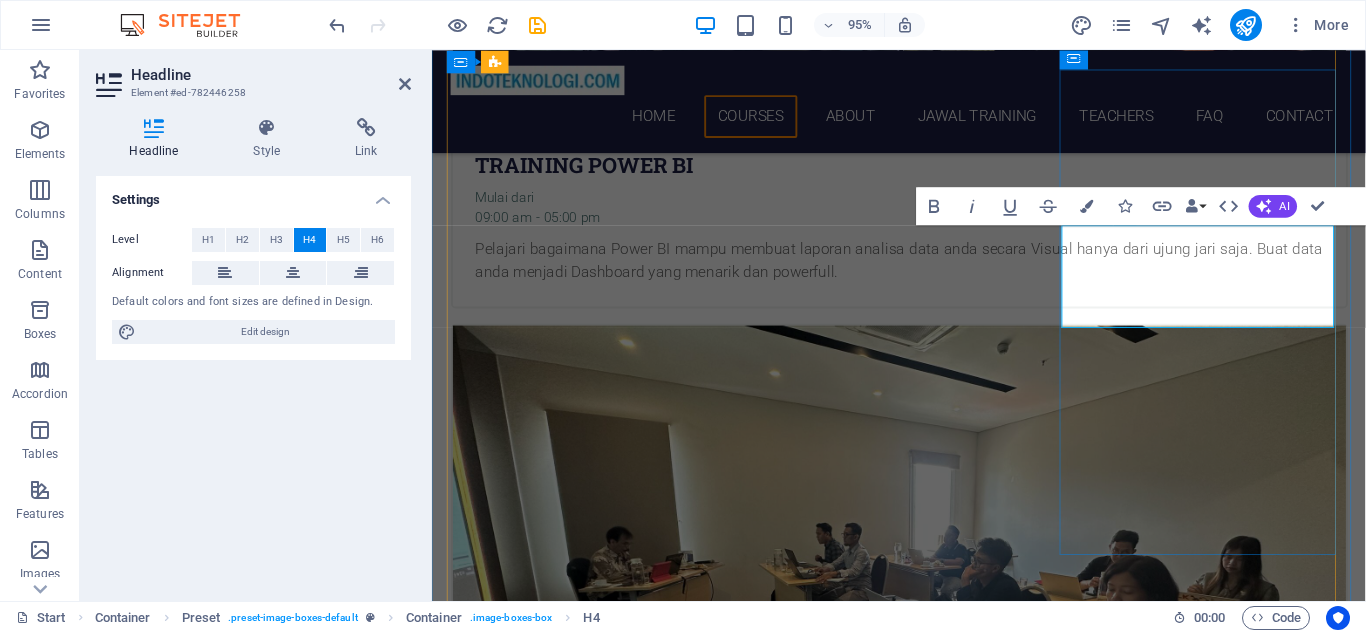 click on "Design microsoft project Services with Power BI" at bounding box center [924, 4084] 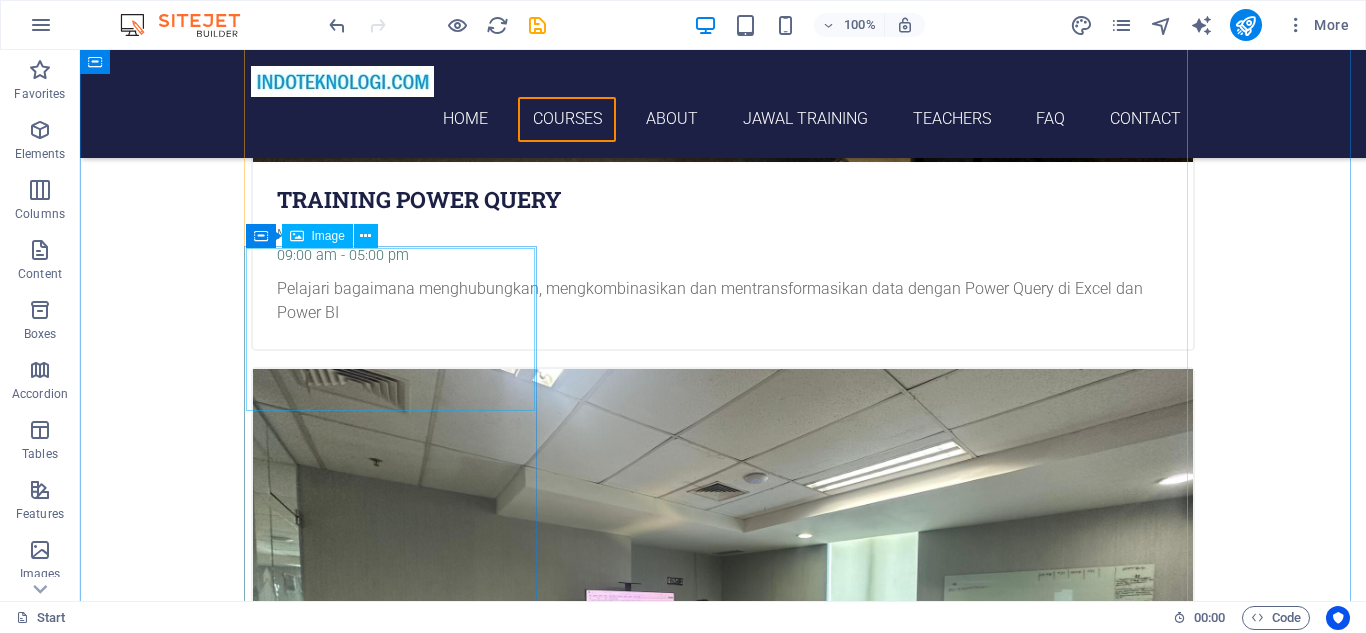 scroll, scrollTop: 1620, scrollLeft: 0, axis: vertical 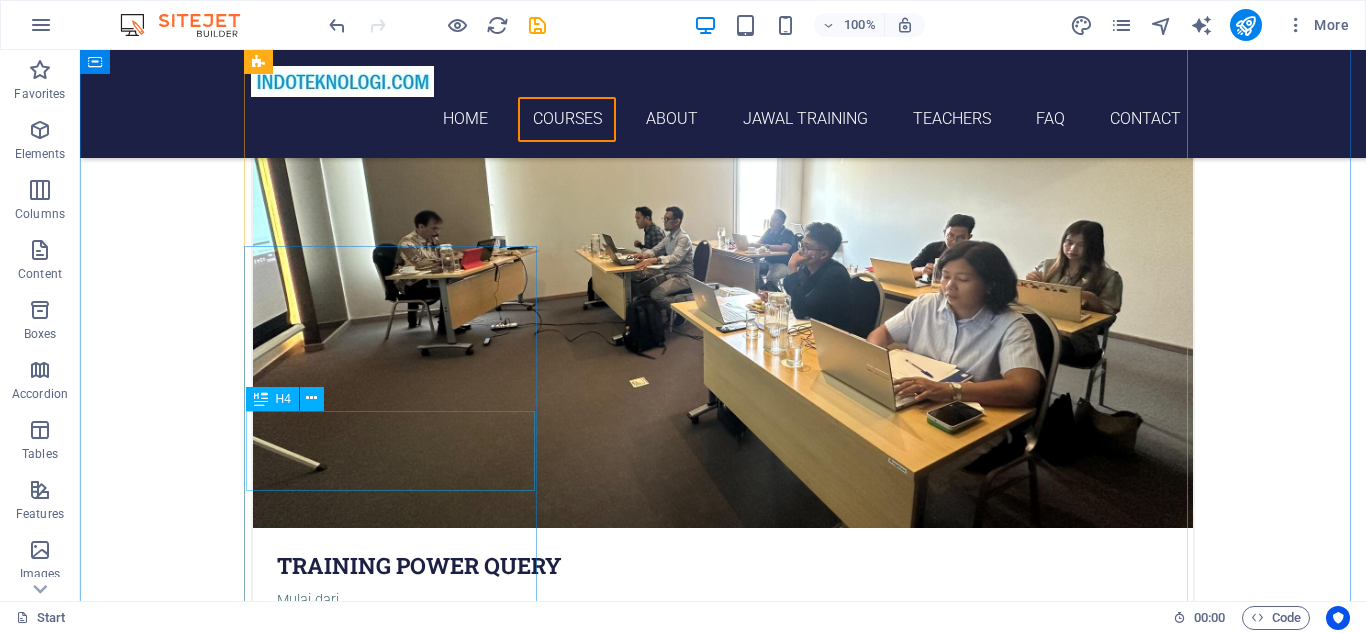 click on "Design Services with Power BI" at bounding box center [723, 4514] 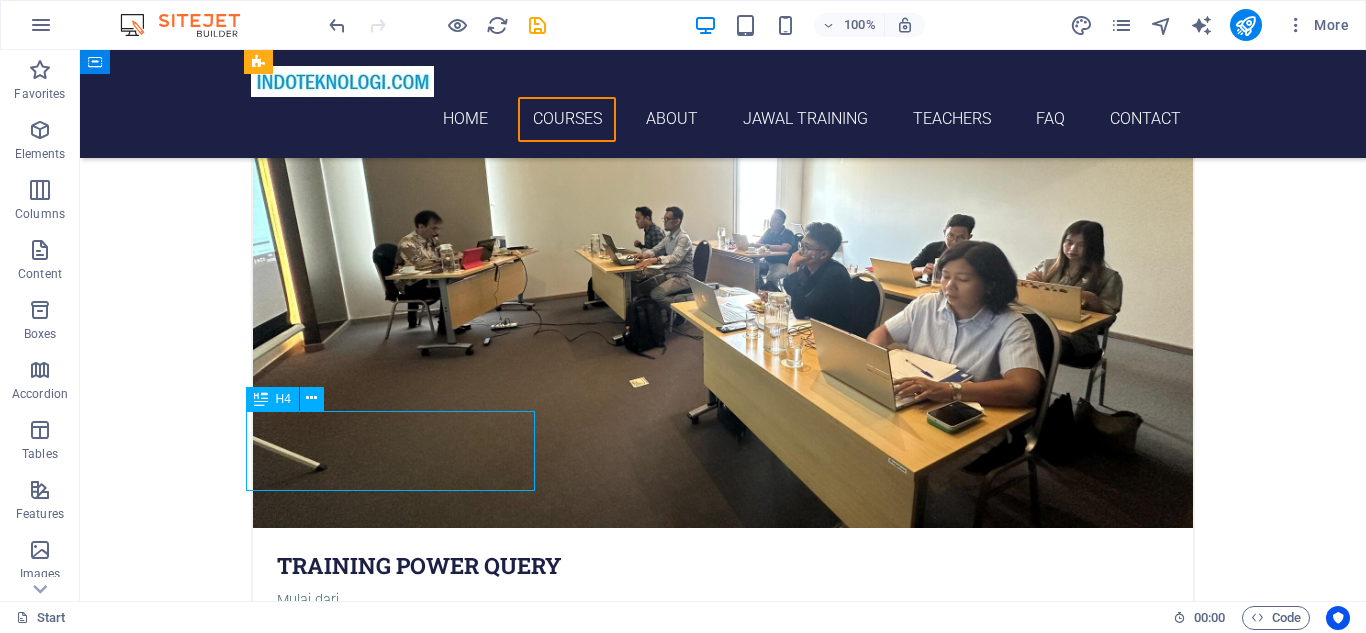 click on "Design Services with Power BI" at bounding box center [723, 4514] 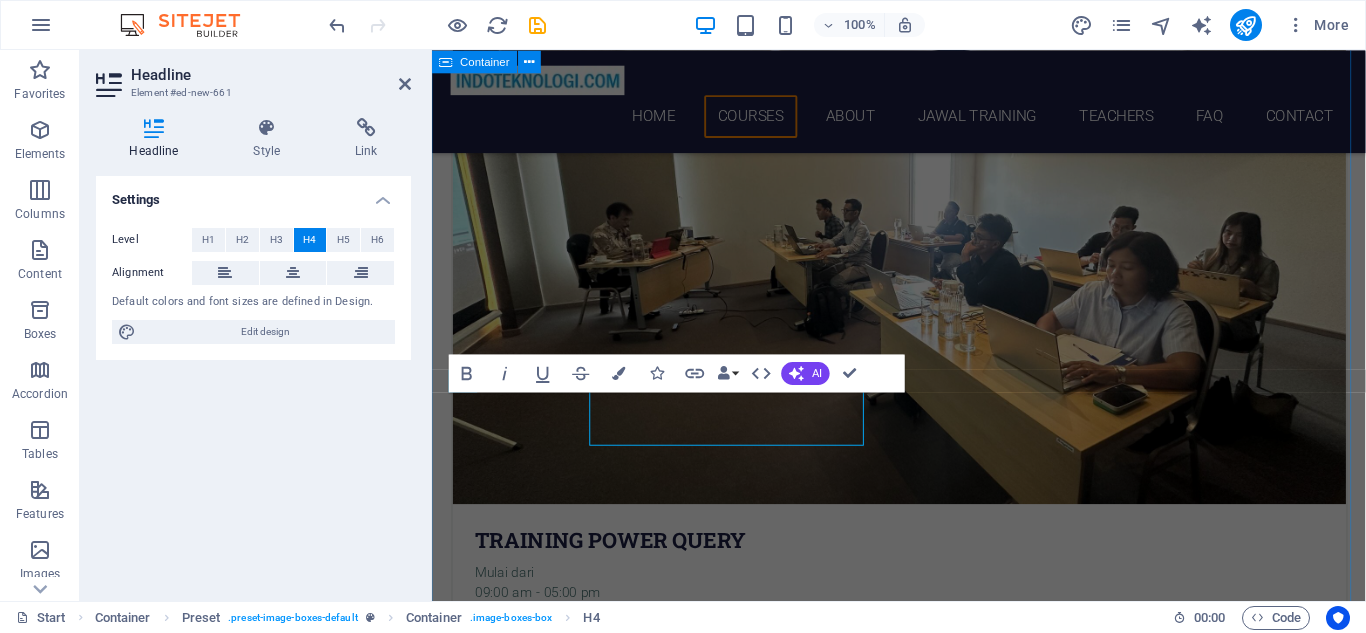 scroll, scrollTop: 1645, scrollLeft: 0, axis: vertical 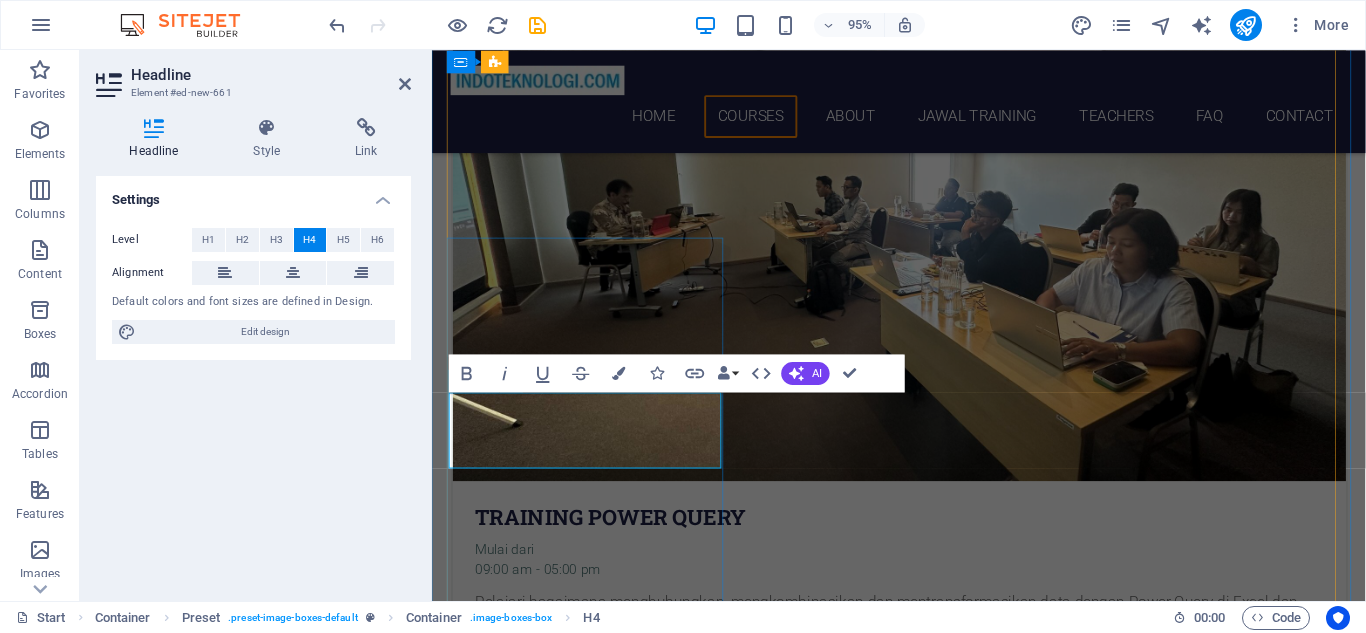 drag, startPoint x: 561, startPoint y: 451, endPoint x: 720, endPoint y: 458, distance: 159.154 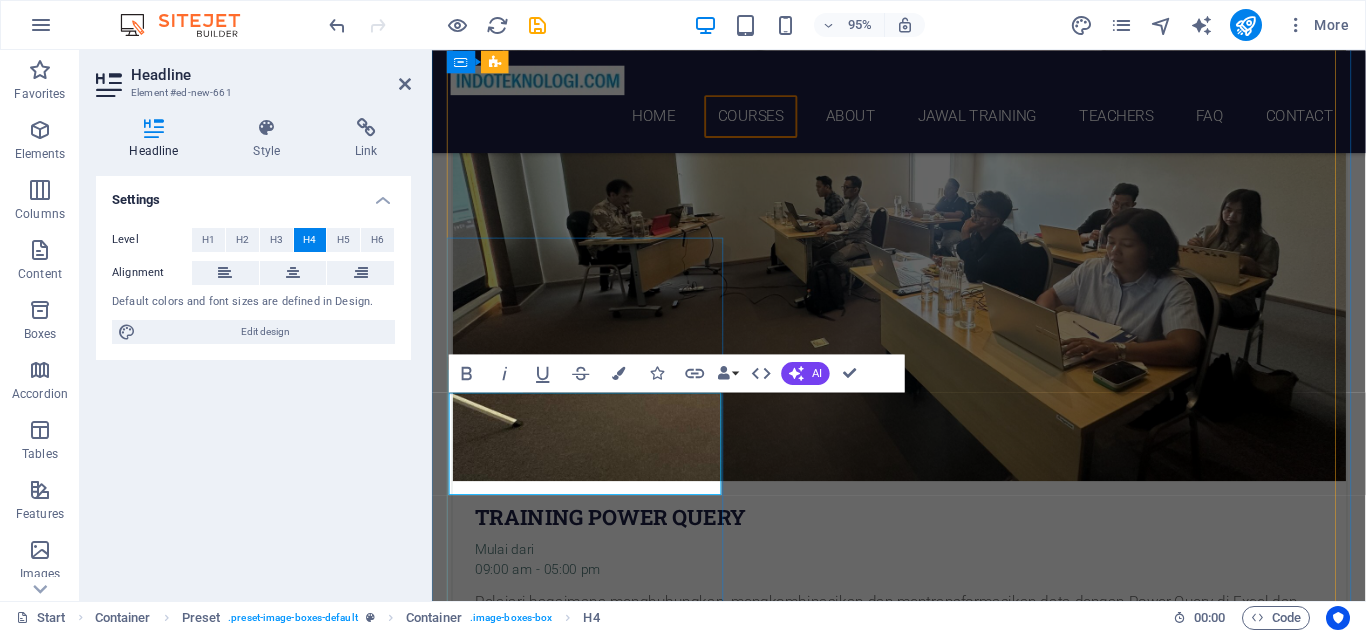 click on "Design excel VBAServices with Power BI" at bounding box center [924, 4501] 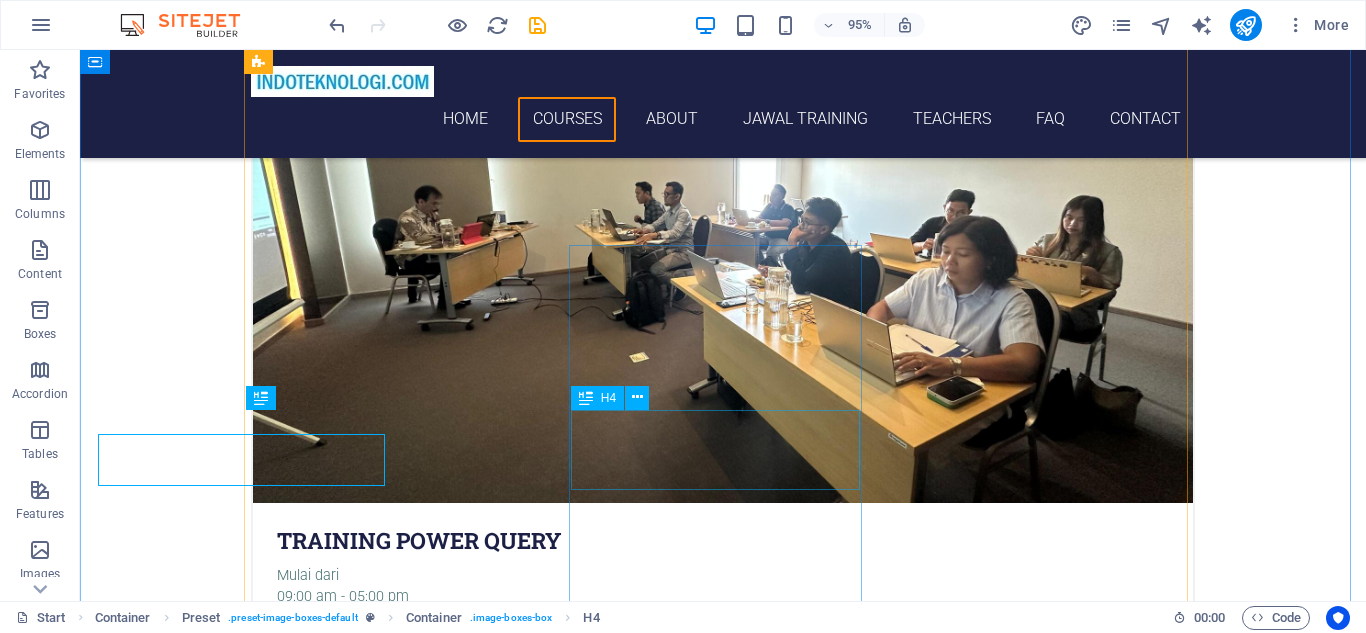 scroll, scrollTop: 1621, scrollLeft: 0, axis: vertical 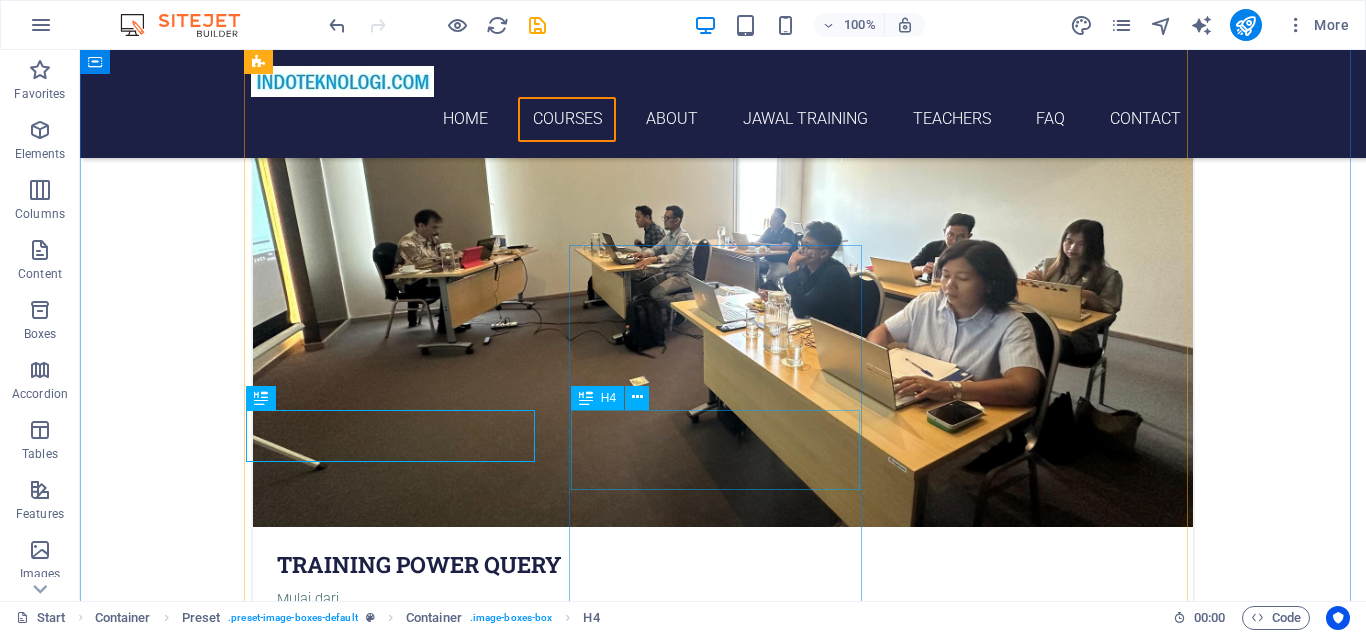 click on "Design Services with Power BI" at bounding box center (723, 5296) 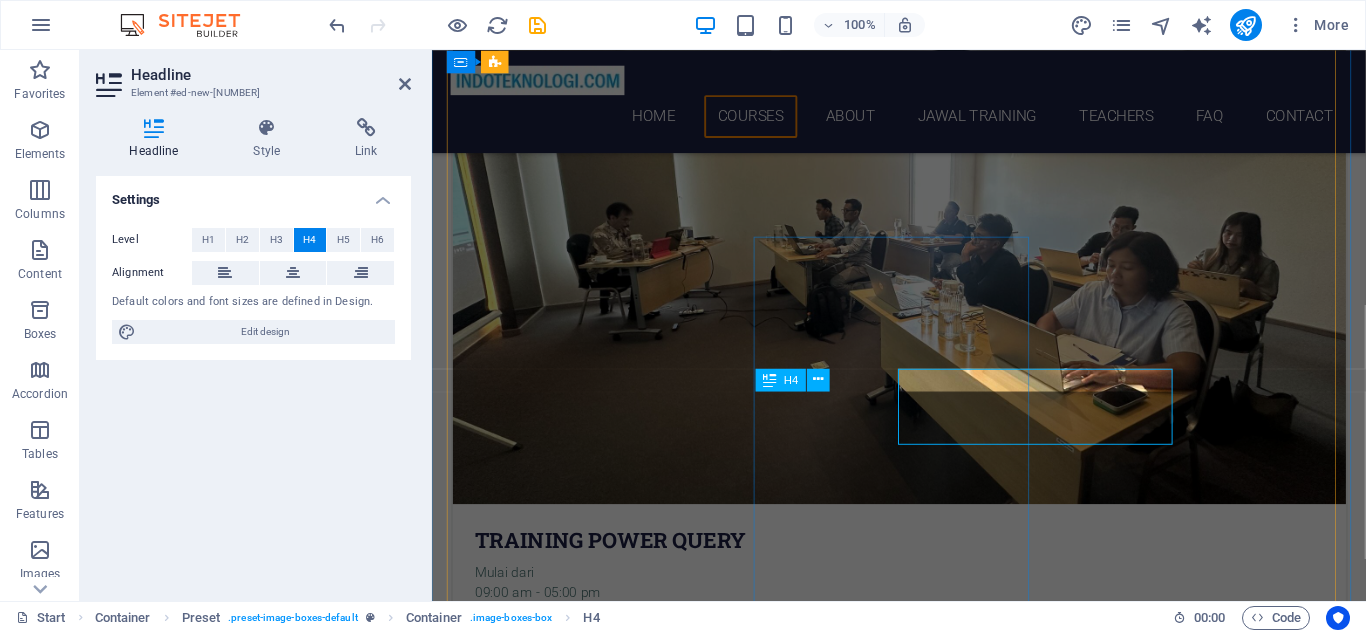 scroll, scrollTop: 1646, scrollLeft: 0, axis: vertical 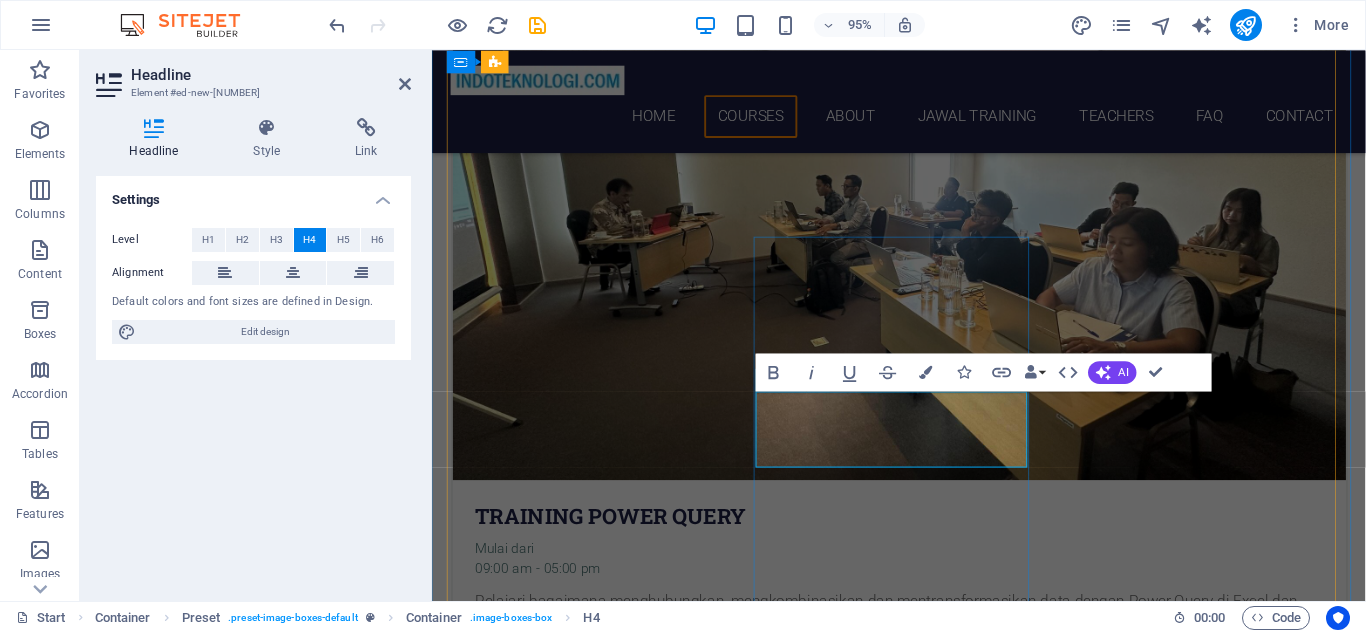 click on "Design Services with Power BI" at bounding box center [924, 5283] 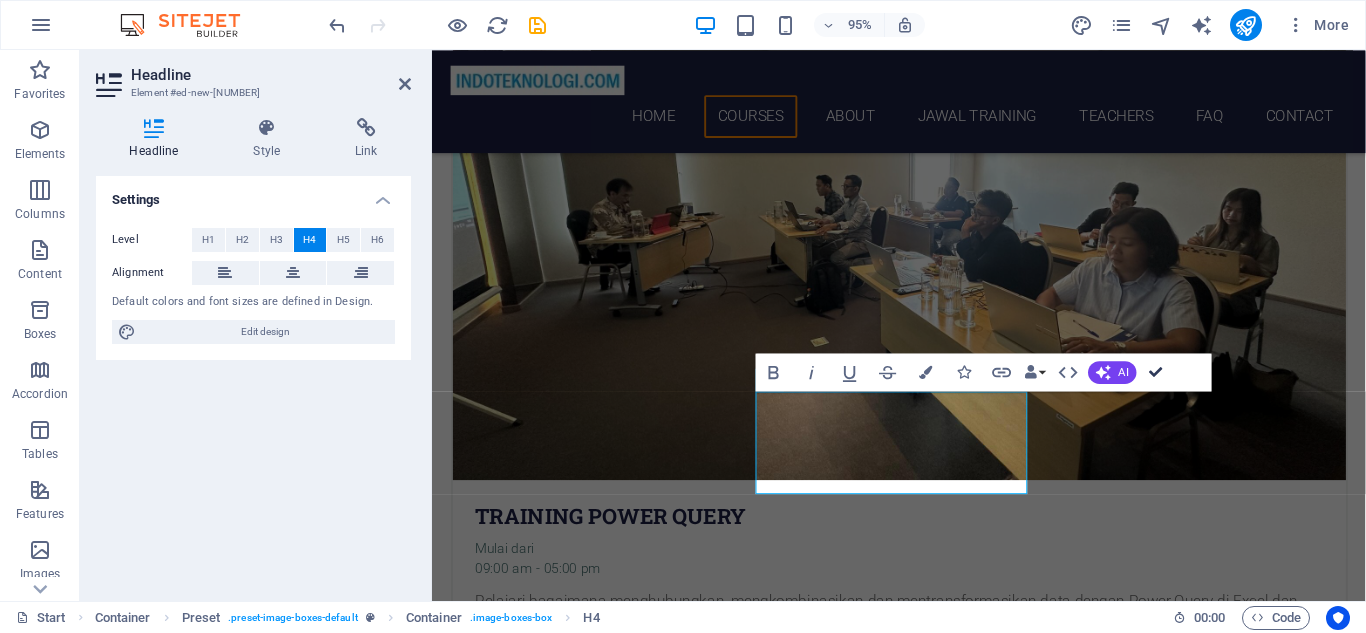 drag, startPoint x: 1155, startPoint y: 371, endPoint x: 974, endPoint y: 406, distance: 184.35292 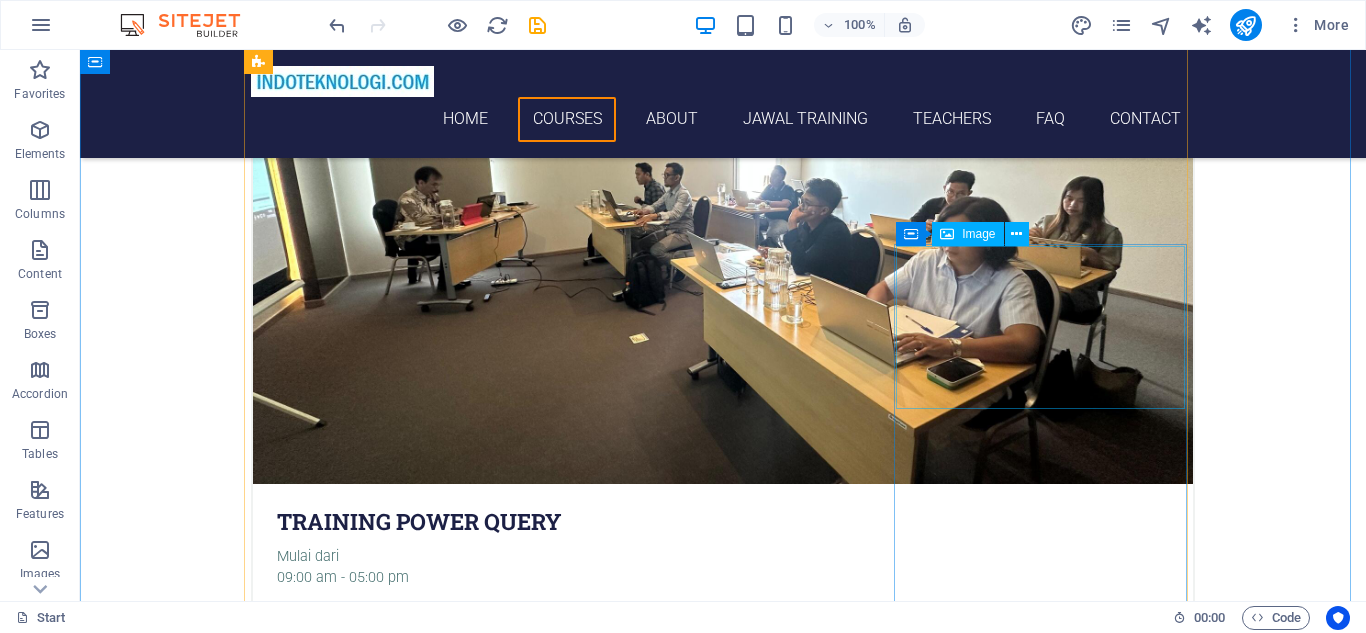 scroll, scrollTop: 1622, scrollLeft: 0, axis: vertical 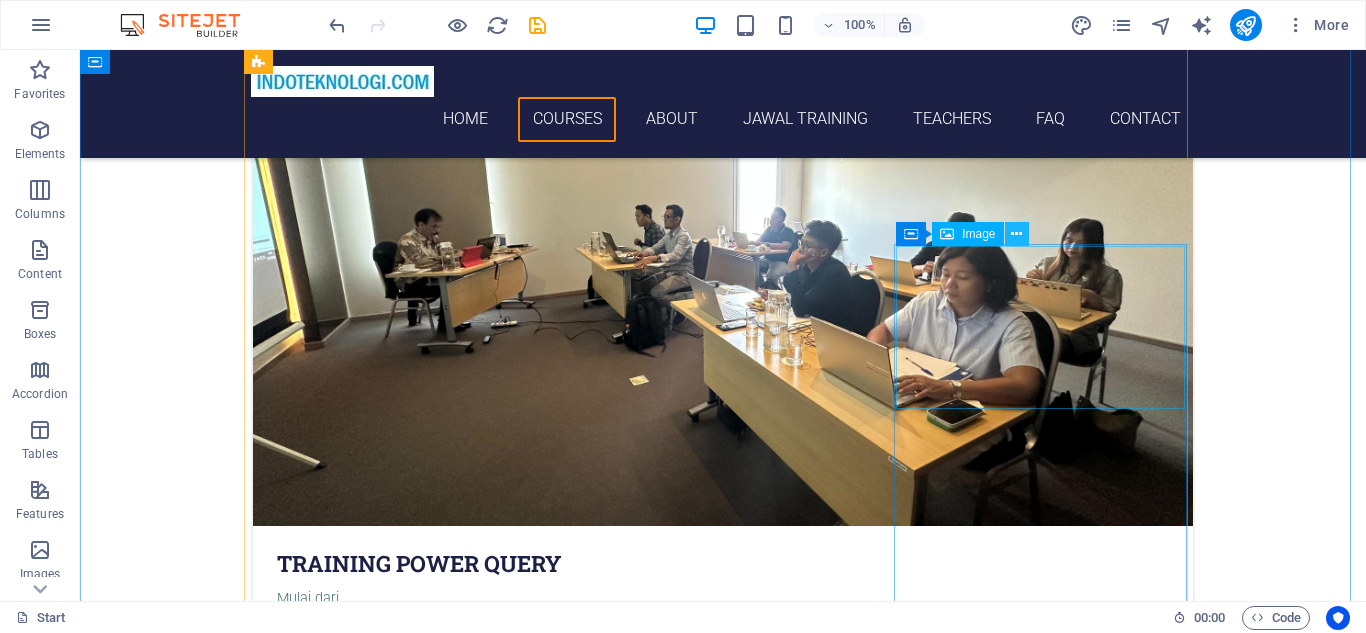 click at bounding box center (1017, 234) 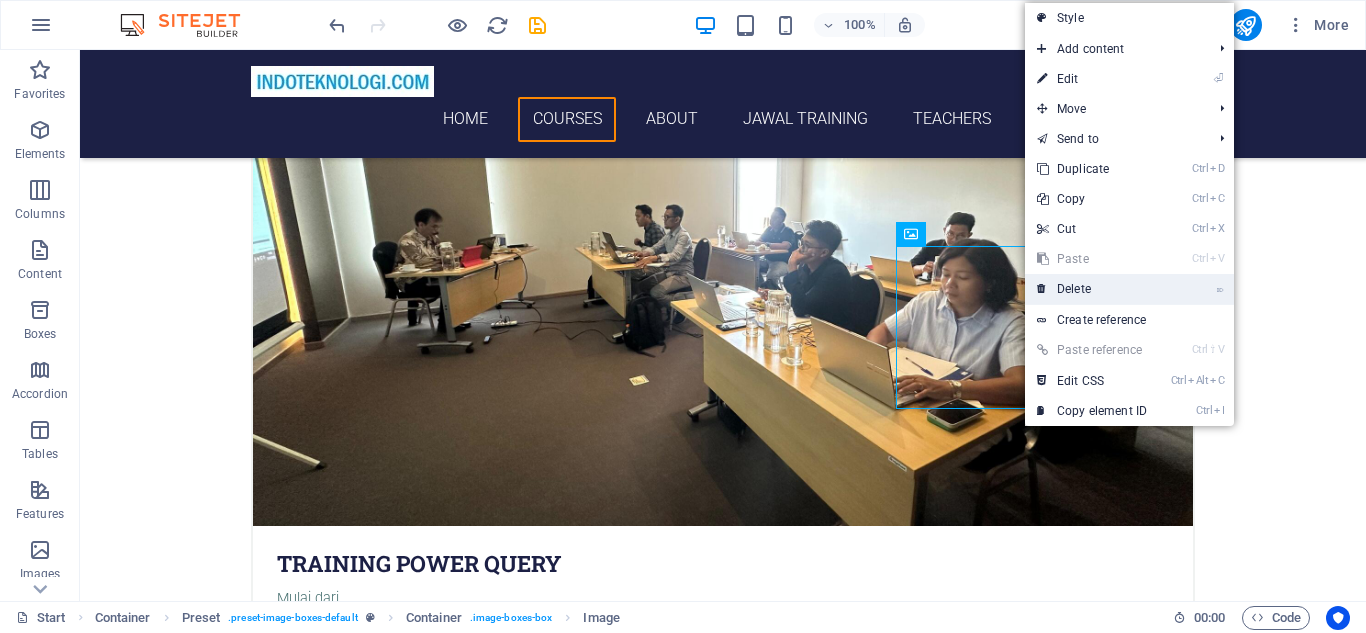 click on "⌦  Delete" at bounding box center [1092, 289] 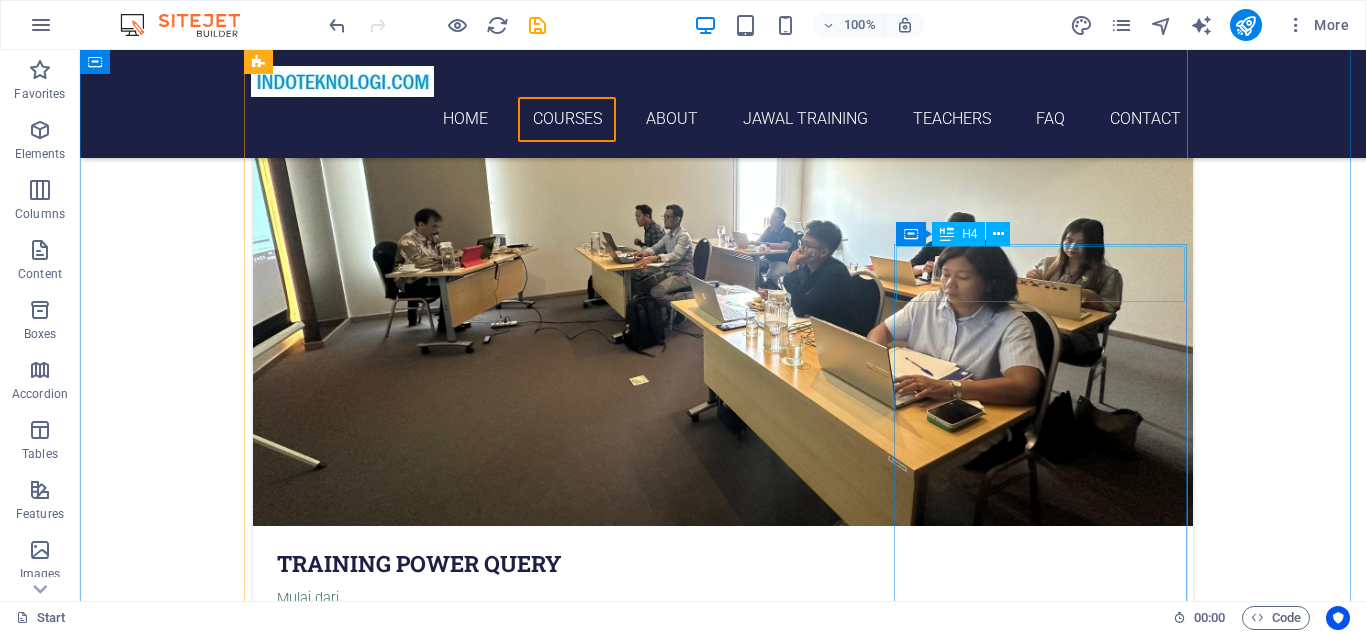 click on "Design Services with Power BI" at bounding box center [723, 5491] 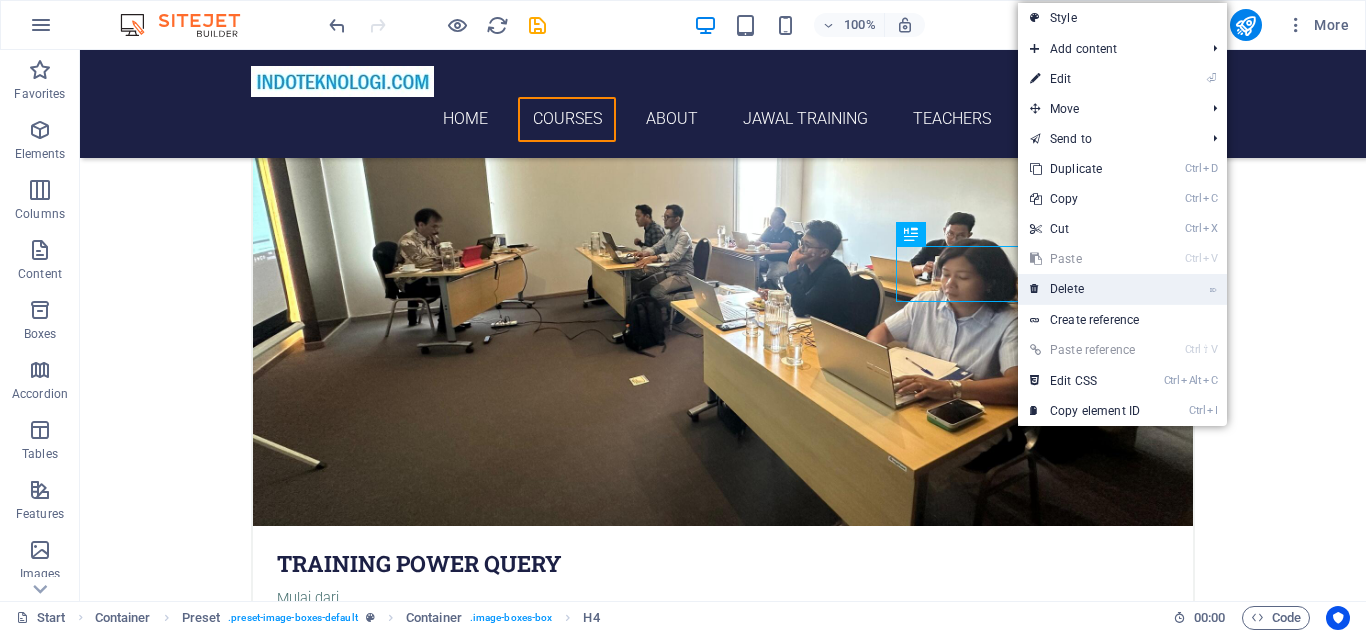 click on "⌦  Delete" at bounding box center (1085, 289) 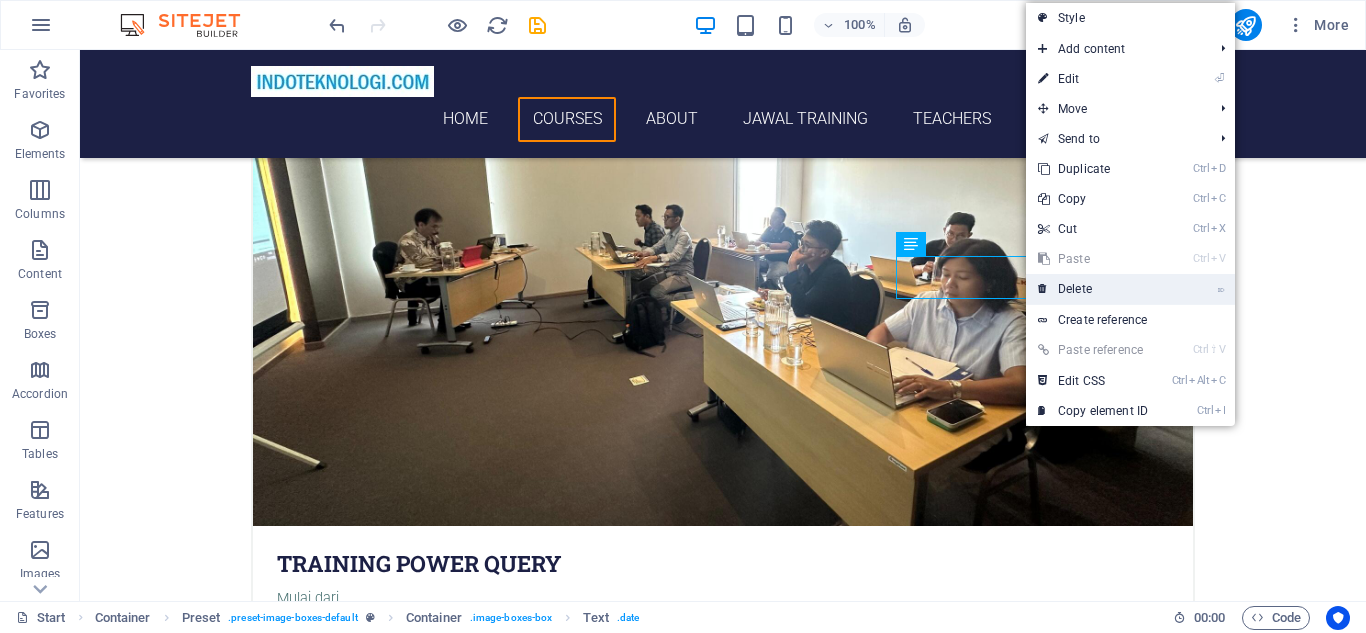 click on "⌦  Delete" at bounding box center (1093, 289) 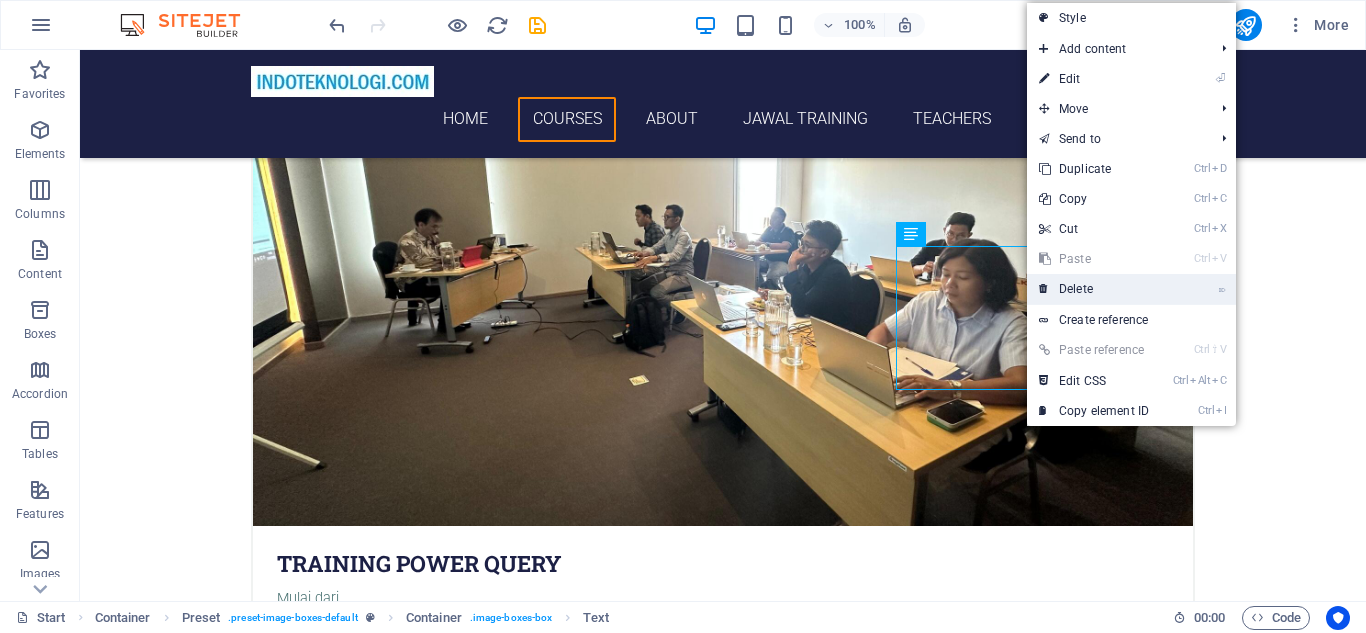 click on "⌦  Delete" at bounding box center (1094, 289) 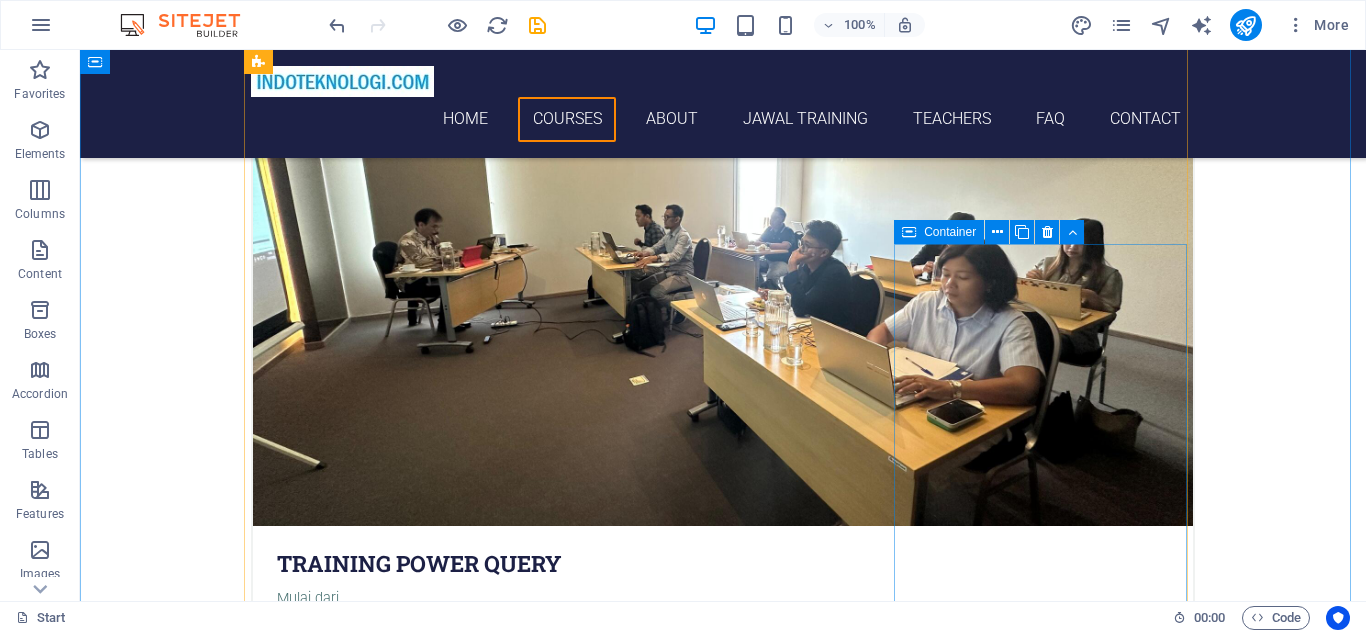 click on "Drop content here or  Add elements  Paste clipboard" at bounding box center (723, 5548) 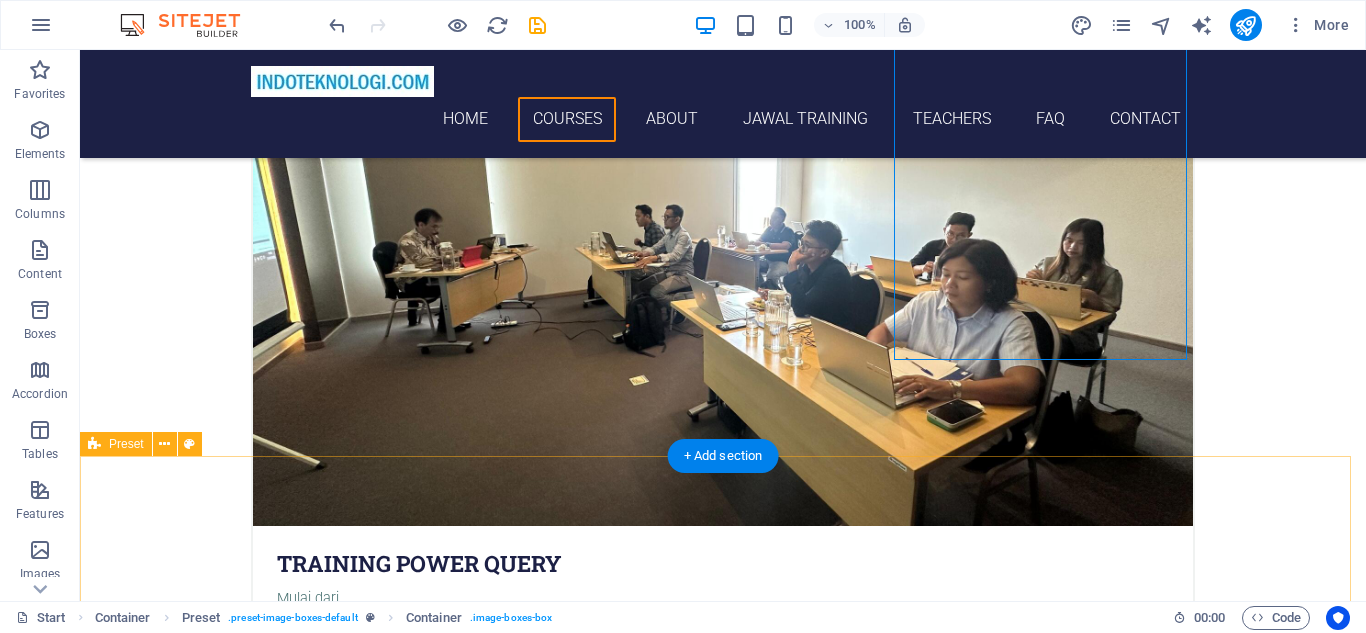 scroll, scrollTop: 1988, scrollLeft: 0, axis: vertical 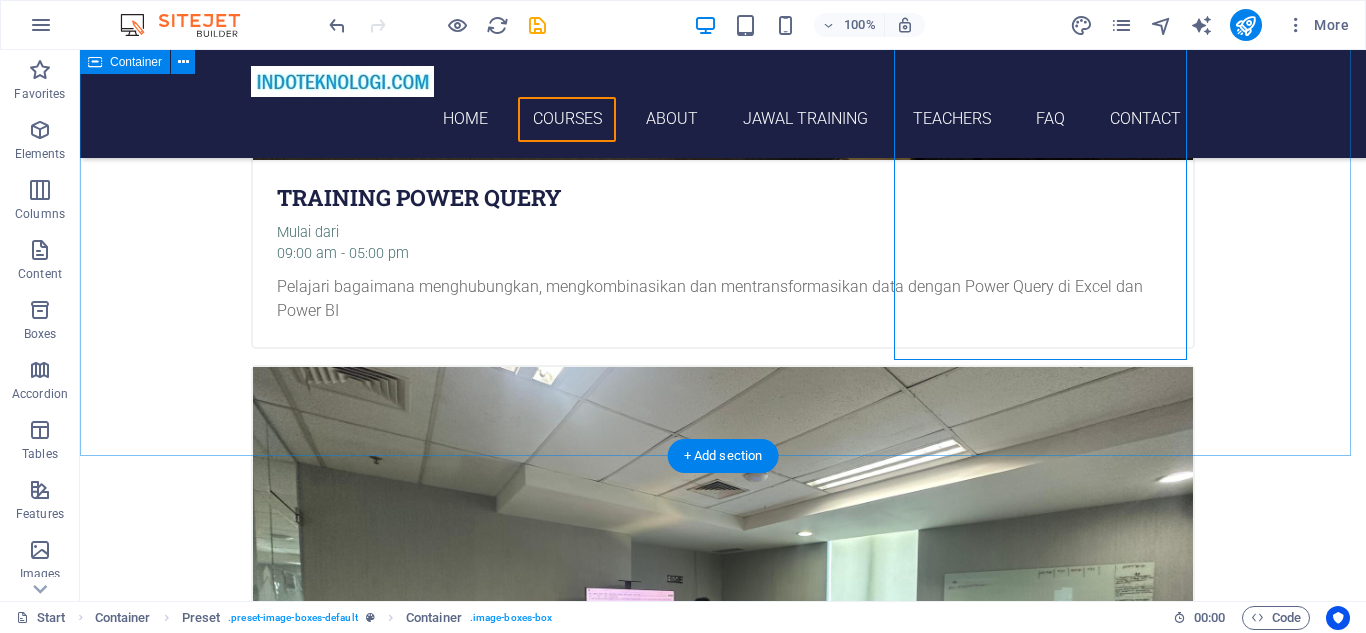 click on "Pilihlah kami sebagai ANALISA DATA Courses Training Power BI Mulai dari 09:00 am - 05:00 pm Pelajari bagaimana Power BI mampu membuat laporan analisa data anda secara Visual hanya dari ujung jari saja. Buat data anda menjadi Dashboard yang menarik dan powerfull. Training Power Query Mulai dari 09:00 am - 05:00 pm Pelajari bagaimana menghubungkan, mengkombinasikan dan mentransformasikan data dengan Power Query di Excel dan Power BI Training DAX Mulai dari 09:00 am - 05:00 pm Pelajari cara membuat formula dan rumus menggunakan bahasa pemrograman DAX (Data Analysis eXpression) di Power BI. Training Power BI for Financial Reports Mulai dari 09:00 am - 05:00 pm Pelajari cara membuat report dan dashboard untuk menampilkan Laporan Keuangan. Seperti Laba/Rugi, Balance Sheet dll On the Job Training with Your data Mulai dari 09:00 am - 05:00 pm Pelajari cara membuat report dan dashboard menggunakan data yang anda berikan. Akan kami buatkan draft dashboard sebagai bahan training nantinya. Mulai dari or" at bounding box center [723, 2016] 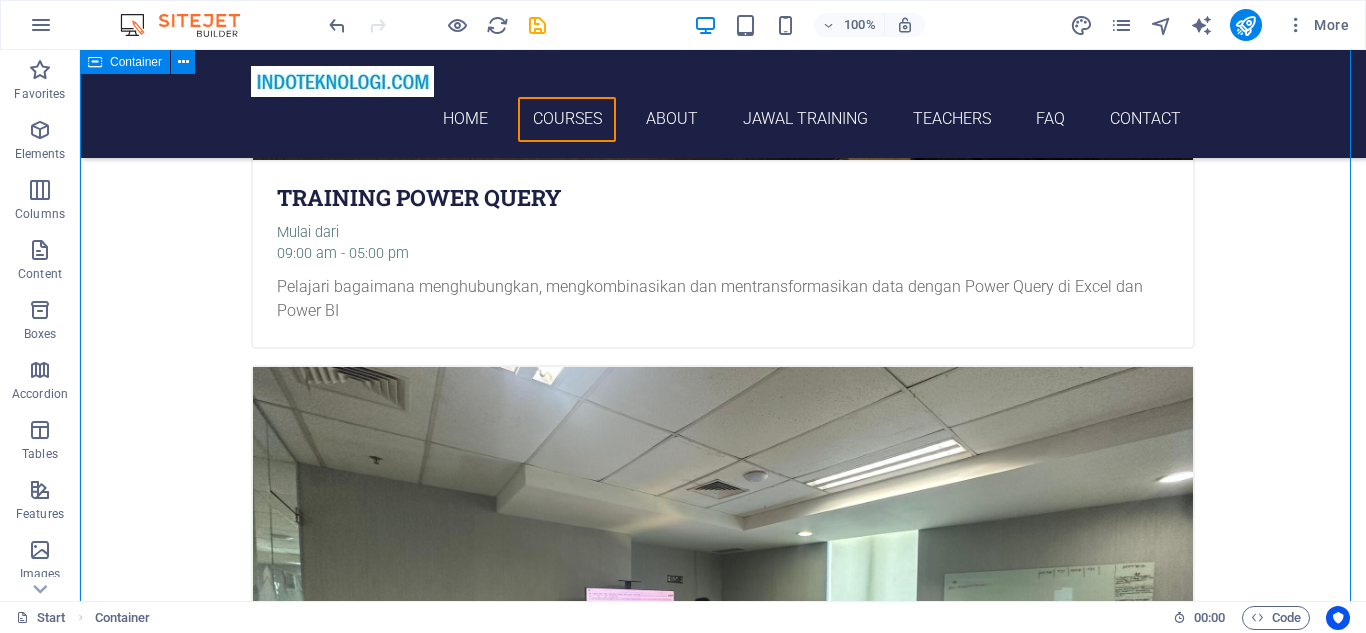 scroll, scrollTop: 1622, scrollLeft: 0, axis: vertical 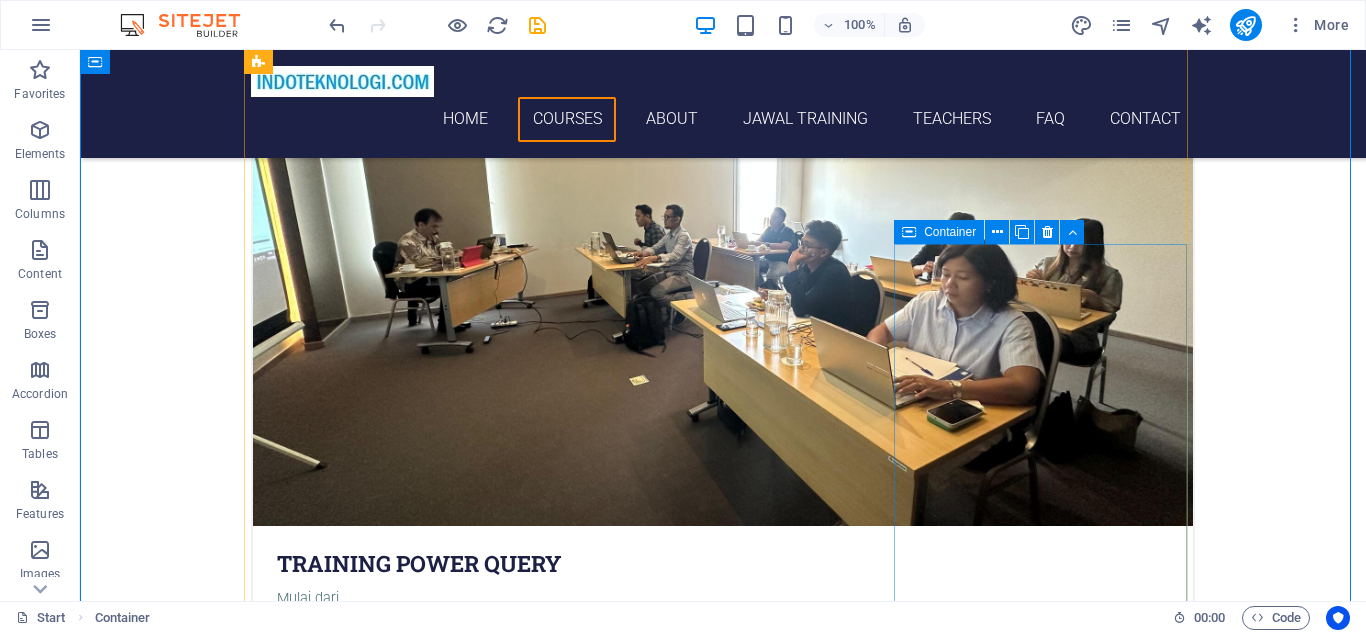 click on "Drop content here or  Add elements  Paste clipboard" at bounding box center (723, 5548) 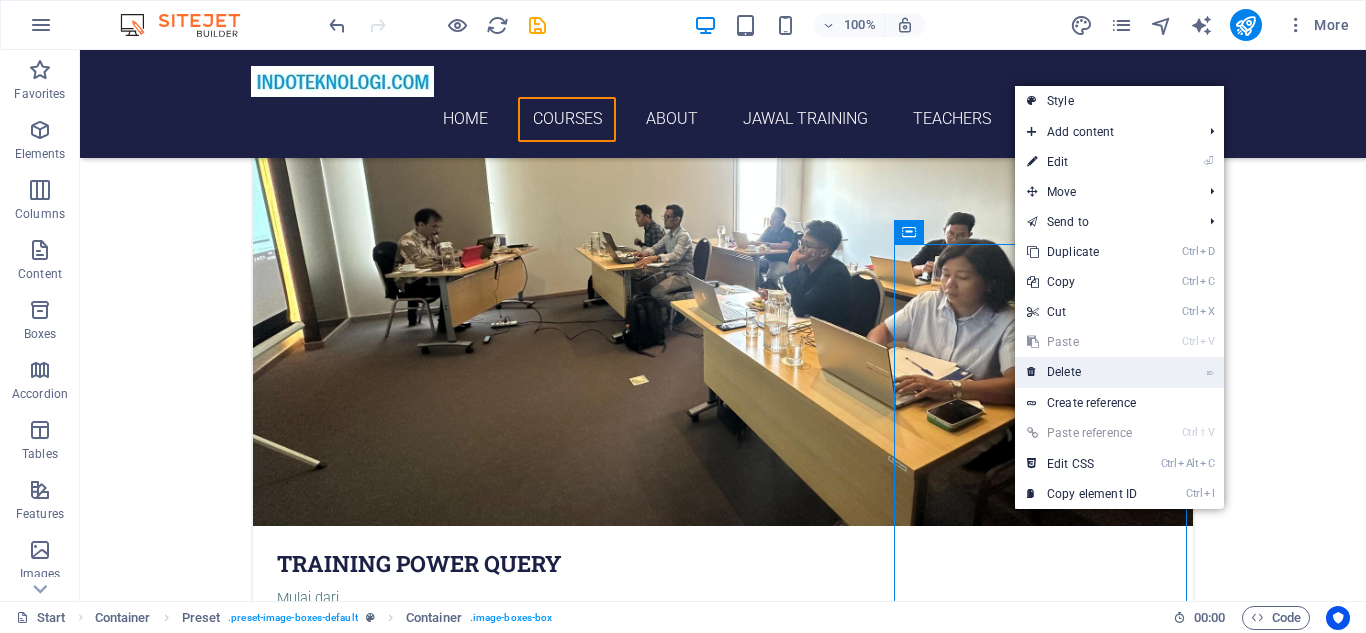click on "⌦  Delete" at bounding box center [1082, 372] 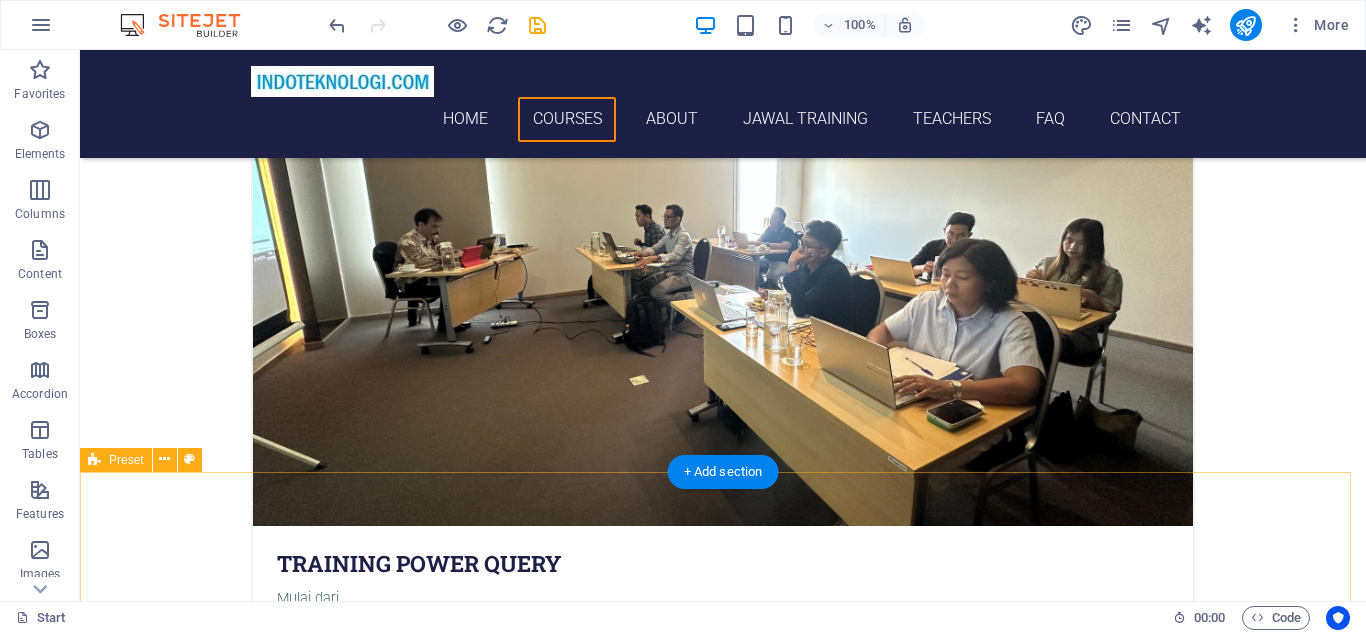 scroll, scrollTop: 1988, scrollLeft: 0, axis: vertical 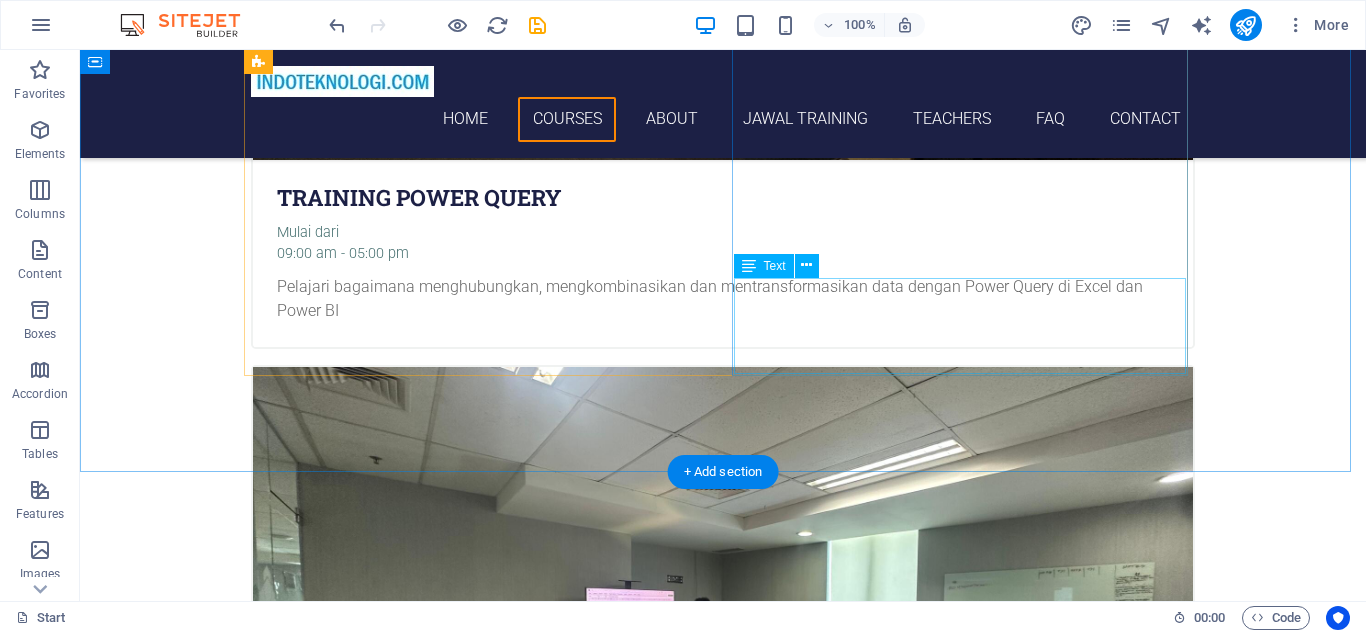 click on "Kami dapat membantu untuk mendesain laporan atau dashboard. Kirimkan sample data anda. Kami akan buatkan mockup seperti yang diinginkan." at bounding box center (723, 5055) 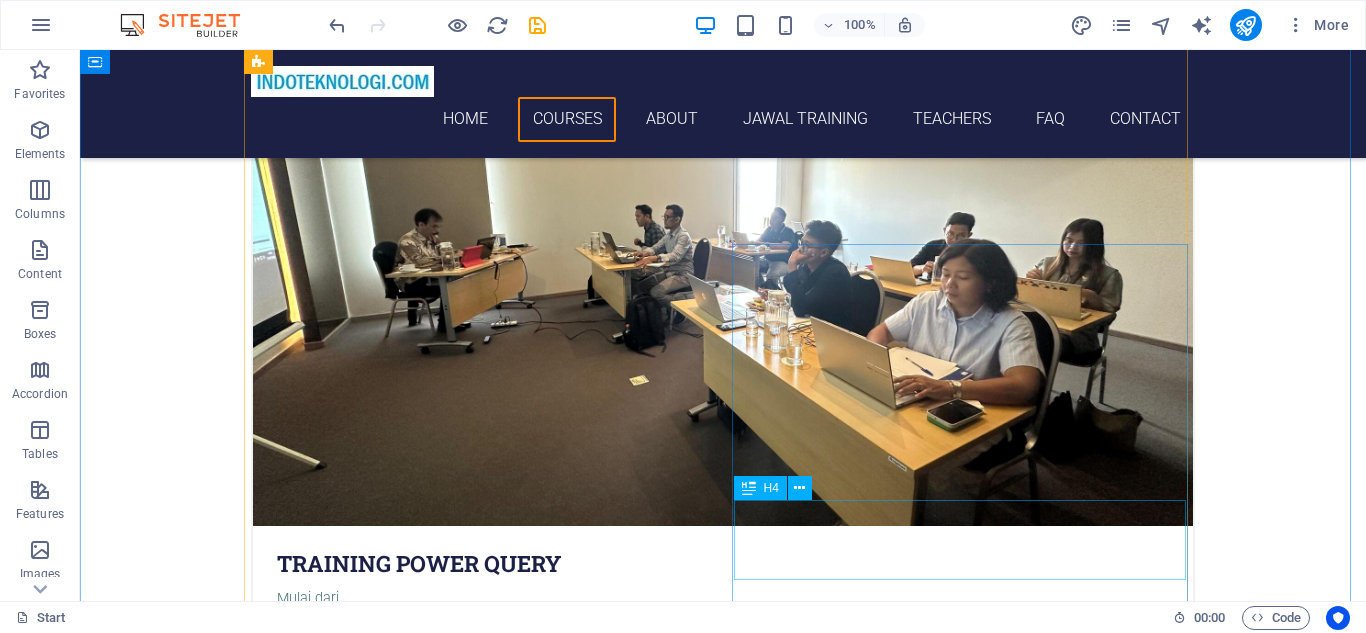 scroll, scrollTop: 1255, scrollLeft: 0, axis: vertical 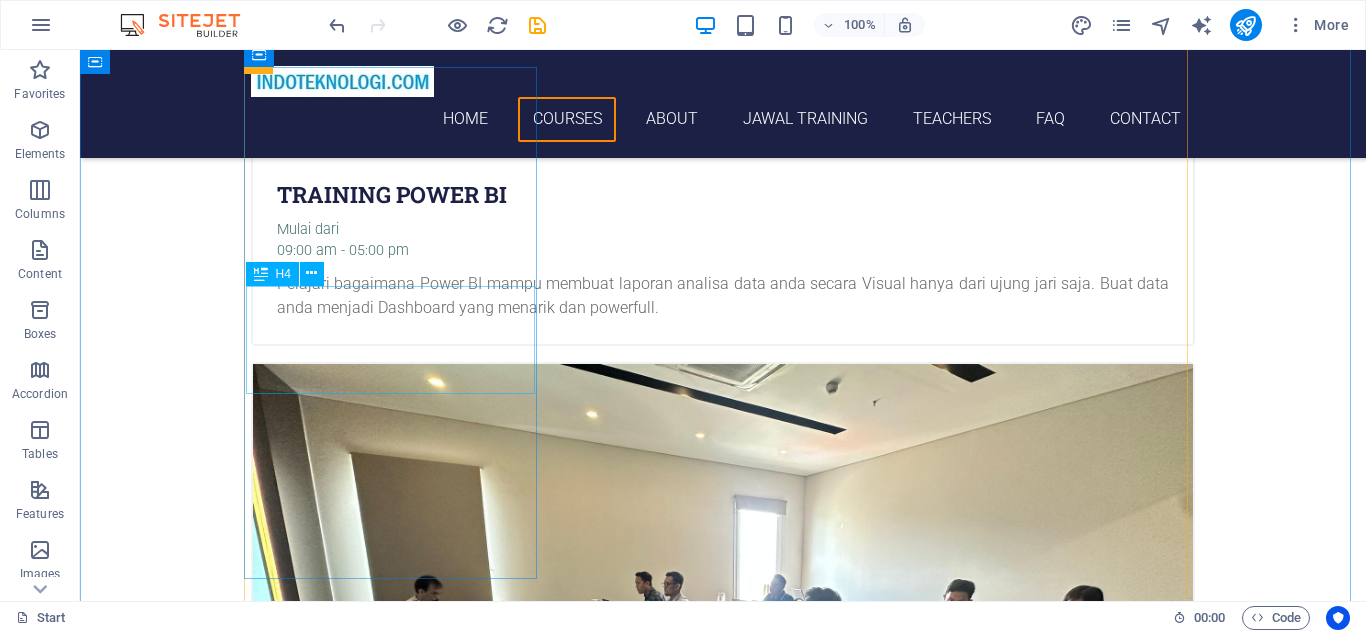 click on "Training Power BI for Financial Reports" at bounding box center (723, 2543) 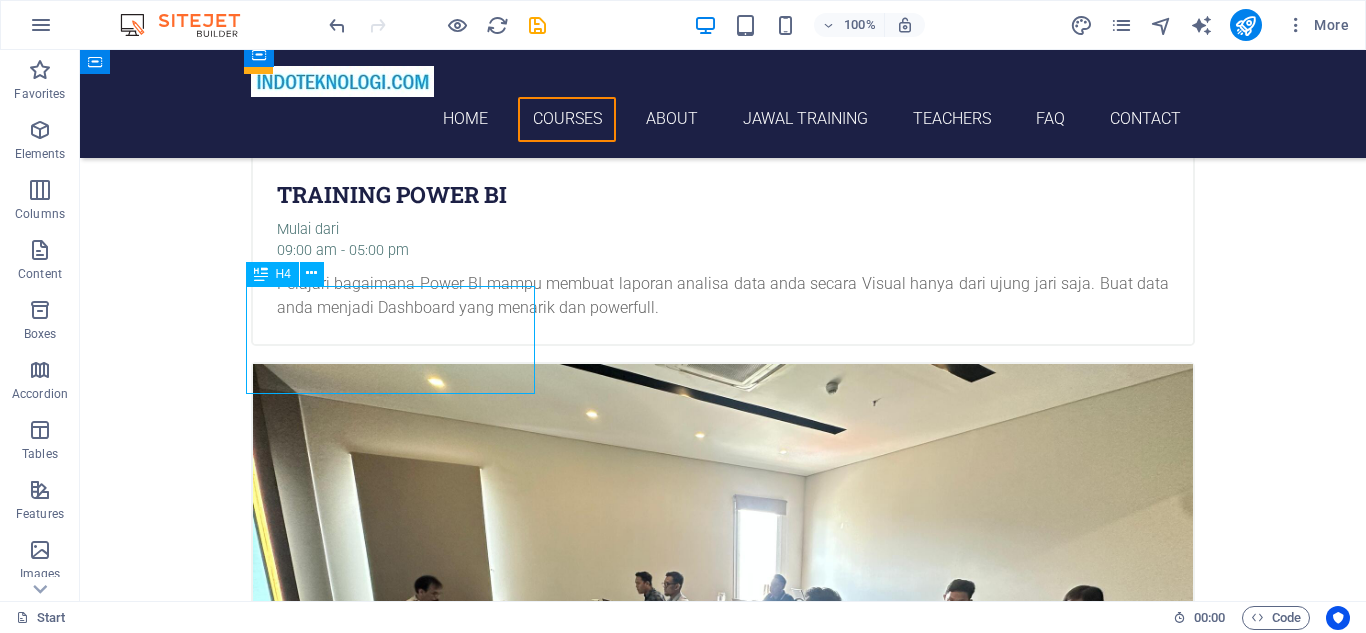 drag, startPoint x: 286, startPoint y: 319, endPoint x: 373, endPoint y: 374, distance: 102.92716 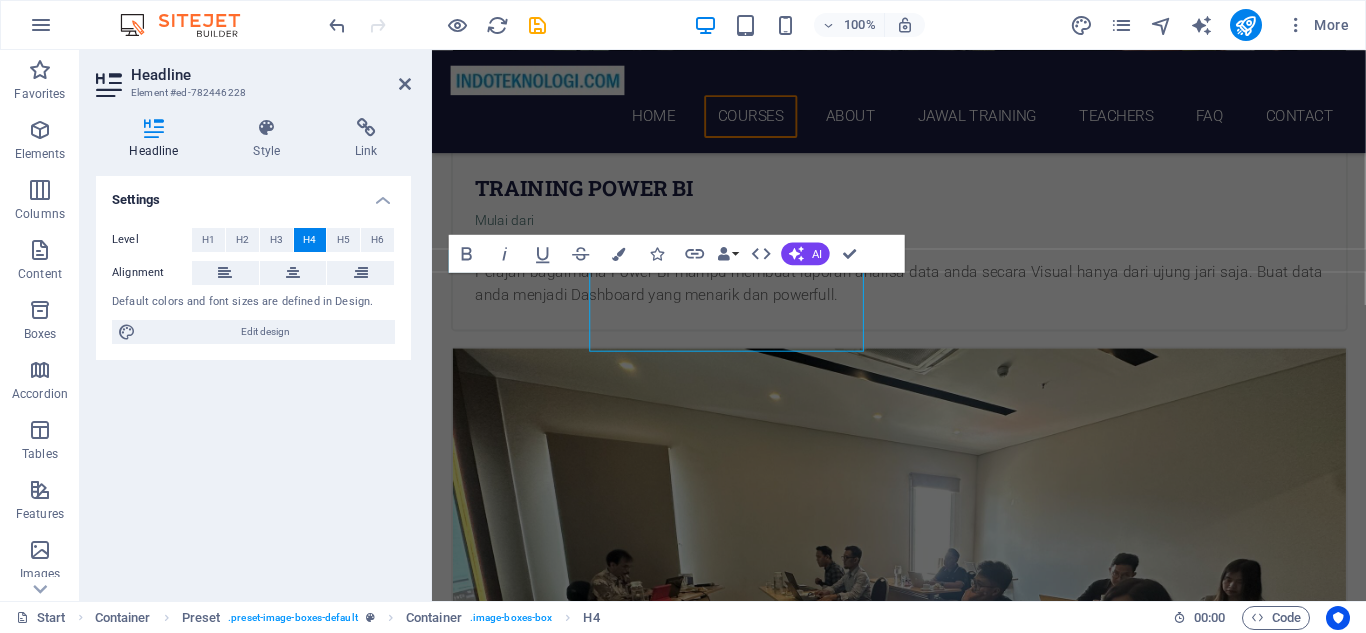 click on "Training Power BI for Financial Reports" at bounding box center (924, 2555) 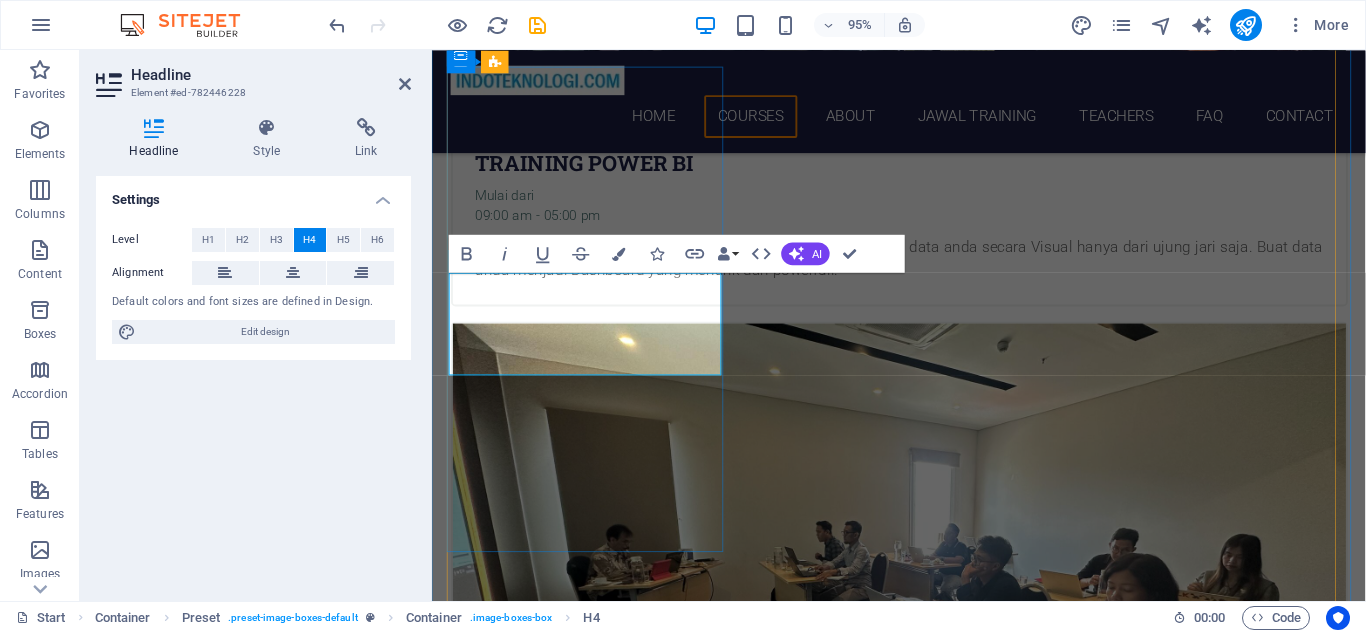 drag, startPoint x: 476, startPoint y: 320, endPoint x: 579, endPoint y: 320, distance: 103 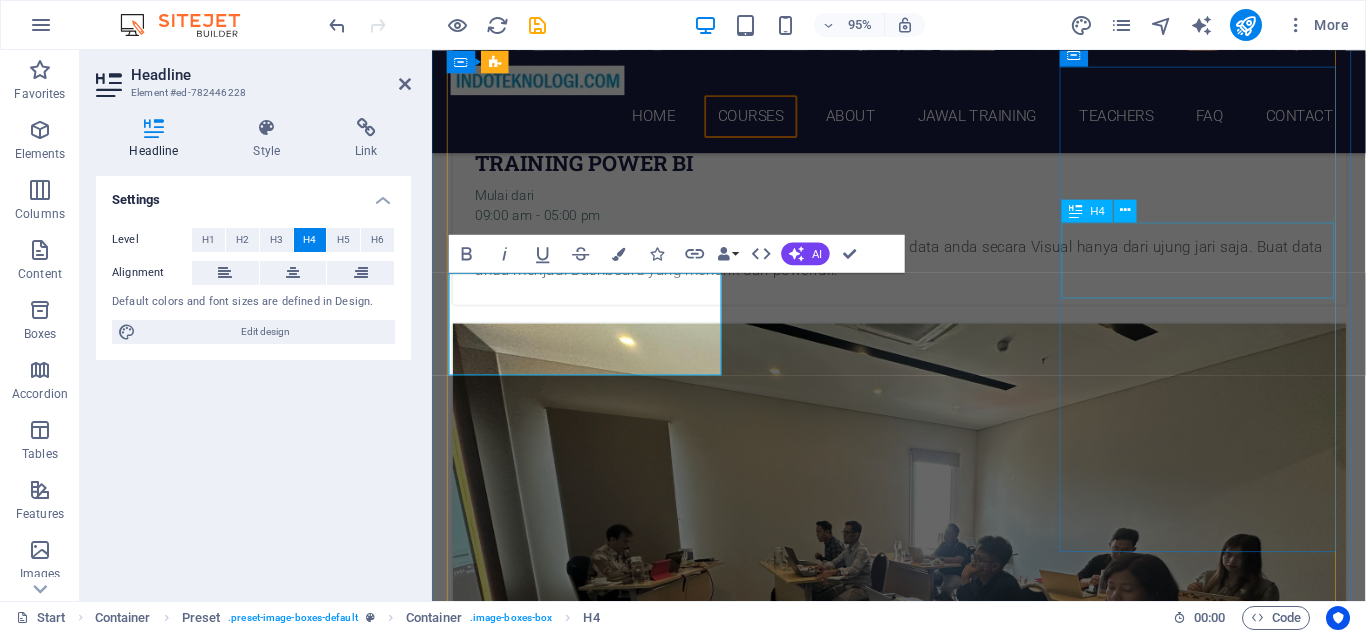 click on "microsoft project 2016" at bounding box center [924, 4069] 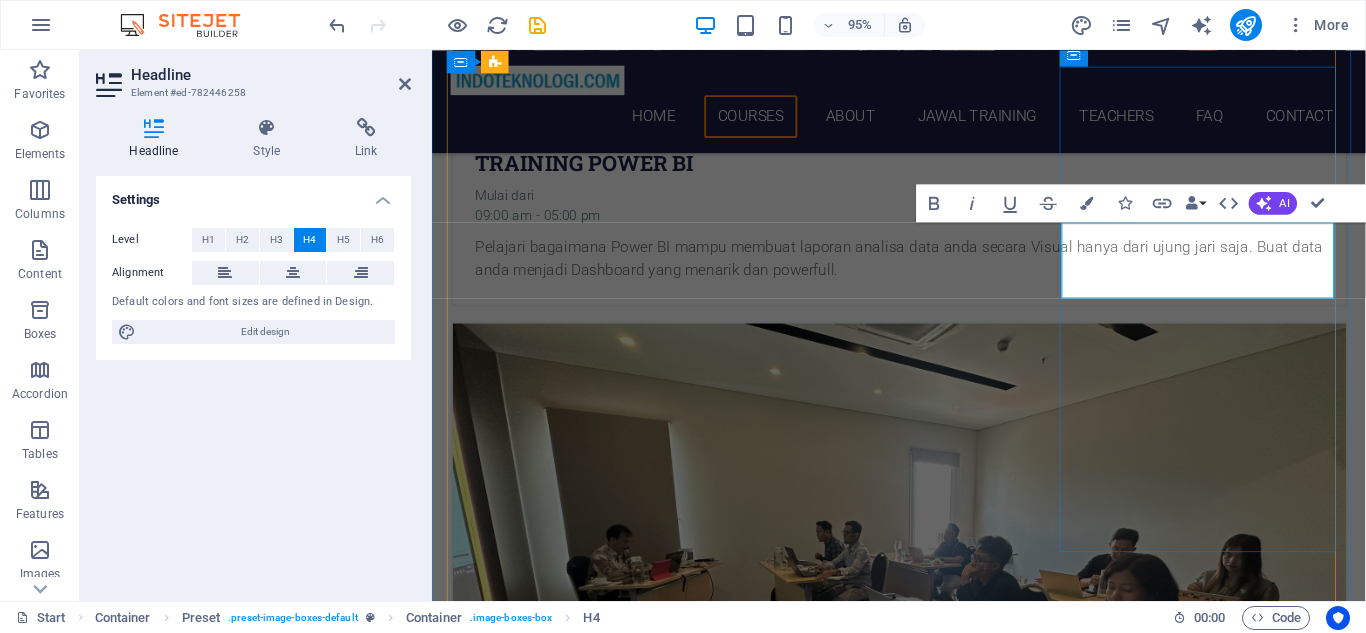 click on "microsoft project 2016" at bounding box center (924, 4081) 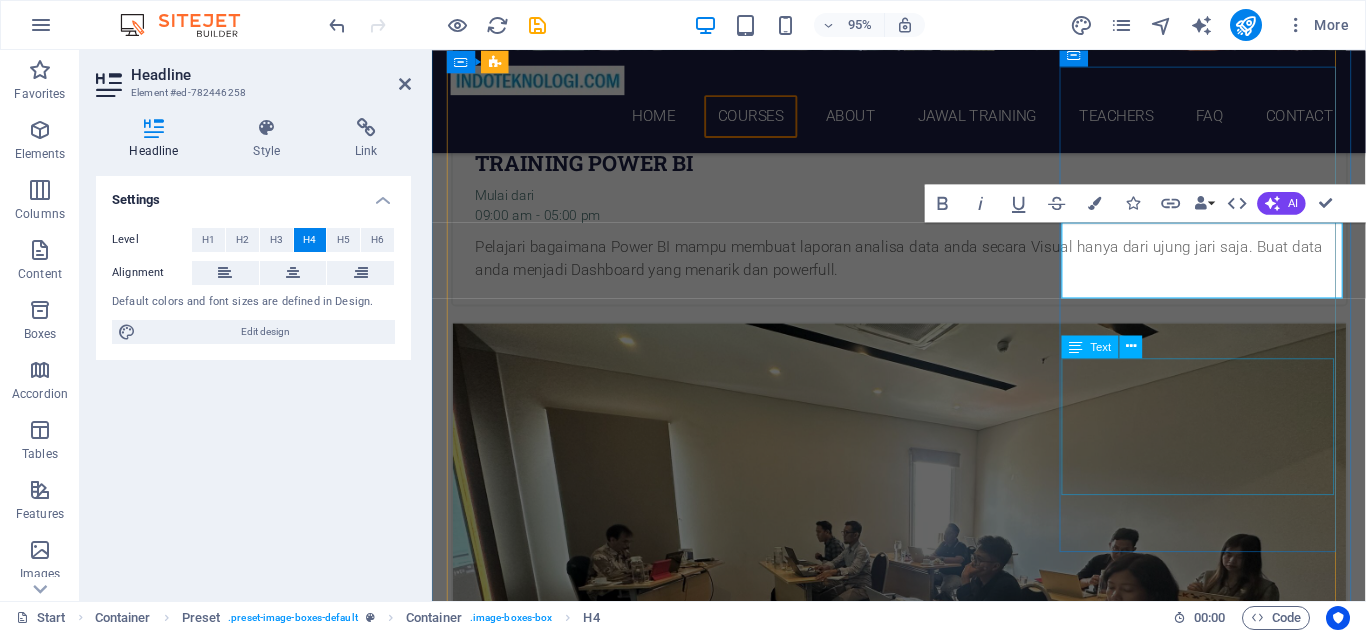 type 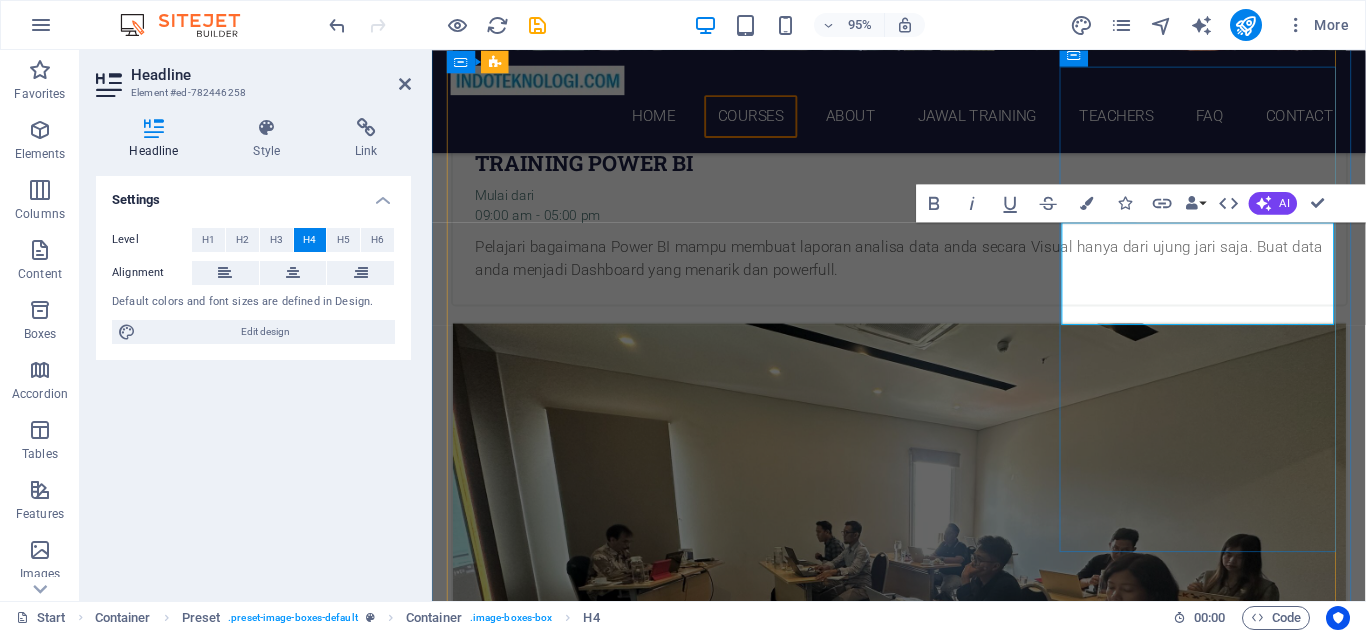 drag, startPoint x: 1290, startPoint y: 326, endPoint x: 1116, endPoint y: 277, distance: 180.7678 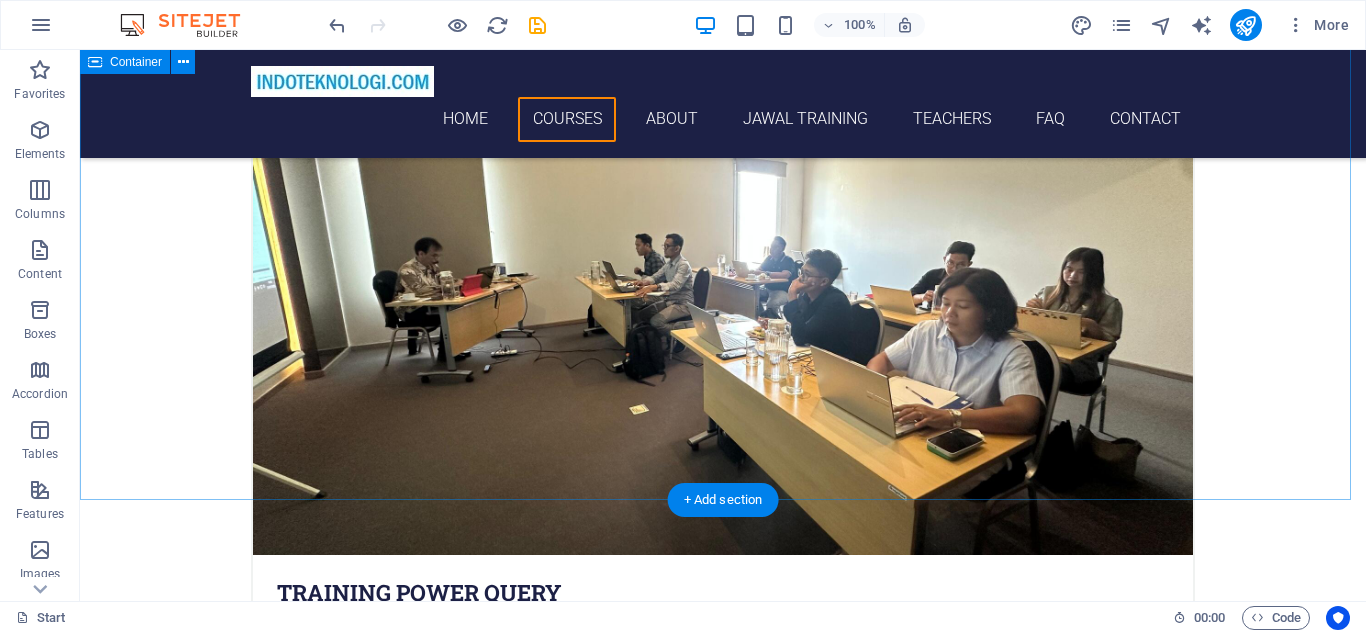 scroll, scrollTop: 1960, scrollLeft: 0, axis: vertical 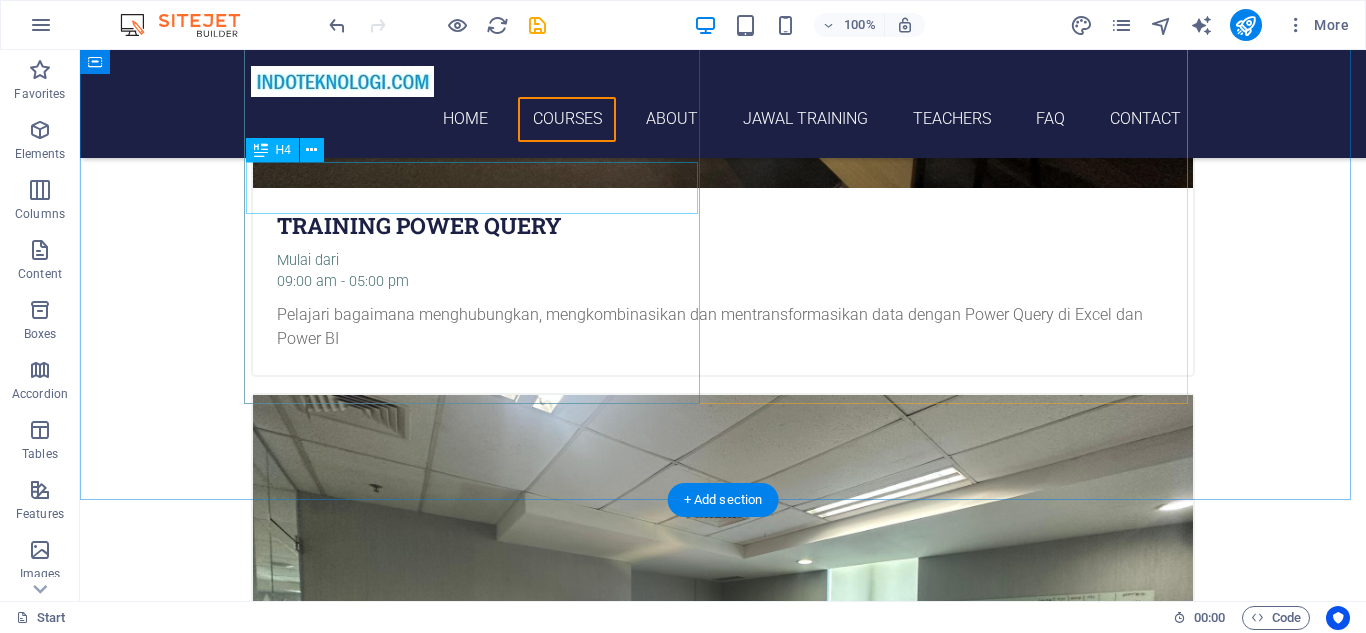 click on "excel VBA" at bounding box center [723, 4174] 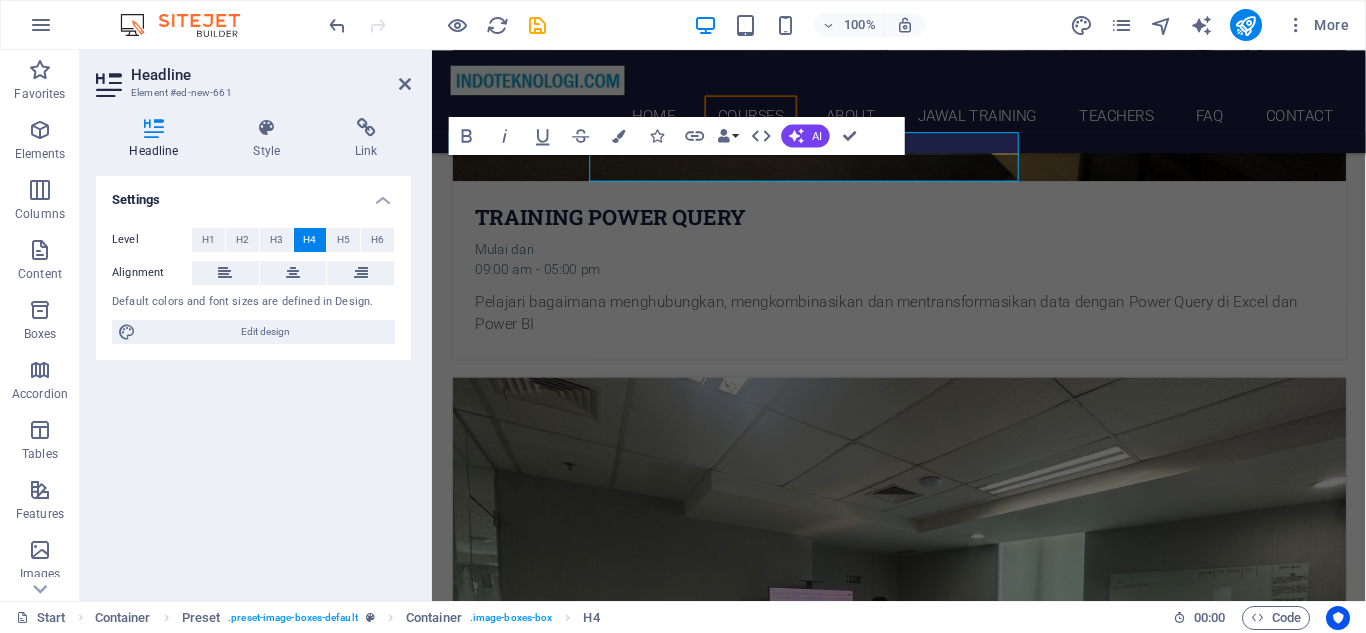 scroll, scrollTop: 1986, scrollLeft: 0, axis: vertical 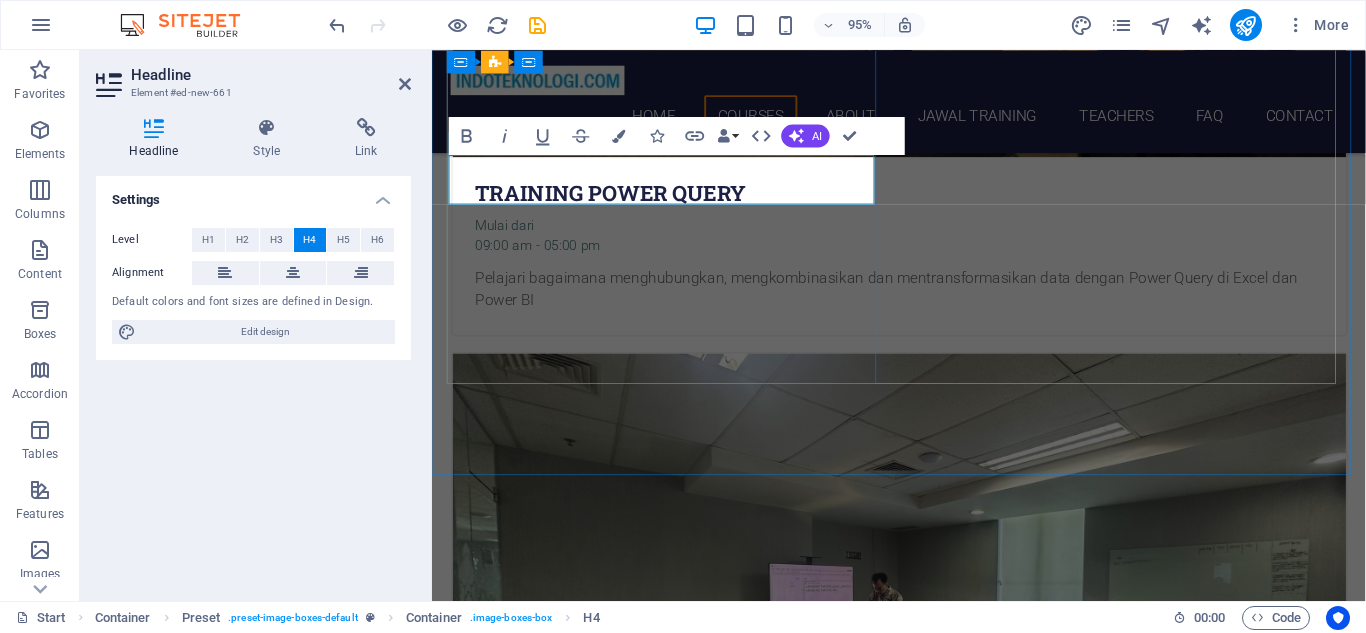 click on "excel VBA" at bounding box center (924, 4160) 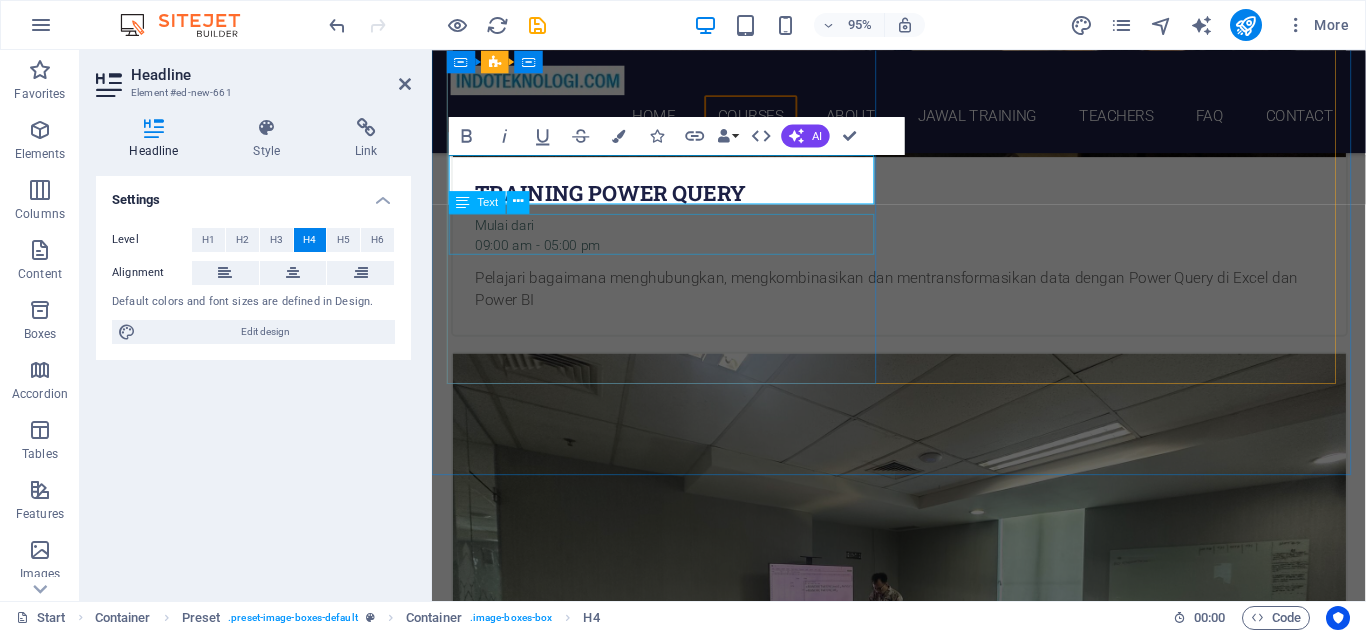 type 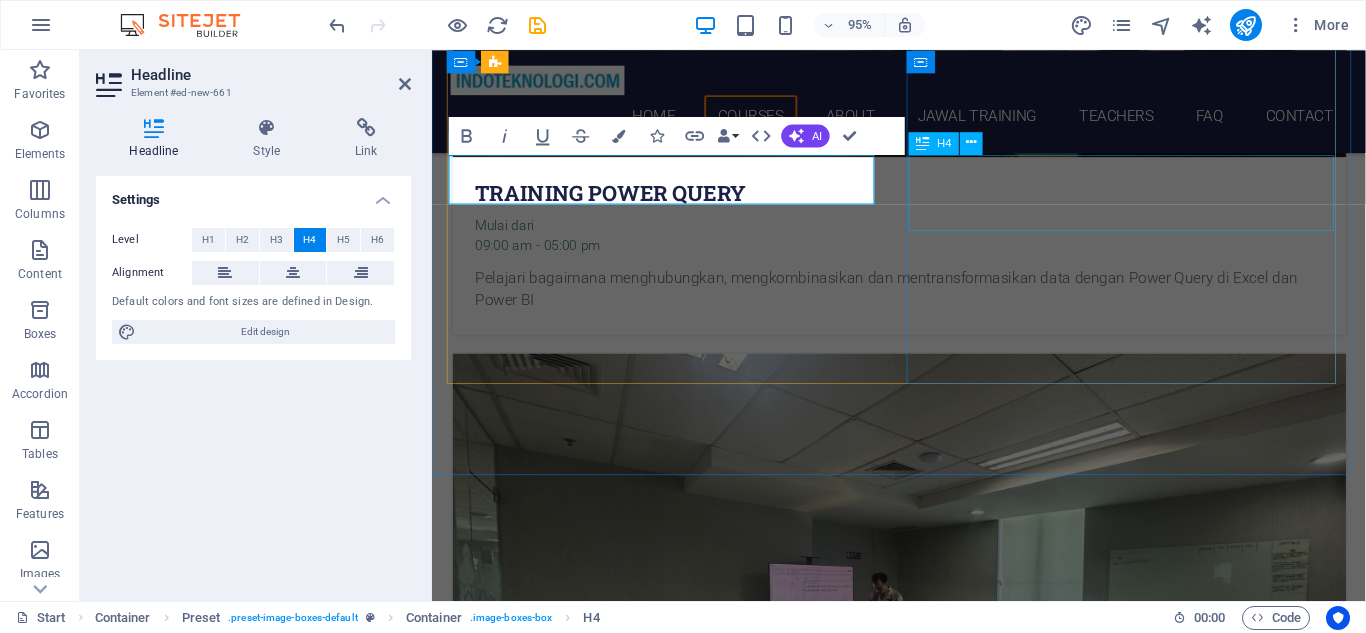 click on "Design marketing ReSearch using excel dan spss" at bounding box center [924, 4931] 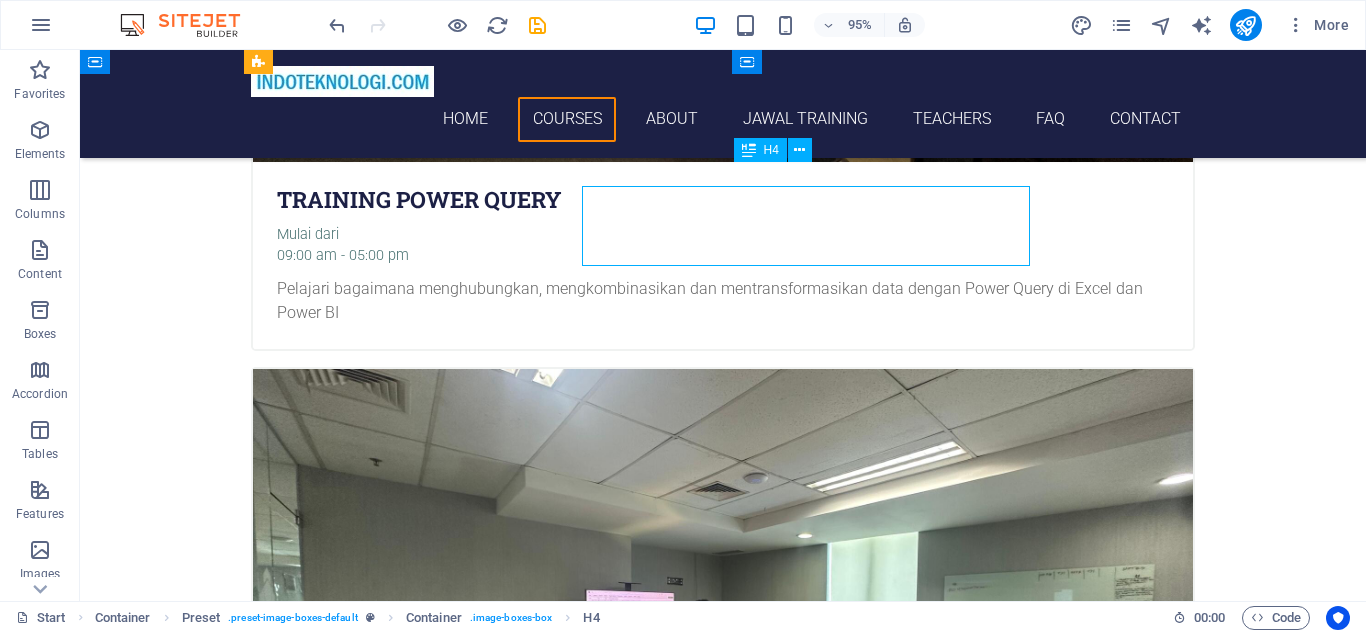 scroll, scrollTop: 1960, scrollLeft: 0, axis: vertical 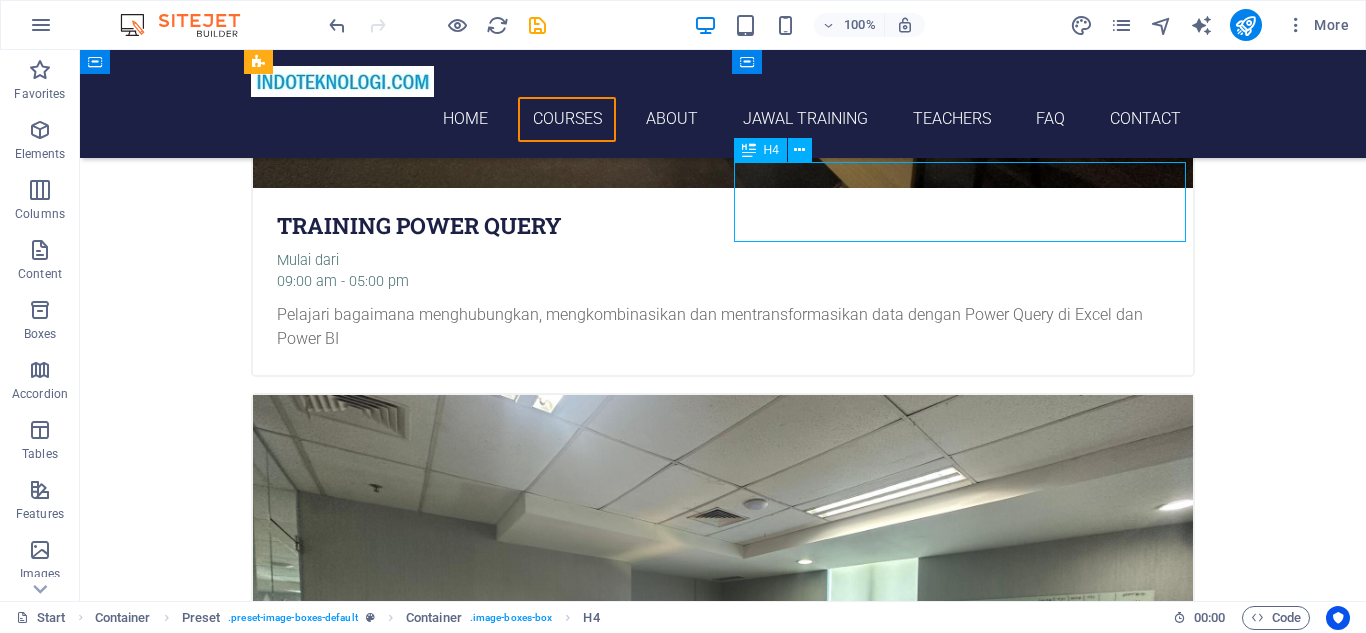 click on "Design marketing ReSearch using excel dan spss" at bounding box center [723, 4957] 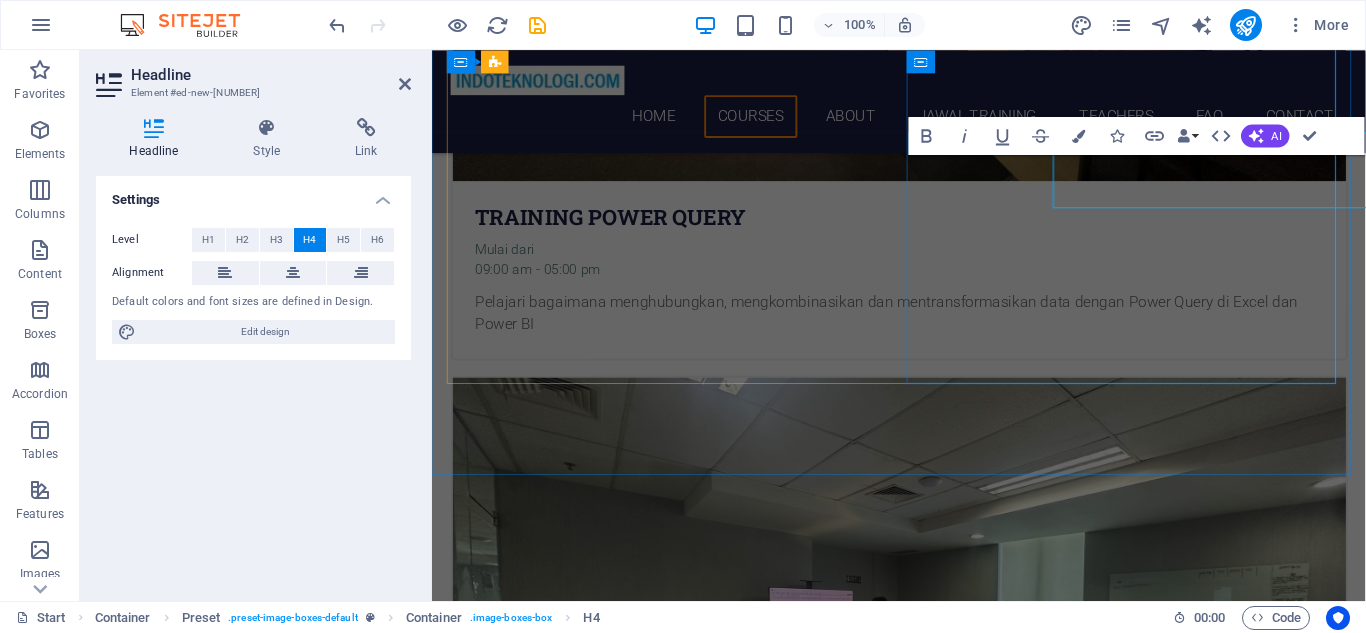 scroll, scrollTop: 1986, scrollLeft: 0, axis: vertical 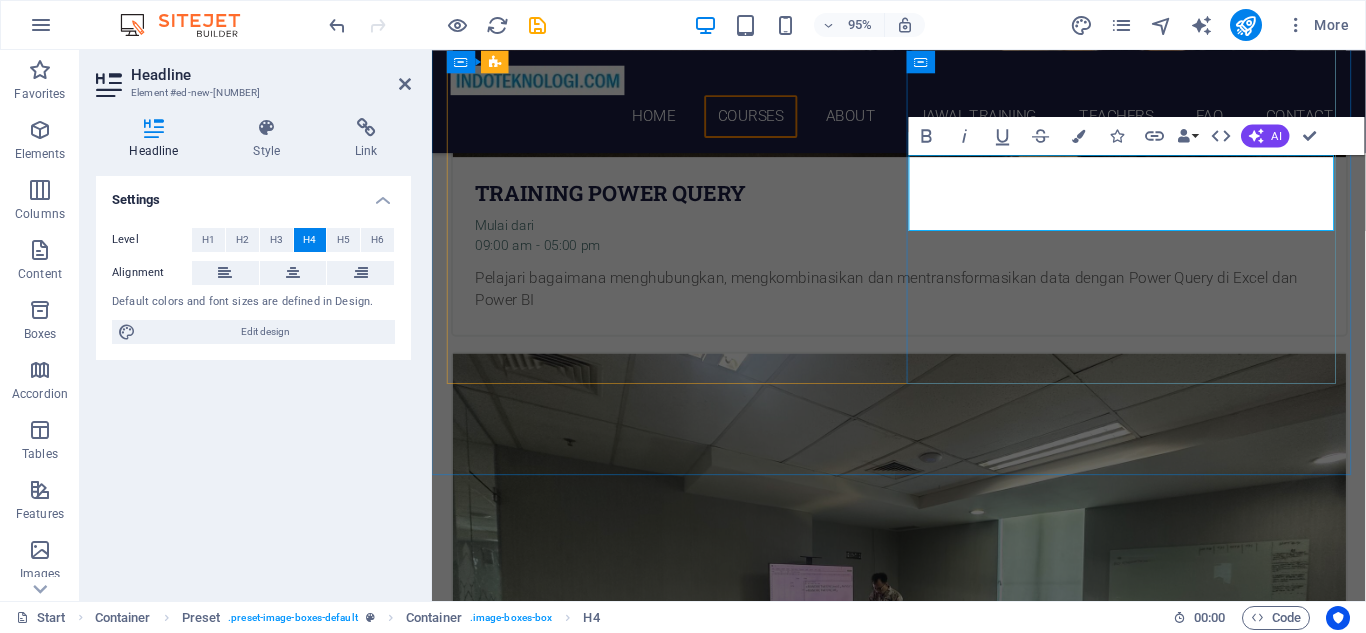 click on "Design marketing ReSearch using excel dan spss" at bounding box center [924, 4943] 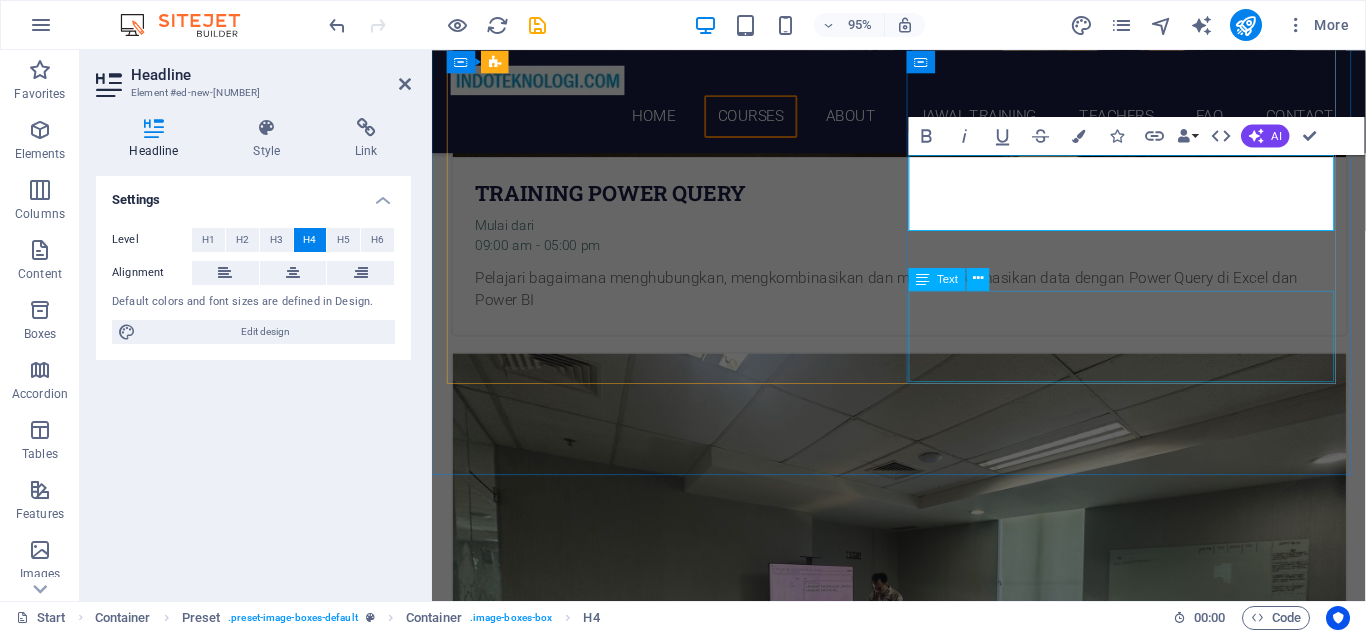 type 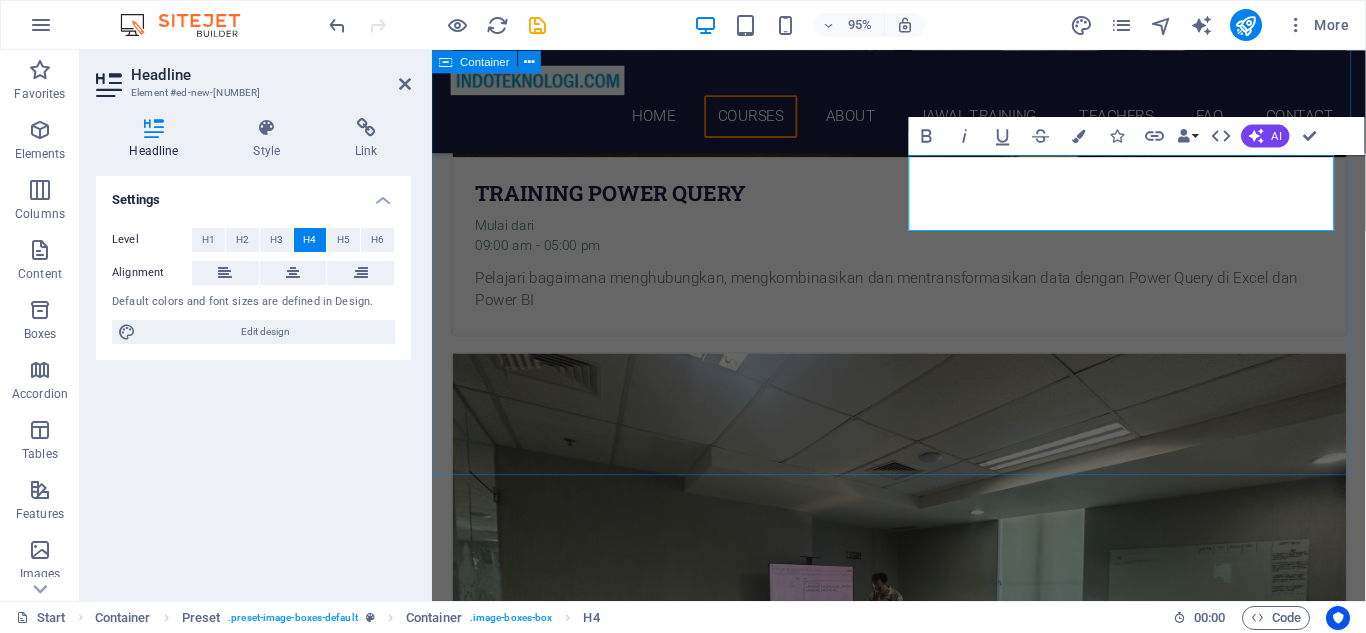 click on "Pilihlah  kami  sebagai ANALISA DATA Courses Training Power BI  Mulai dari  [TIME] - [TIME] Pelajari bagaimana Power BI mampu membuat laporan analisa data anda secara Visual hanya dari ujung jari saja. Buat data anda menjadi Dashboard yang menarik dan powerfull. Training Power Query  Mulai dari  [TIME] - [TIME] Pelajari bagaimana menghubungkan, mengkombinasikan dan mentransformasikan data dengan Power Query di Excel dan Power BI Training DAX   Mulai dari  [TIME] - [TIME] Pelajari cara membuat formula dan rumus menggunakan bahasa pemrograman DAX (Data Analysis eXpression) di Power BI. Training Power BI for Financial Reports  Mulai dari  [TIME] - [TIME] Pelajari cara membuat report dan dashboard untuk menampilkan Laporan Keuangan. Seperti Laba/Rugi, Balance Sheet dll On the Job Training with Your data  Mulai dari  [TIME] - [TIME] Pelajari cara membuat report dan dashboard menggunakan data yang anda berikan. Akan kami buatkan draft dashboard sebagai bahan training nantinya.  Mulai dari" at bounding box center [923, 1937] 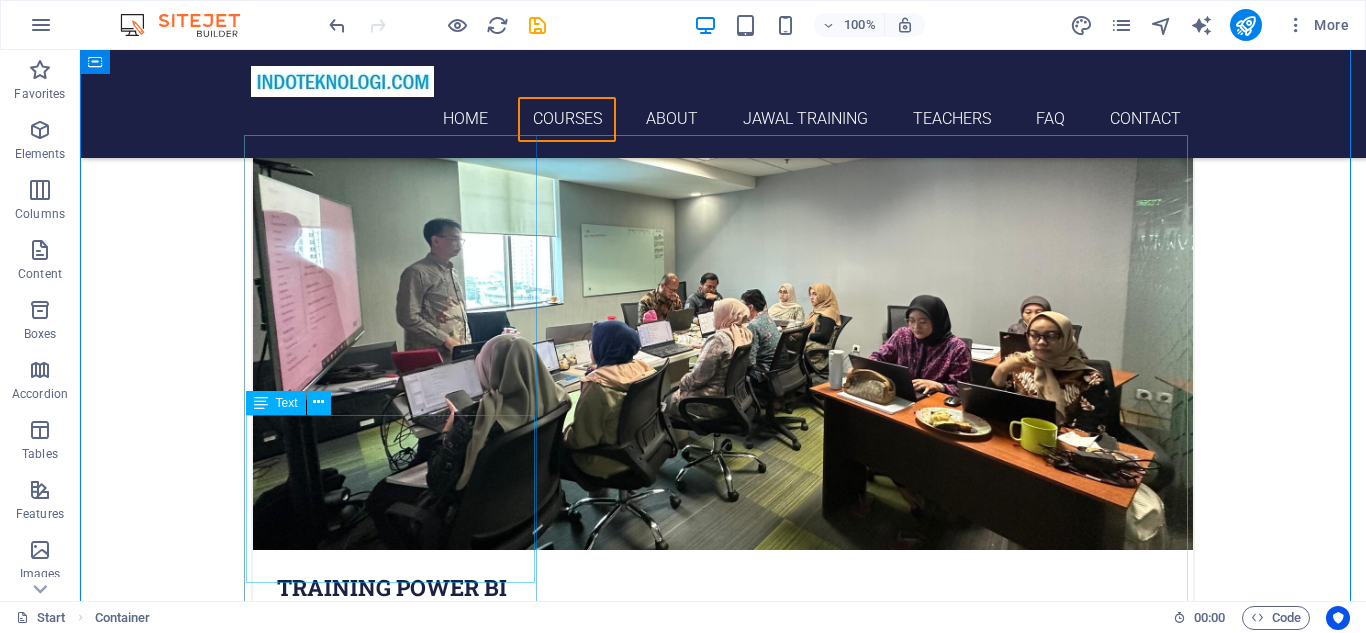 scroll, scrollTop: 495, scrollLeft: 0, axis: vertical 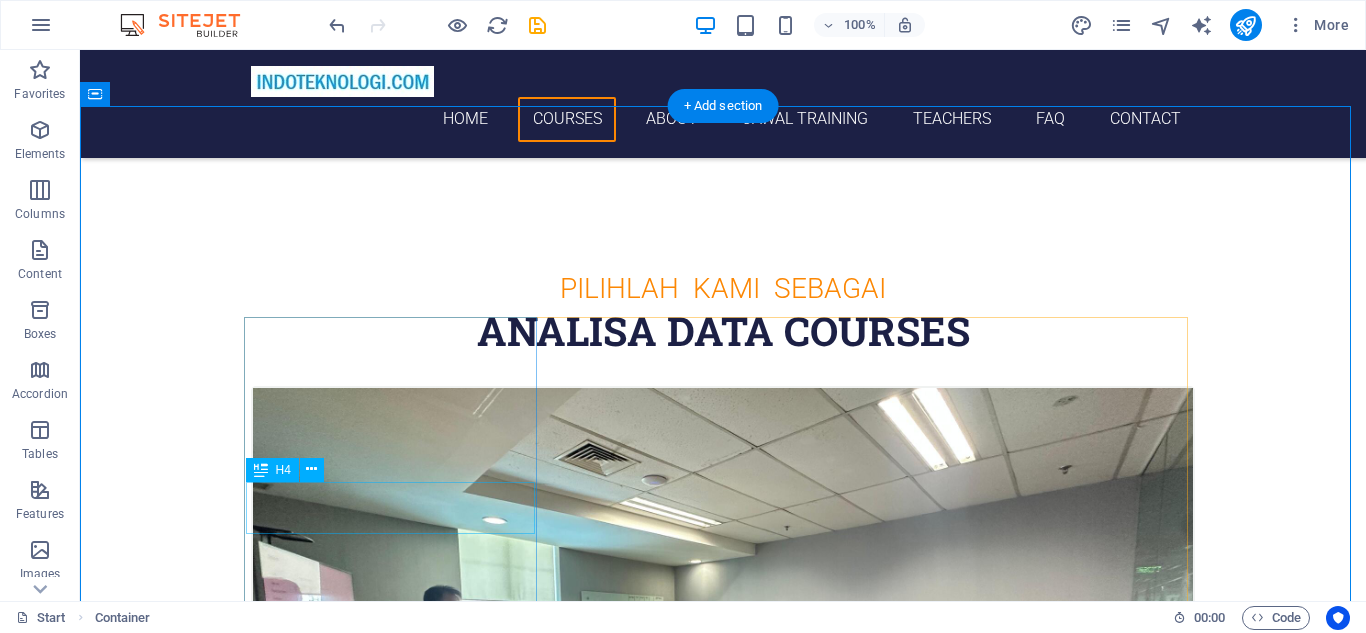 click on "Training Power BI" at bounding box center (723, 943) 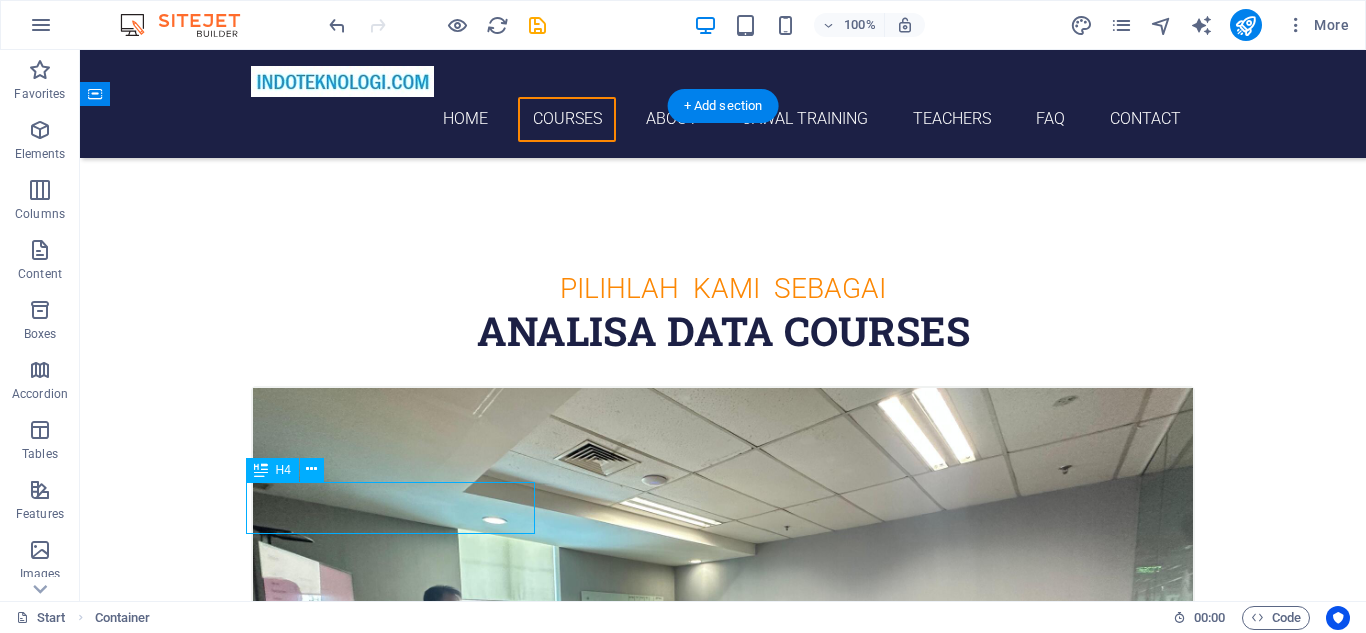 click on "Training Power BI" at bounding box center [723, 943] 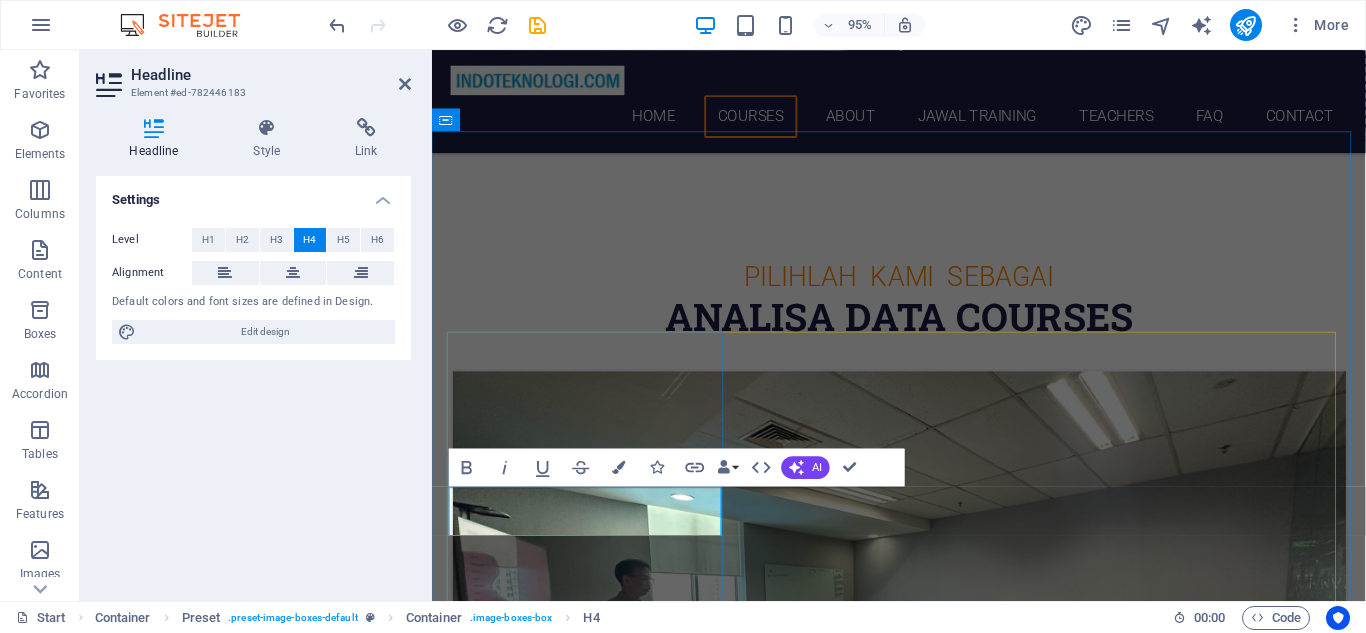 click on "Training Power BI" at bounding box center (924, 955) 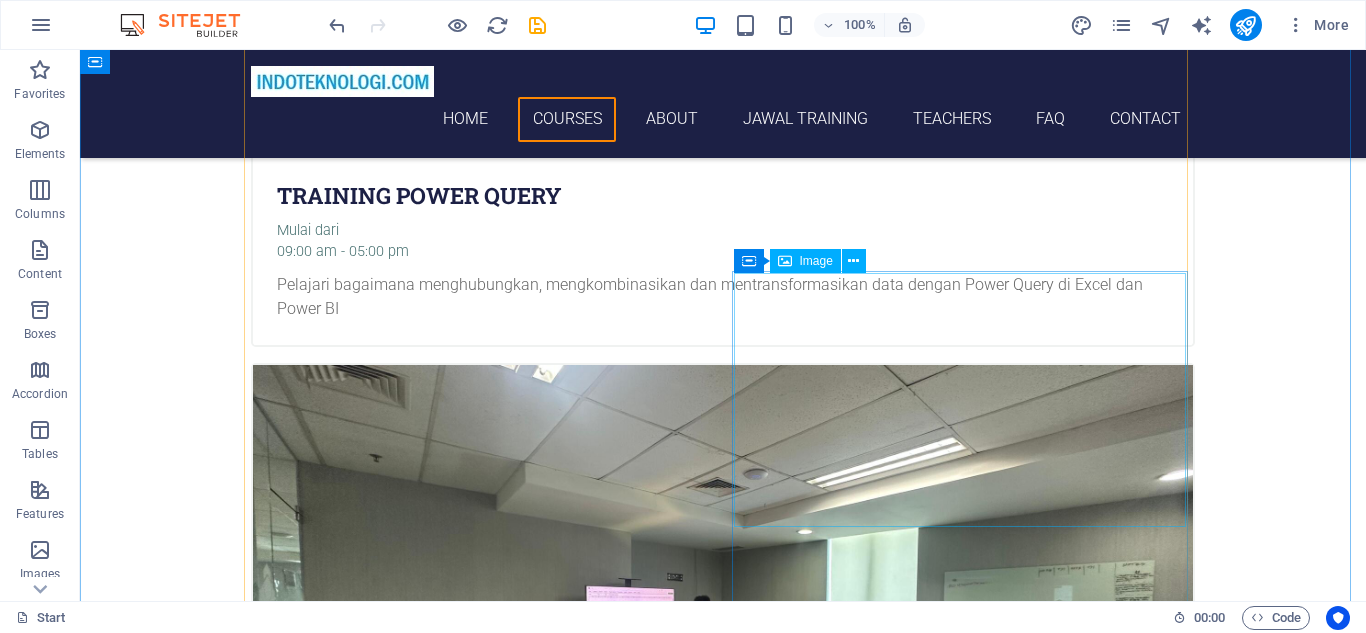scroll, scrollTop: 1595, scrollLeft: 0, axis: vertical 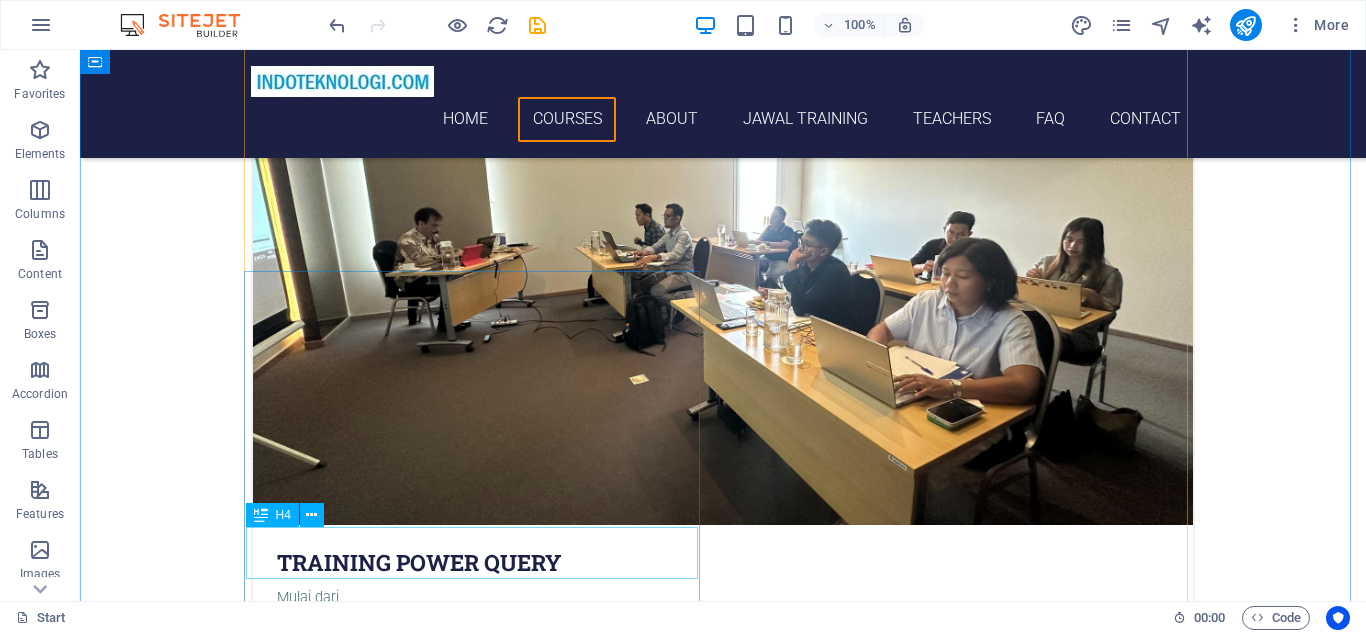 click on "Training excel VBA" at bounding box center [723, 4511] 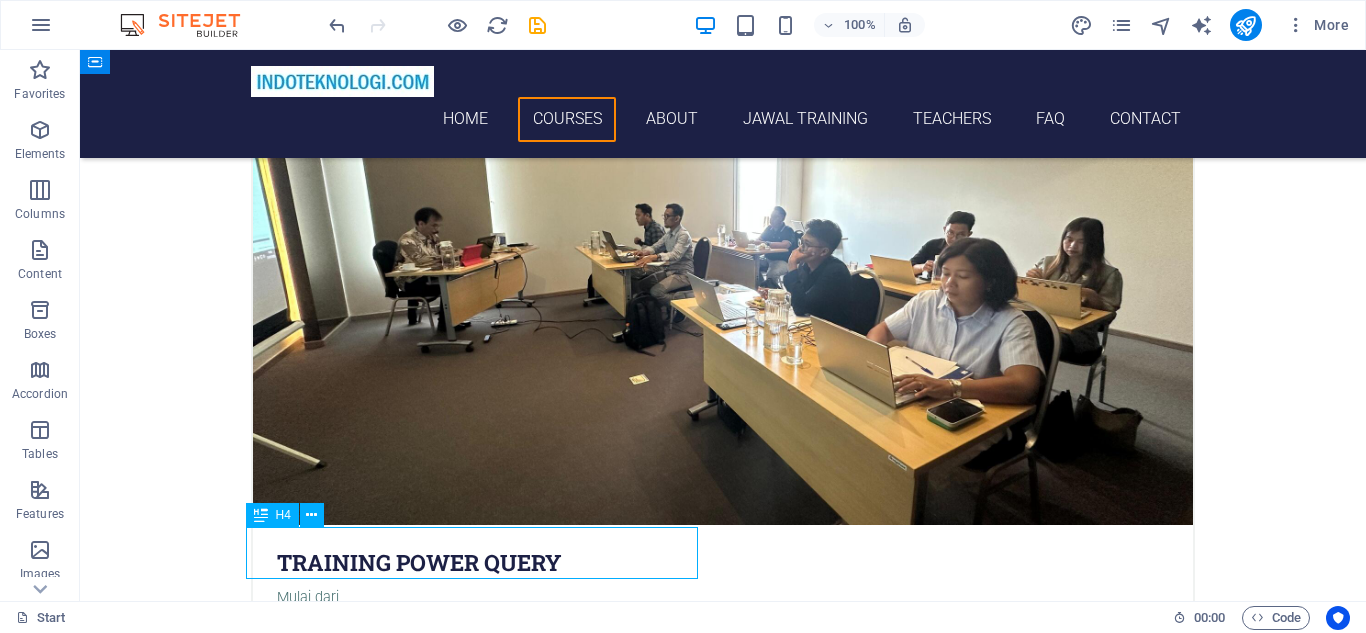 click on "Training excel VBA" at bounding box center (723, 4511) 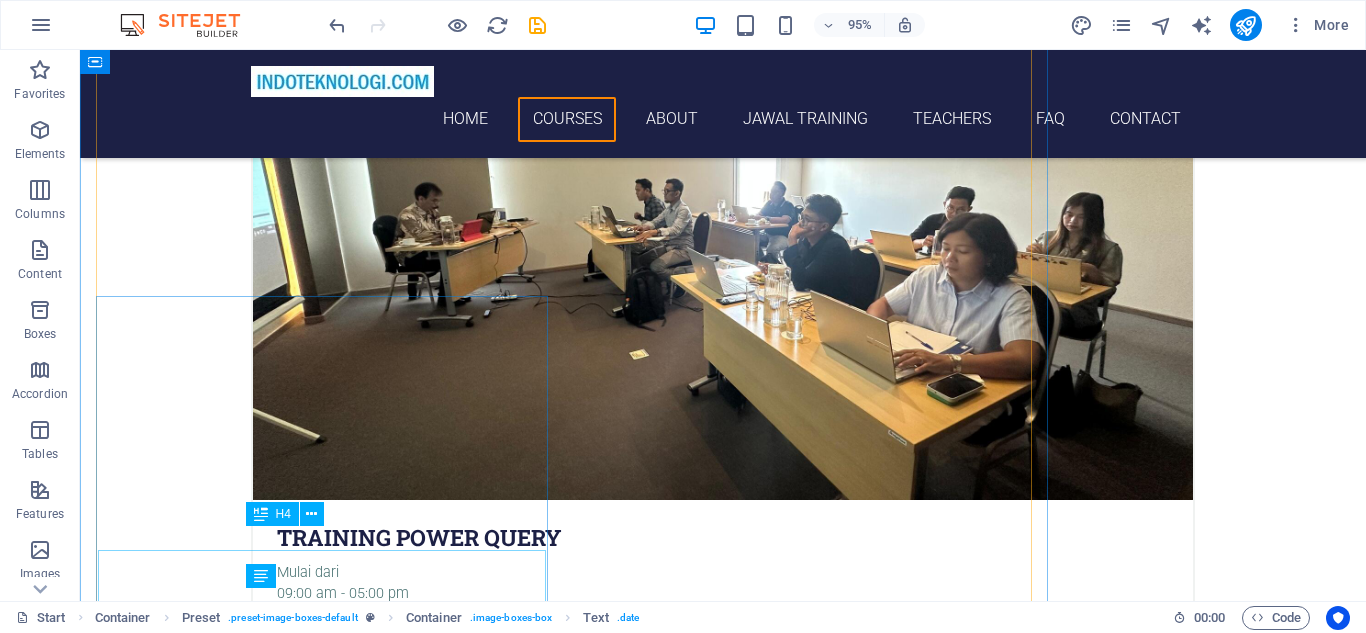scroll, scrollTop: 1596, scrollLeft: 0, axis: vertical 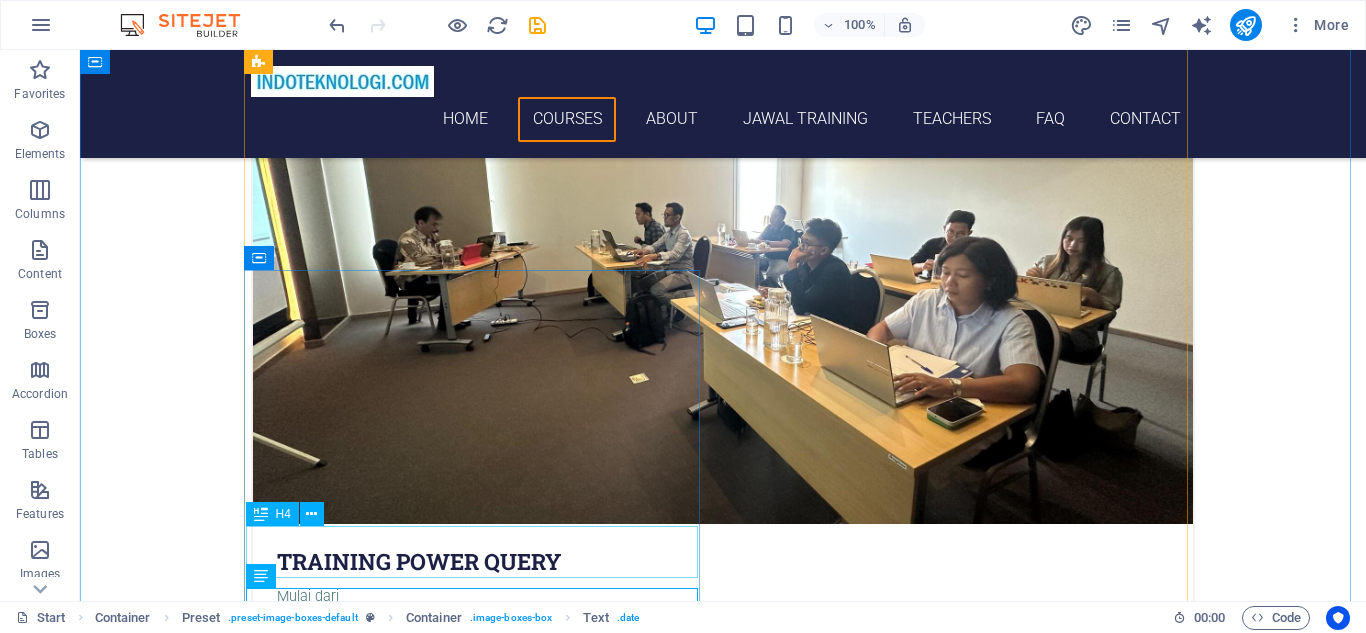 click on "Training excel VBA" at bounding box center (723, 4510) 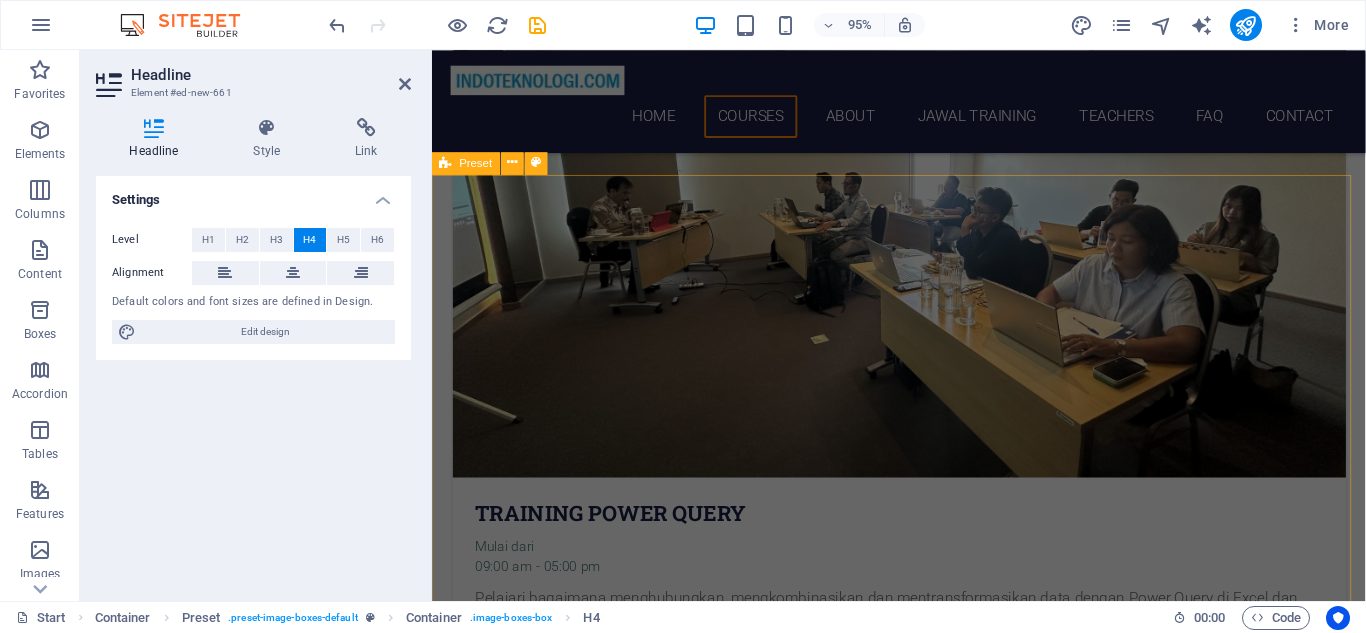 scroll, scrollTop: 1988, scrollLeft: 0, axis: vertical 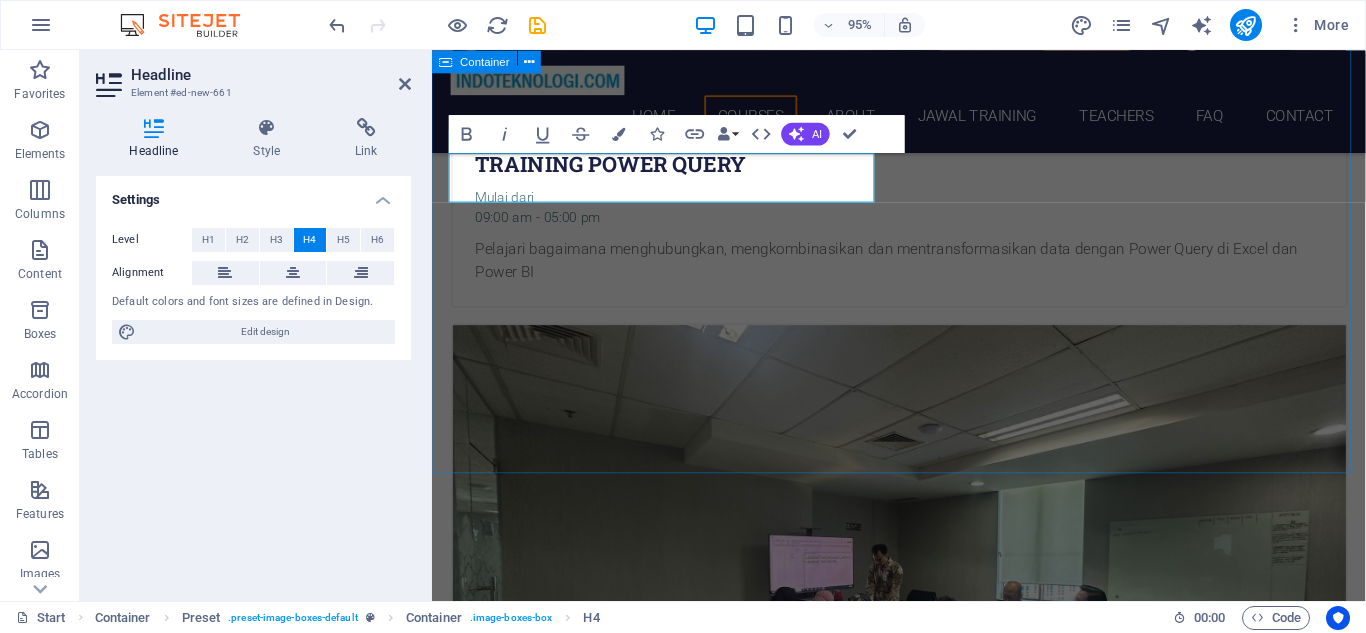 click on "Pilihlah  kami  sebagai ANALISA DATA Courses  Mulai dari  [TIME] - [TIME] Pelajari bagaimana Power BI mampu membuat laporan analisa data anda secara Visual hanya dari ujung jari saja. Buat data anda menjadi Dashboard yang menarik dan powerfull. Training Power Query  Mulai dari  [TIME] - [TIME] Pelajari bagaimana menghubungkan, mengkombinasikan dan mentransformasikan data dengan Power Query di Excel dan Power BI Training DAX   Mulai dari  [TIME] - [TIME] Pelajari cara membuat formula dan rumus menggunakan bahasa pemrograman DAX (Data Analysis eXpression) di Power BI. Training Power BI for Financial Reports  Mulai dari  [TIME] - [TIME] Pelajari cara membuat report dan dashboard untuk menampilkan Laporan Keuangan. Seperti Laba/Rugi, Balance Sheet dll On the Job Training with Your data  Mulai dari  [TIME] - [TIME] Pelajari cara membuat report dan dashboard menggunakan data yang anda berikan. Akan kami buatkan draft dashboard sebagai bahan training nantinya. Training microsoft project 2016" at bounding box center [923, 1921] 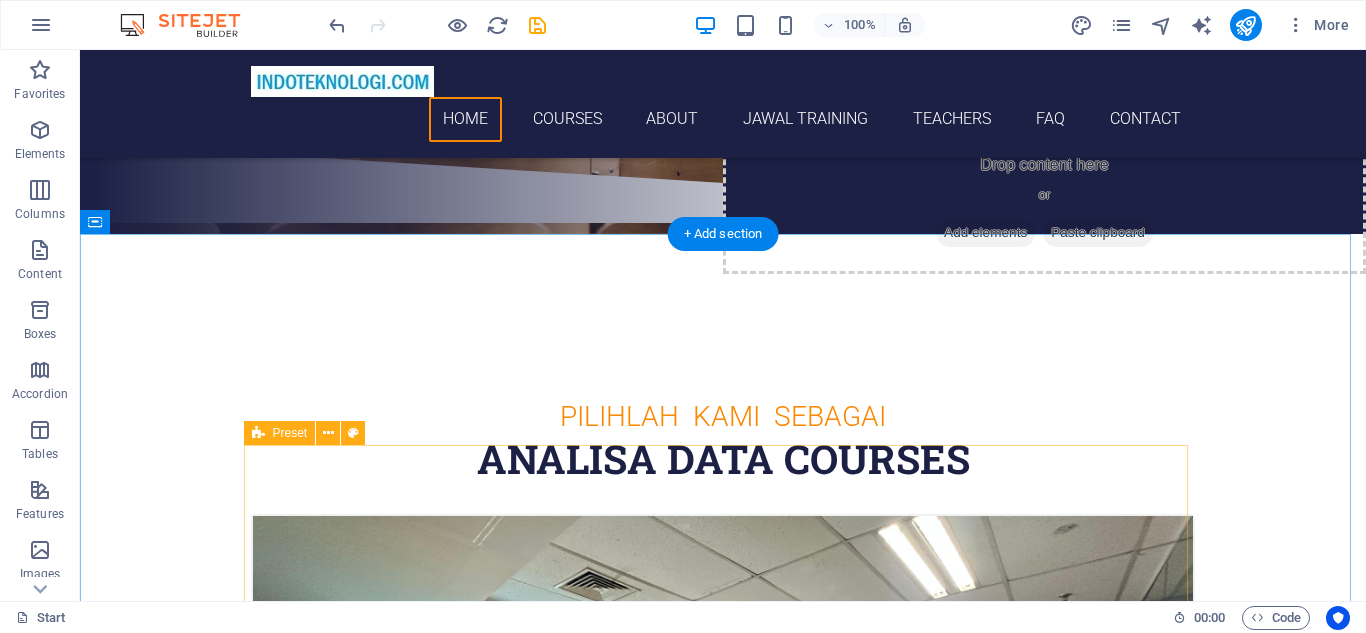 scroll, scrollTop: 733, scrollLeft: 0, axis: vertical 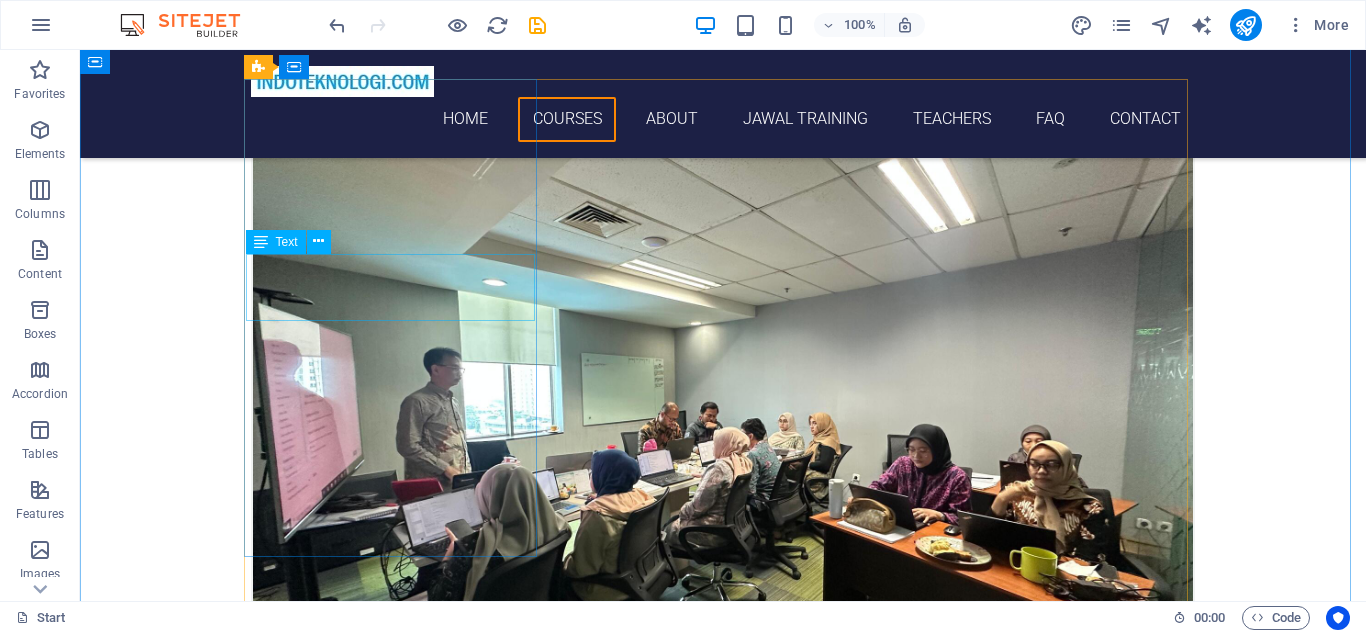 click on "Mulai dari [TIME] - [TIME]" at bounding box center (723, 722) 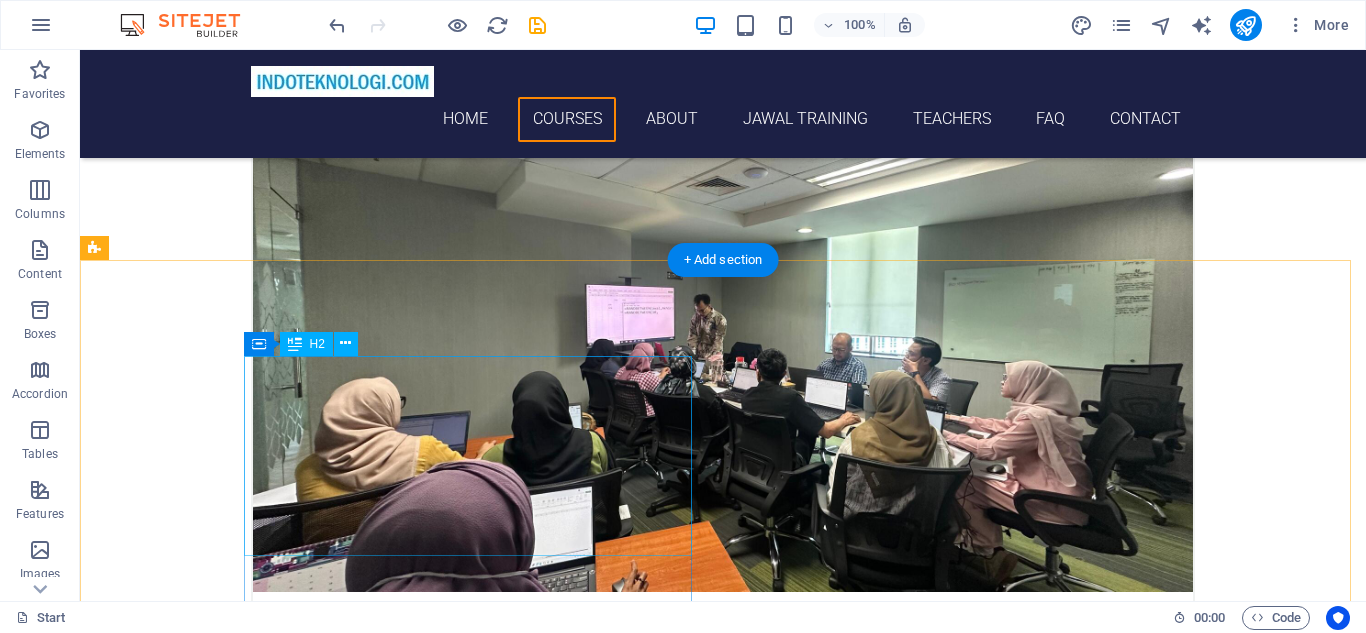 scroll, scrollTop: 1833, scrollLeft: 0, axis: vertical 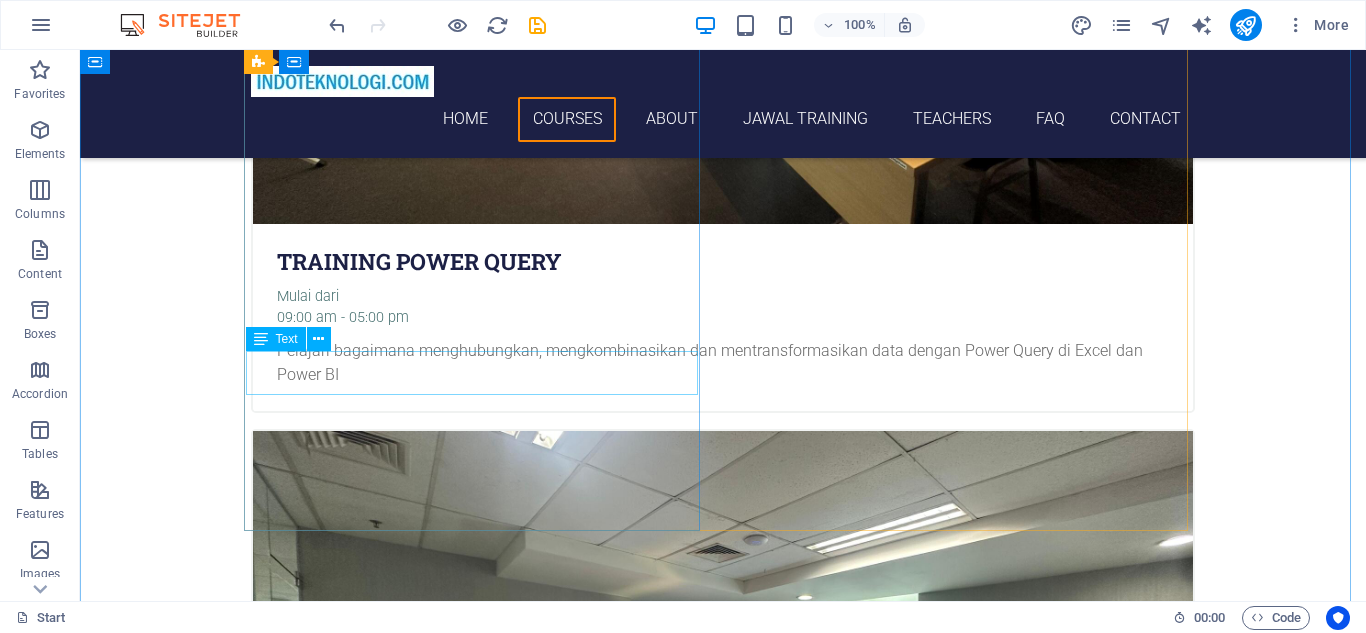 click on "Mulai dari [TIME] - [TIME]" at bounding box center [723, 4267] 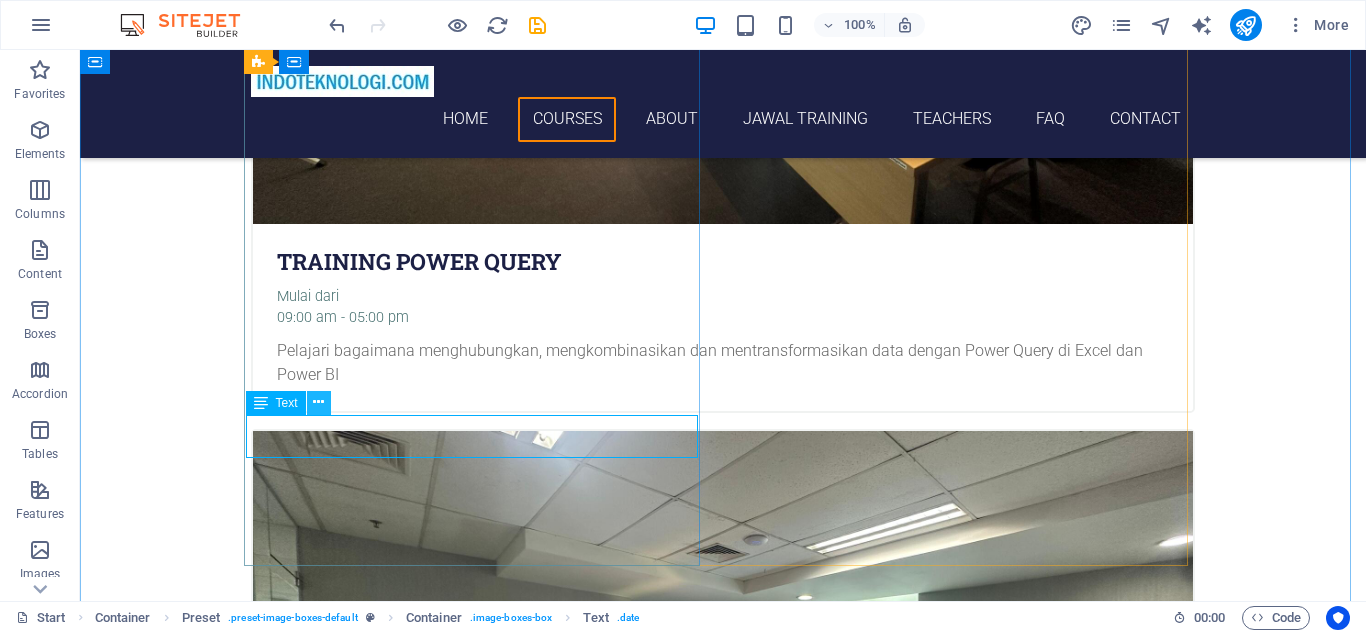 click at bounding box center (318, 402) 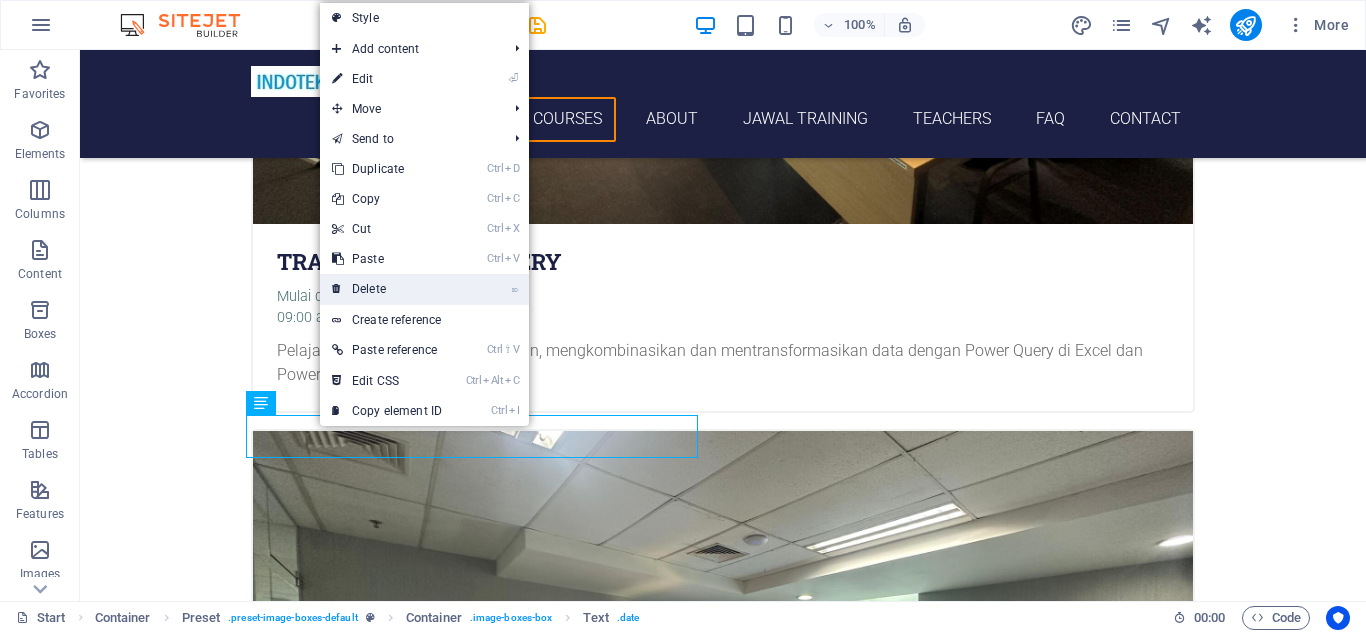 click on "⌦  Delete" at bounding box center [387, 289] 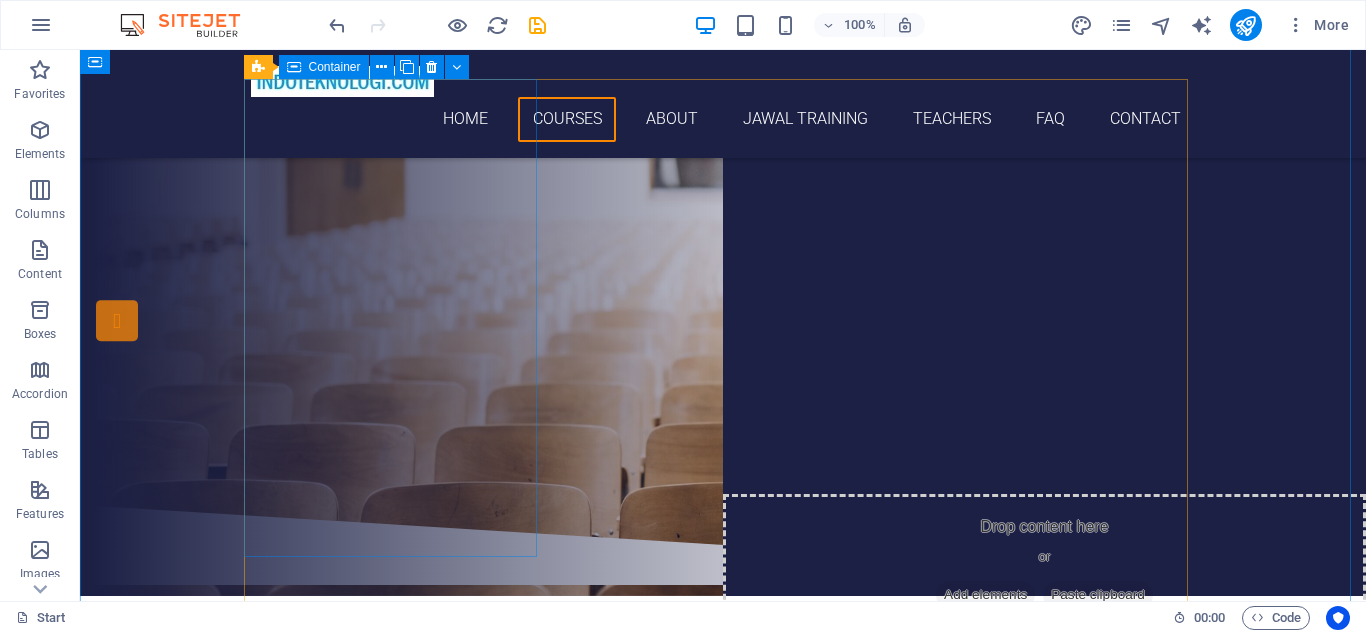 scroll, scrollTop: 733, scrollLeft: 0, axis: vertical 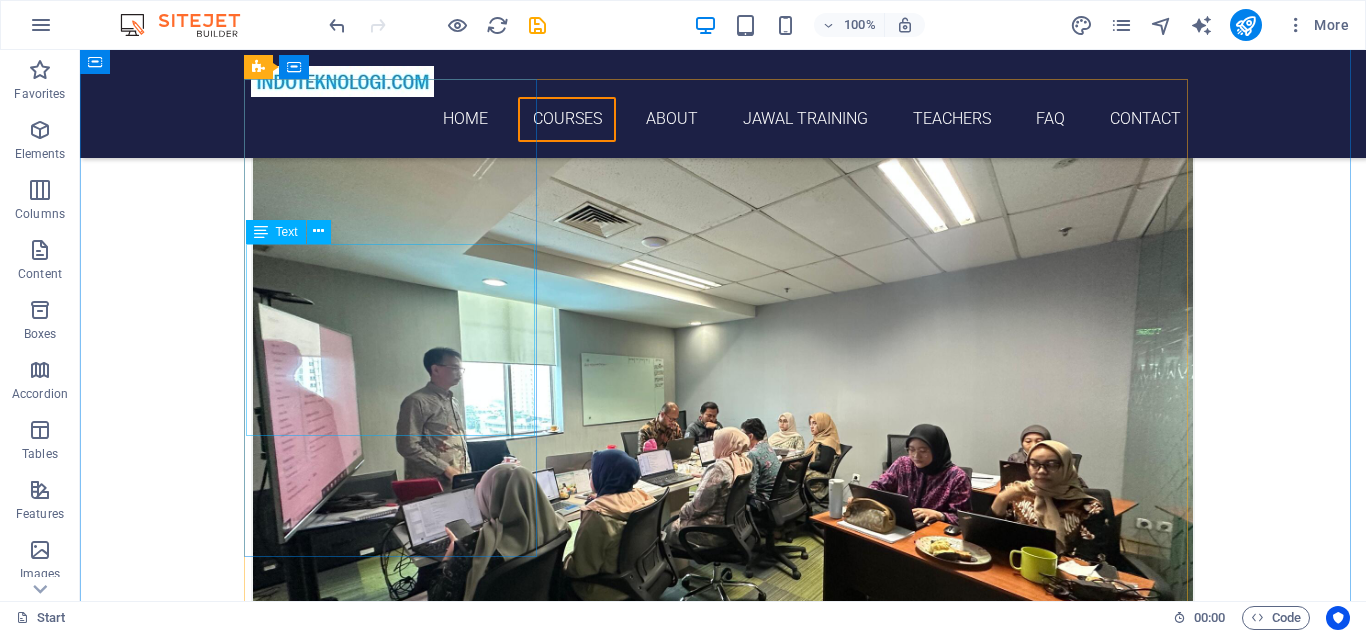 click on "Pelajari bagaimana Power BI mampu membuat laporan analisa data anda secara Visual hanya dari ujung jari saja. Buat data anda menjadi Dashboard yang menarik dan powerfull." at bounding box center [723, 727] 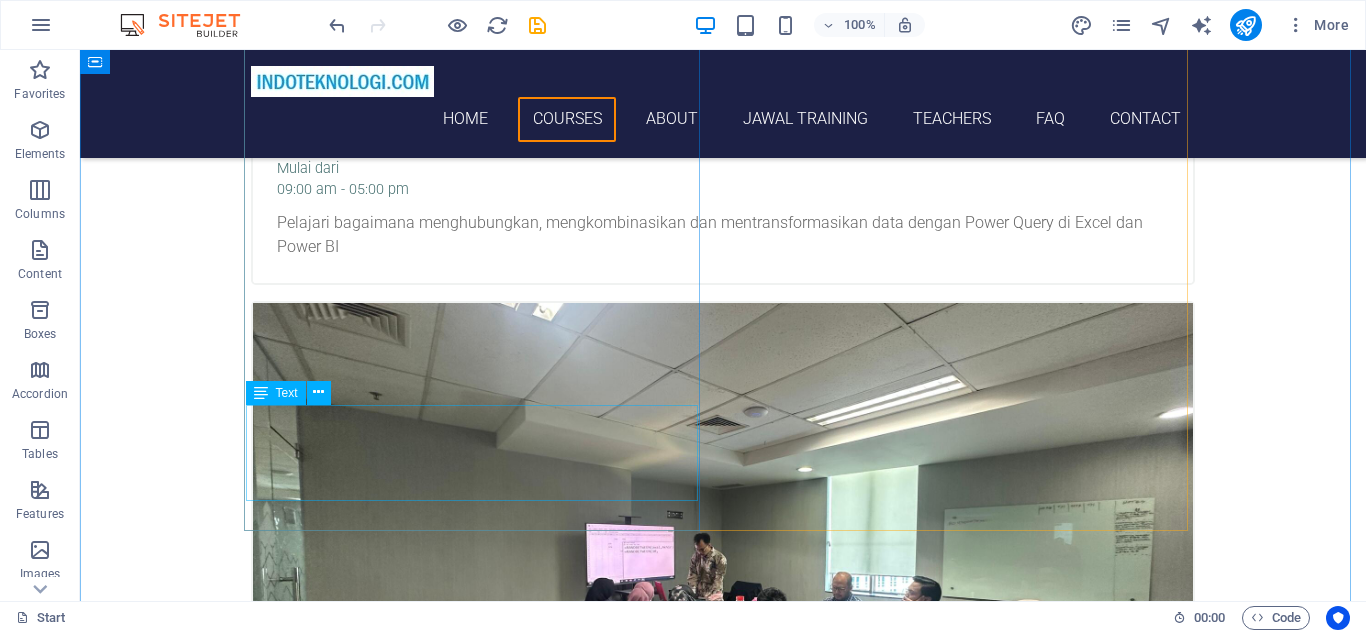 scroll, scrollTop: 1833, scrollLeft: 0, axis: vertical 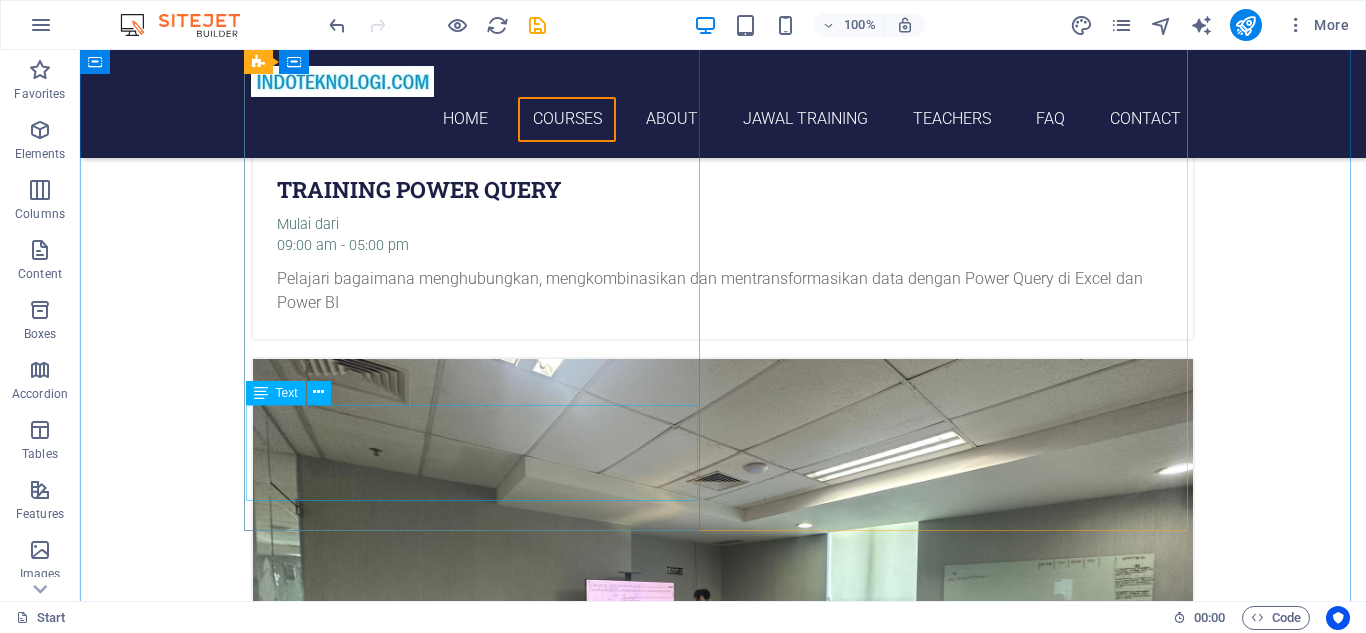 click on "Kami dapat membantu untuk mendesain laporan atau dashboard. Kirimkan sample data anda. Kami akan buatkan mockup seperti yang diinginkan." at bounding box center (723, 4263) 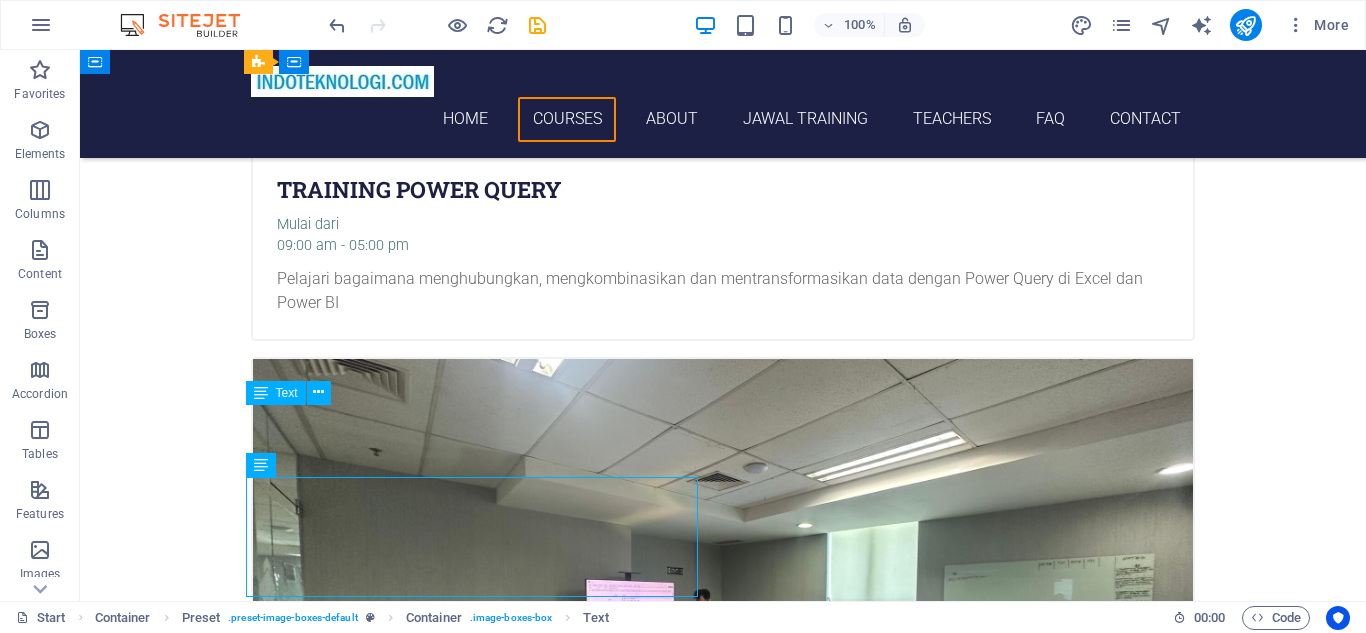 click on "Kami dapat membantu untuk mendesain laporan atau dashboard. Kirimkan sample data anda. Kami akan buatkan mockup seperti yang diinginkan." at bounding box center [723, 4251] 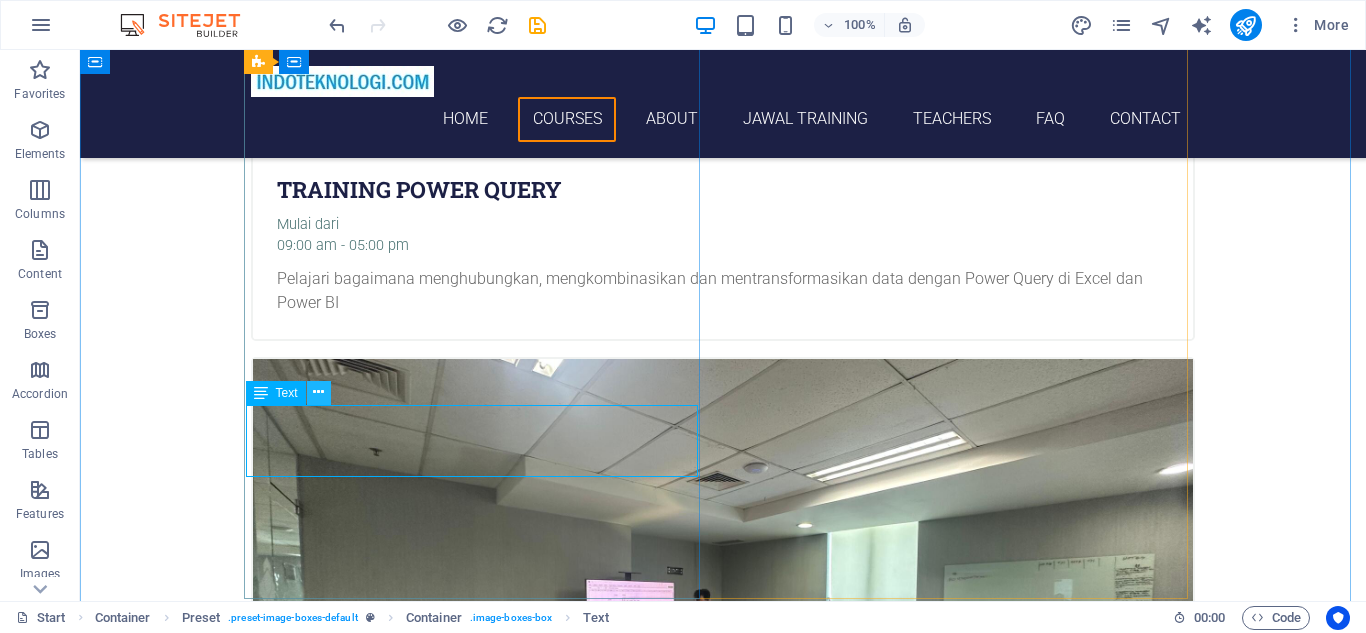 click at bounding box center (318, 392) 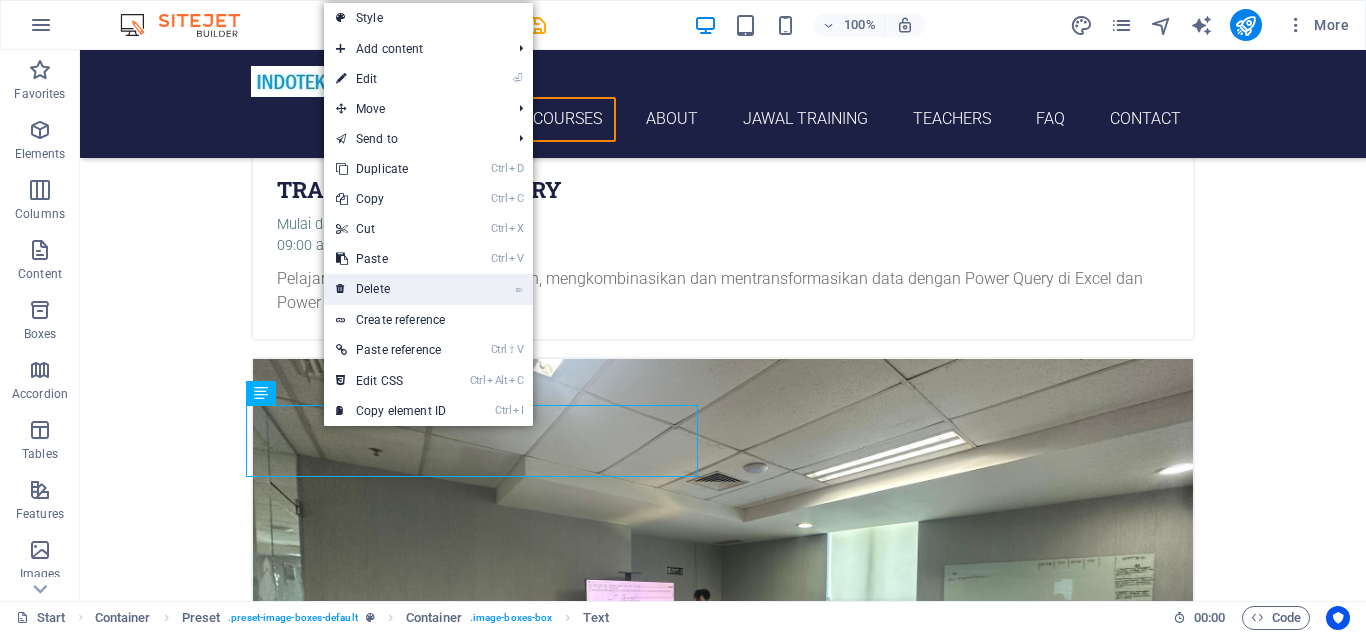 click on "⌦  Delete" at bounding box center (391, 289) 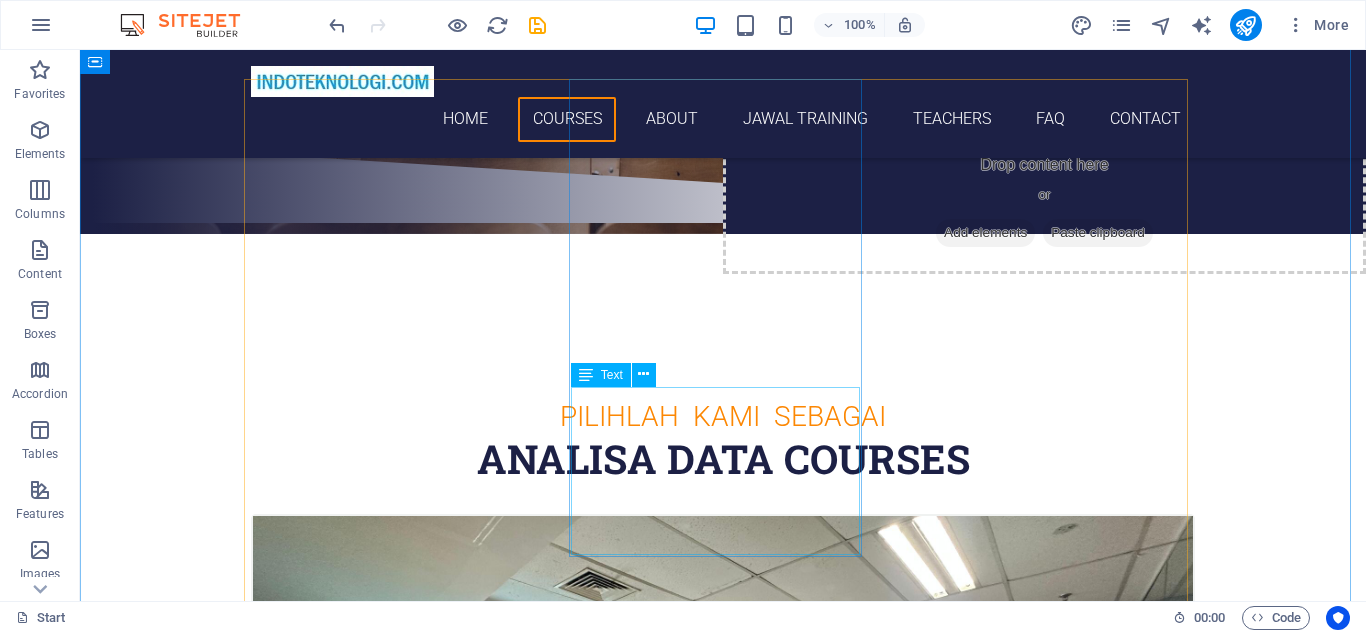 scroll, scrollTop: 733, scrollLeft: 0, axis: vertical 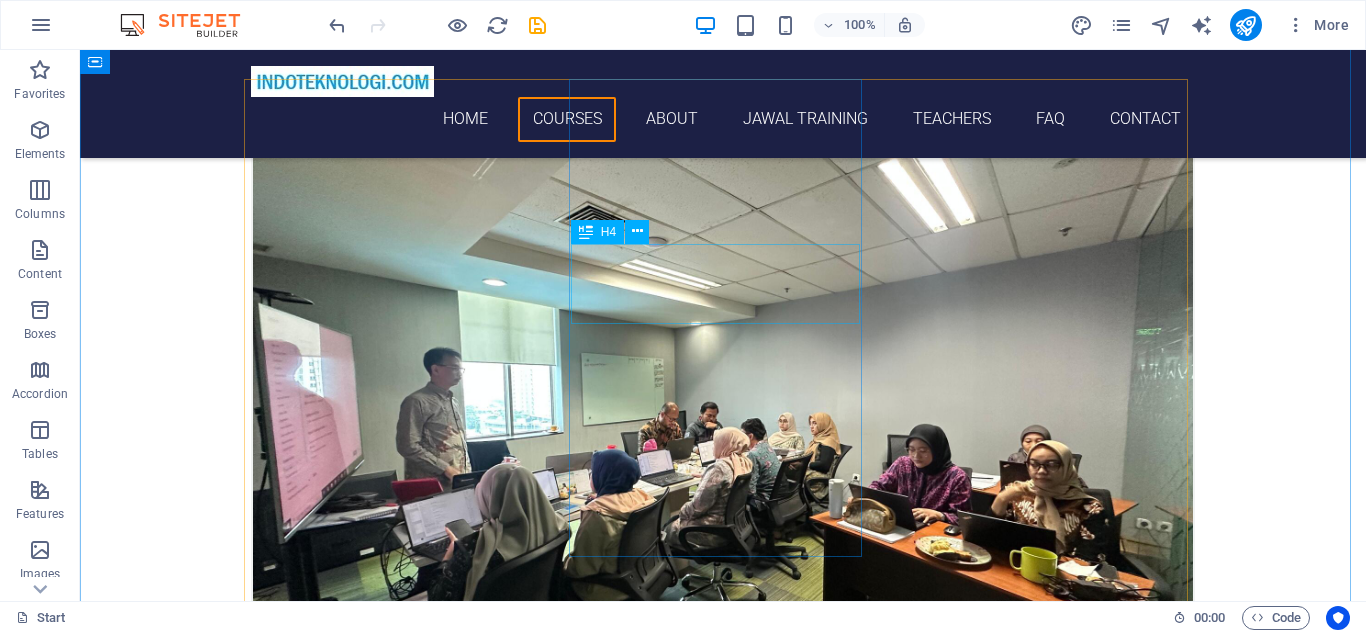 click on "Training Power Query" at bounding box center (723, 1278) 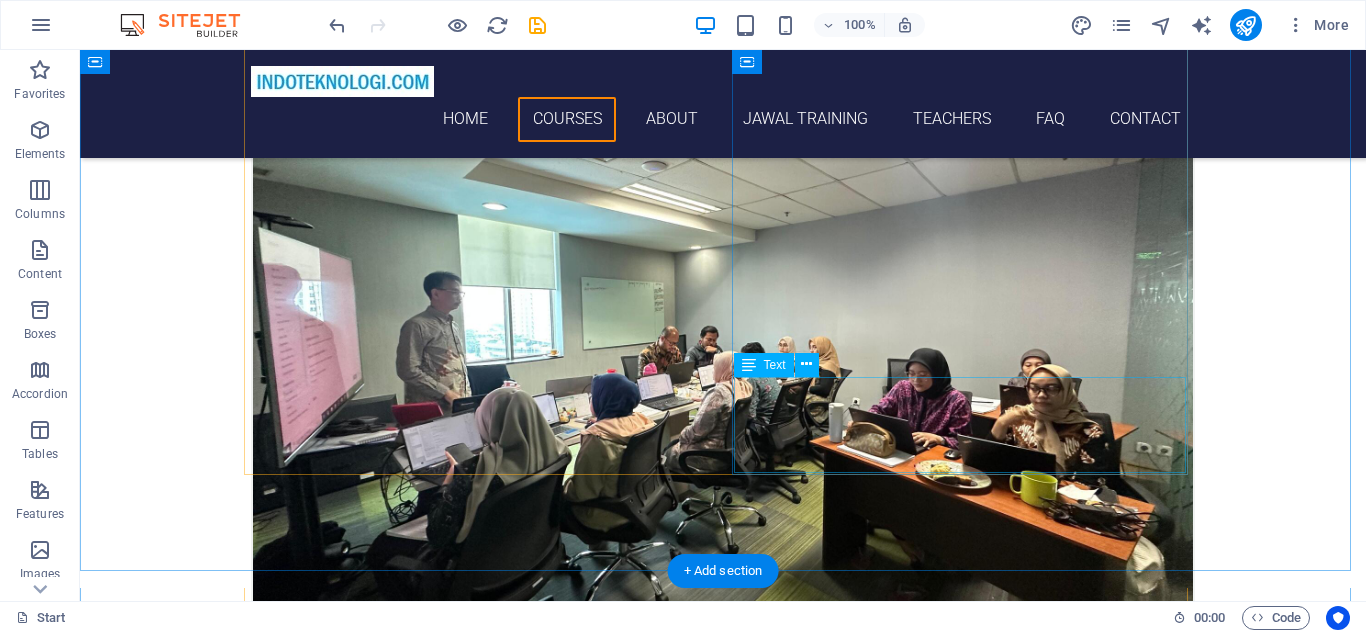 scroll, scrollTop: 1833, scrollLeft: 0, axis: vertical 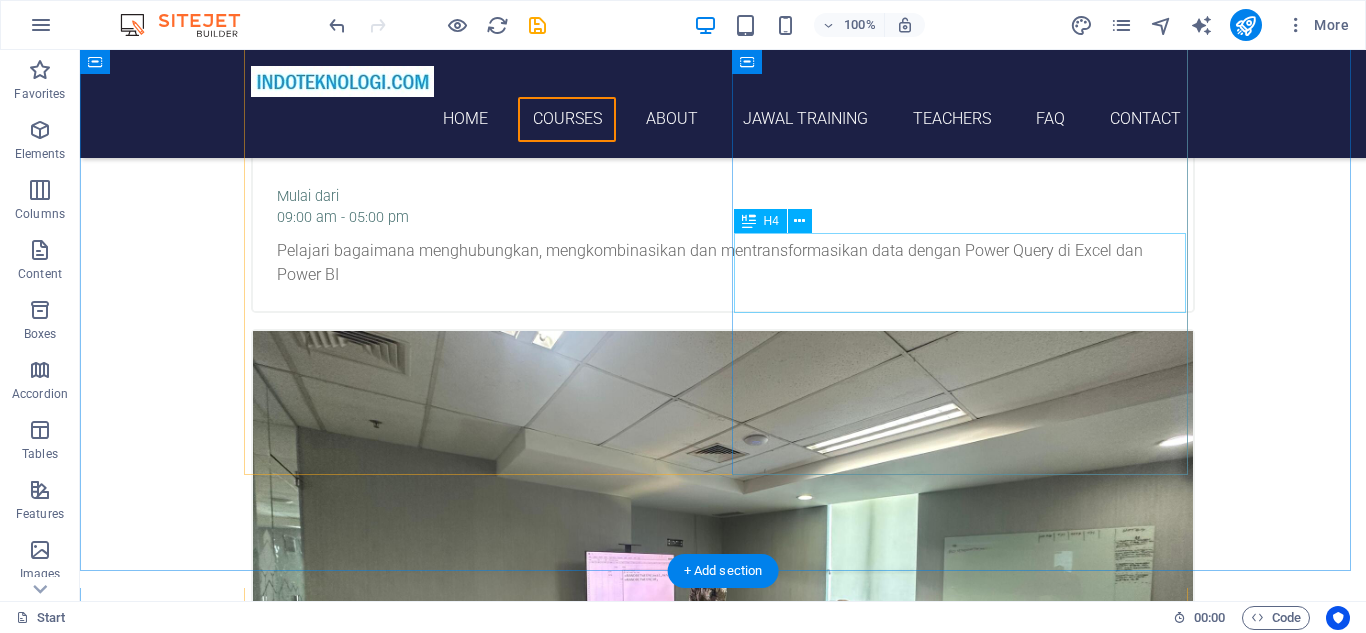 click on "Training marketing ReSearch using excel dan spss" at bounding box center (723, 4893) 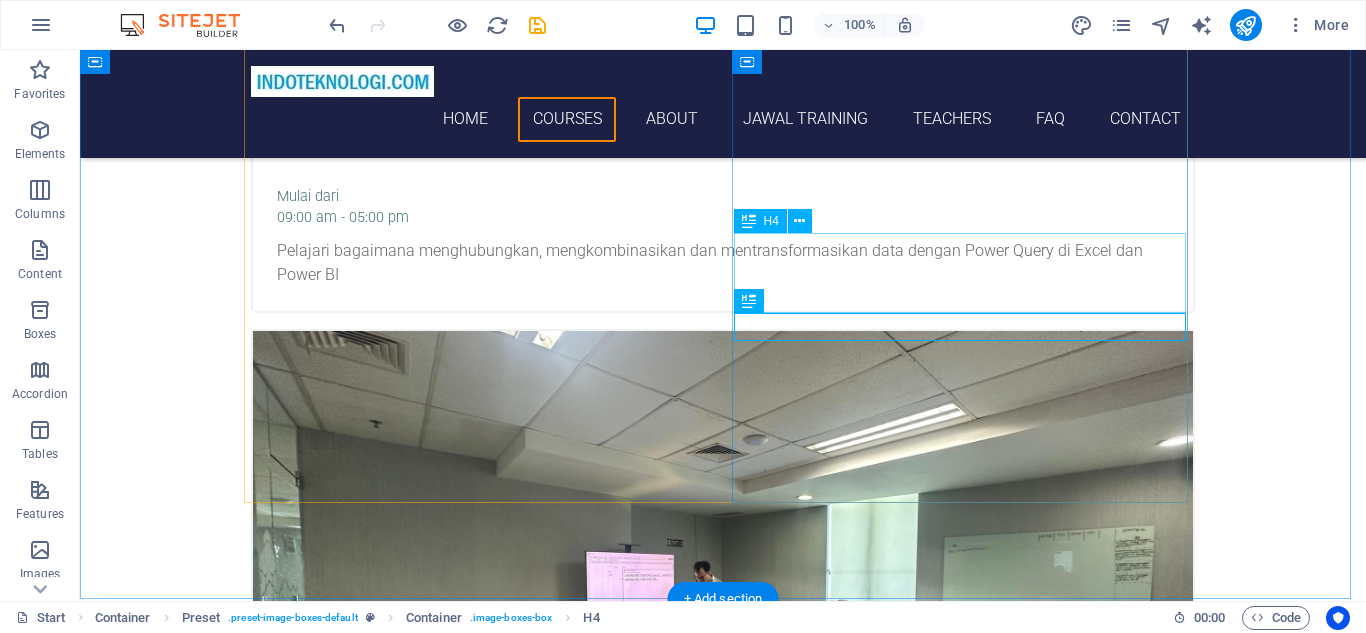 click on "Training marketing ReSearch using excel dan spss" at bounding box center (723, 4893) 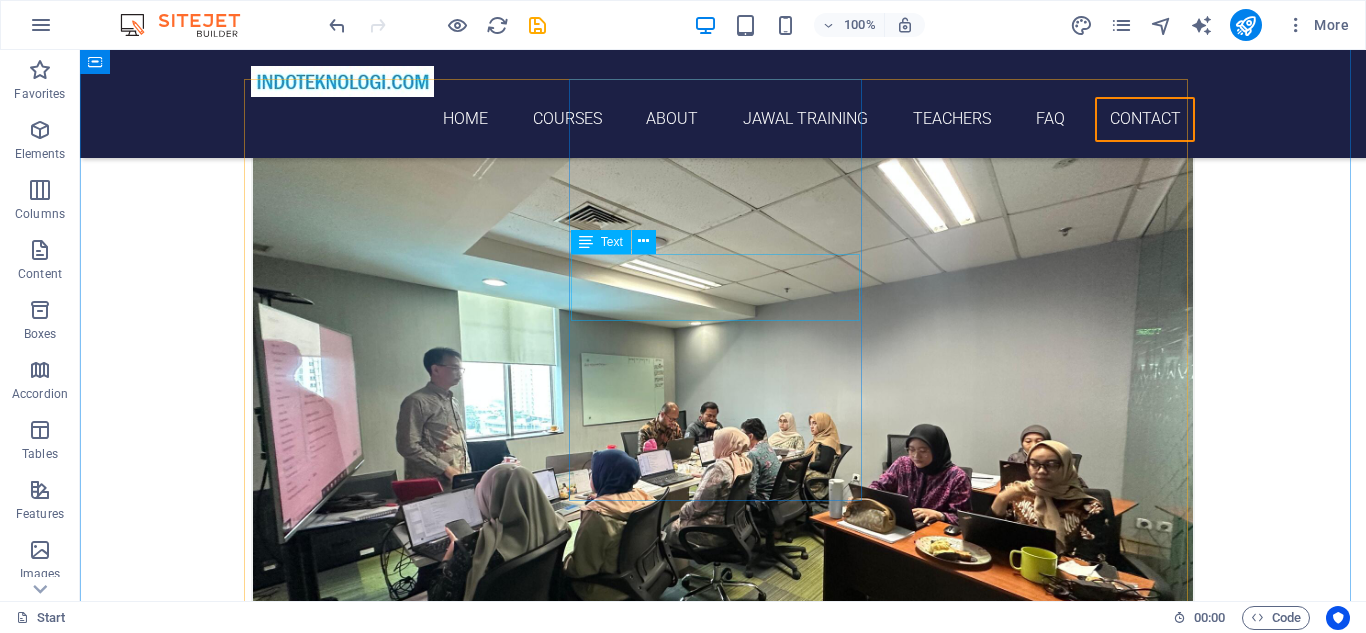 scroll, scrollTop: 8846, scrollLeft: 0, axis: vertical 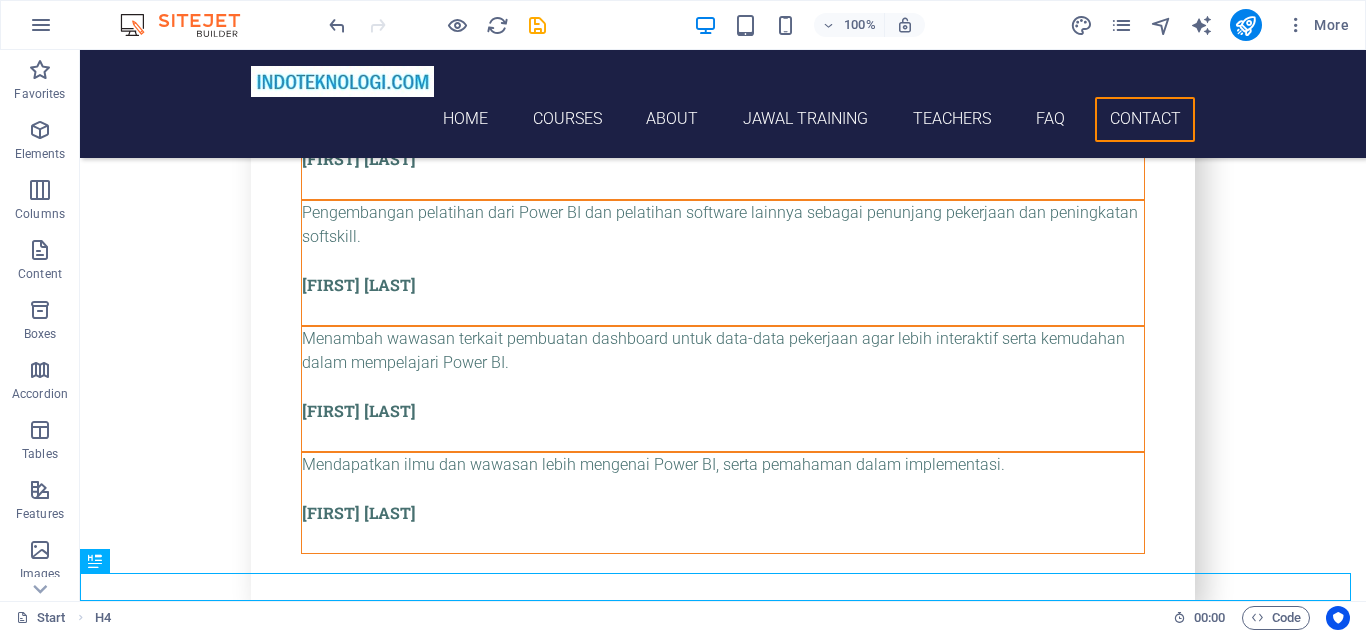 click on "100% More" at bounding box center (683, 25) 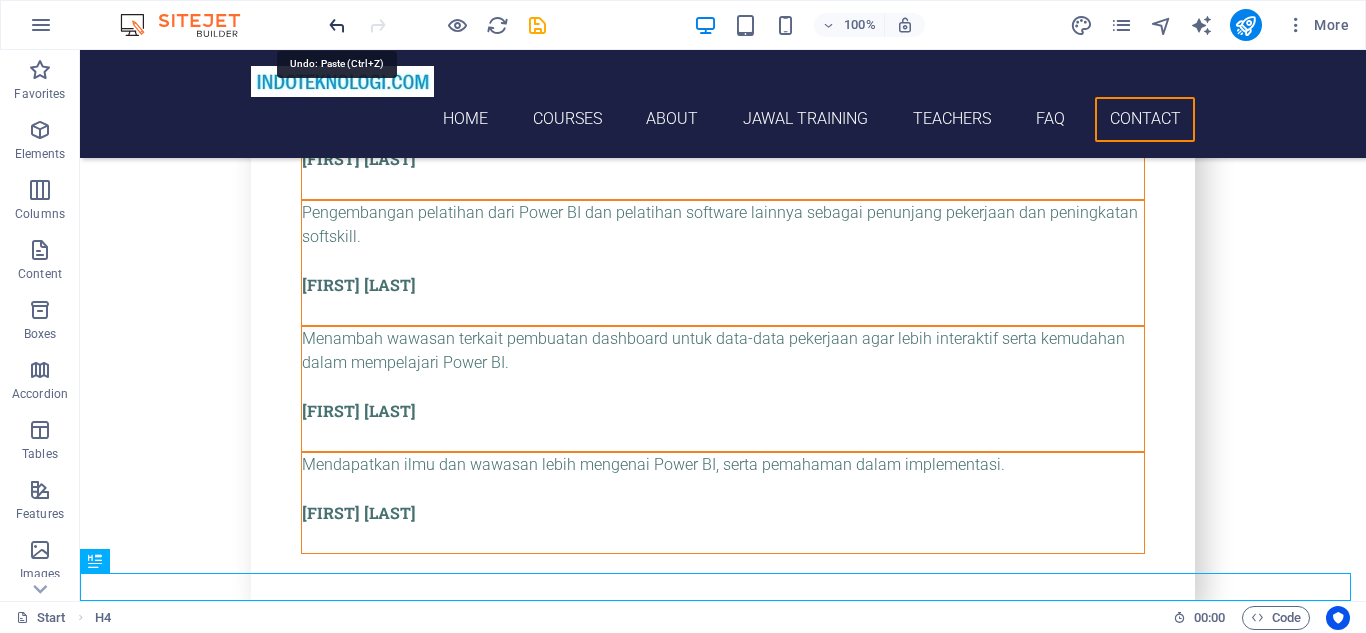 click at bounding box center [337, 25] 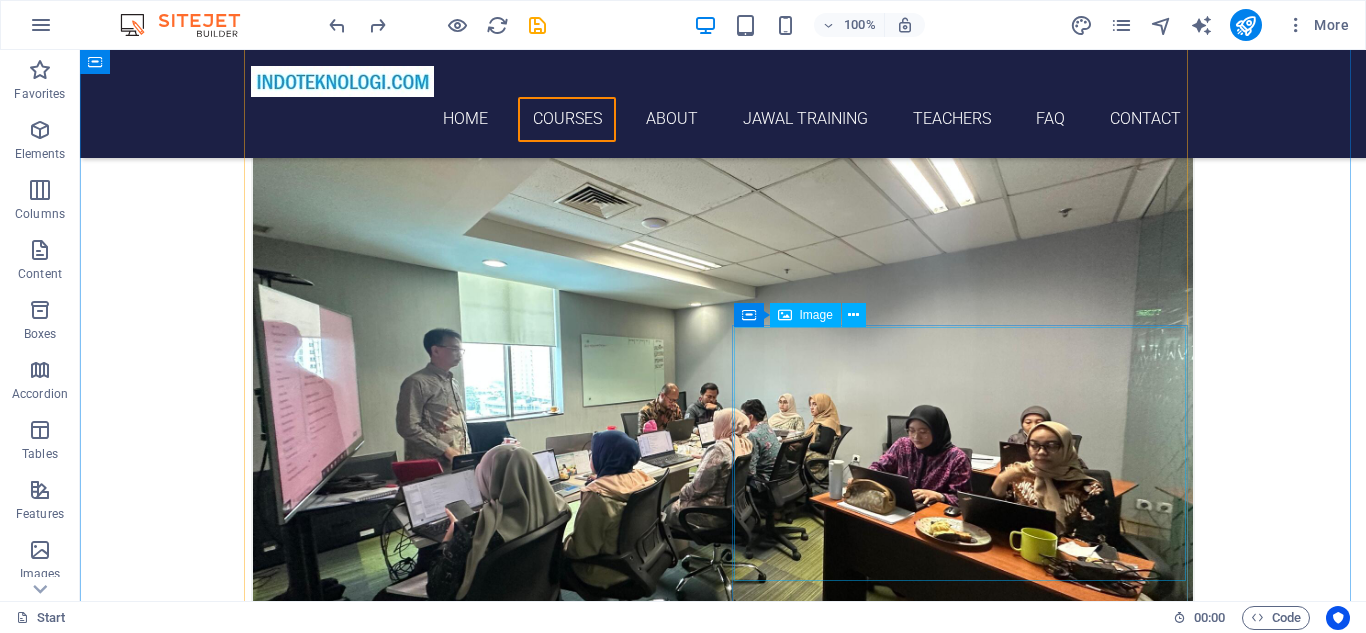 scroll, scrollTop: 1485, scrollLeft: 0, axis: vertical 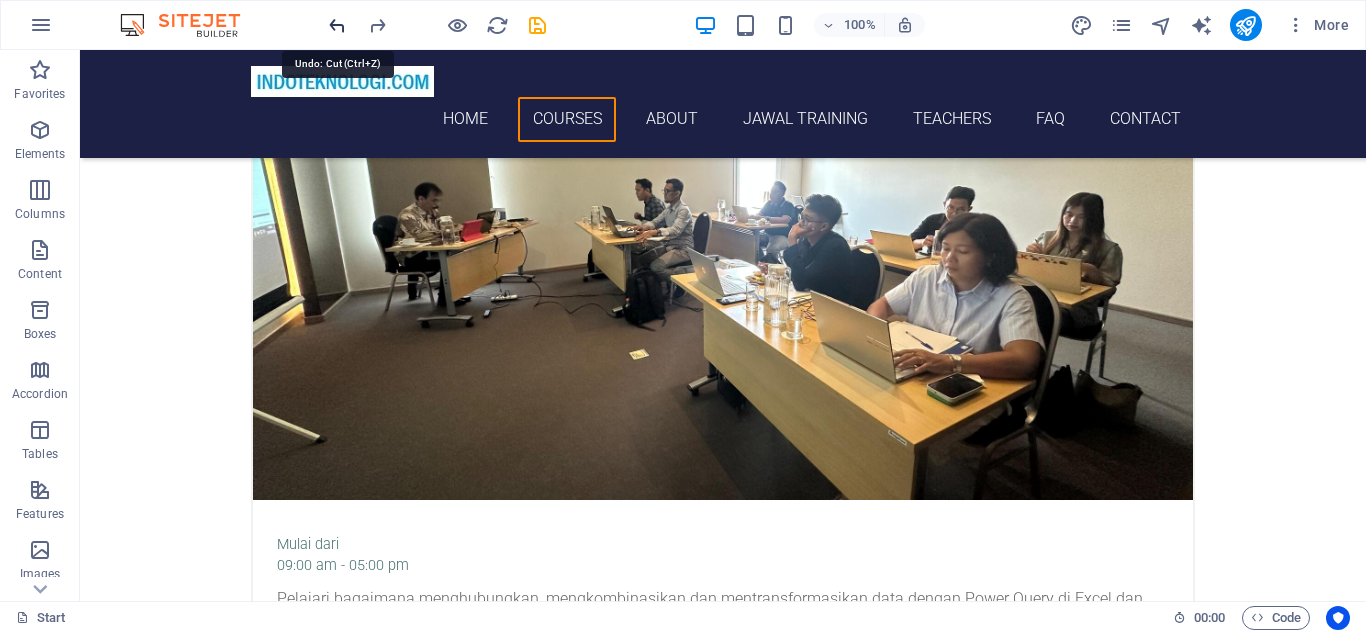 click at bounding box center [337, 25] 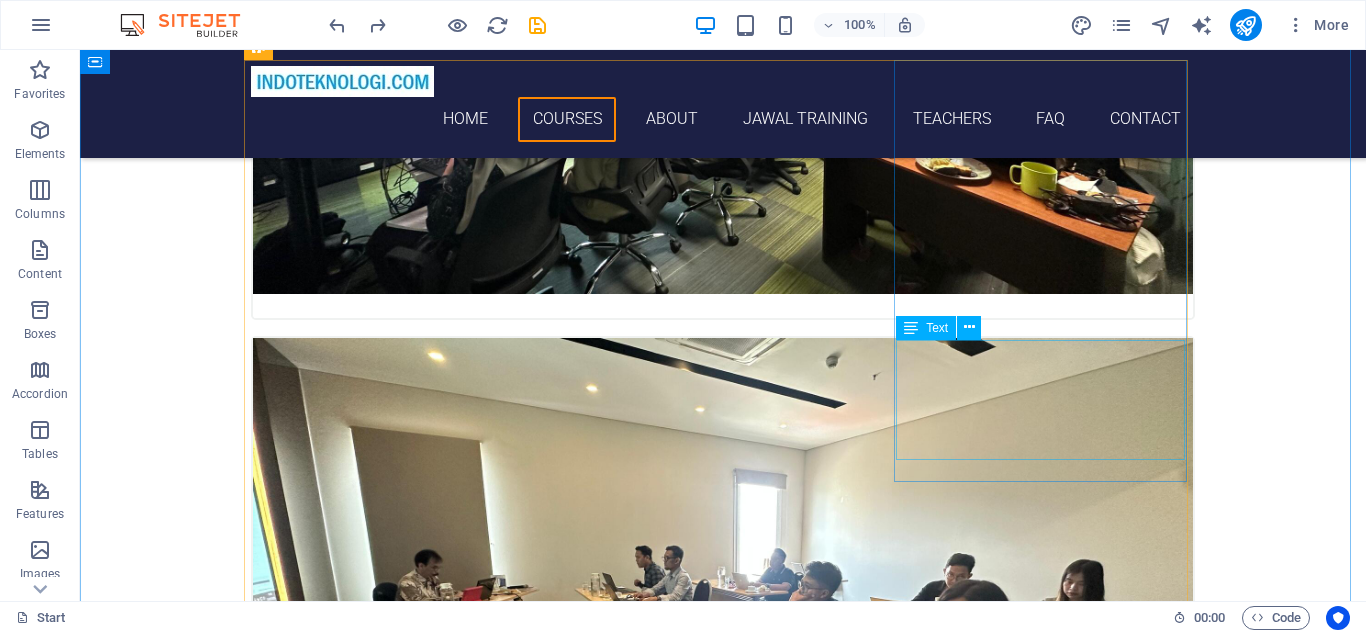 scroll, scrollTop: 752, scrollLeft: 0, axis: vertical 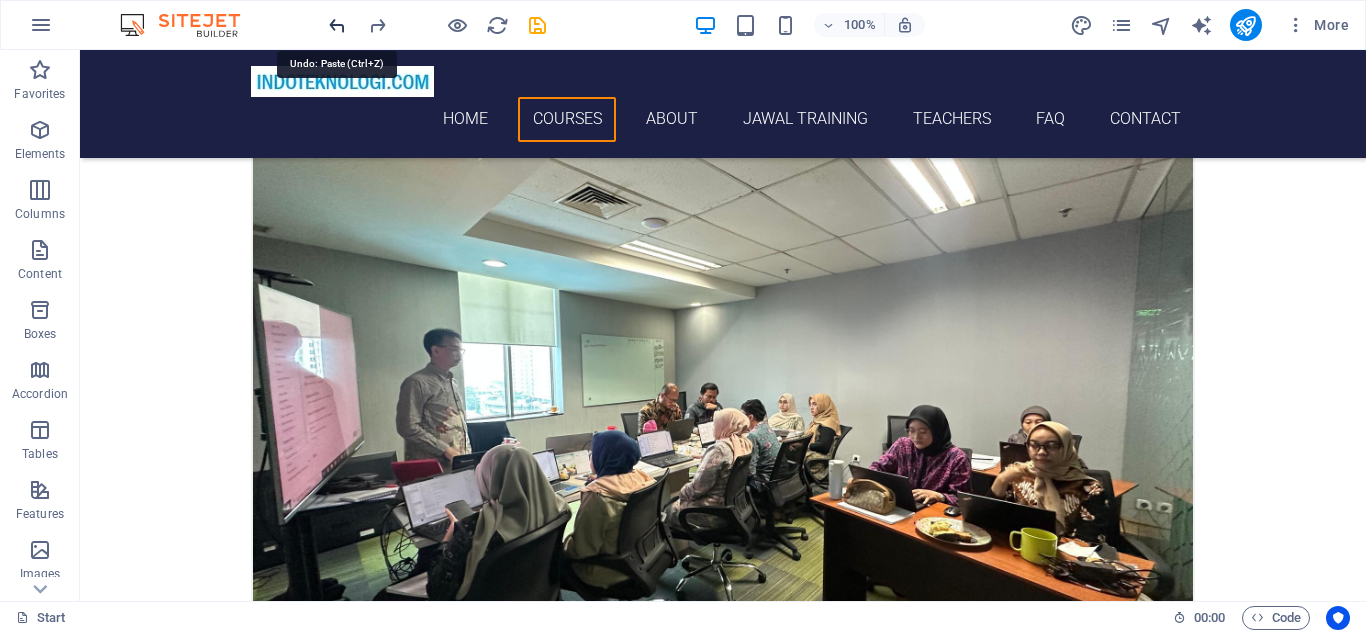 click at bounding box center (337, 25) 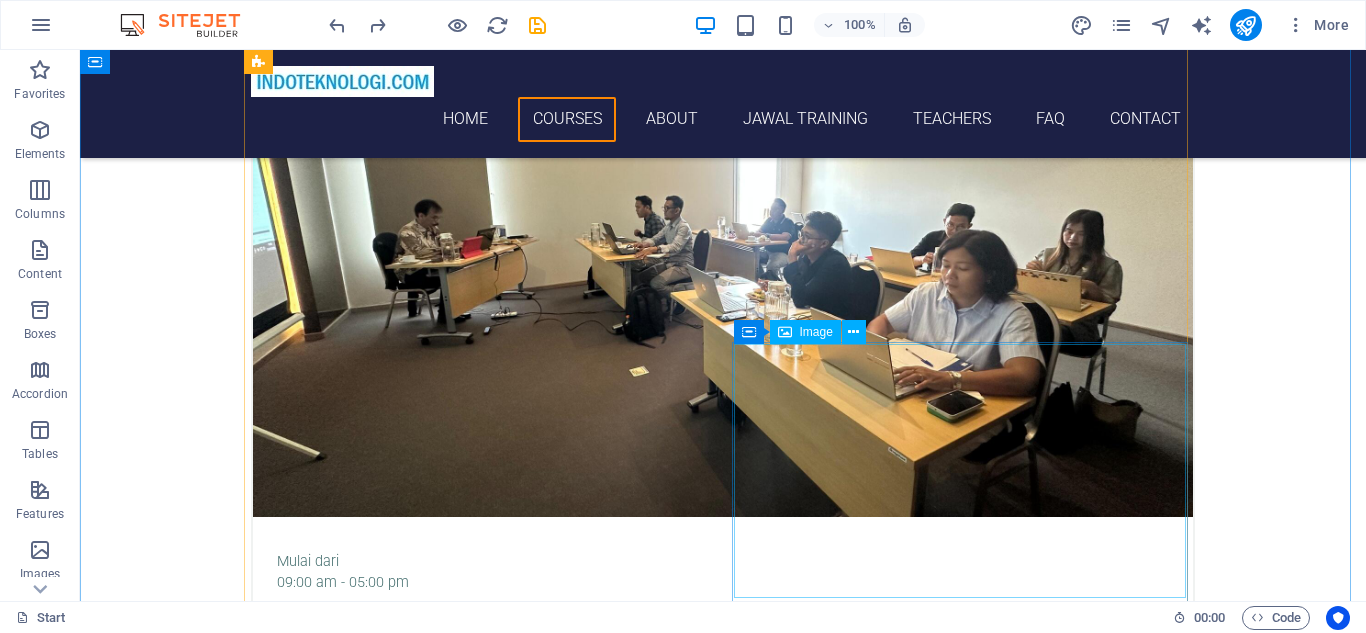 scroll, scrollTop: 1835, scrollLeft: 0, axis: vertical 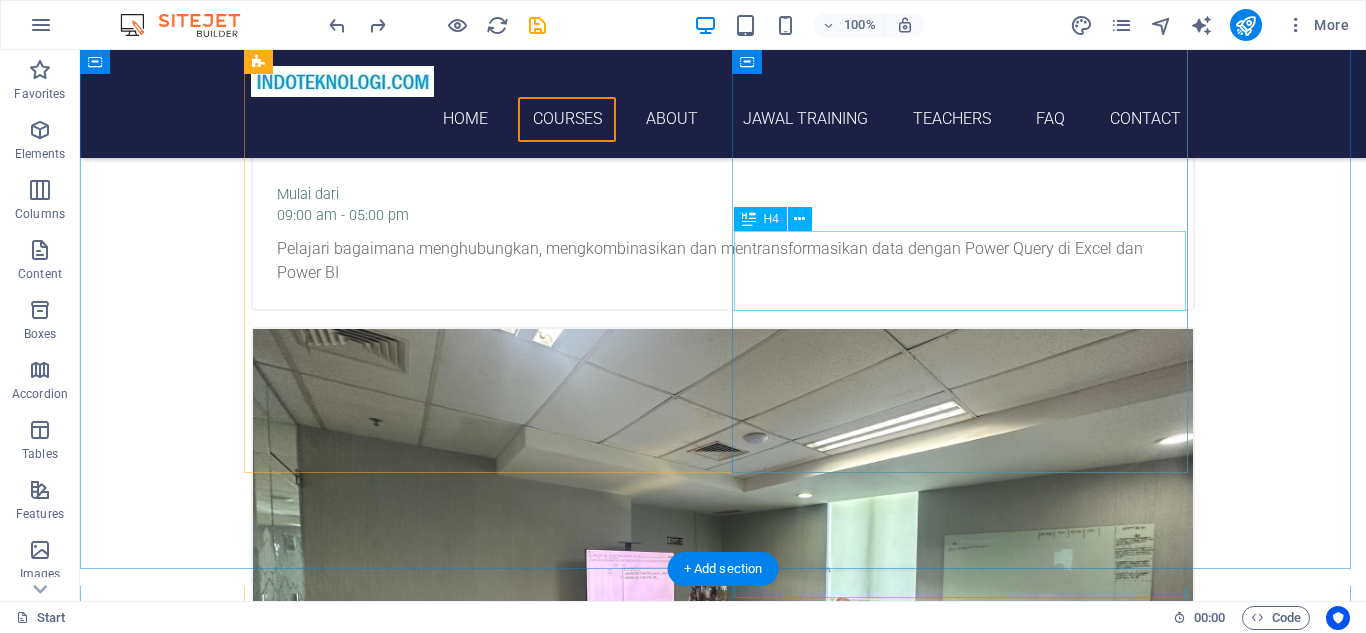 click on "Training marketing ReSearch using excel dan spss" at bounding box center [723, 4891] 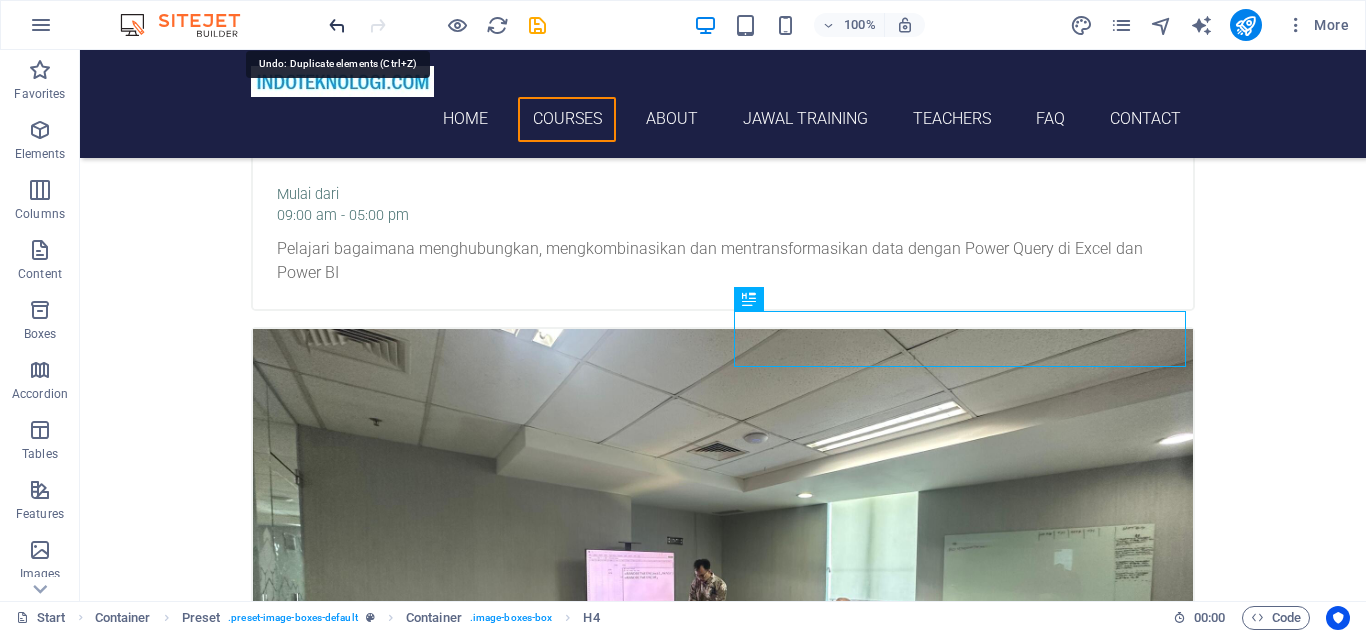 click at bounding box center (337, 25) 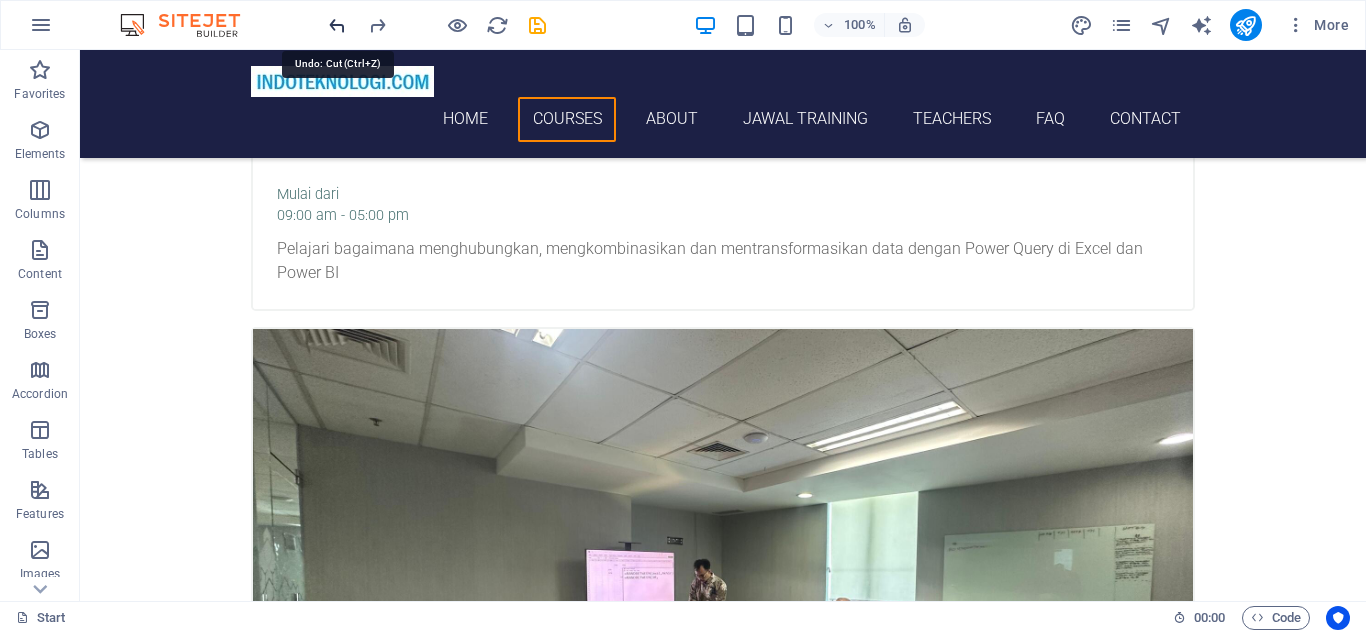 click at bounding box center (337, 25) 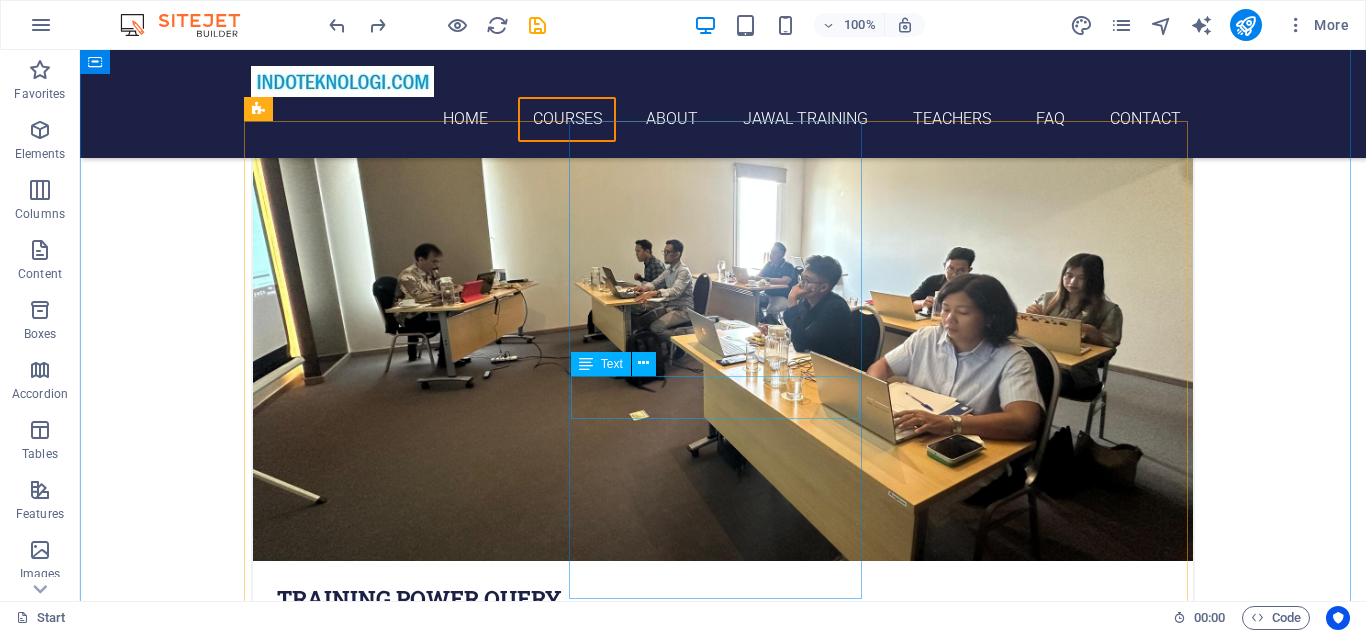 scroll, scrollTop: 691, scrollLeft: 0, axis: vertical 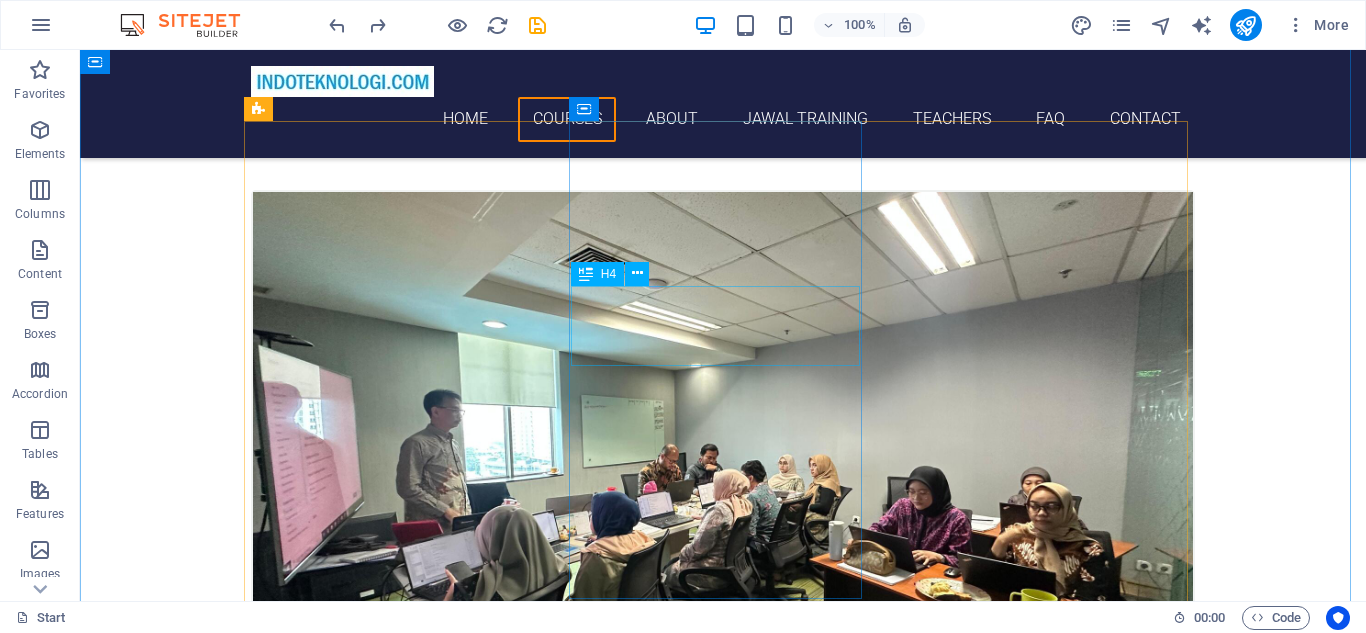 click on "Training Power Query" at bounding box center (723, 1320) 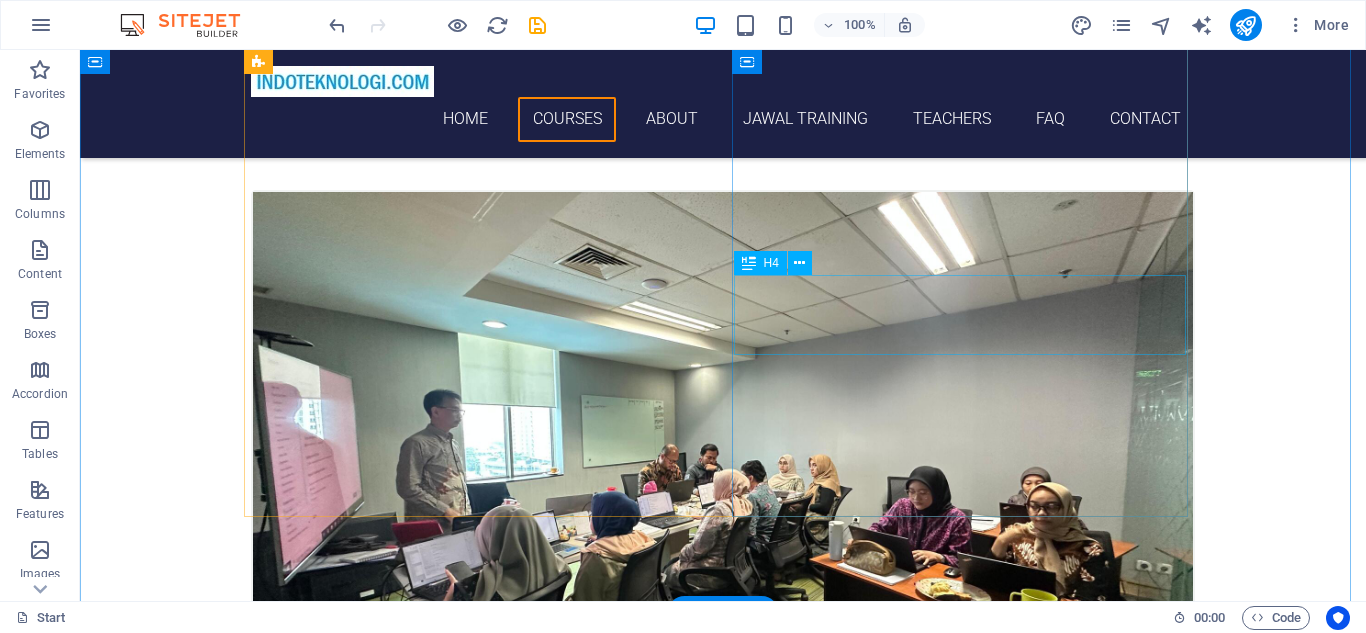 scroll, scrollTop: 1791, scrollLeft: 0, axis: vertical 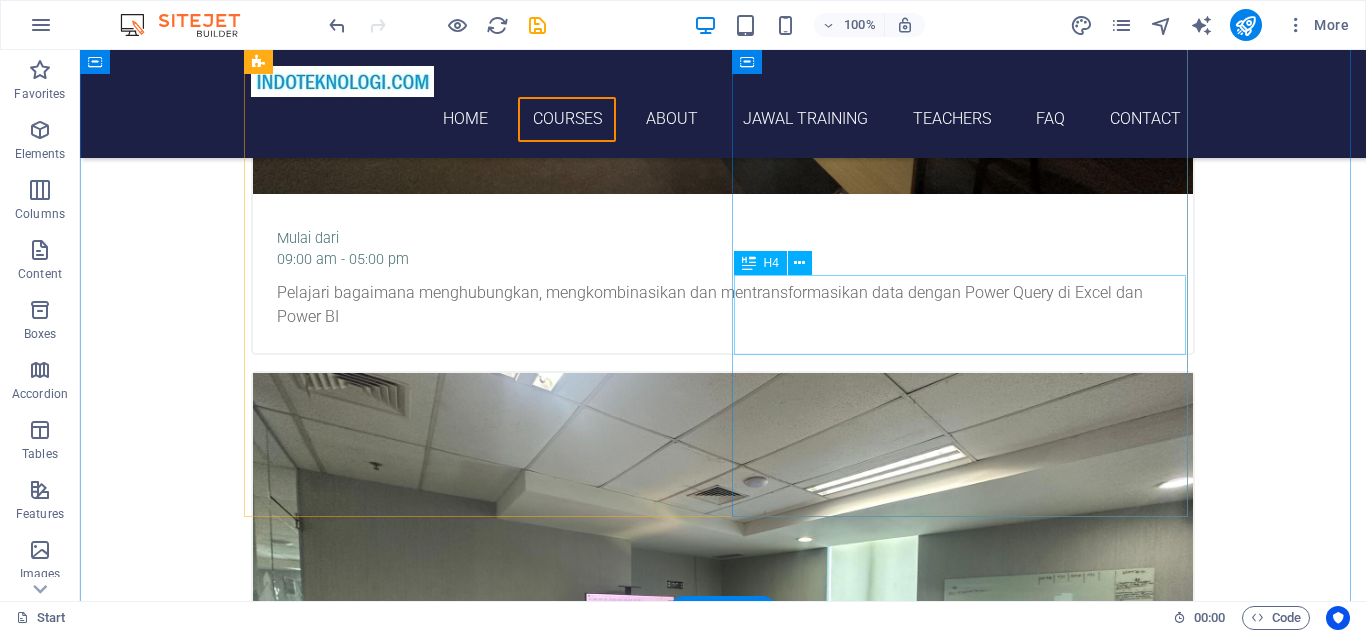 click on "Training marketing ReSearch using excel dan spss" at bounding box center (723, 4935) 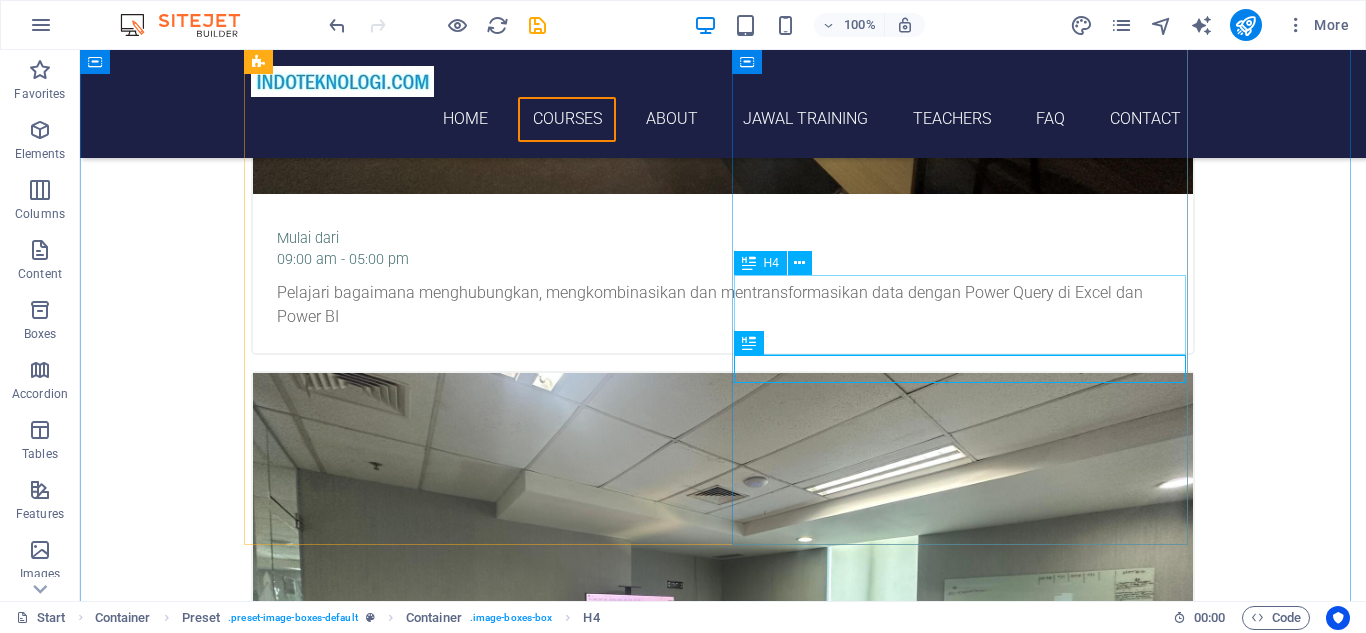 click on "Training marketing ReSearch using excel dan spss" at bounding box center (723, 4935) 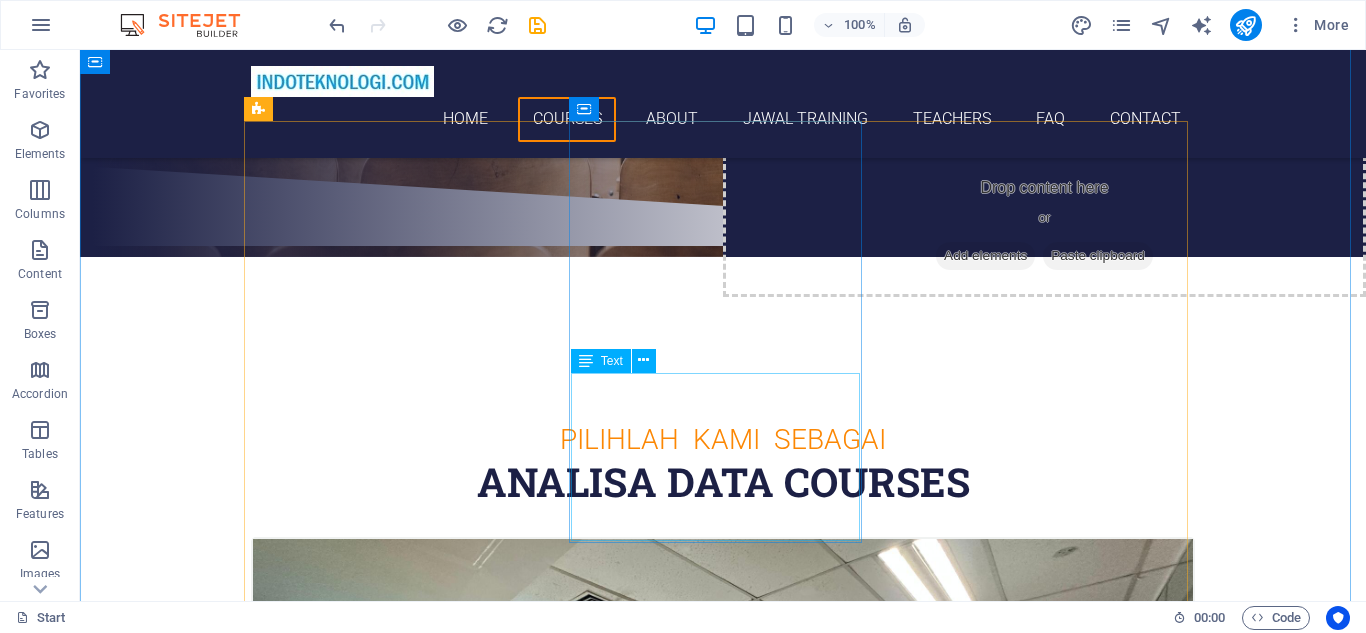 scroll, scrollTop: 691, scrollLeft: 0, axis: vertical 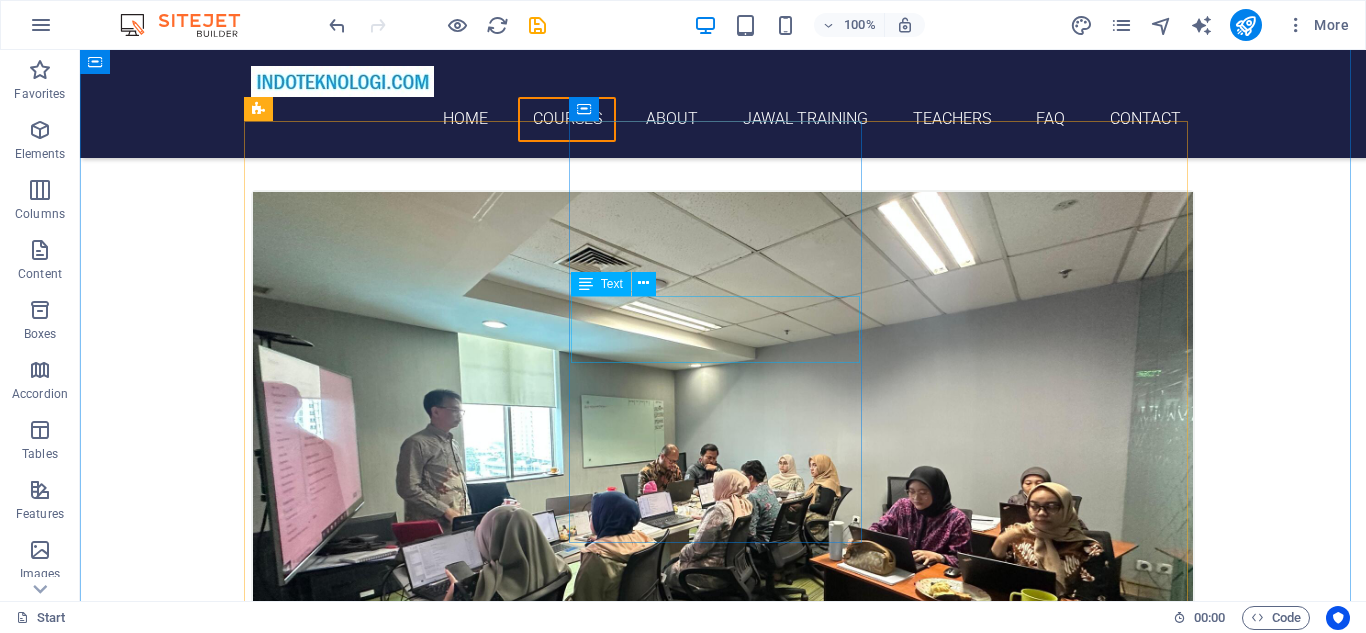 click on "Mulai dari [TIME] - [TIME]" at bounding box center [723, 1337] 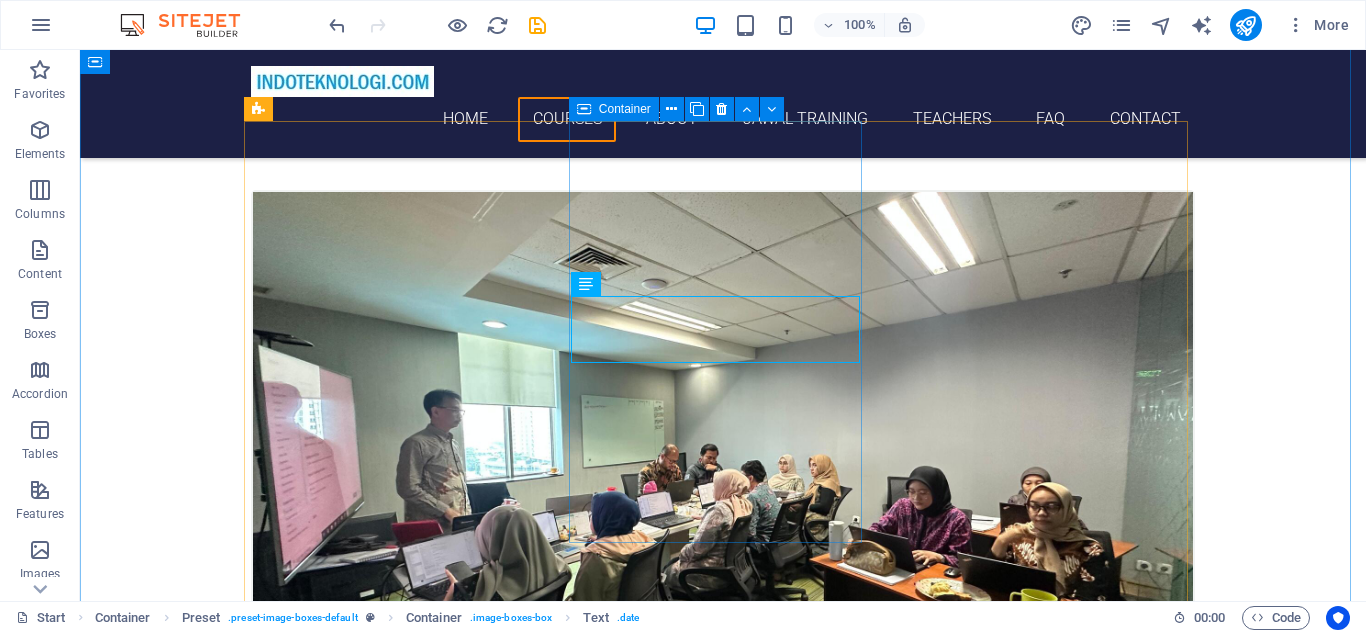 click on "Mulai dari [TIME] - [TIME] Pelajari bagaimana menghubungkan, mengkombinasikan dan mentransformasikan data dengan Power Query di Excel dan Power BI" at bounding box center [723, 1109] 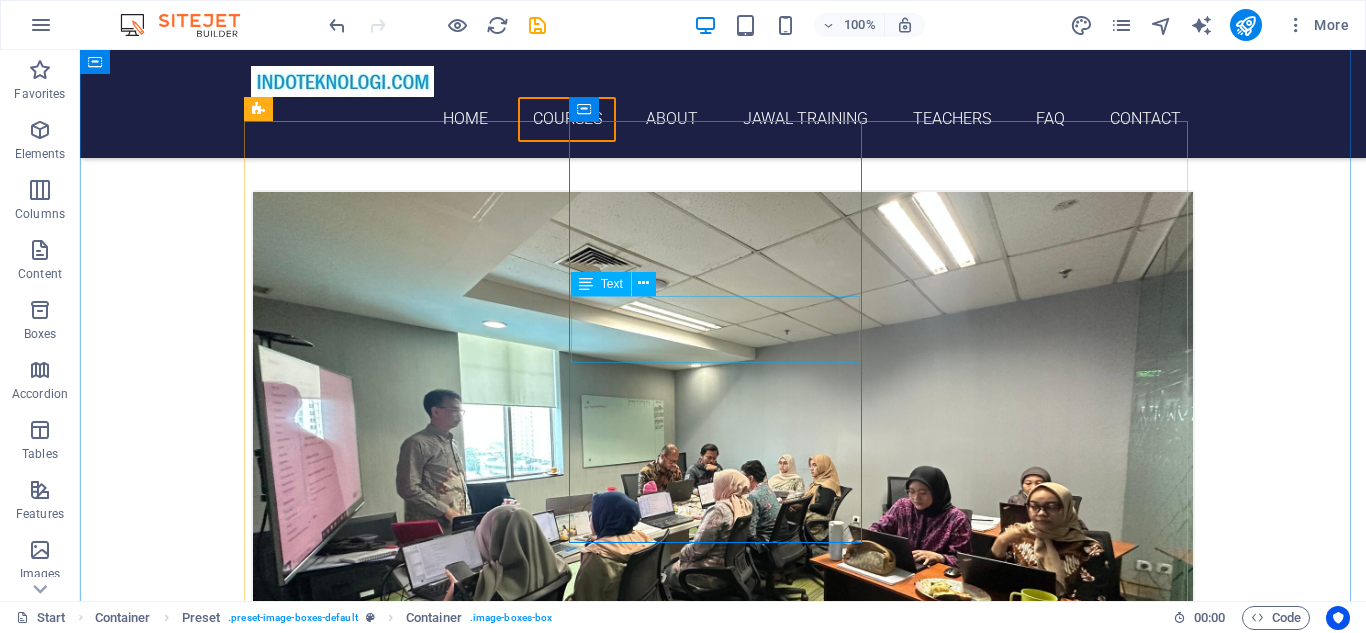 click on "Mulai dari [TIME] - [TIME]" at bounding box center (723, 1337) 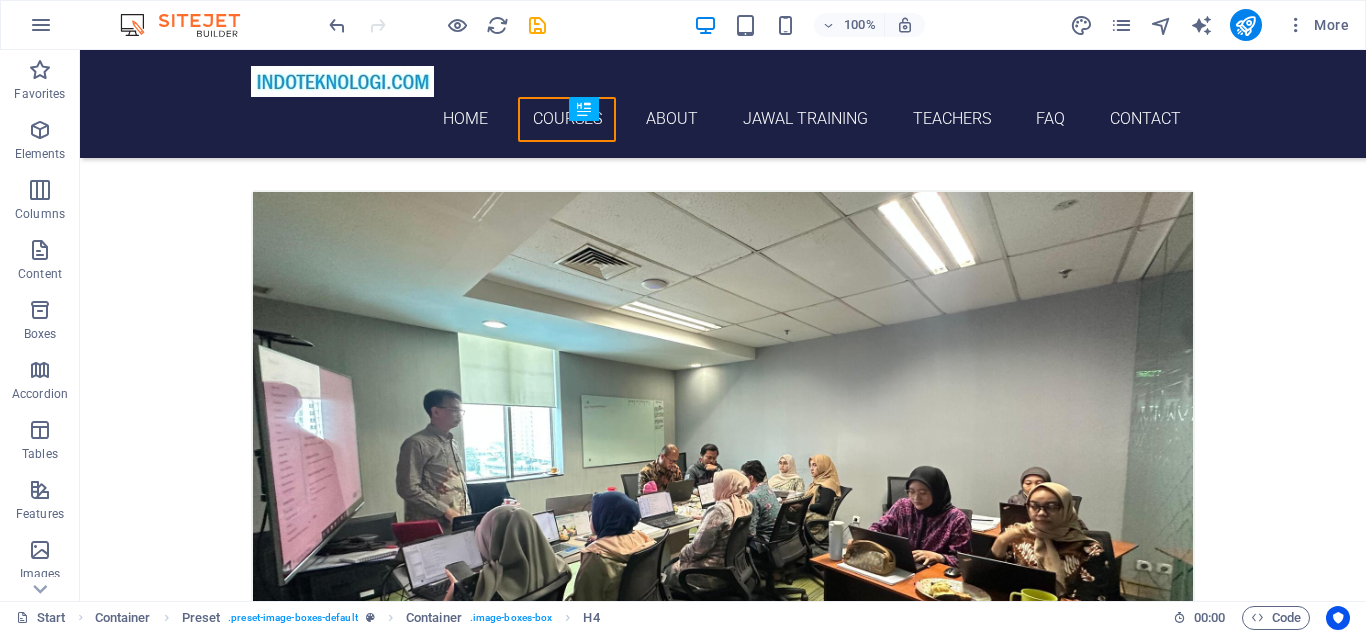 drag, startPoint x: 758, startPoint y: 413, endPoint x: 756, endPoint y: 333, distance: 80.024994 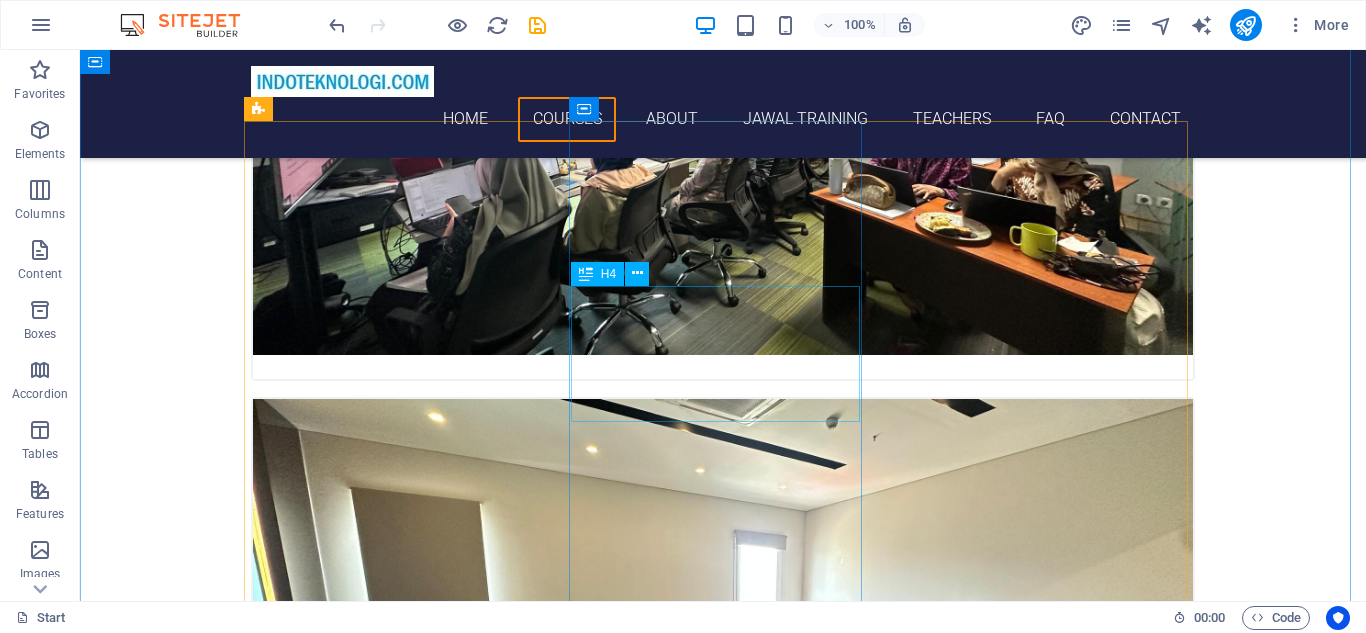scroll, scrollTop: 691, scrollLeft: 0, axis: vertical 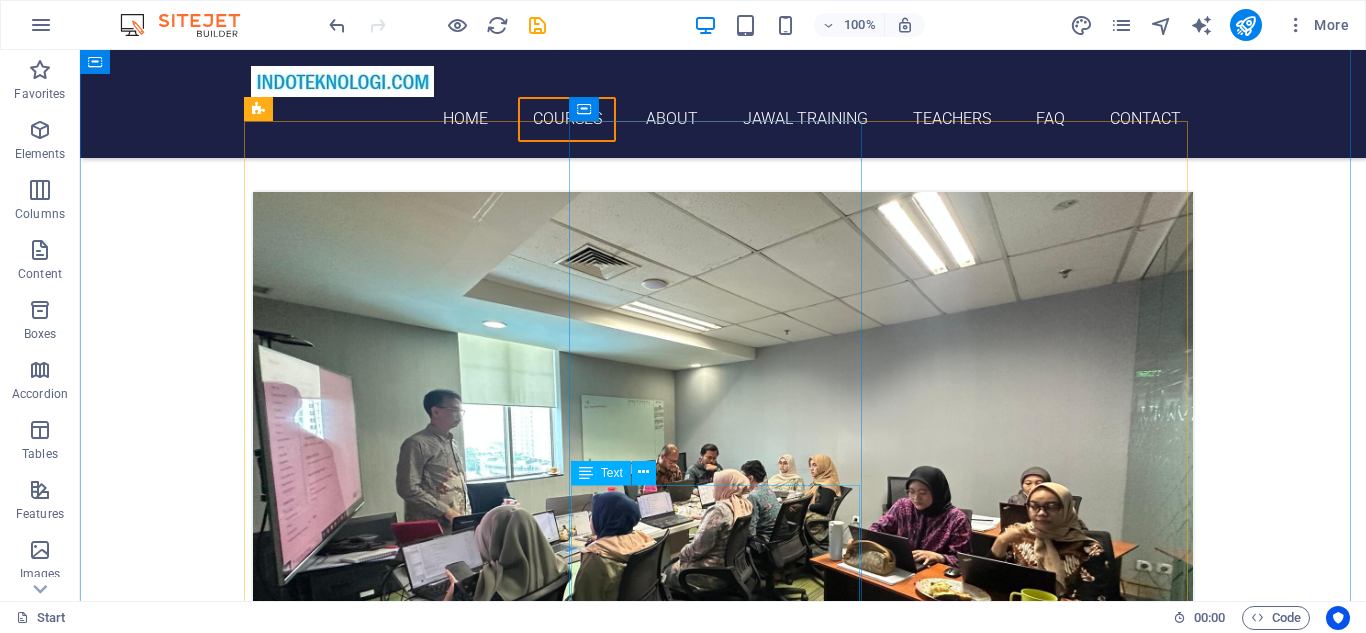 click on "Pelajari bagaimana menghubungkan, mengkombinasikan dan mentransformasikan data dengan Power Query di Excel dan Power BI" at bounding box center (723, 1445) 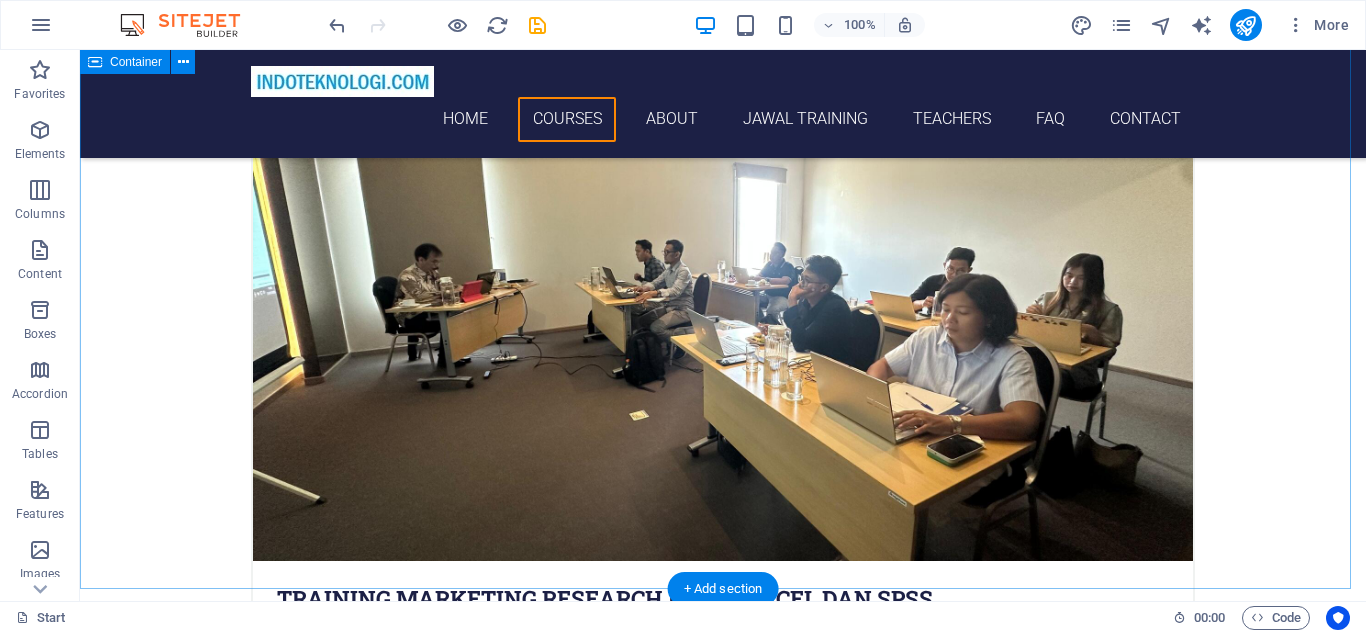 scroll, scrollTop: 1791, scrollLeft: 0, axis: vertical 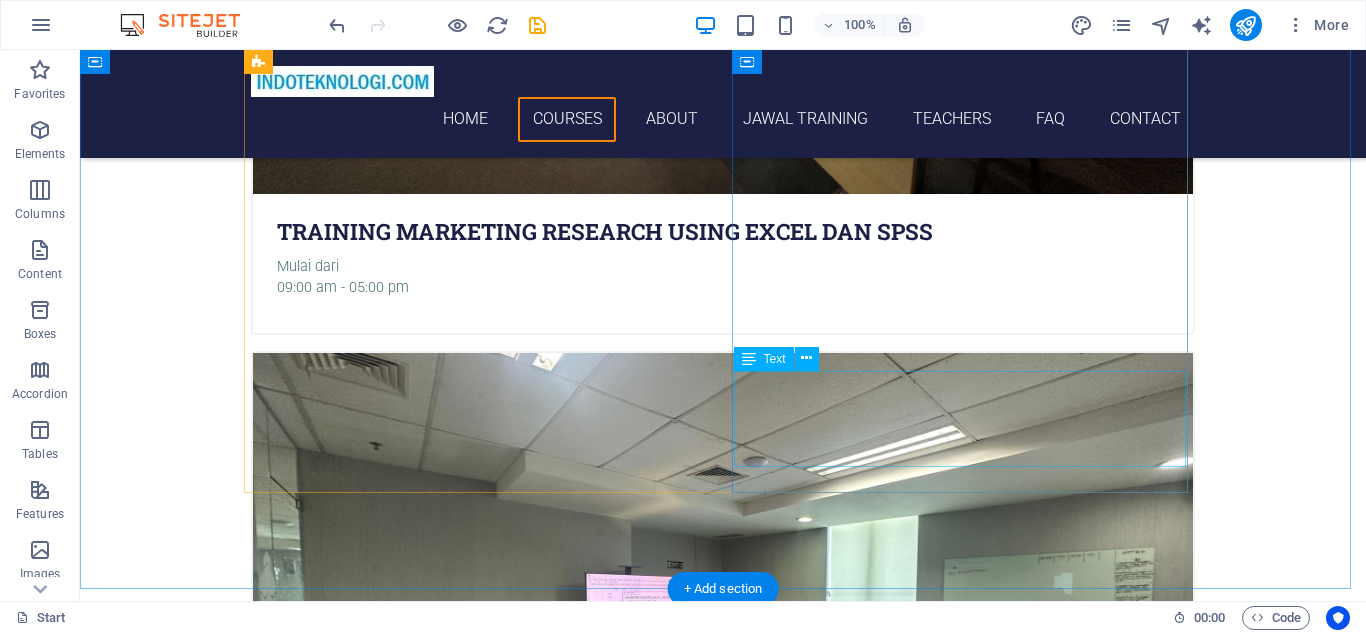 click on "Kami dapat membantu untuk mendesain laporan atau dashboard. Kirimkan sample data anda. Kami akan buatkan mockup seperti yang diinginkan." at bounding box center (723, 5040) 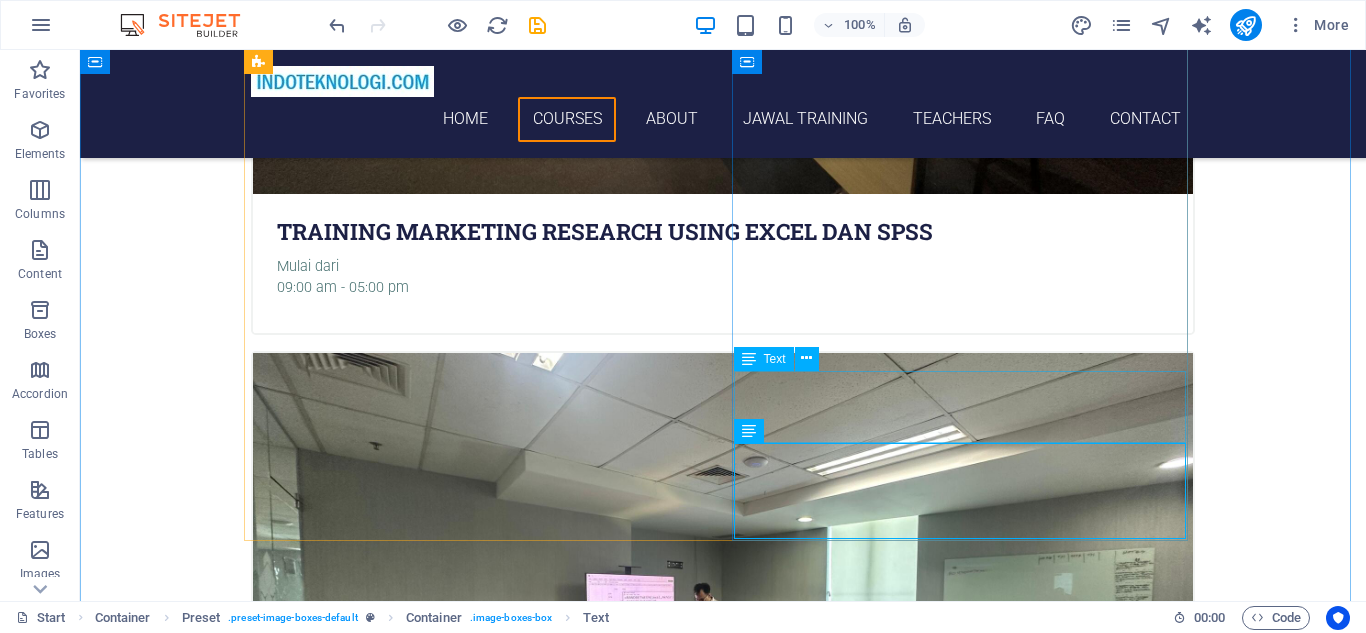 click on "Kami dapat membantu untuk mendesain laporan atau dashboard. Kirimkan sample data anda. Kami akan buatkan mockup seperti yang diinginkan." at bounding box center (723, 5028) 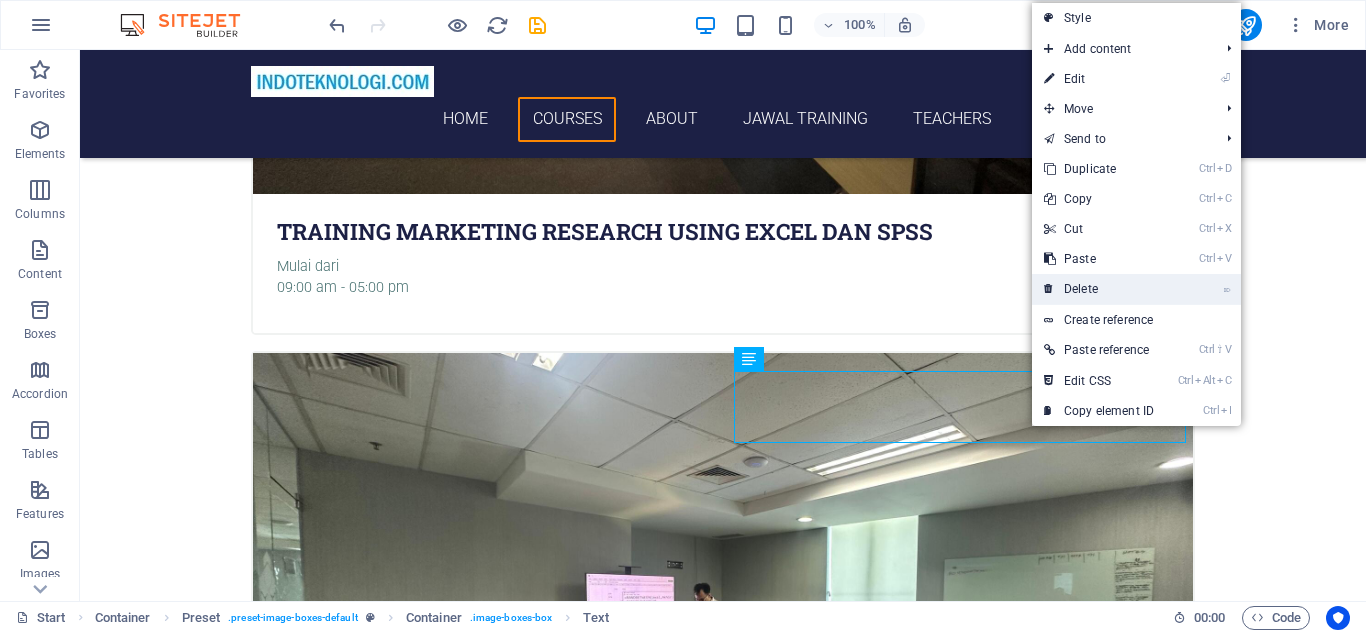 click on "⌦  Delete" at bounding box center (1099, 289) 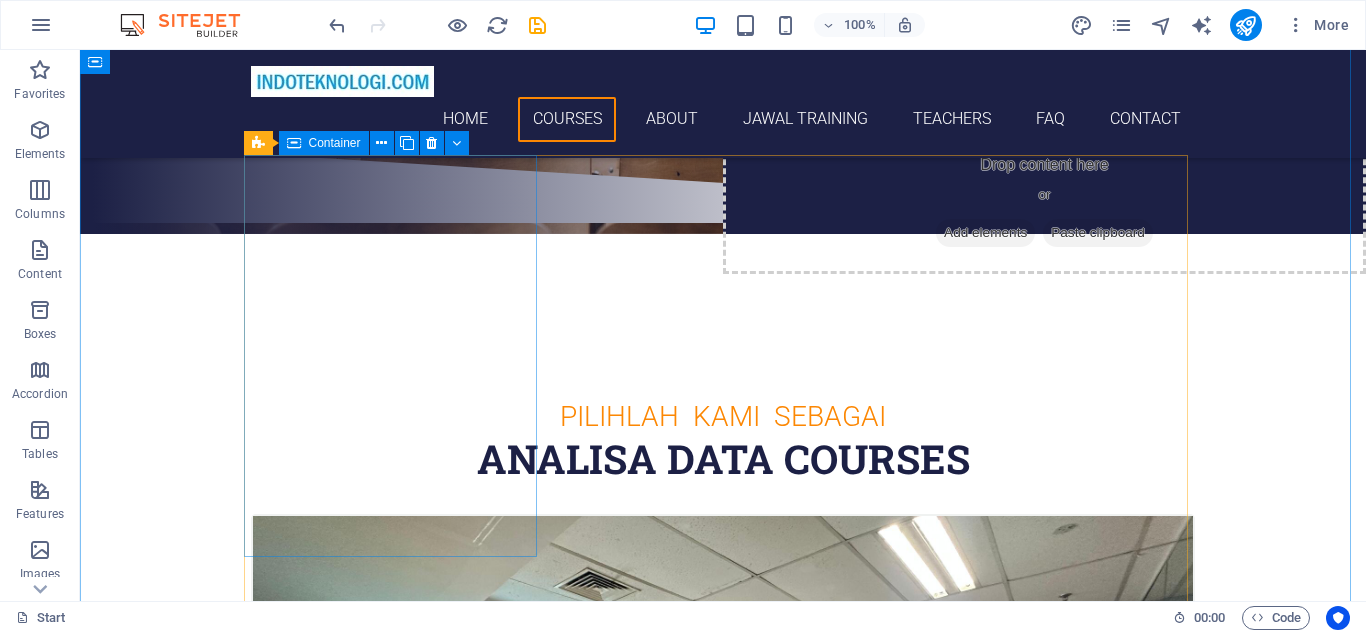 scroll, scrollTop: 733, scrollLeft: 0, axis: vertical 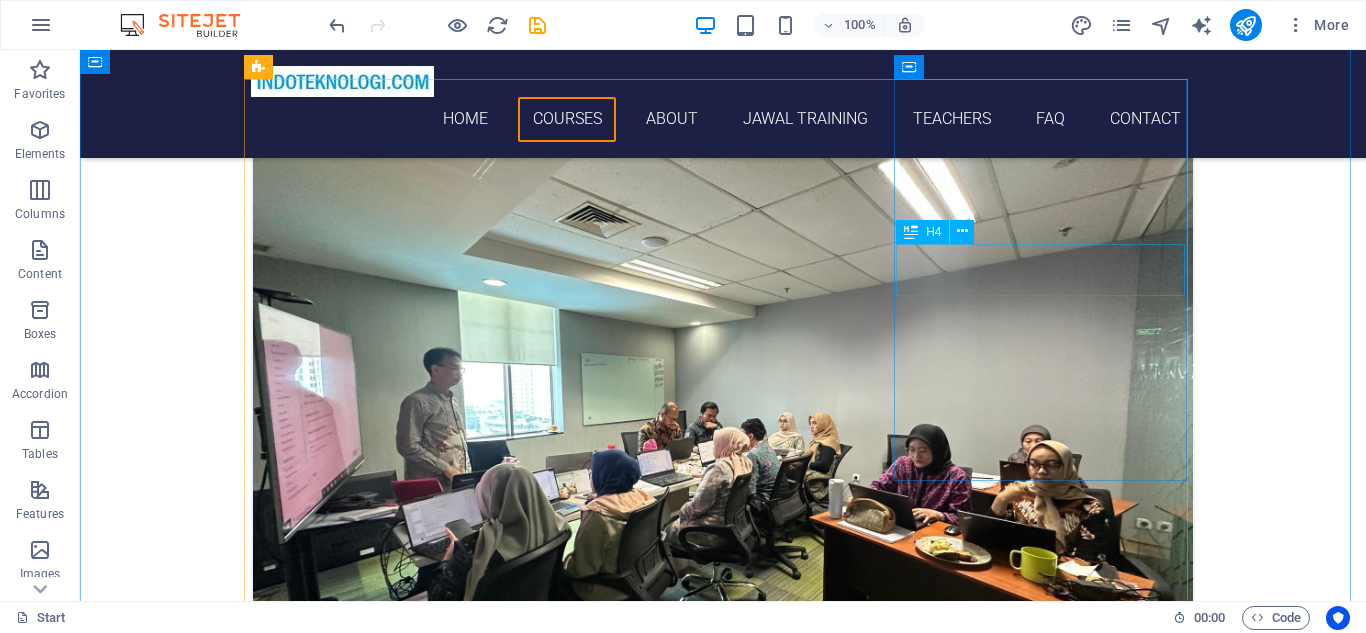 click on "Training DAX" at bounding box center [723, 1965] 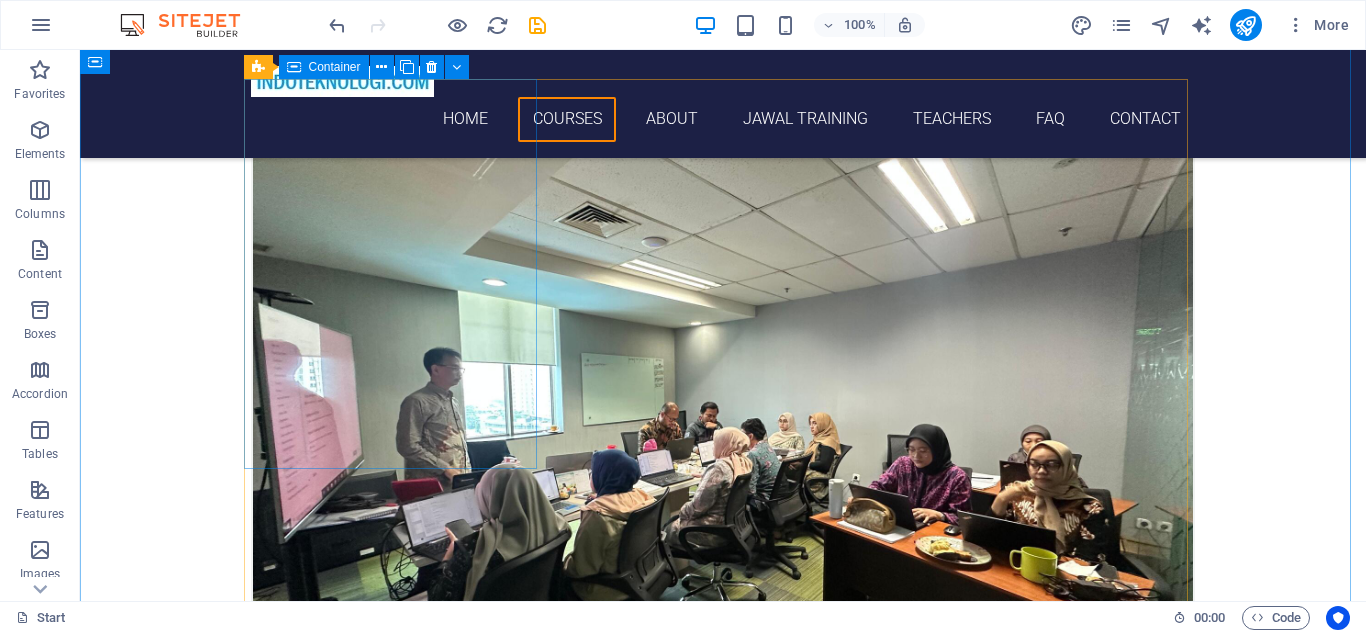 click at bounding box center [723, 426] 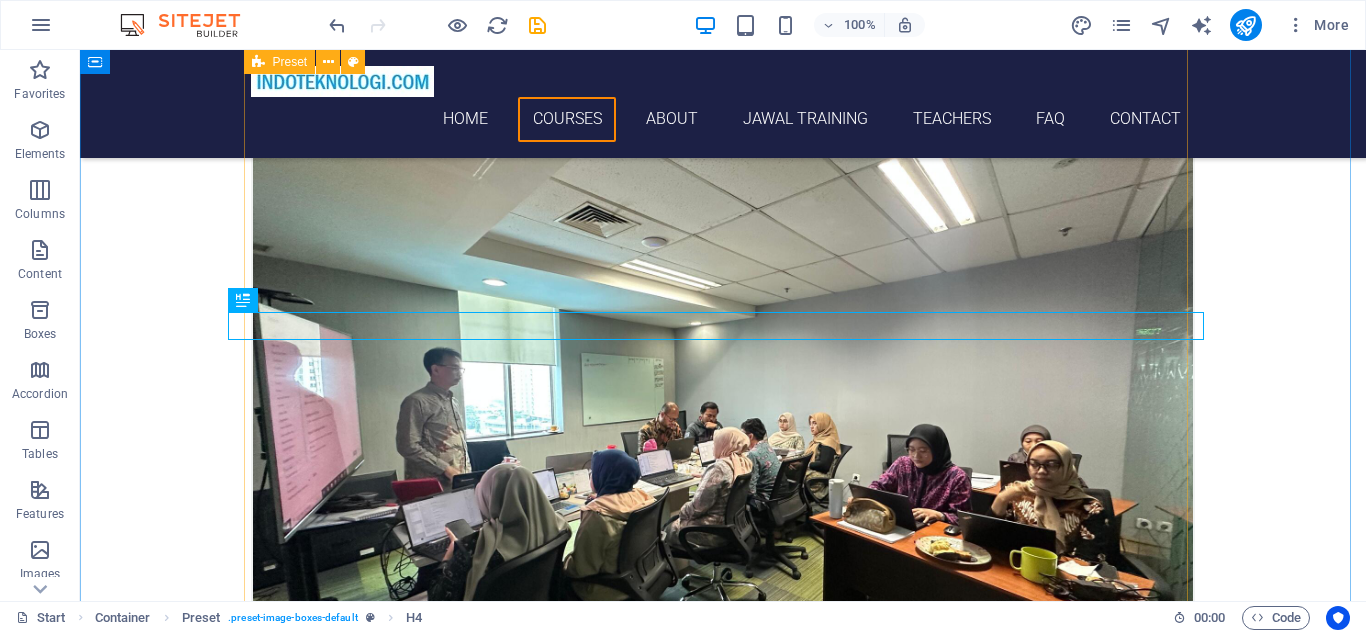 scroll, scrollTop: 1073, scrollLeft: 0, axis: vertical 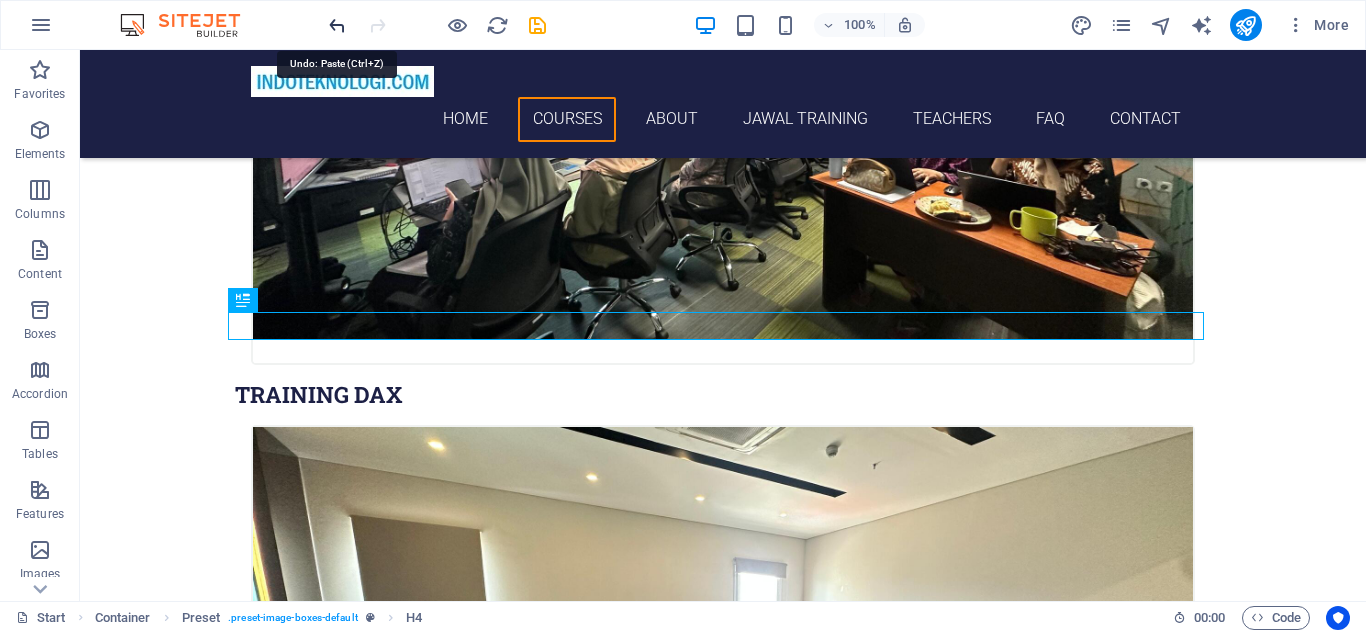 click at bounding box center (337, 25) 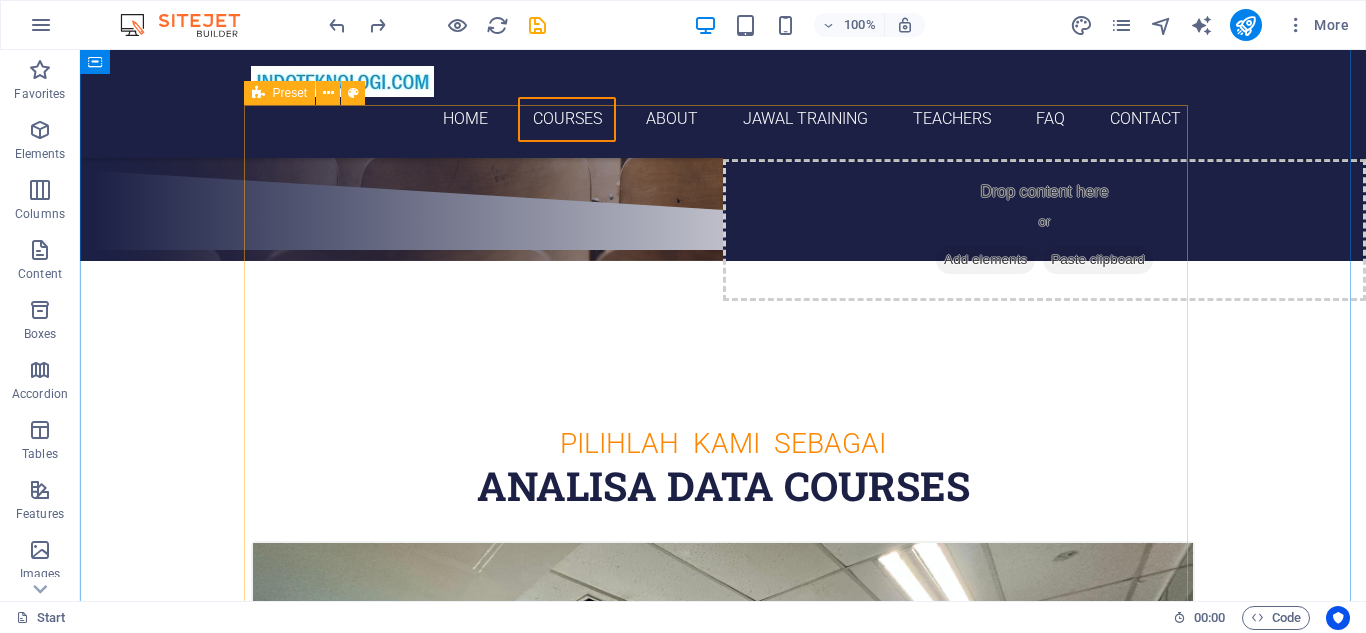scroll, scrollTop: 707, scrollLeft: 0, axis: vertical 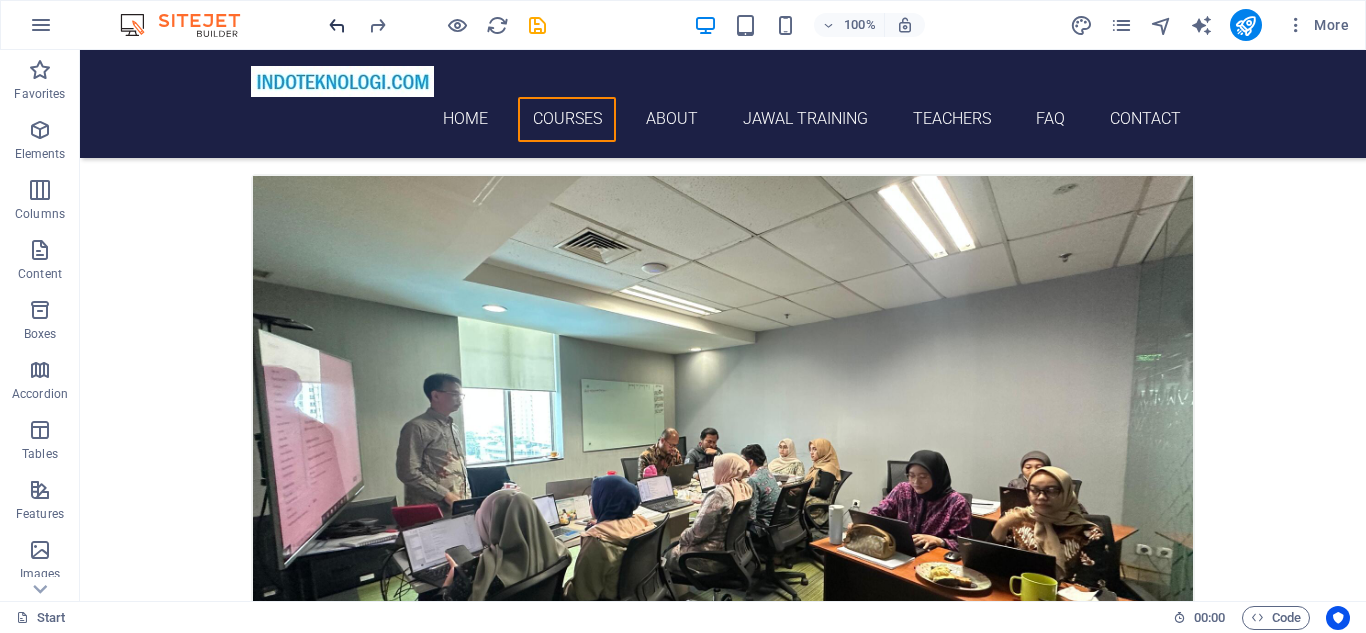 click at bounding box center [337, 25] 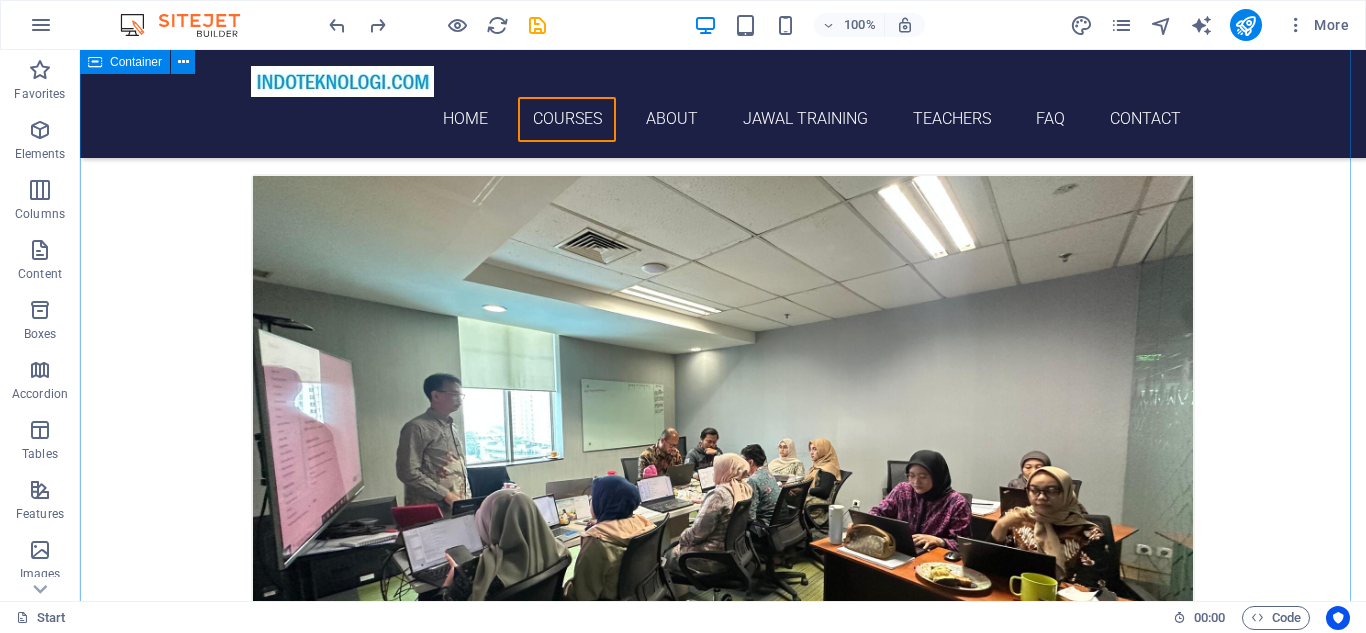 click on "Training DAX" at bounding box center (723, 1991) 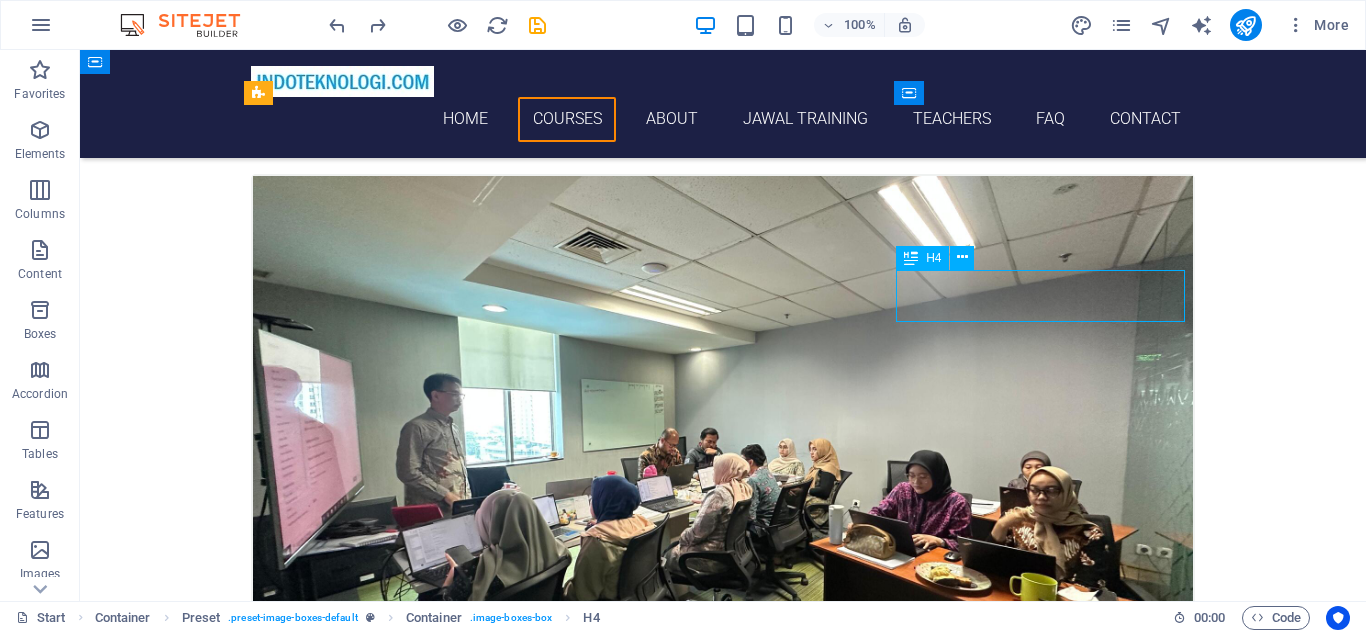 click on "Training DAX" at bounding box center (723, 1991) 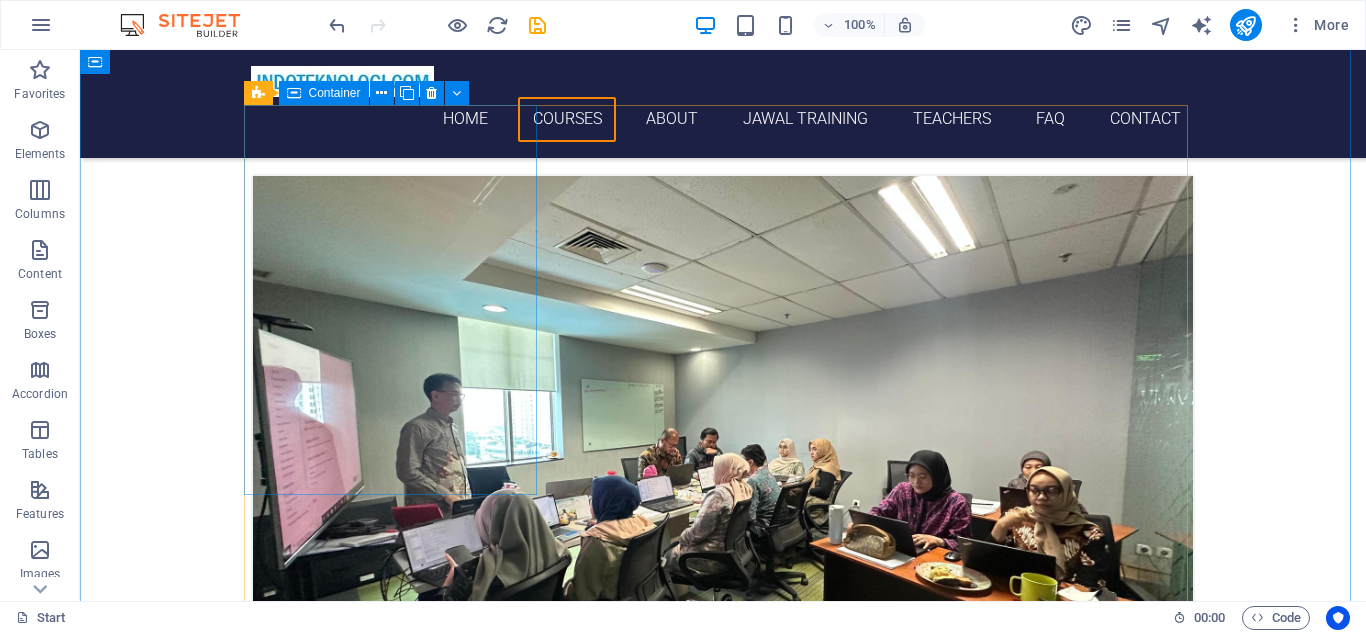 click at bounding box center [723, 452] 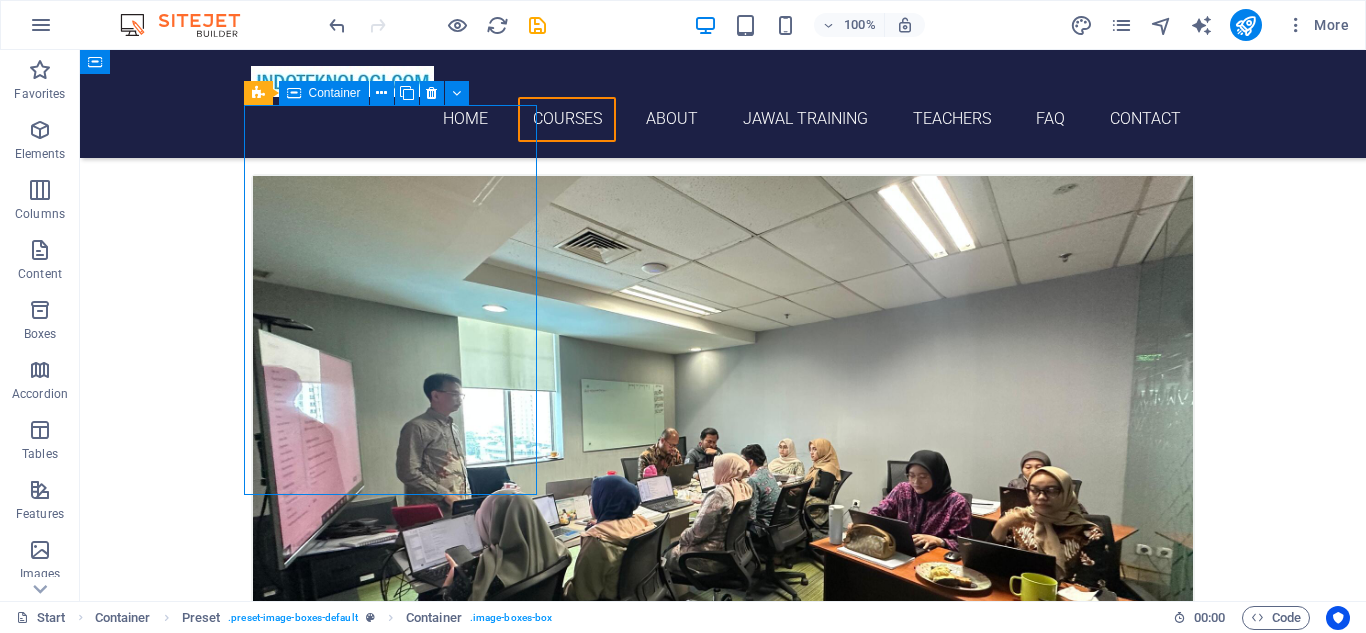 click at bounding box center [723, 452] 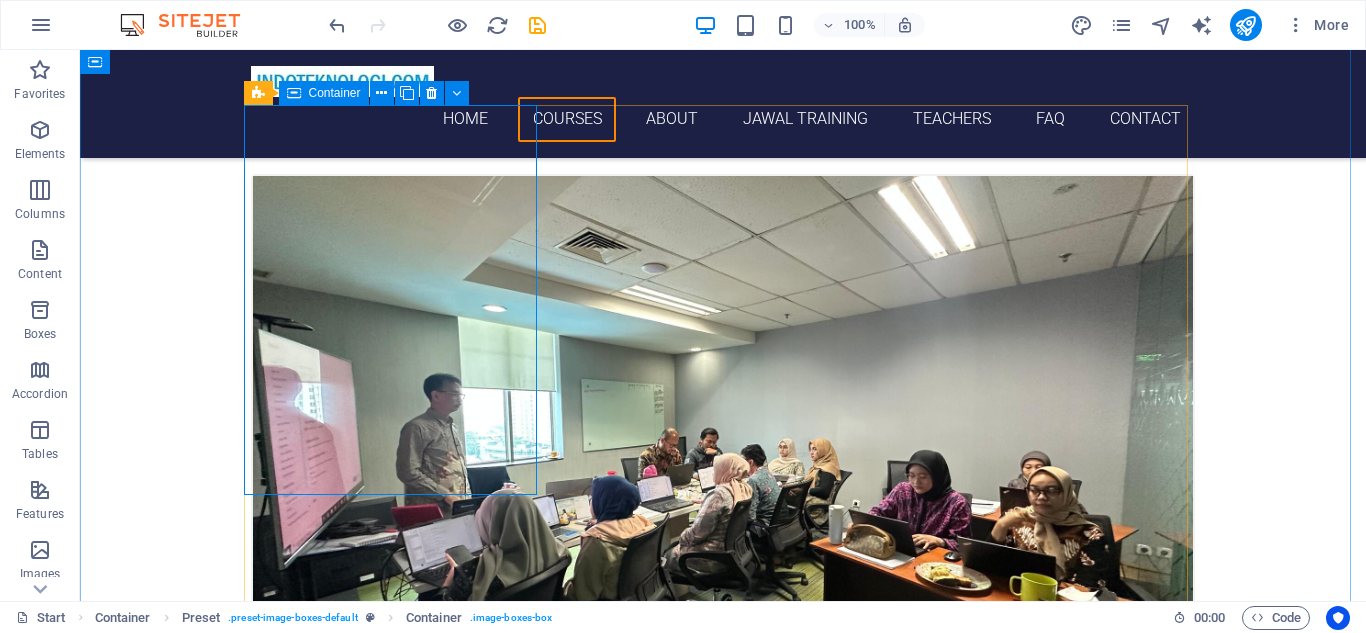 click at bounding box center (723, 452) 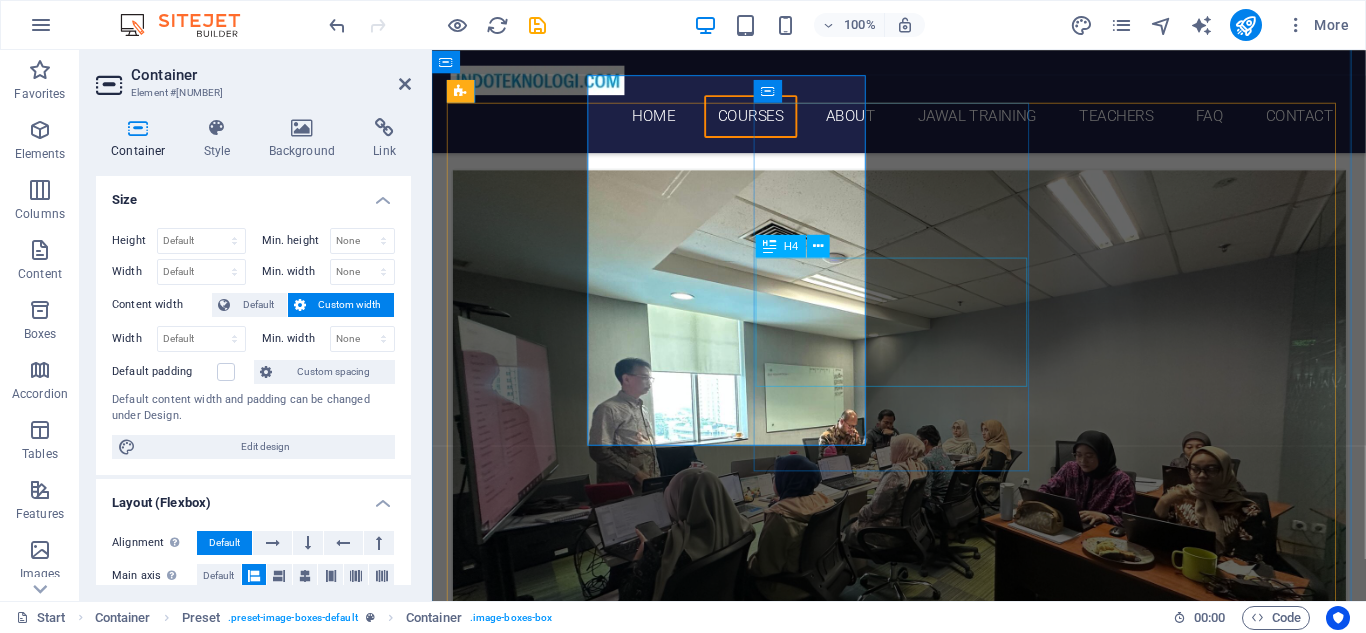 scroll, scrollTop: 736, scrollLeft: 0, axis: vertical 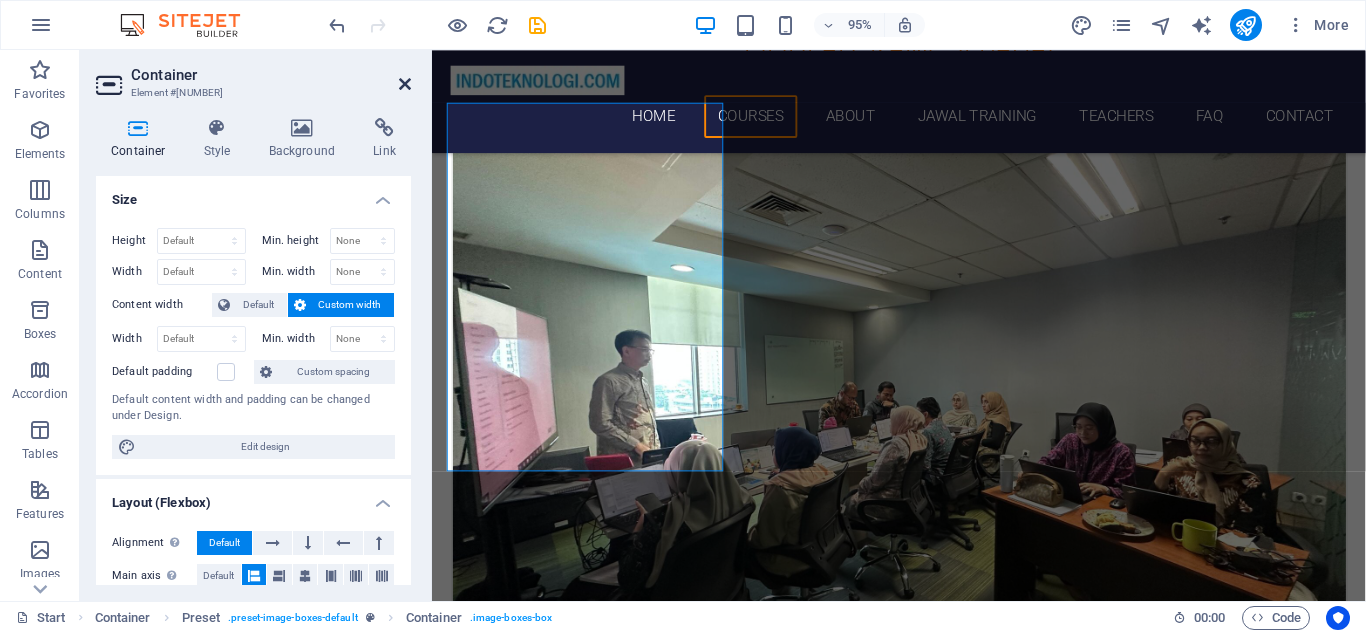click at bounding box center (405, 84) 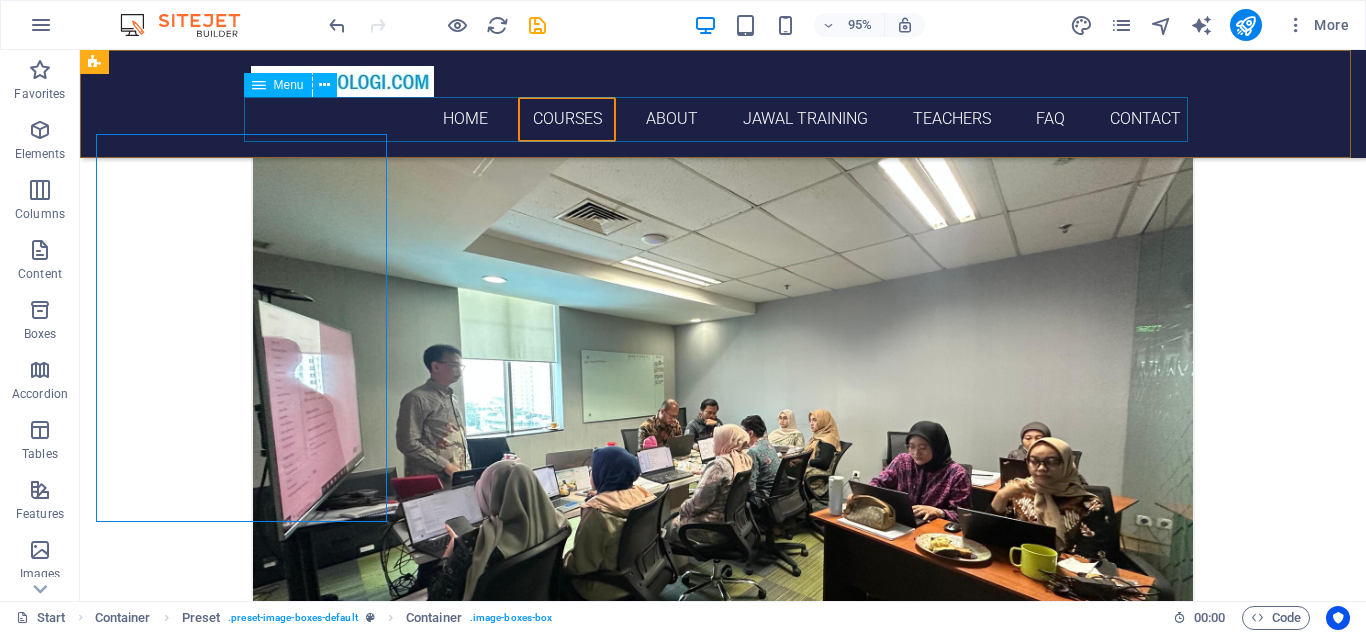 scroll, scrollTop: 707, scrollLeft: 0, axis: vertical 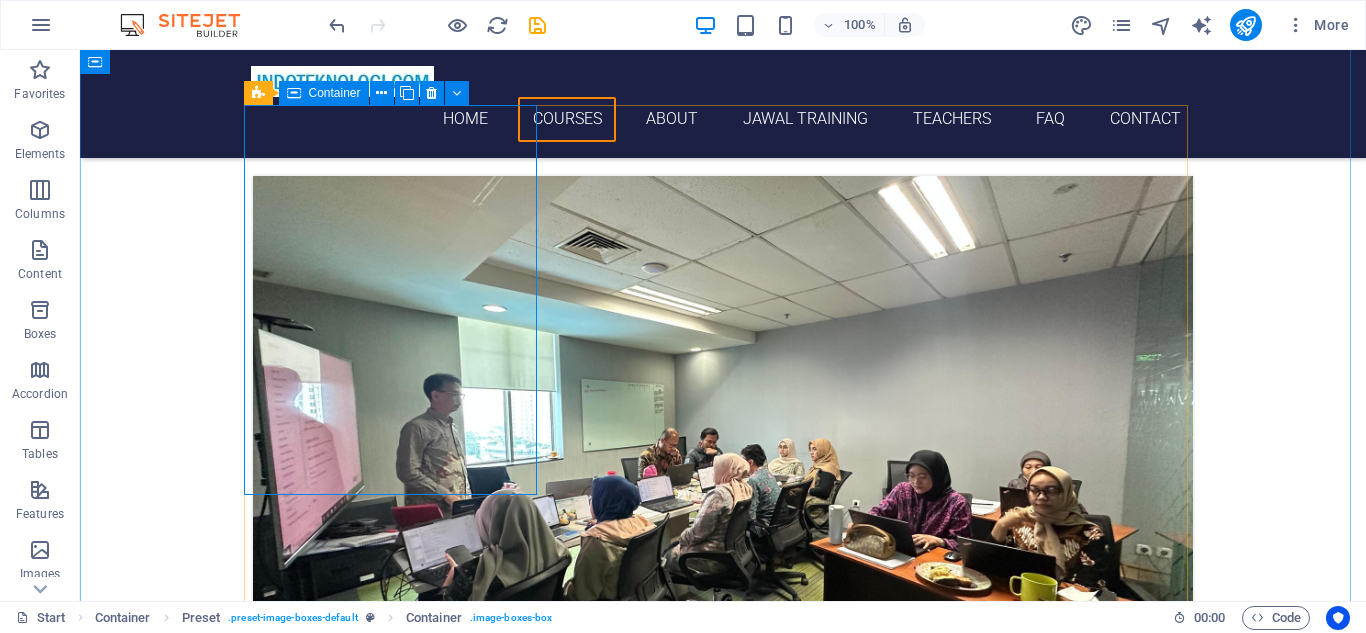 click at bounding box center [723, 452] 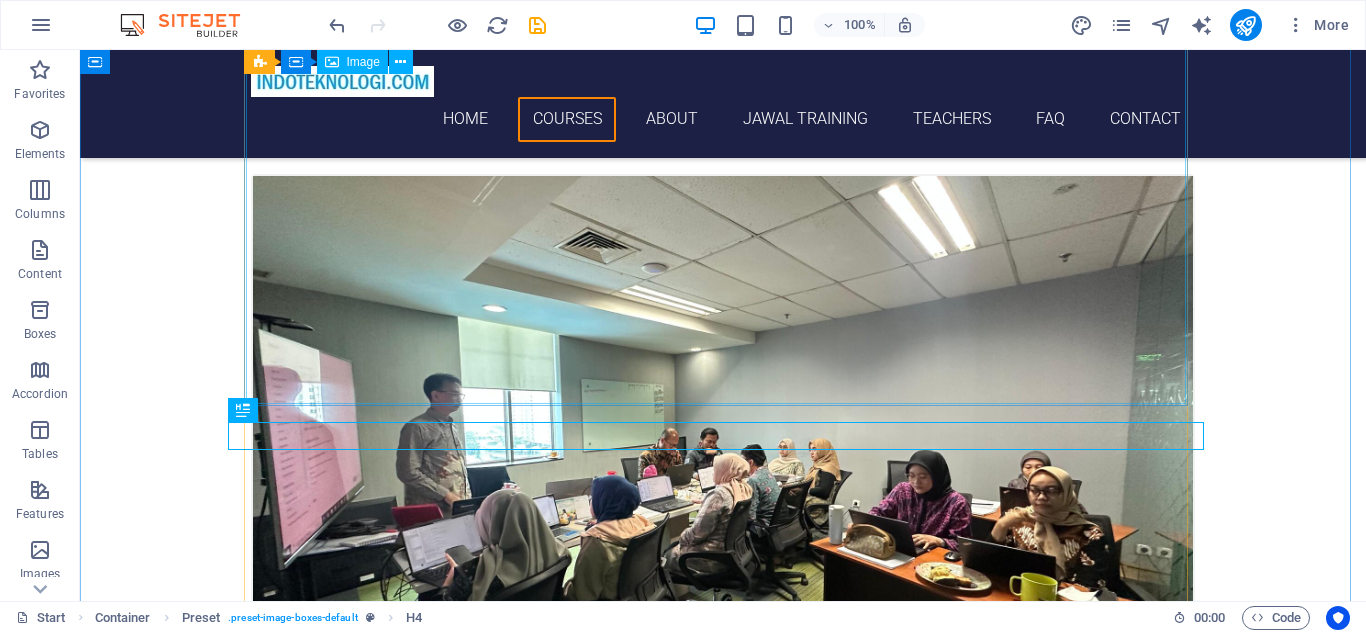 scroll, scrollTop: 1073, scrollLeft: 0, axis: vertical 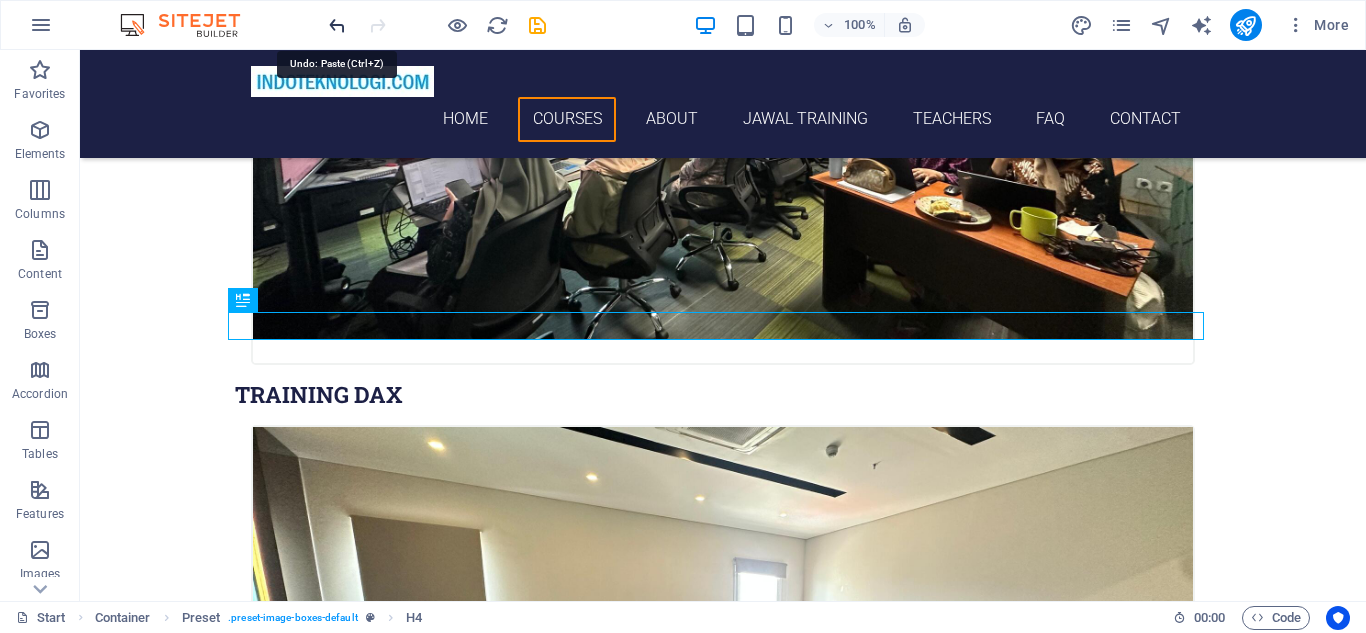 click at bounding box center [337, 25] 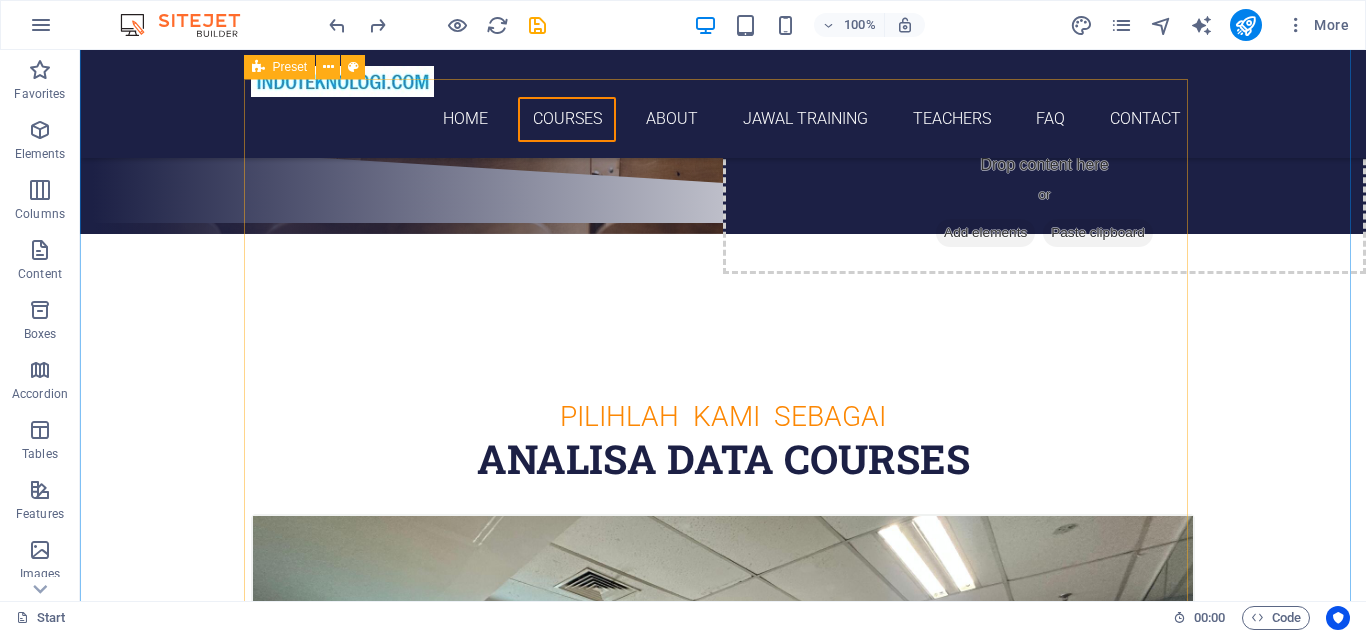 scroll, scrollTop: 733, scrollLeft: 0, axis: vertical 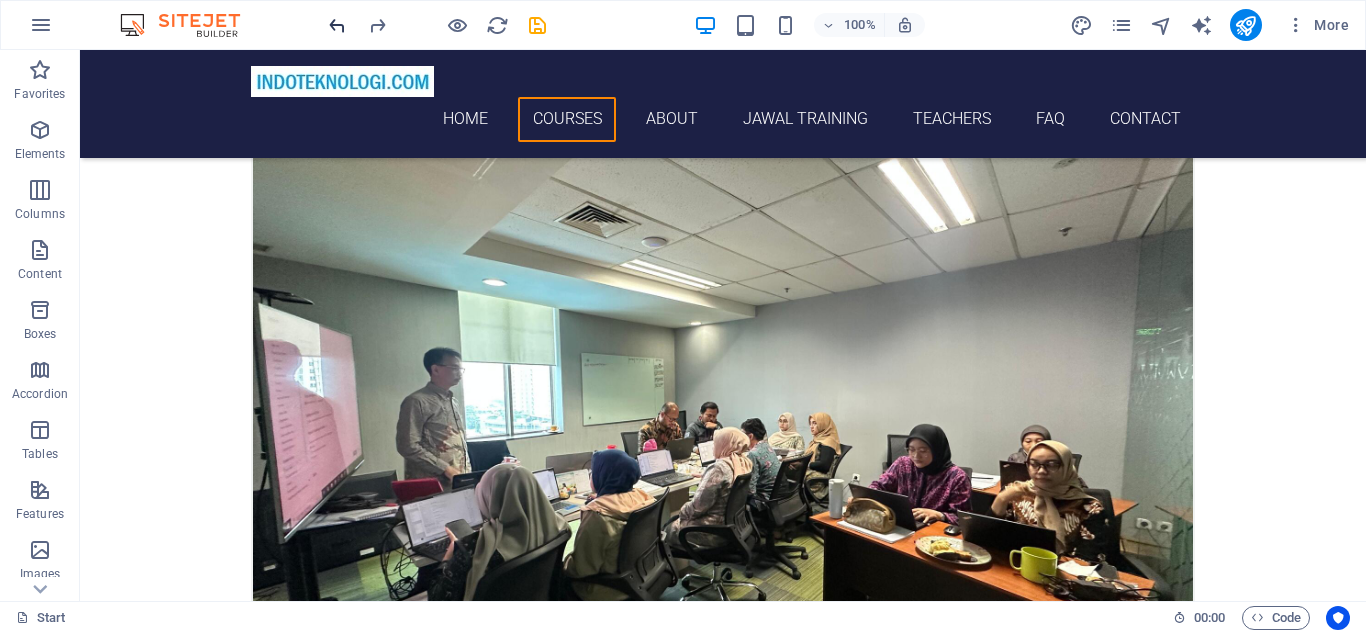 click at bounding box center [337, 25] 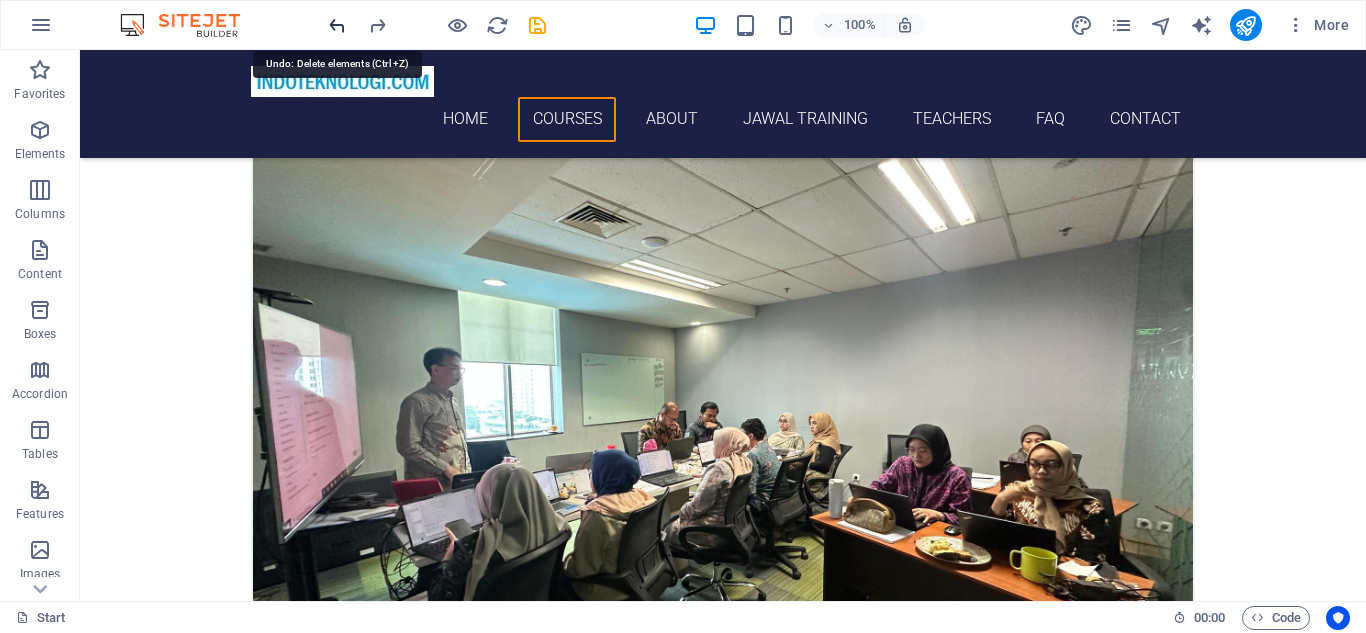 click at bounding box center [337, 25] 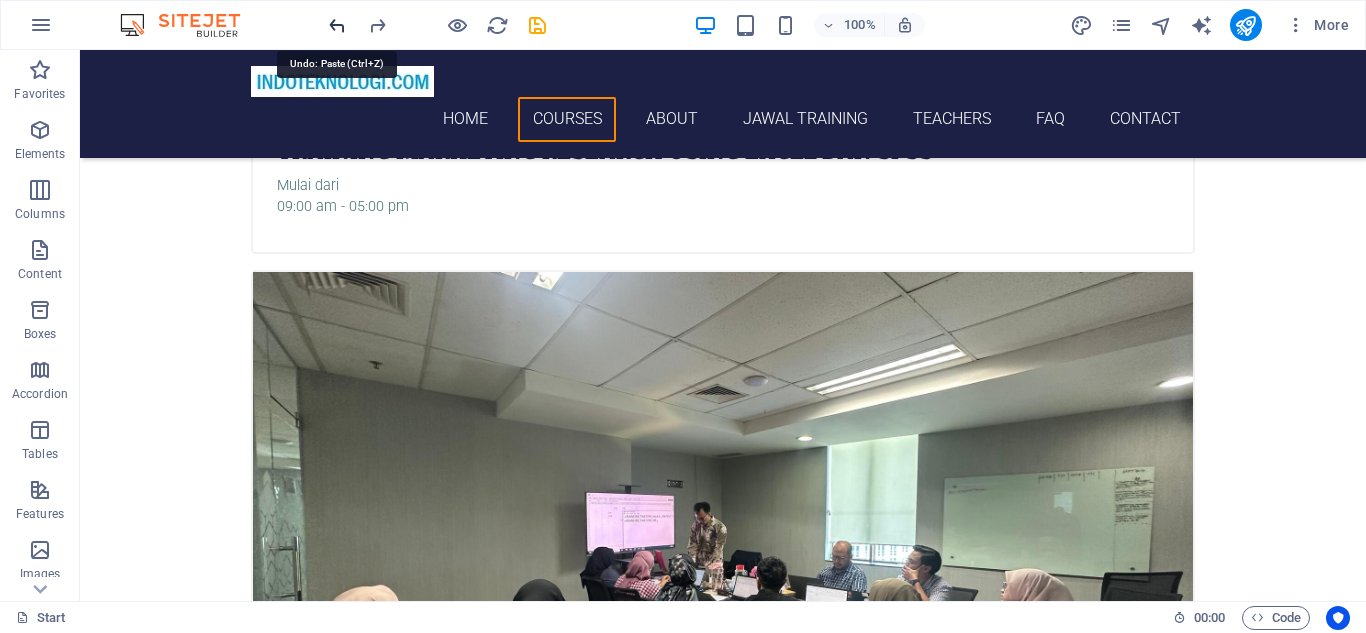 click at bounding box center [337, 25] 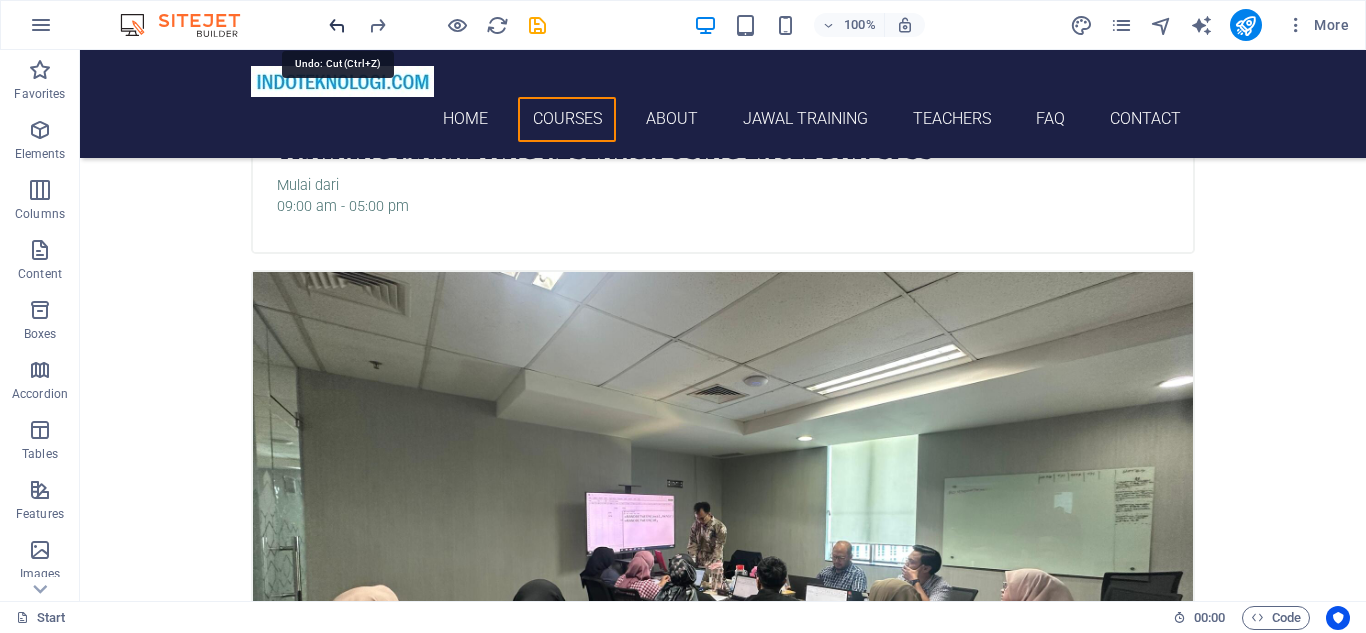click at bounding box center [337, 25] 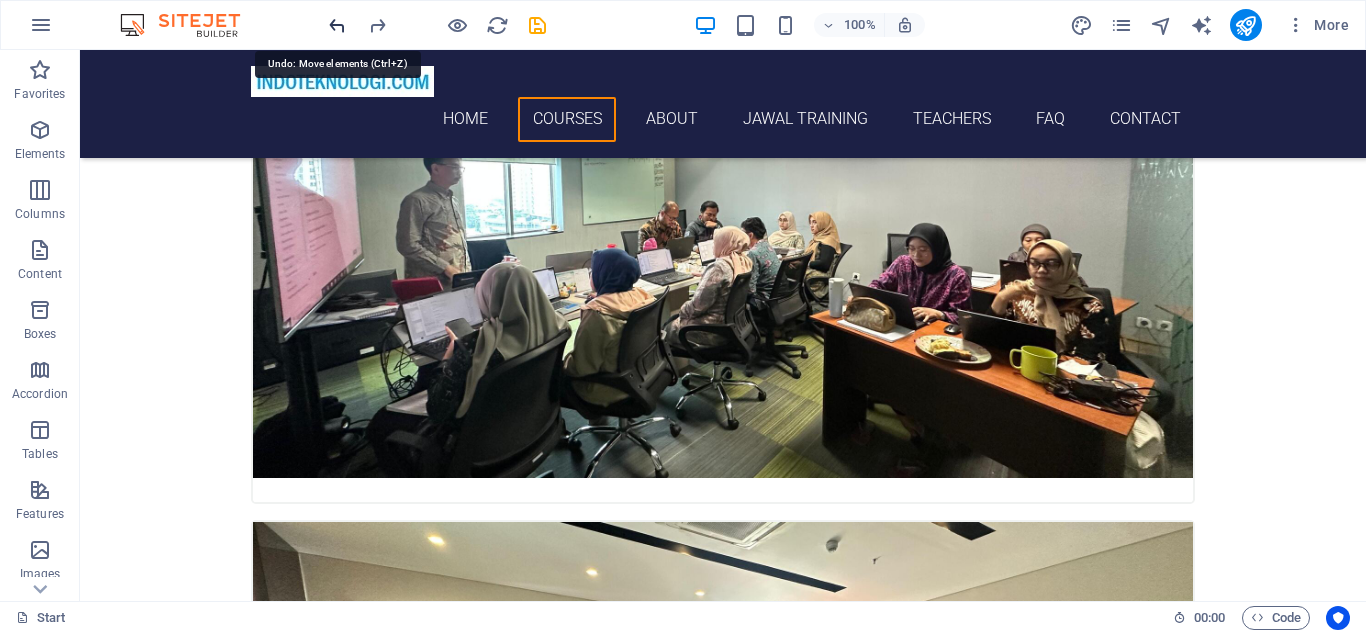 click at bounding box center (337, 25) 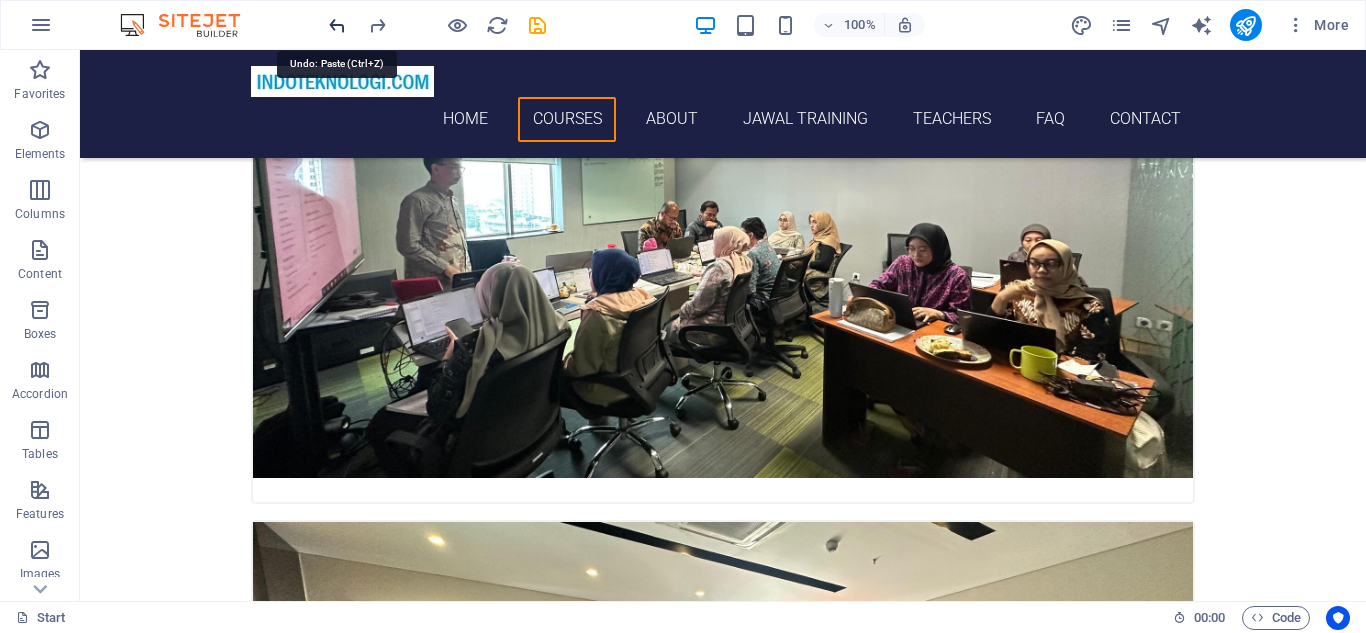 click at bounding box center (337, 25) 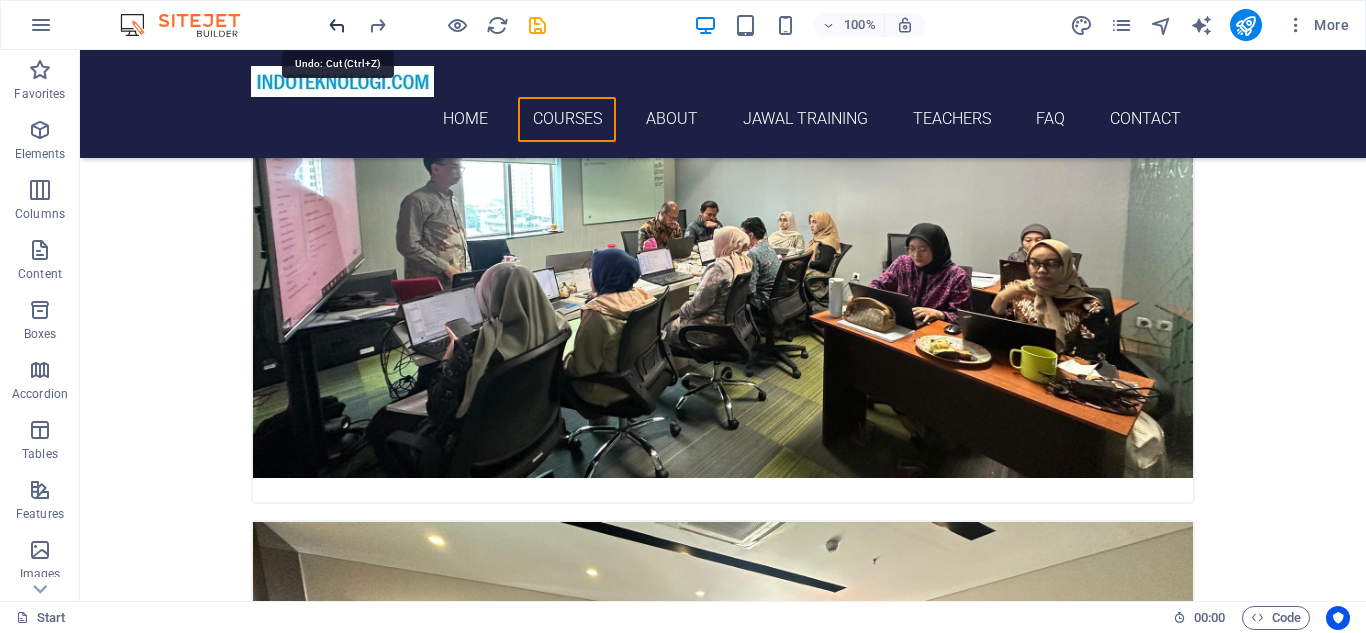 click at bounding box center [337, 25] 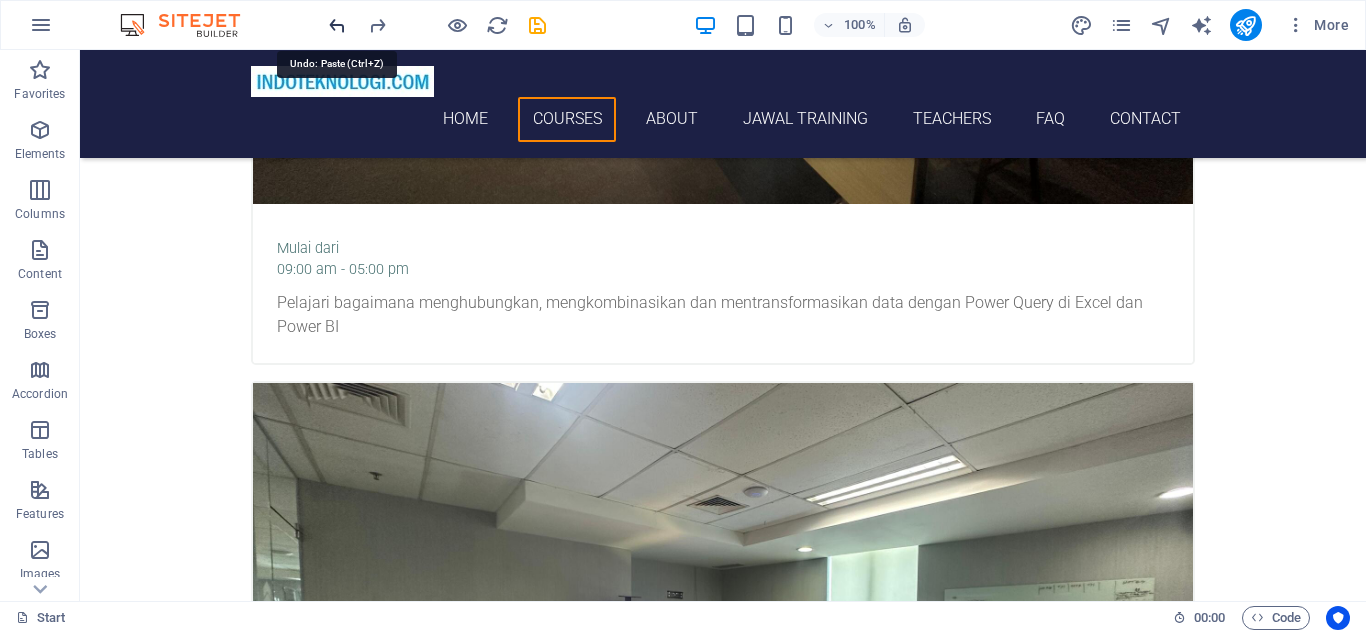 click at bounding box center (337, 25) 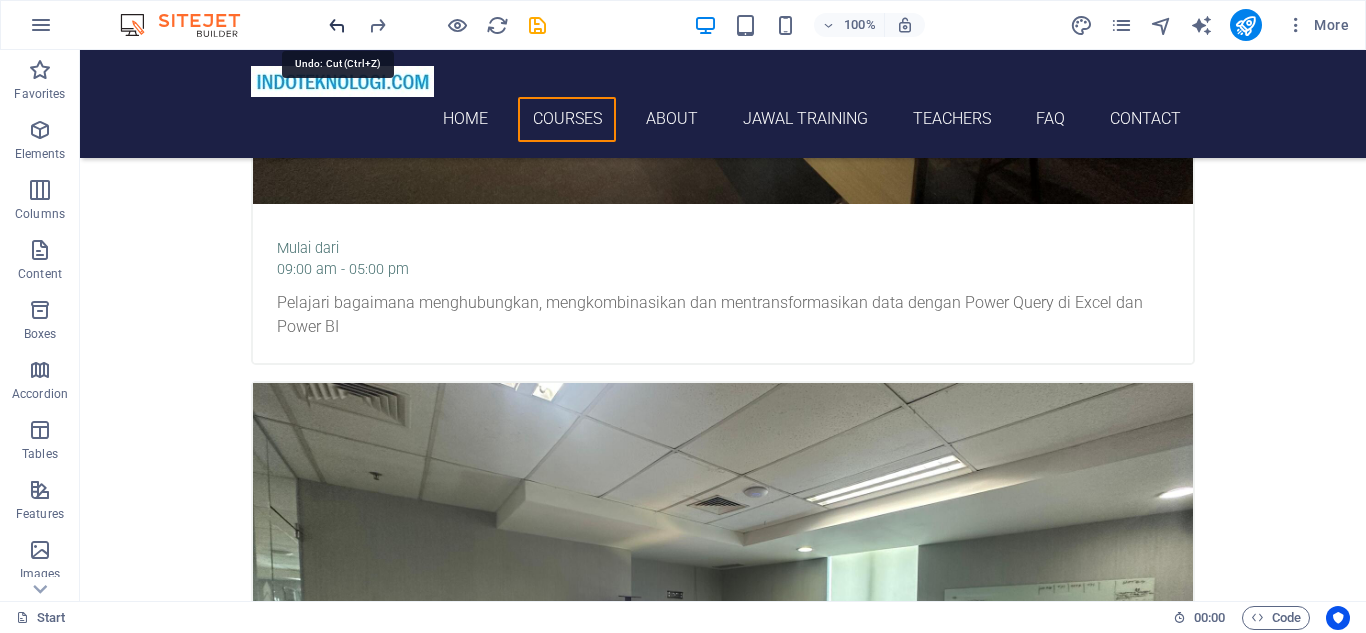 click at bounding box center [337, 25] 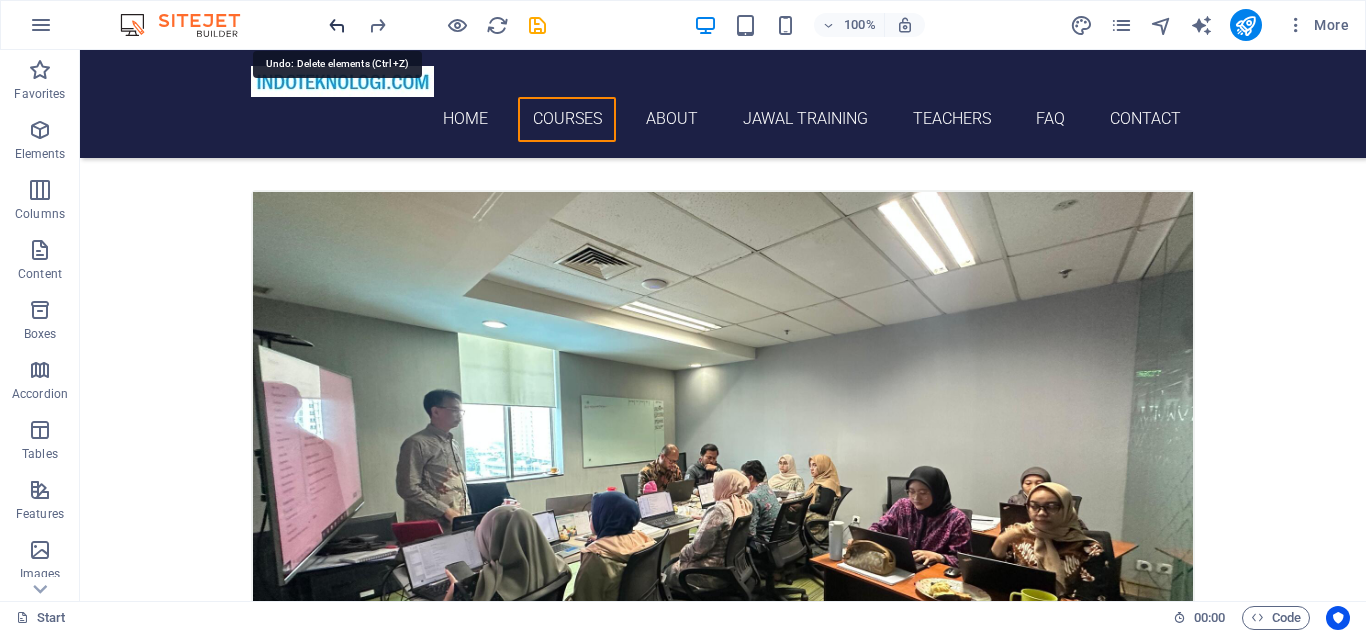 click at bounding box center [337, 25] 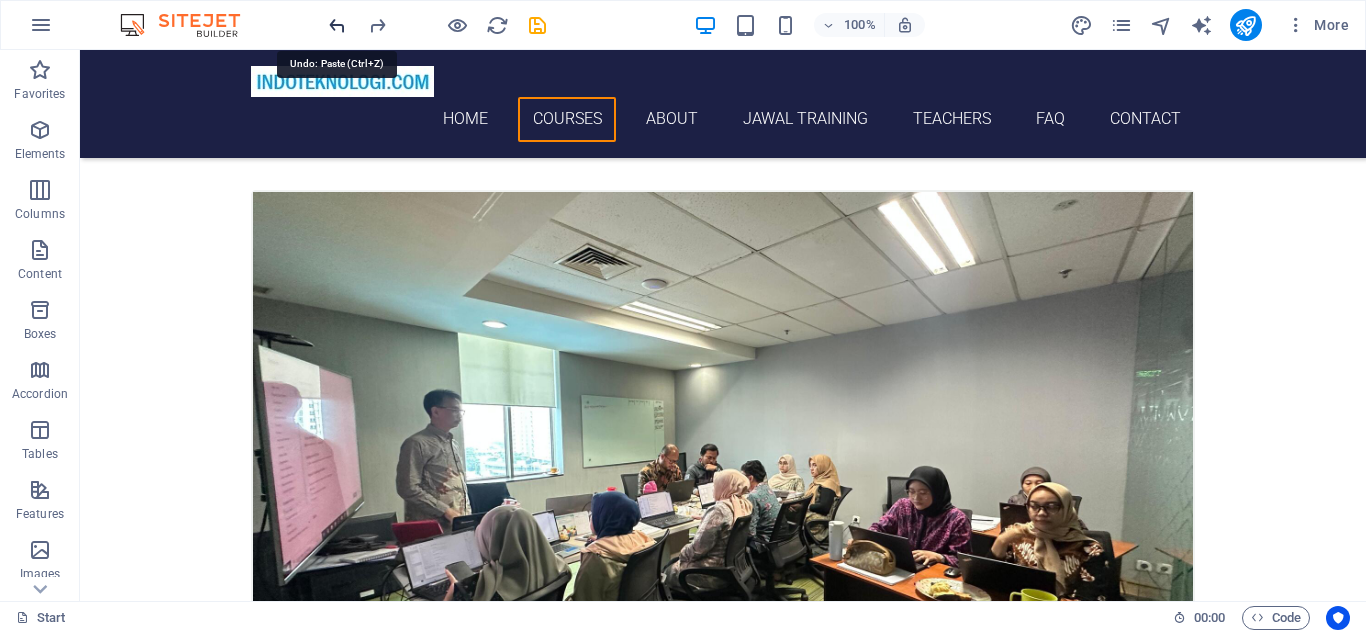 scroll, scrollTop: 1948, scrollLeft: 0, axis: vertical 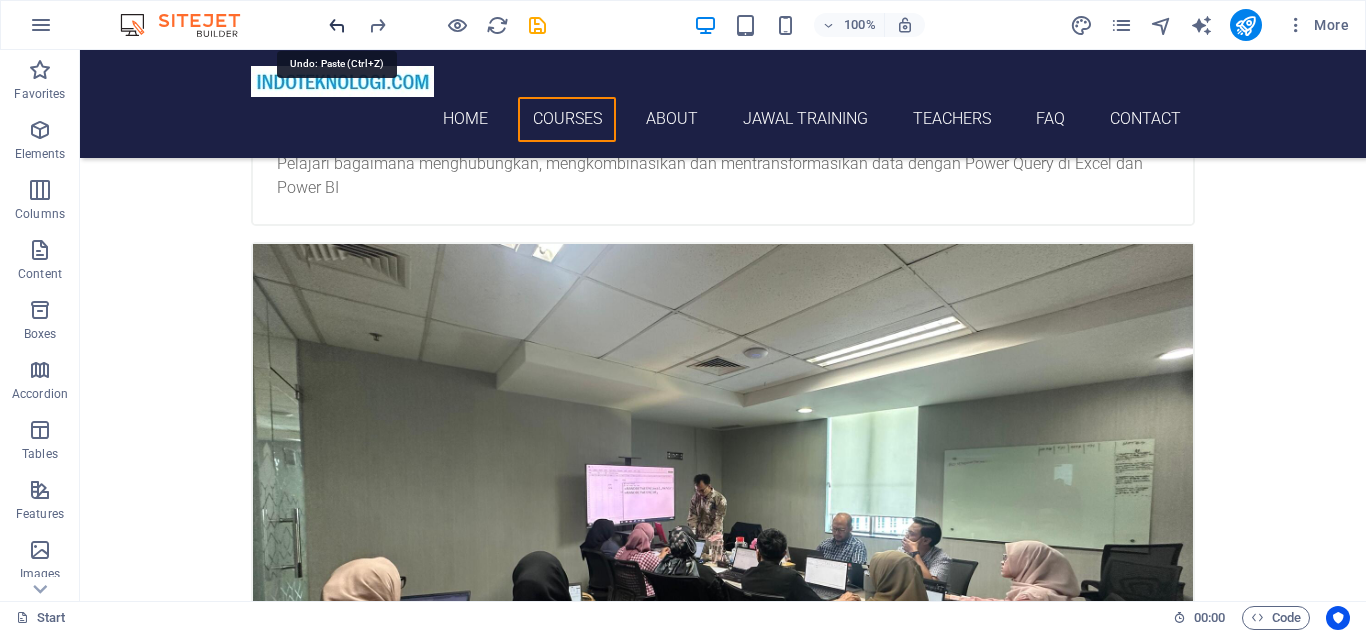 click at bounding box center [337, 25] 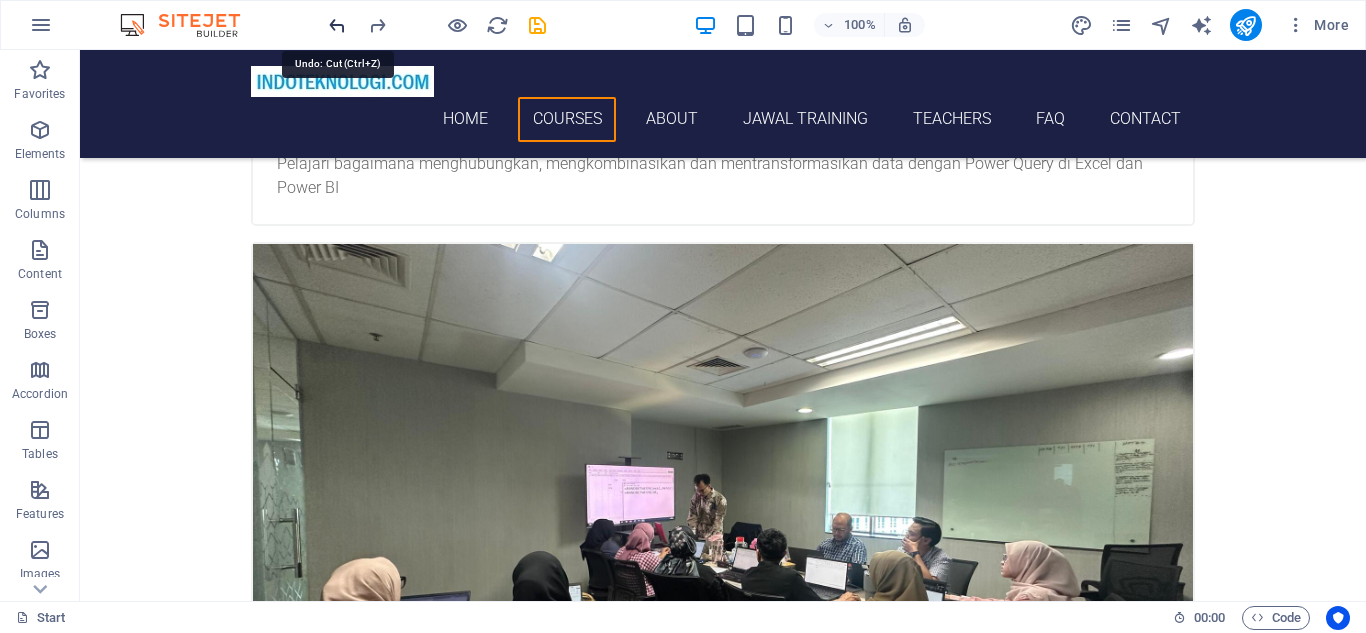 click at bounding box center (337, 25) 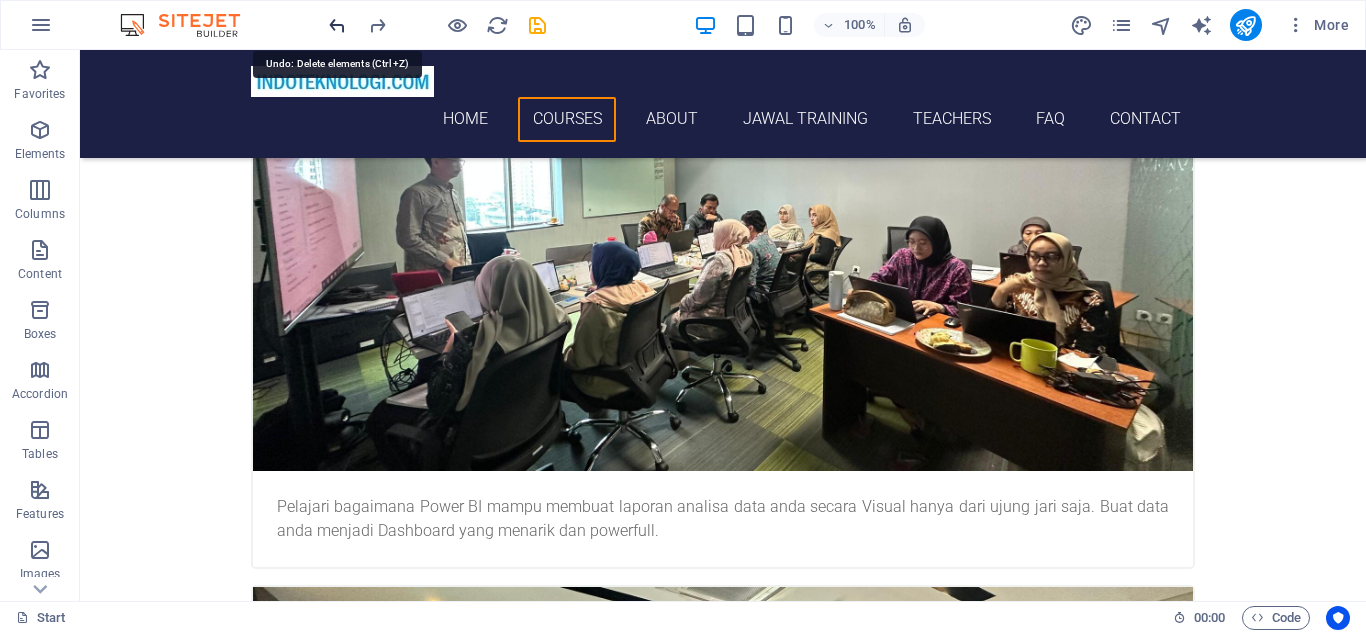 scroll, scrollTop: 747, scrollLeft: 0, axis: vertical 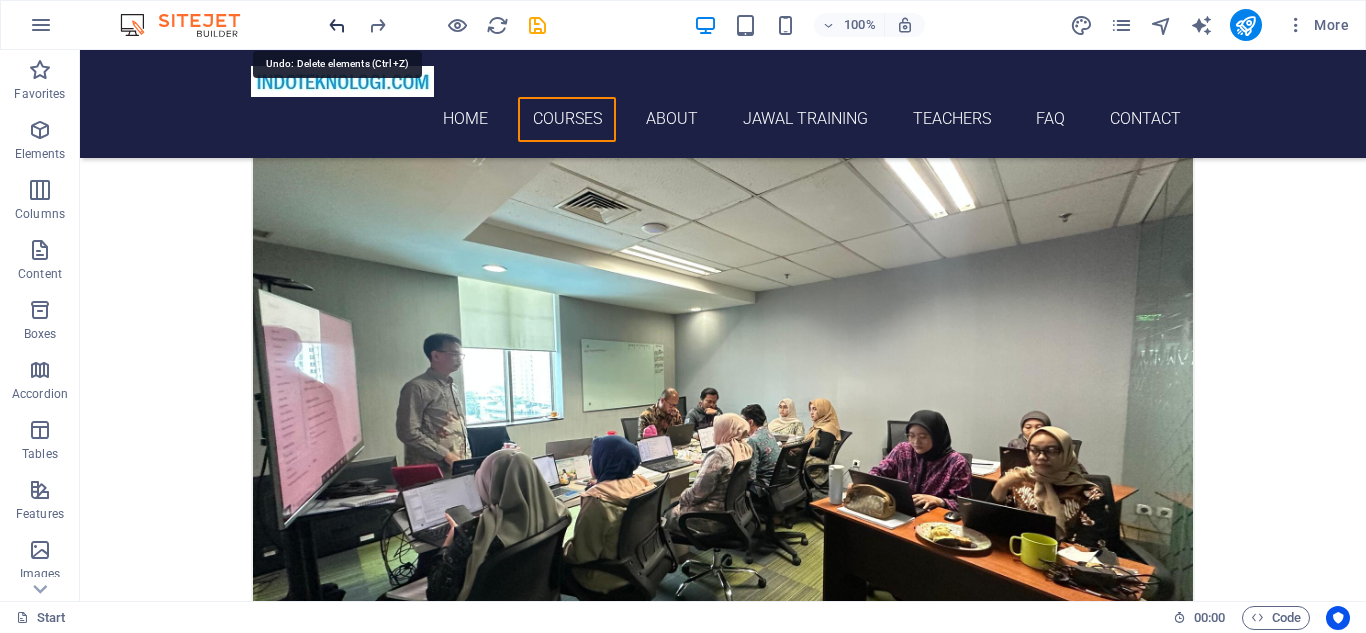 click at bounding box center [337, 25] 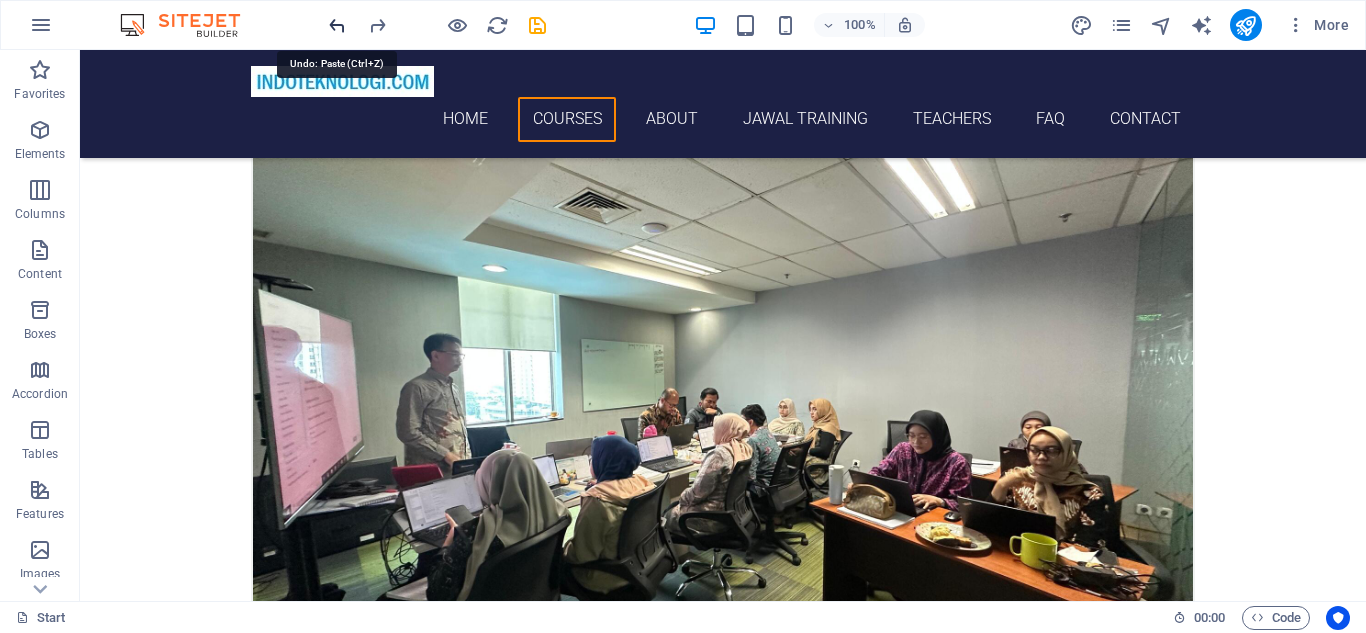 scroll, scrollTop: 1944, scrollLeft: 0, axis: vertical 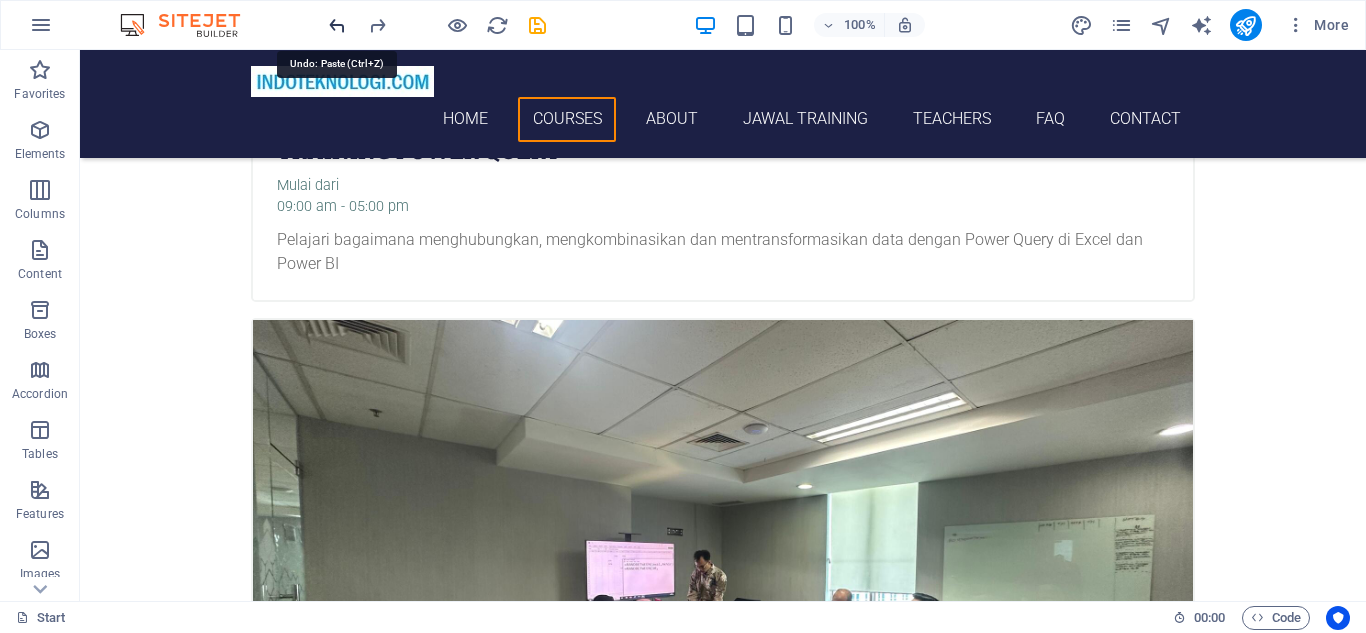 click at bounding box center [337, 25] 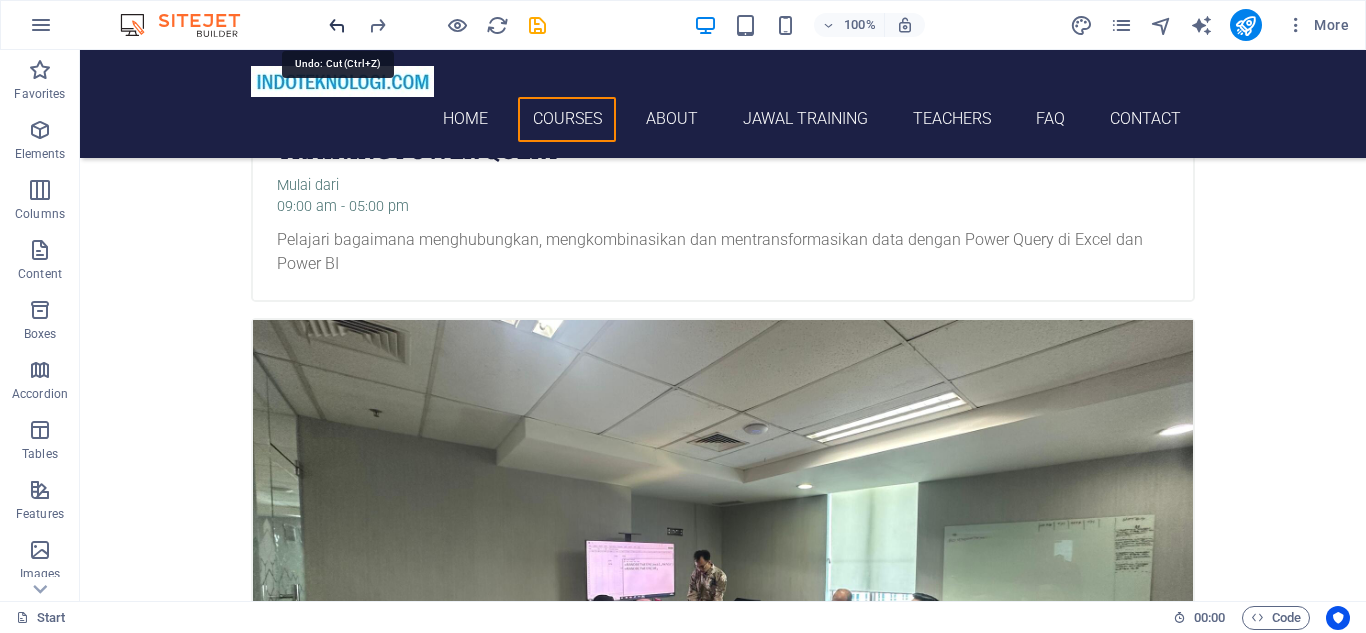 click at bounding box center [337, 25] 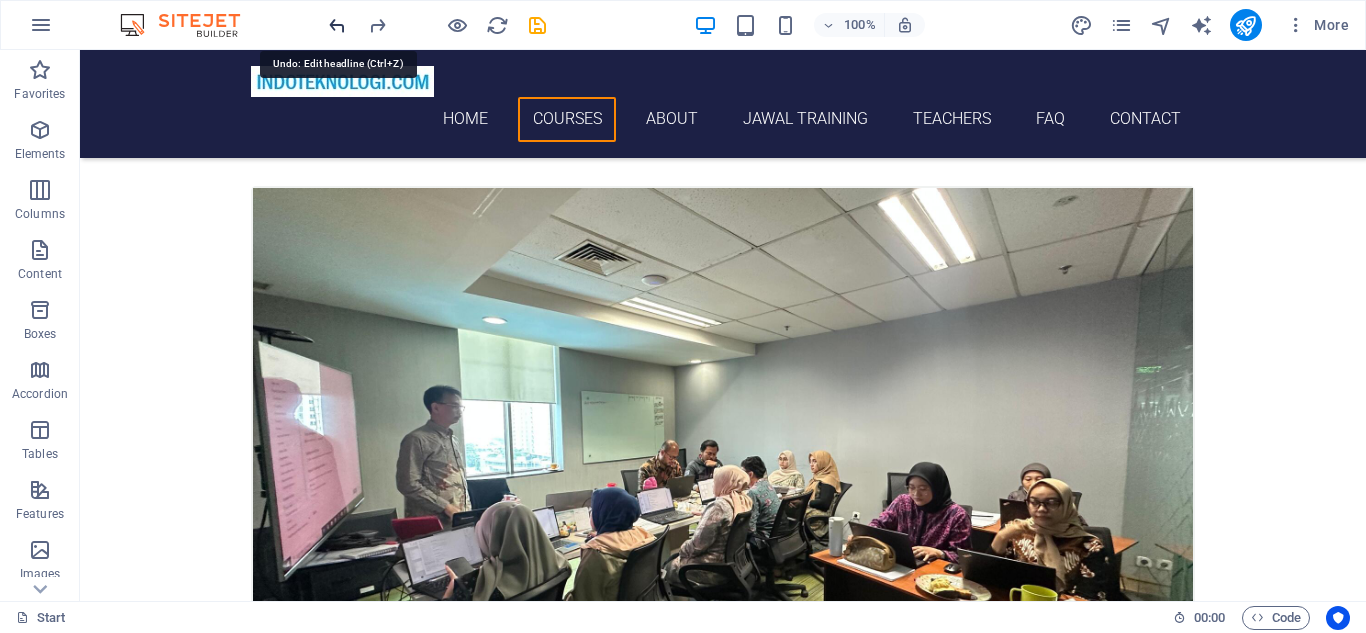 click at bounding box center [337, 25] 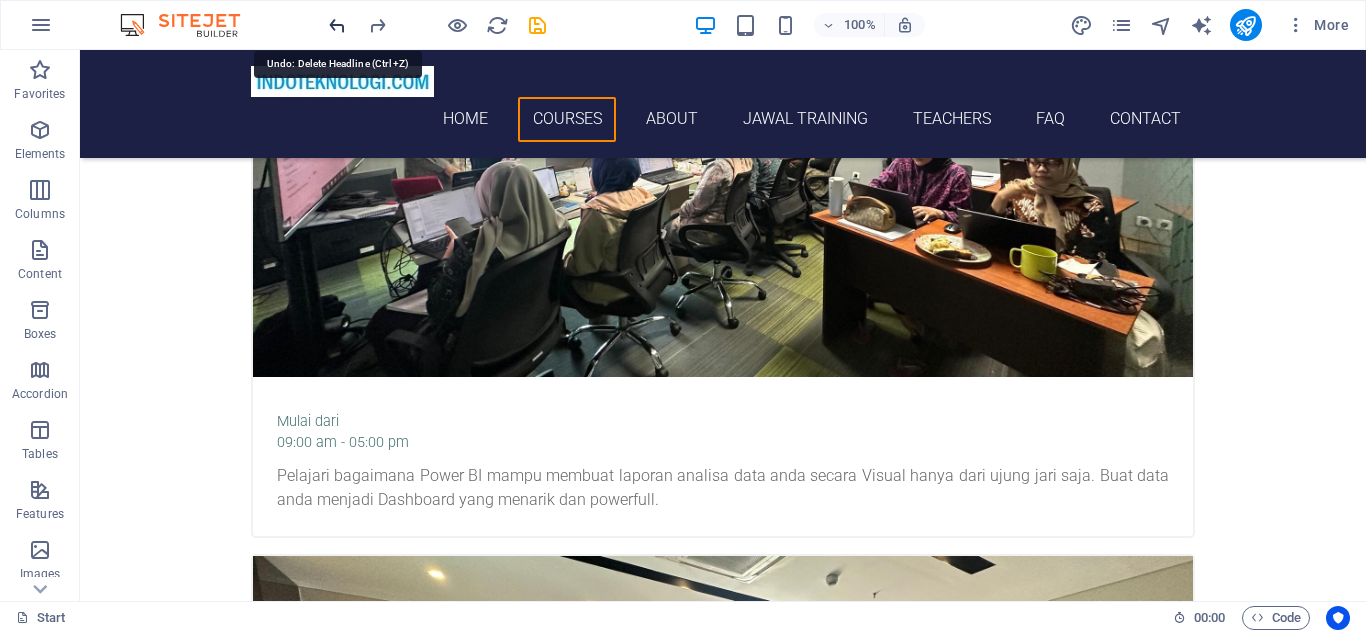 scroll, scrollTop: 1823, scrollLeft: 0, axis: vertical 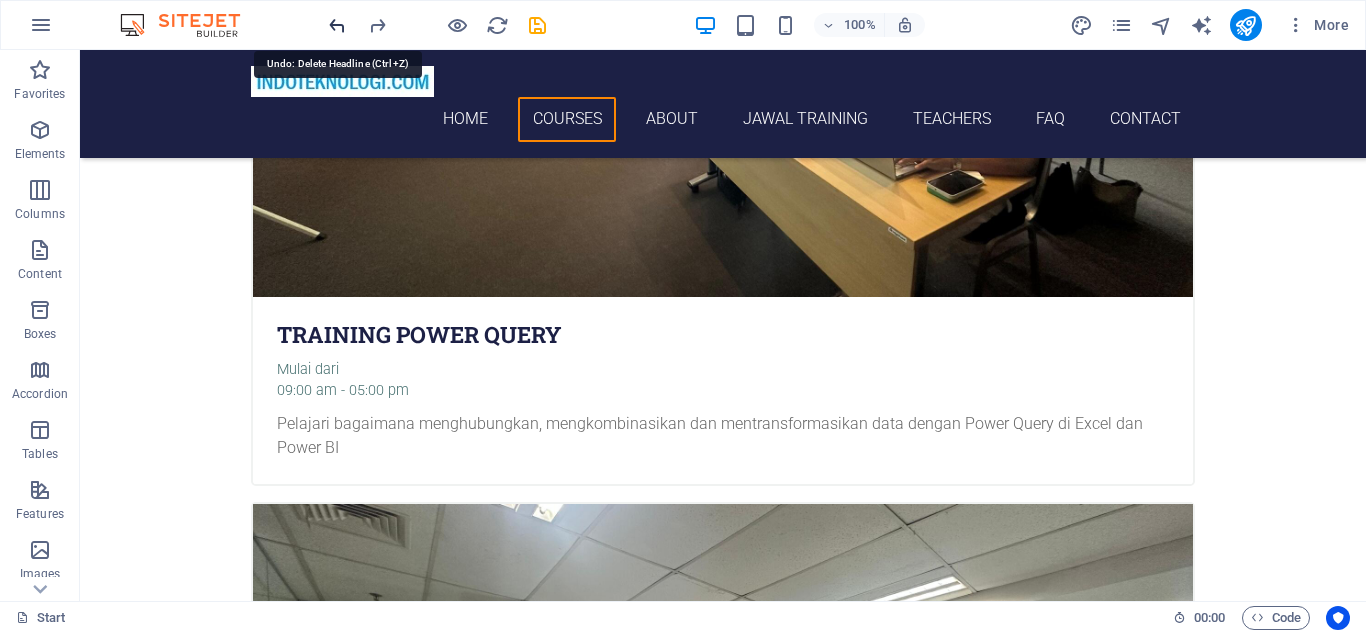 click at bounding box center [337, 25] 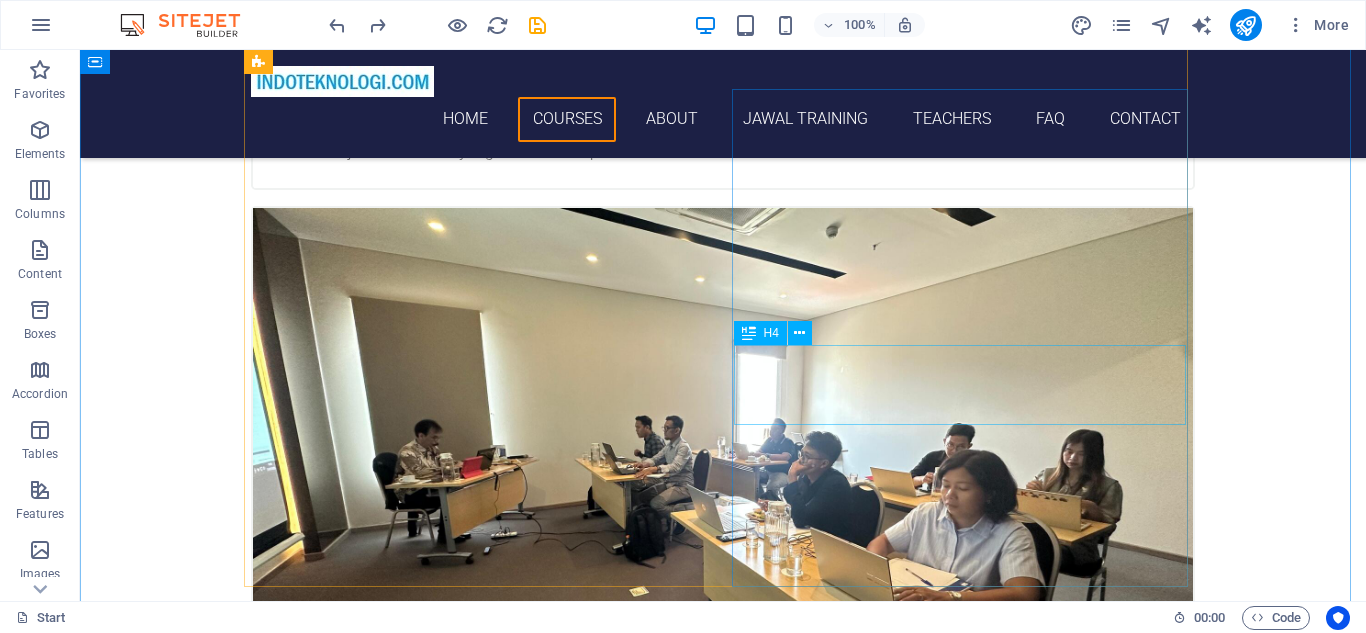 scroll, scrollTop: 1777, scrollLeft: 0, axis: vertical 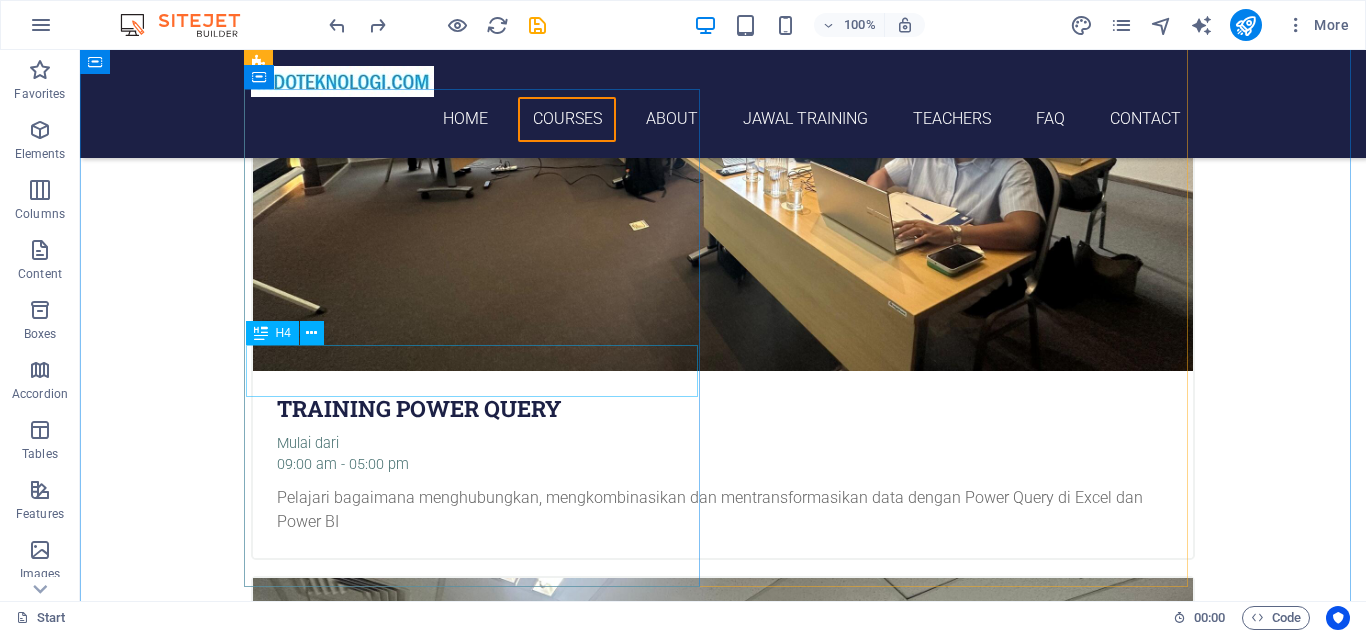 click on "Training excel VBA" at bounding box center [723, 4357] 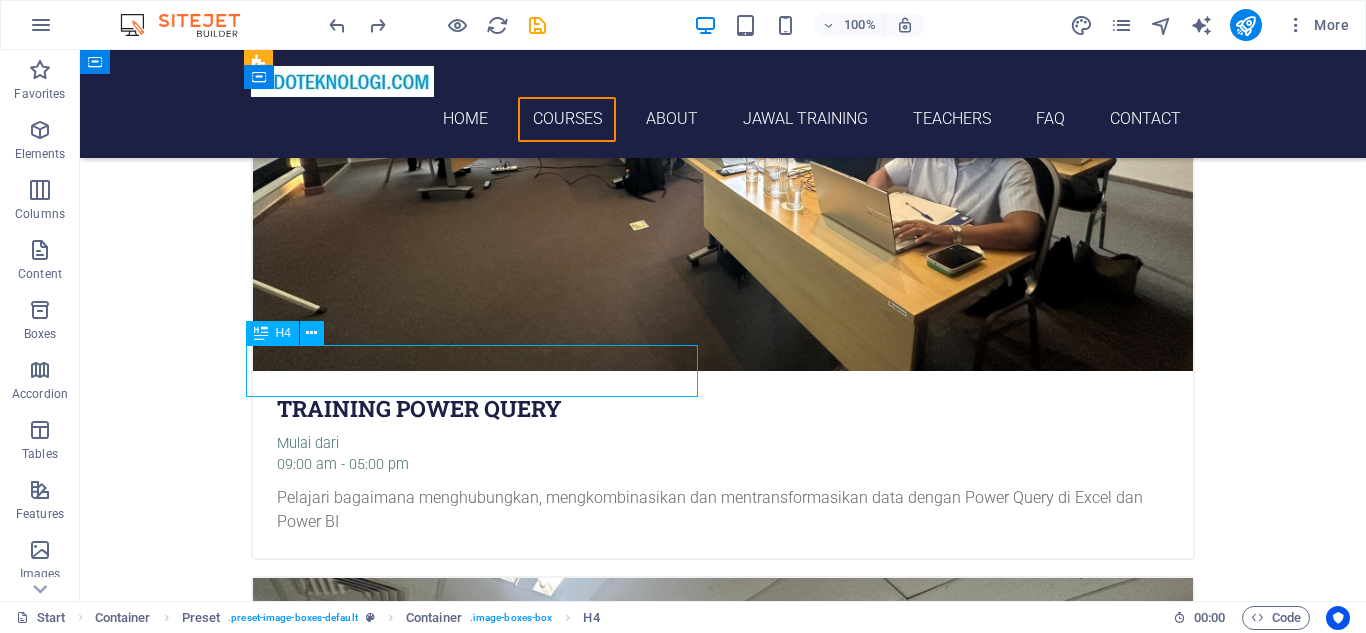 click on "Training excel VBA" at bounding box center (723, 4357) 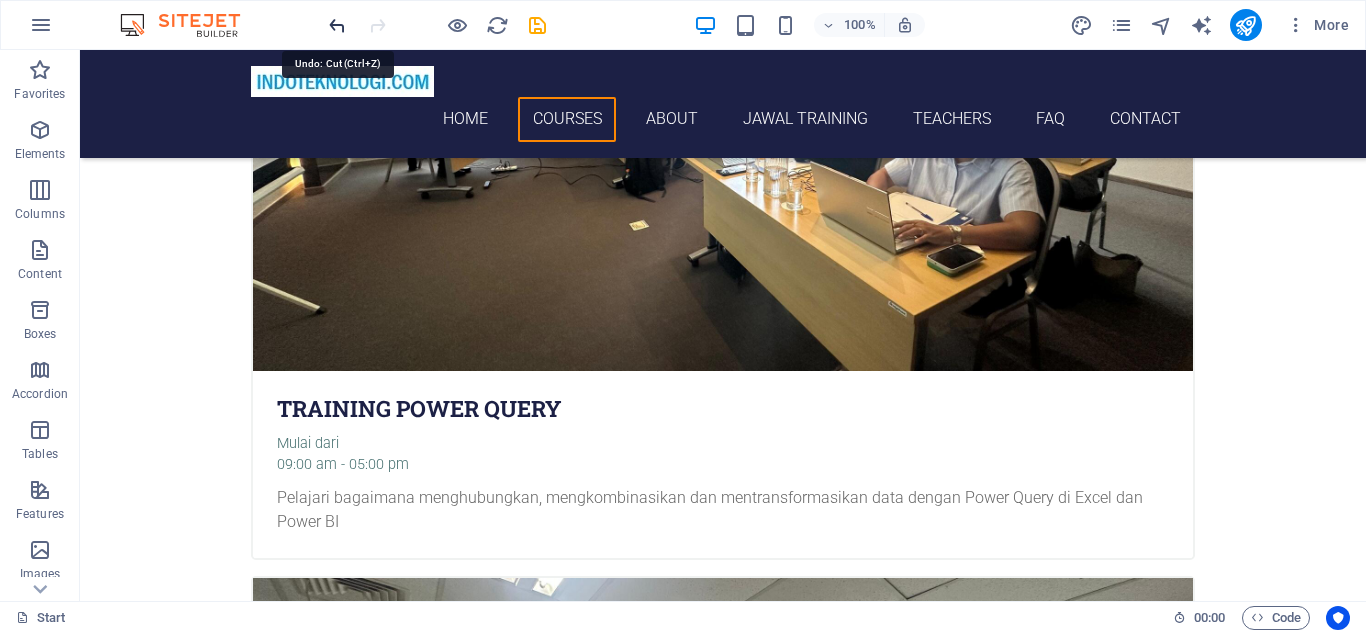 drag, startPoint x: 335, startPoint y: 22, endPoint x: 431, endPoint y: 283, distance: 278.0953 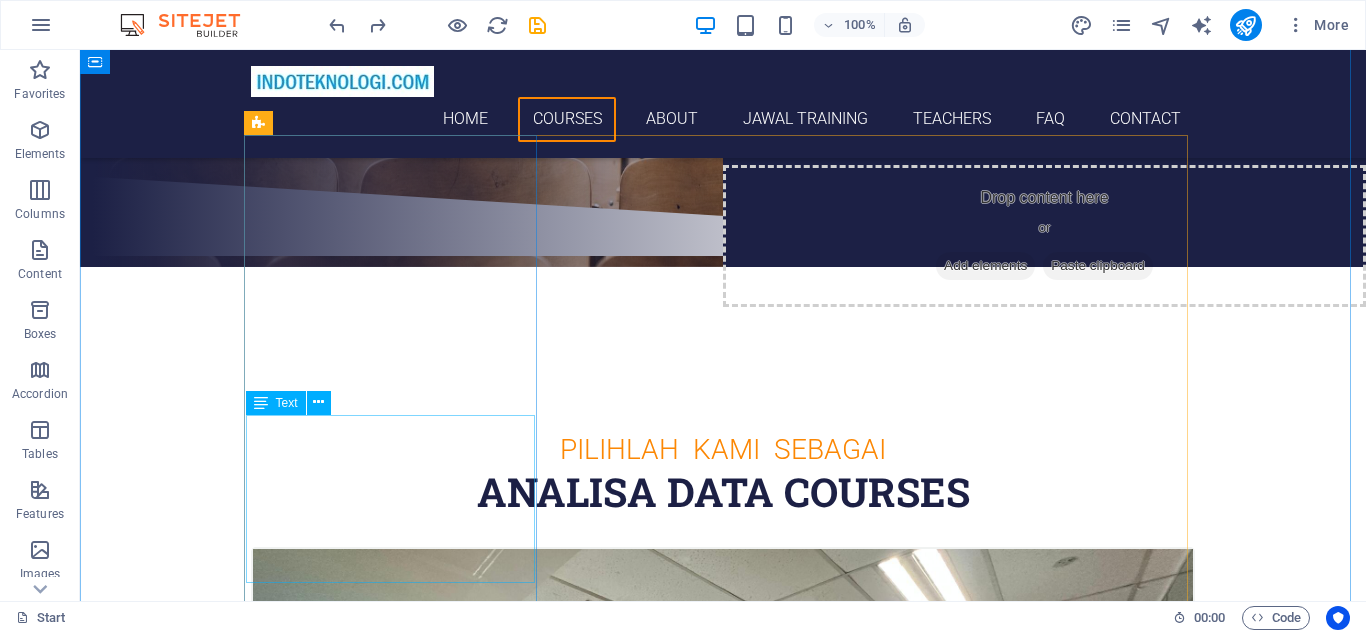 scroll, scrollTop: 677, scrollLeft: 0, axis: vertical 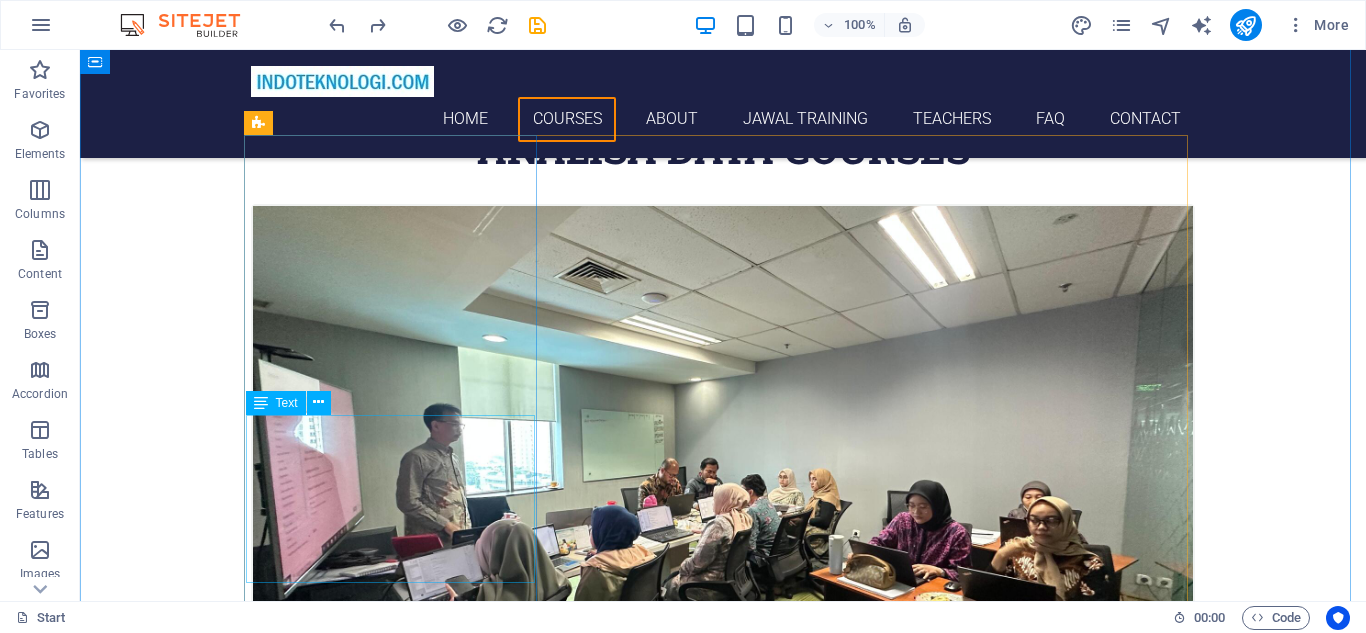 click on "Training Power BI" at bounding box center (723, 761) 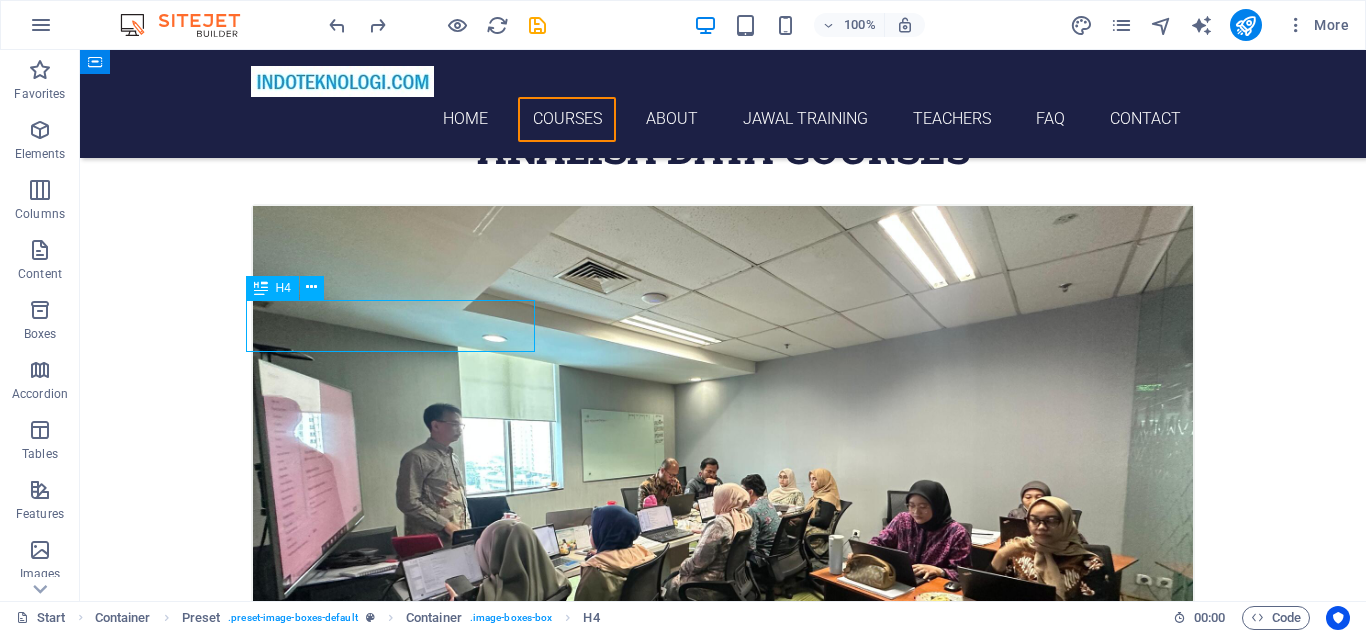 click on "Training Power BI" at bounding box center [723, 761] 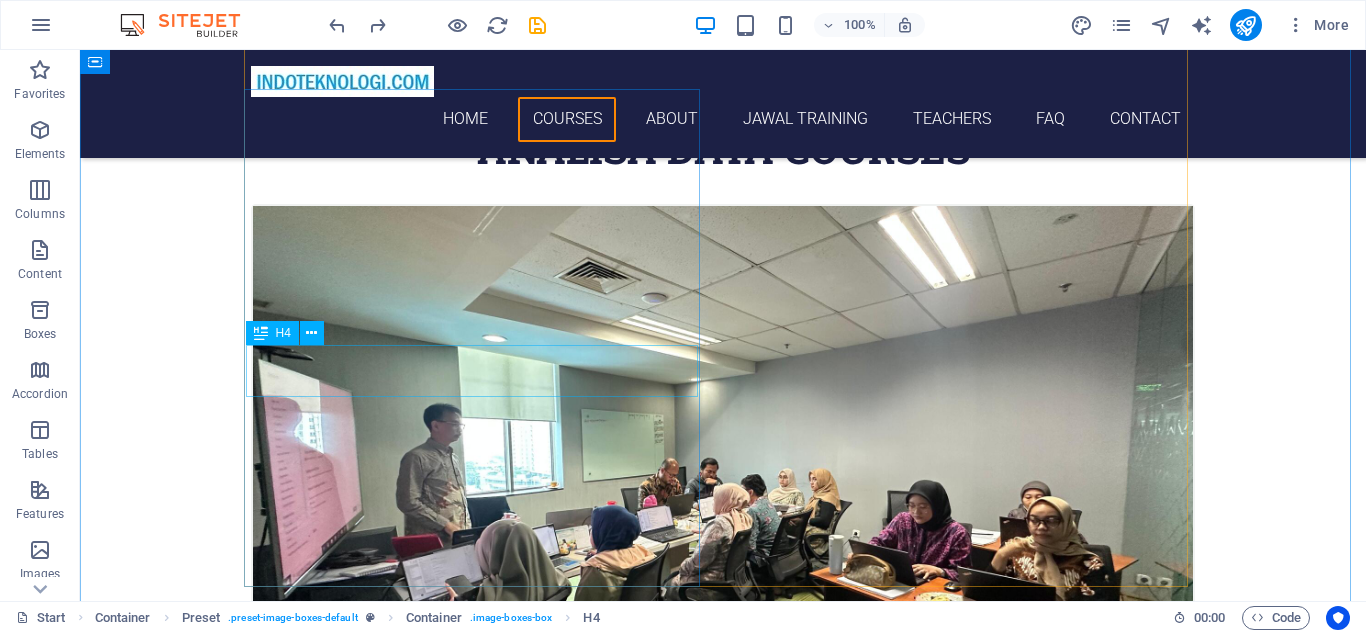 scroll, scrollTop: 1777, scrollLeft: 0, axis: vertical 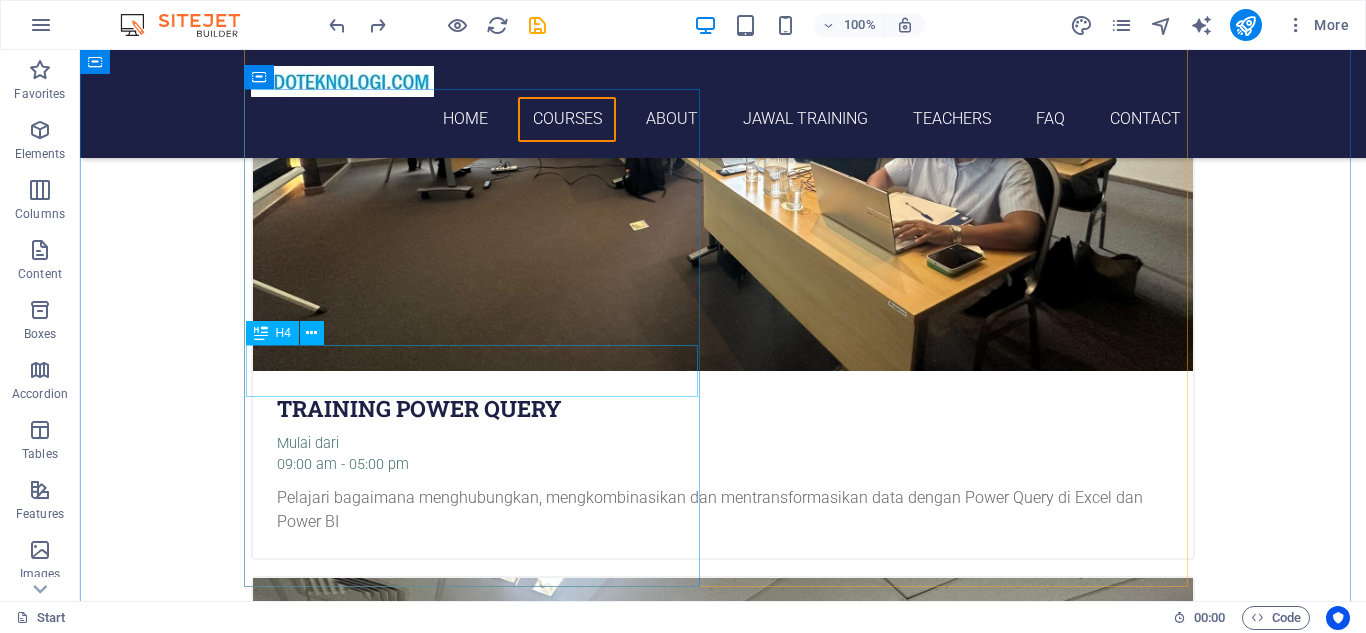 click on "Training excel VBA" at bounding box center [723, 4357] 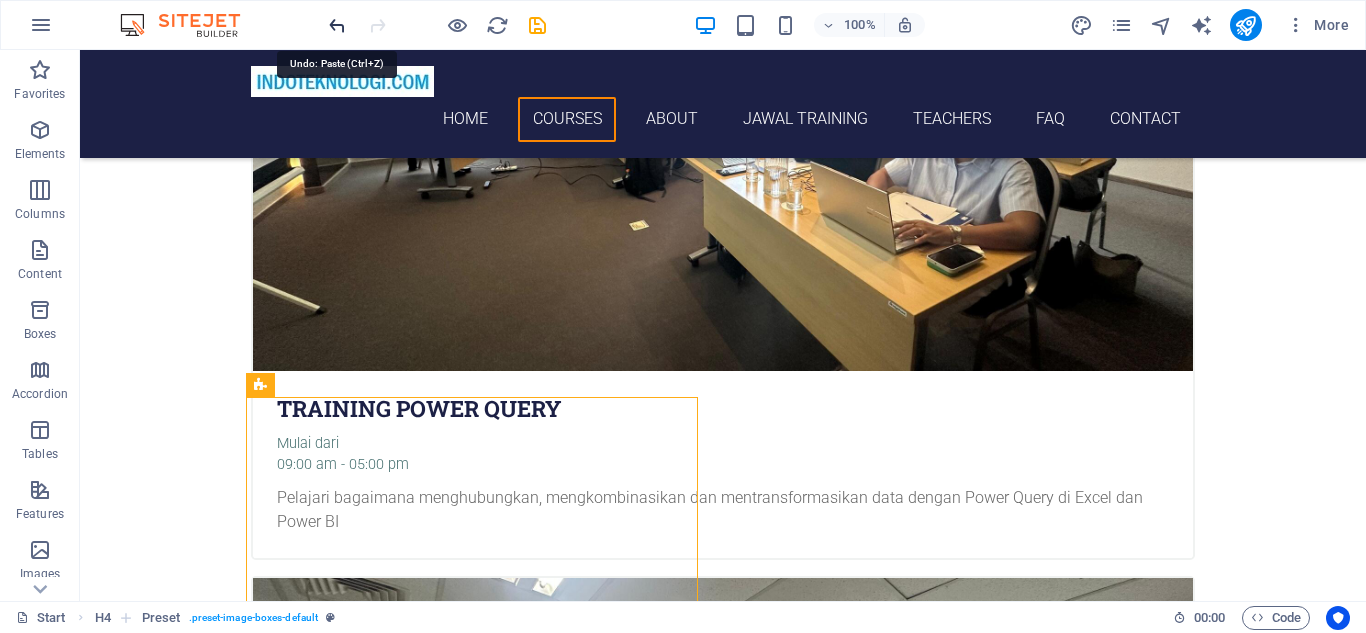 click at bounding box center (337, 25) 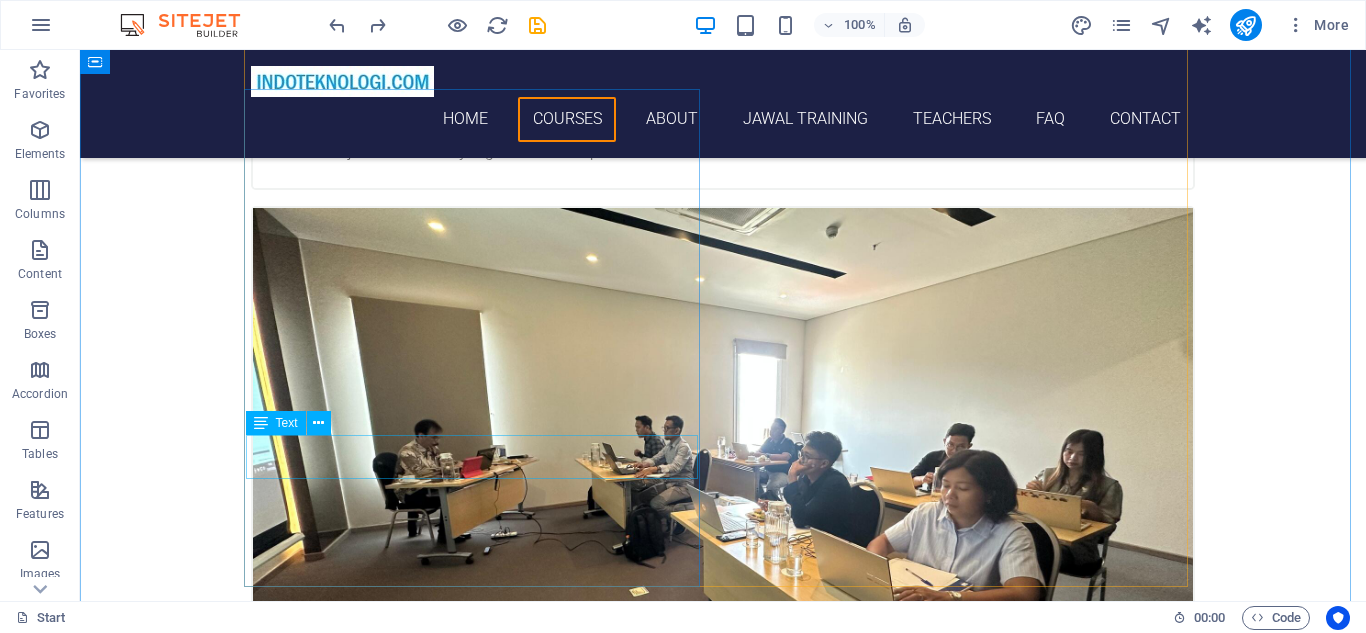 scroll, scrollTop: 1777, scrollLeft: 0, axis: vertical 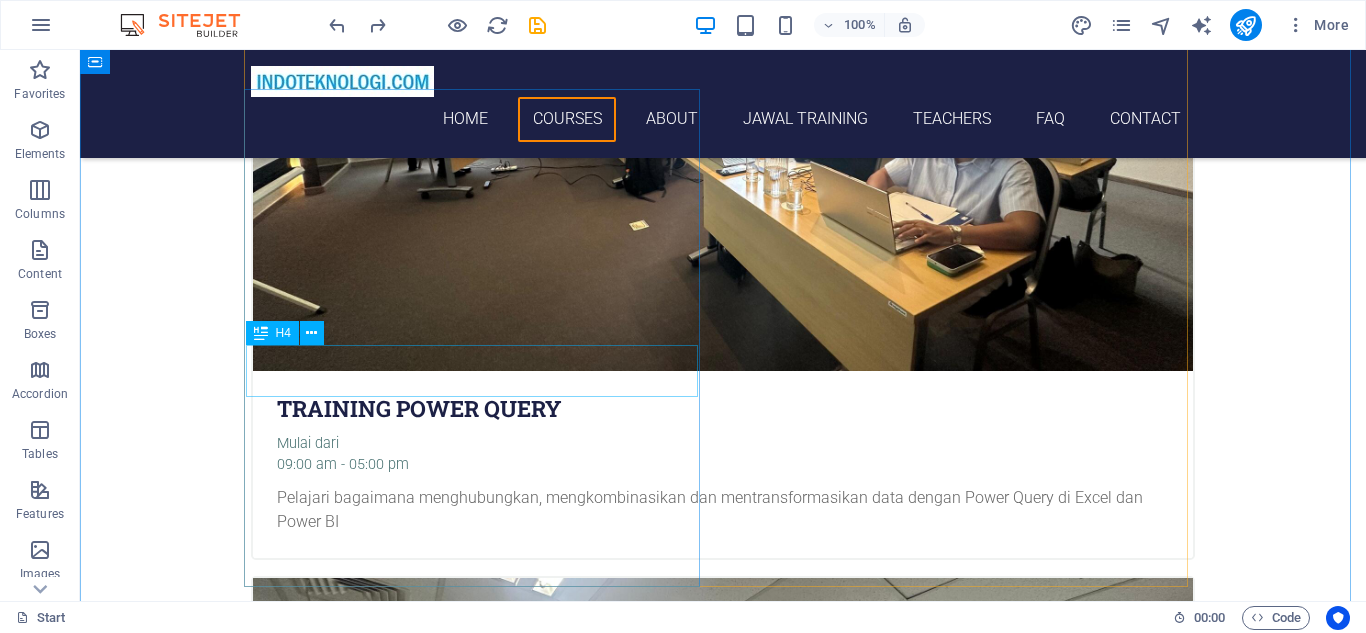 click on "Training excel VBA" at bounding box center [723, 4357] 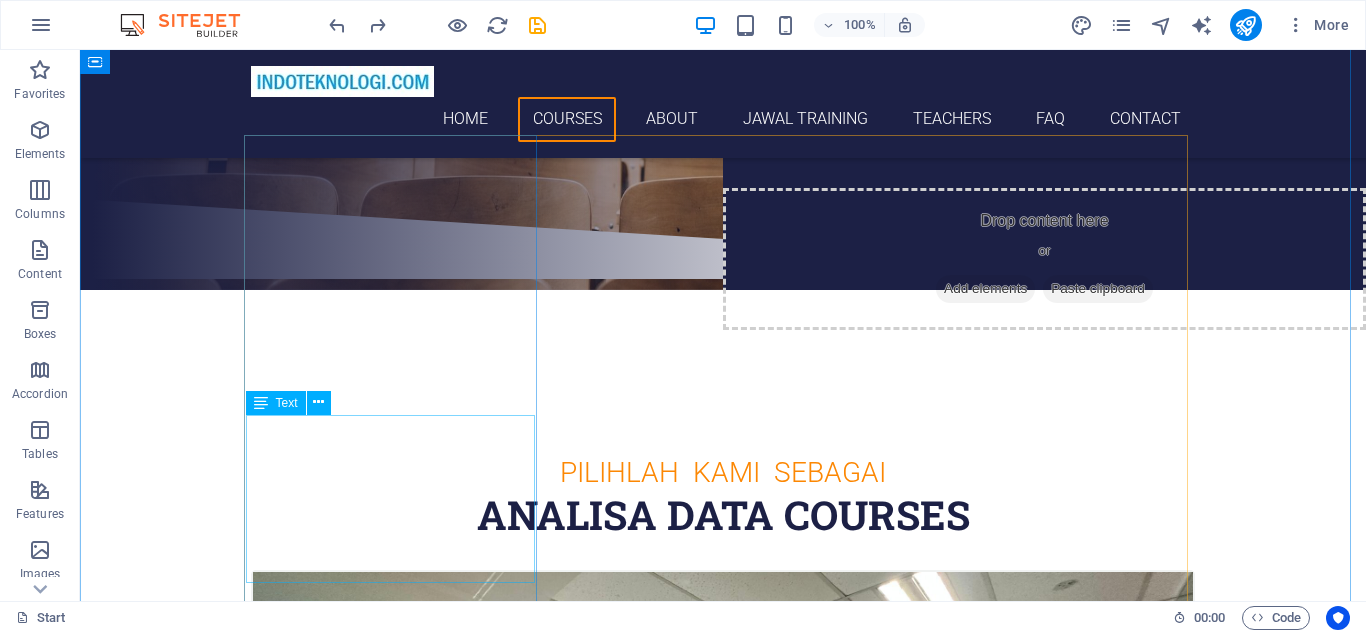 scroll, scrollTop: 677, scrollLeft: 0, axis: vertical 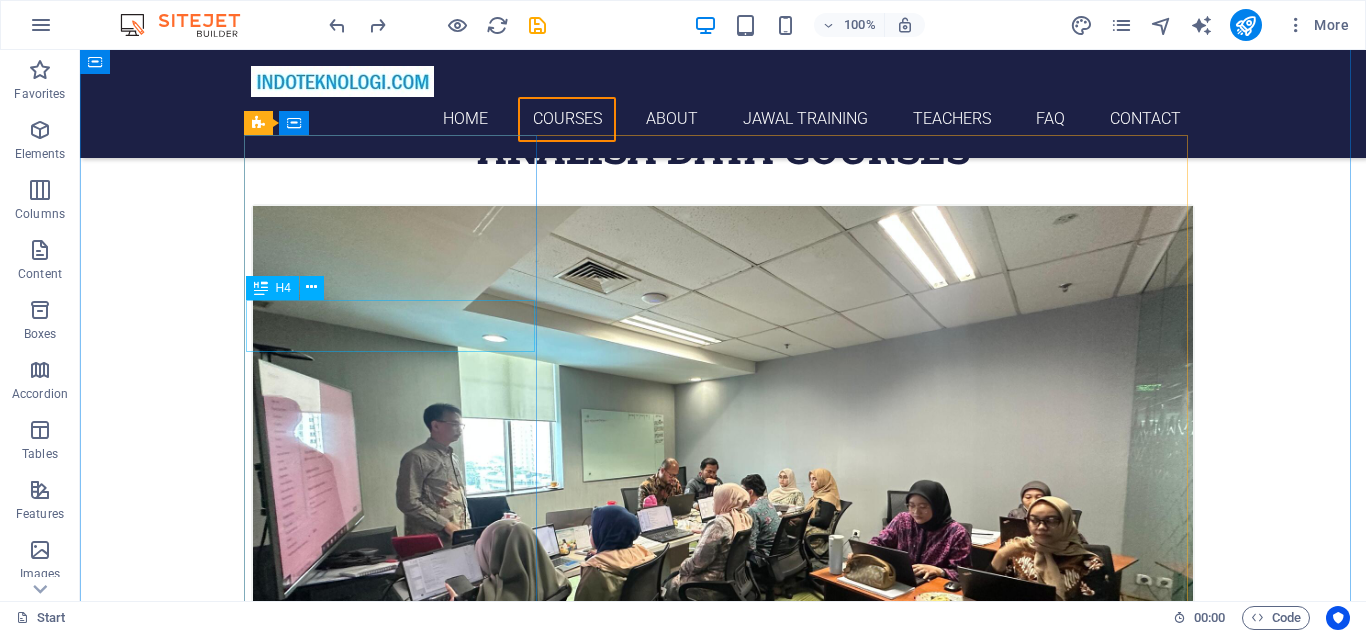 click on "Training Power BI" at bounding box center [723, 761] 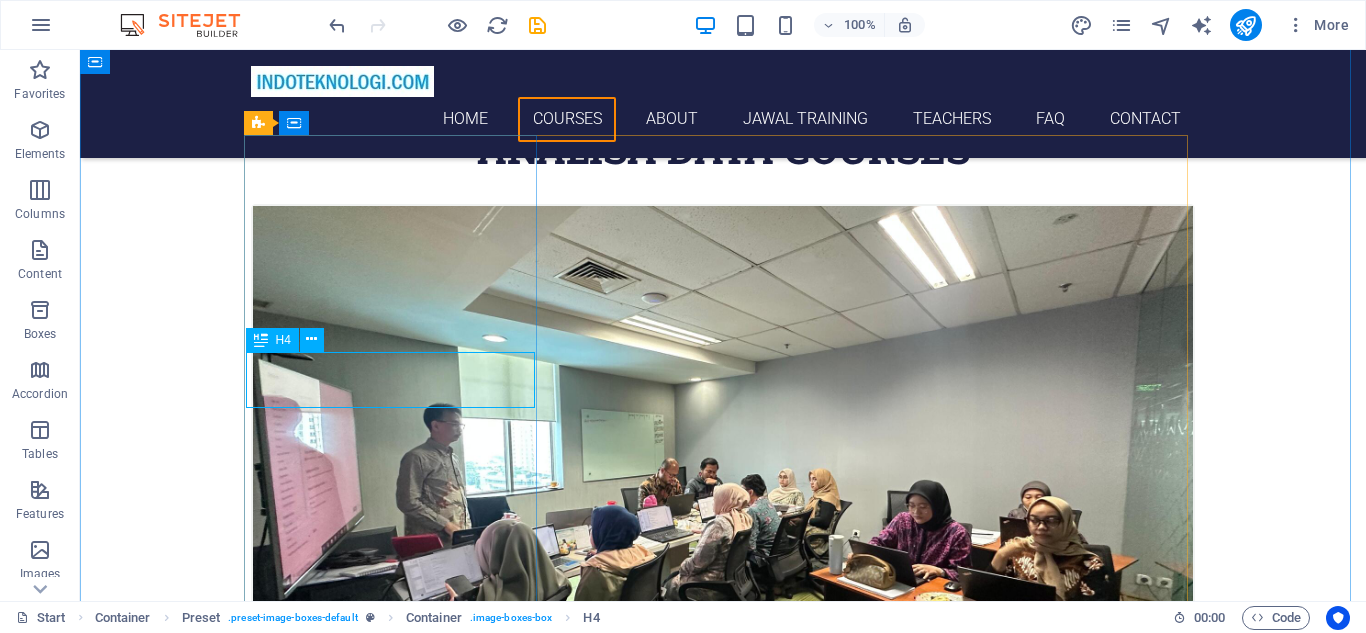 click on "Training excel VBA" at bounding box center [723, 801] 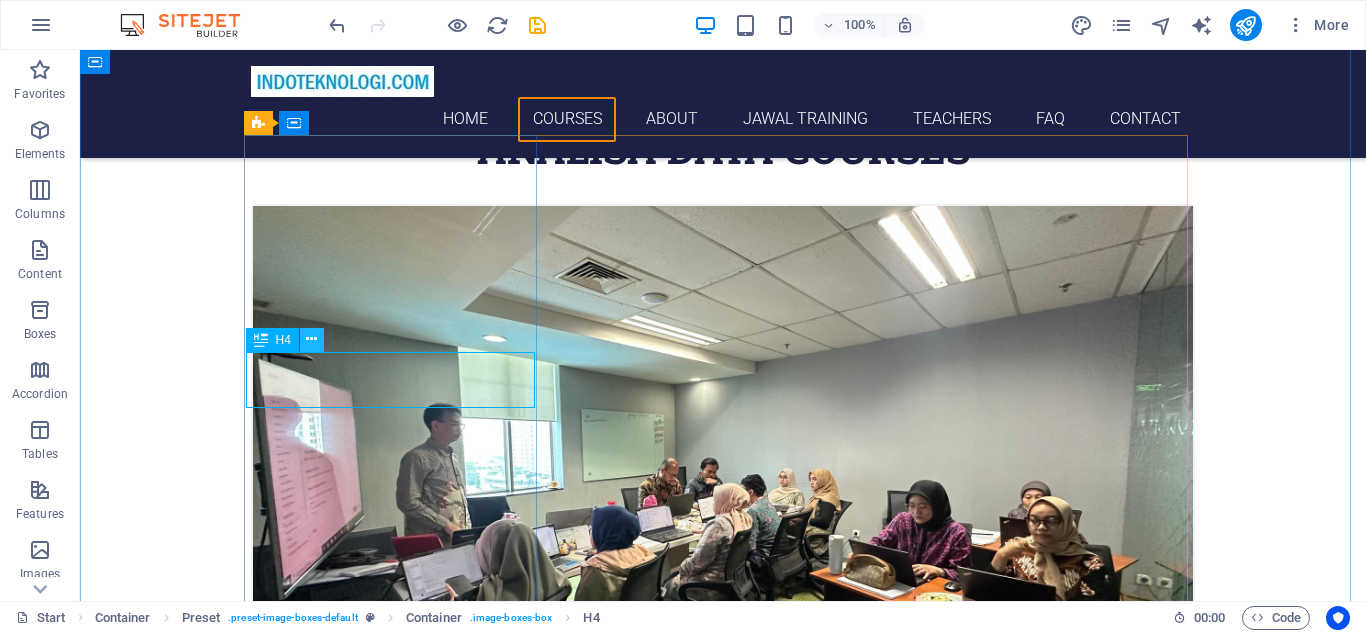 click at bounding box center [311, 339] 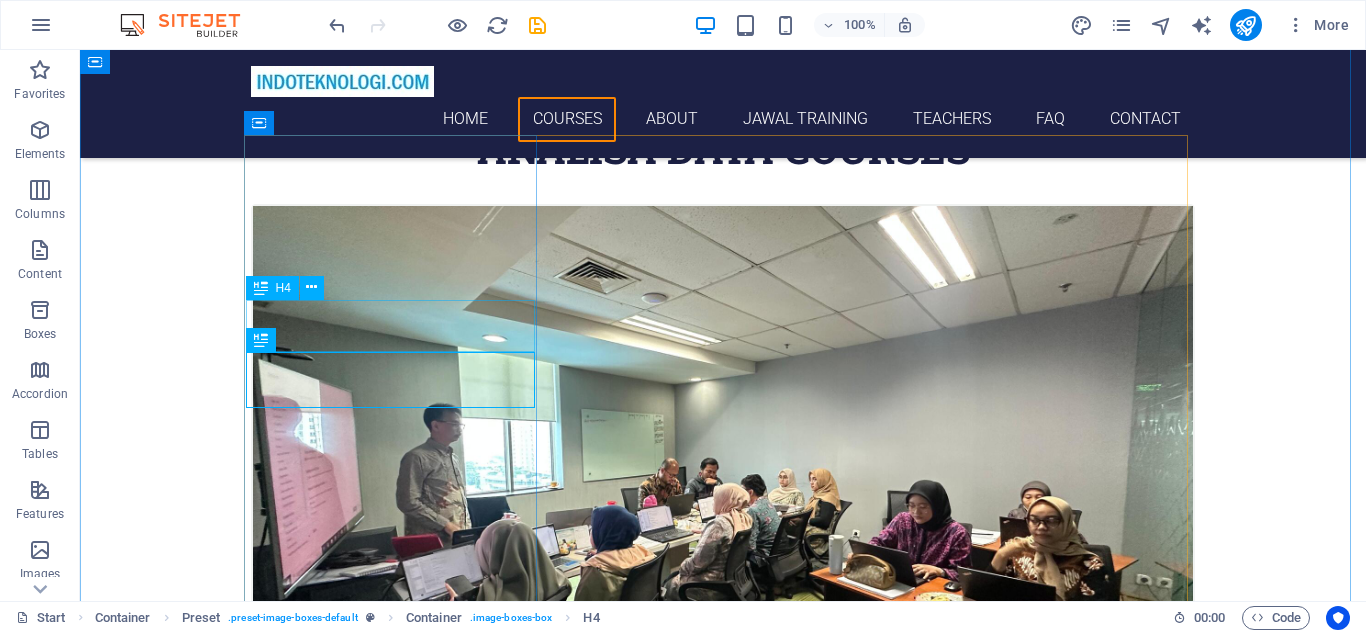 click on "Training Power BI" at bounding box center (723, 761) 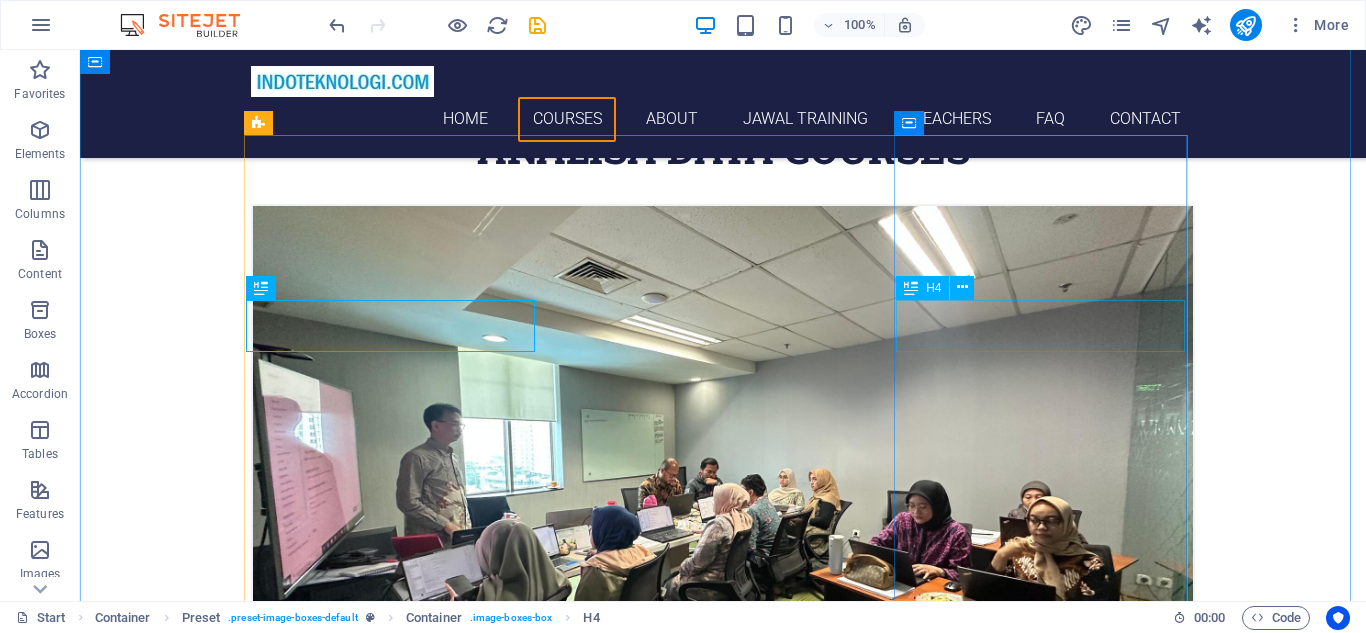 click on "Training DAX" at bounding box center (723, 2261) 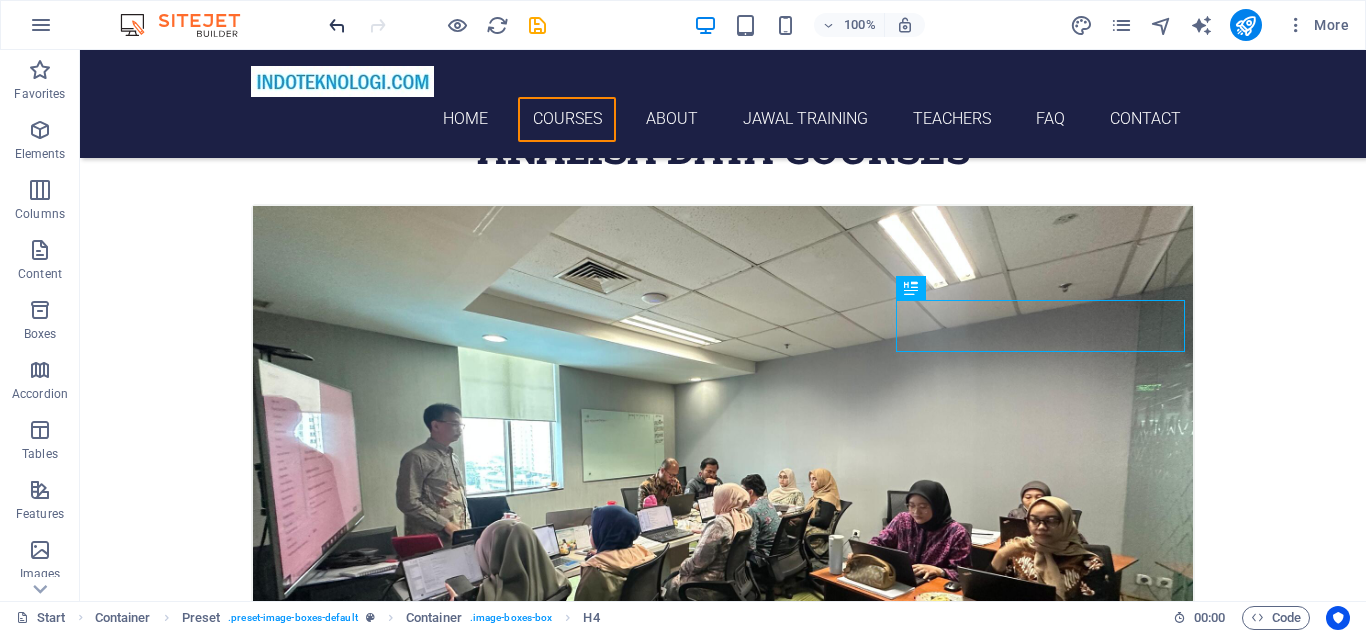 click at bounding box center (337, 25) 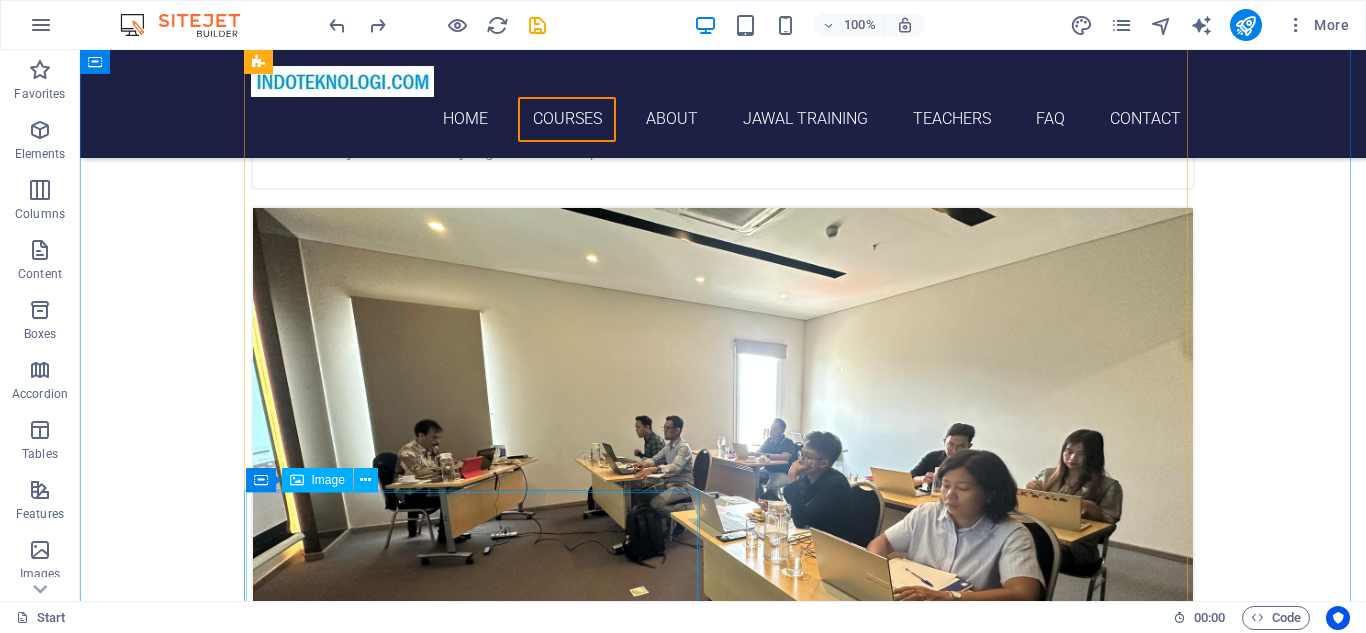 scroll, scrollTop: 1044, scrollLeft: 0, axis: vertical 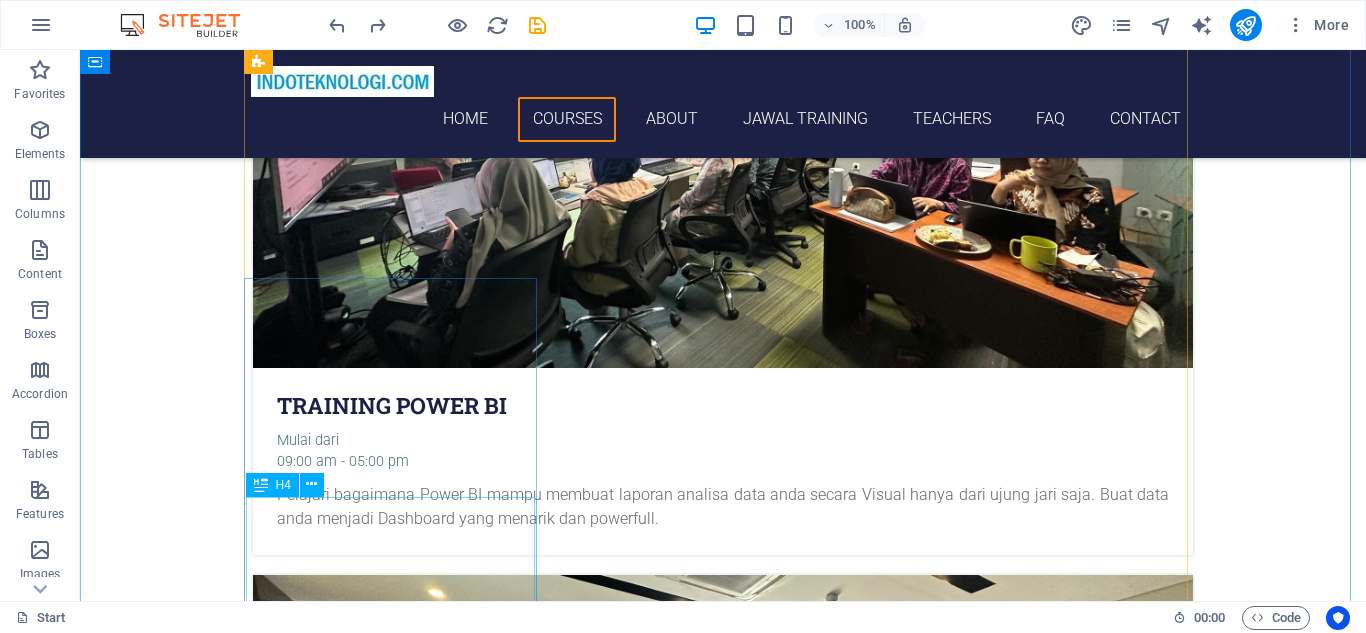 click on "Training Power BI for Financial Reports" at bounding box center [723, 2754] 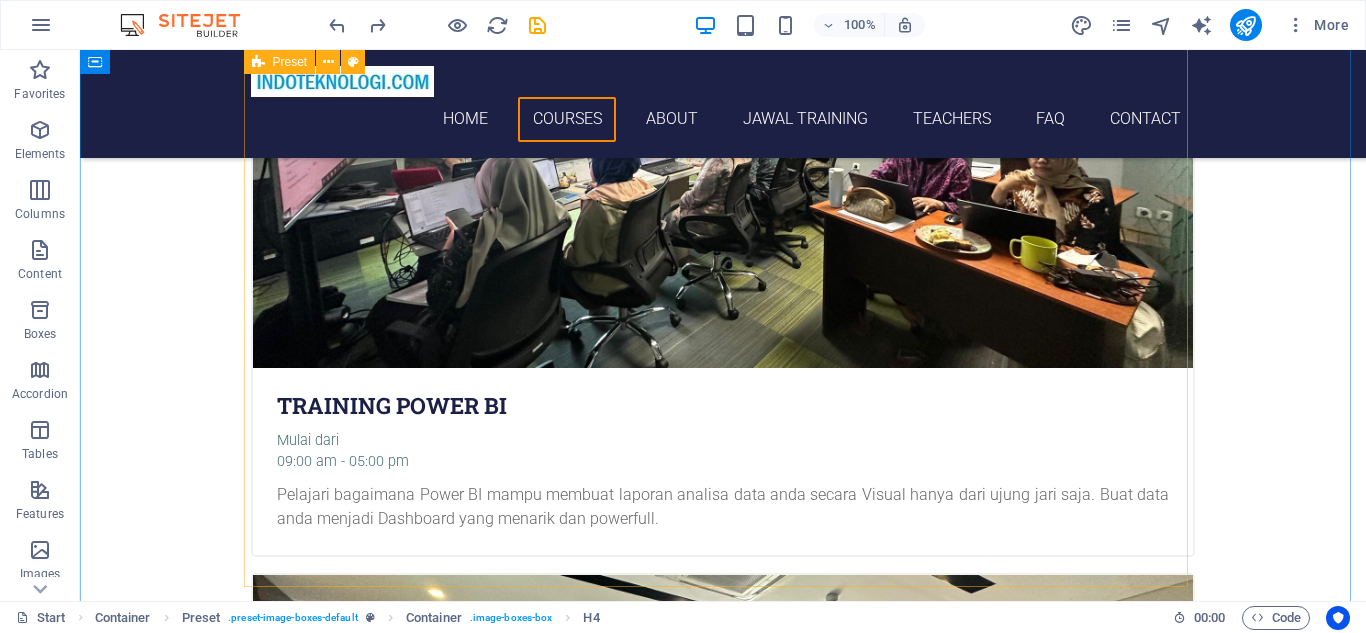 scroll, scrollTop: 1777, scrollLeft: 0, axis: vertical 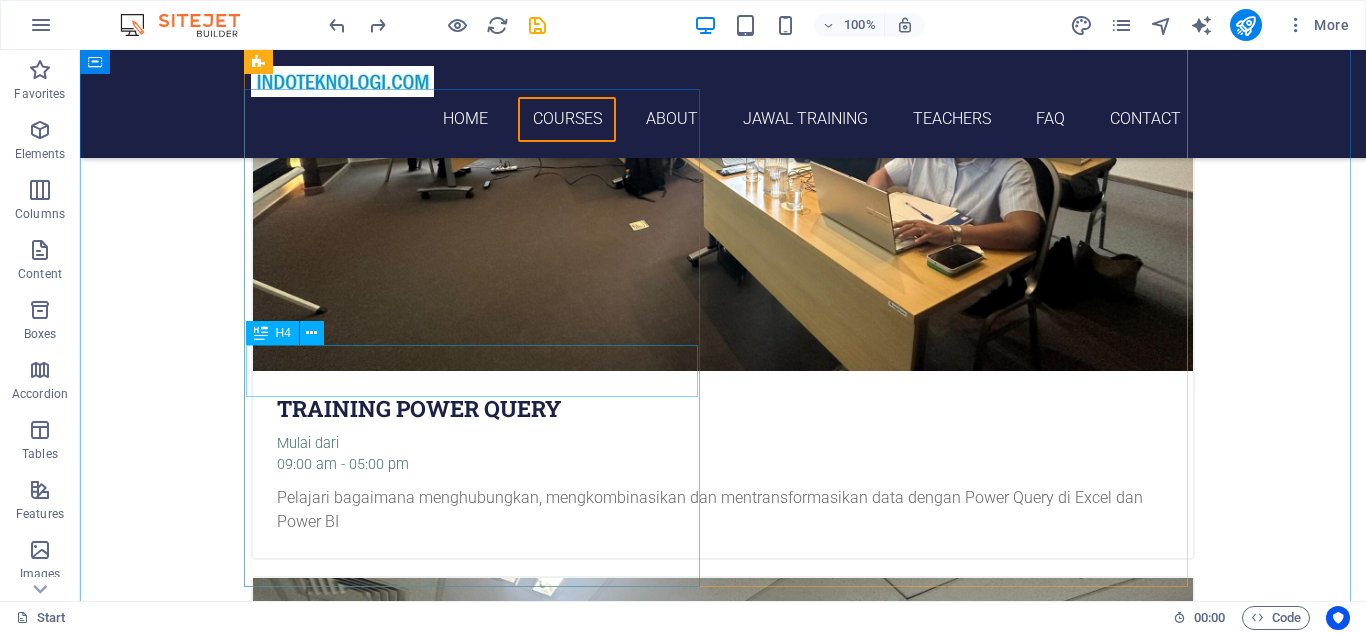 click on "Training excel VBA" at bounding box center [723, 4357] 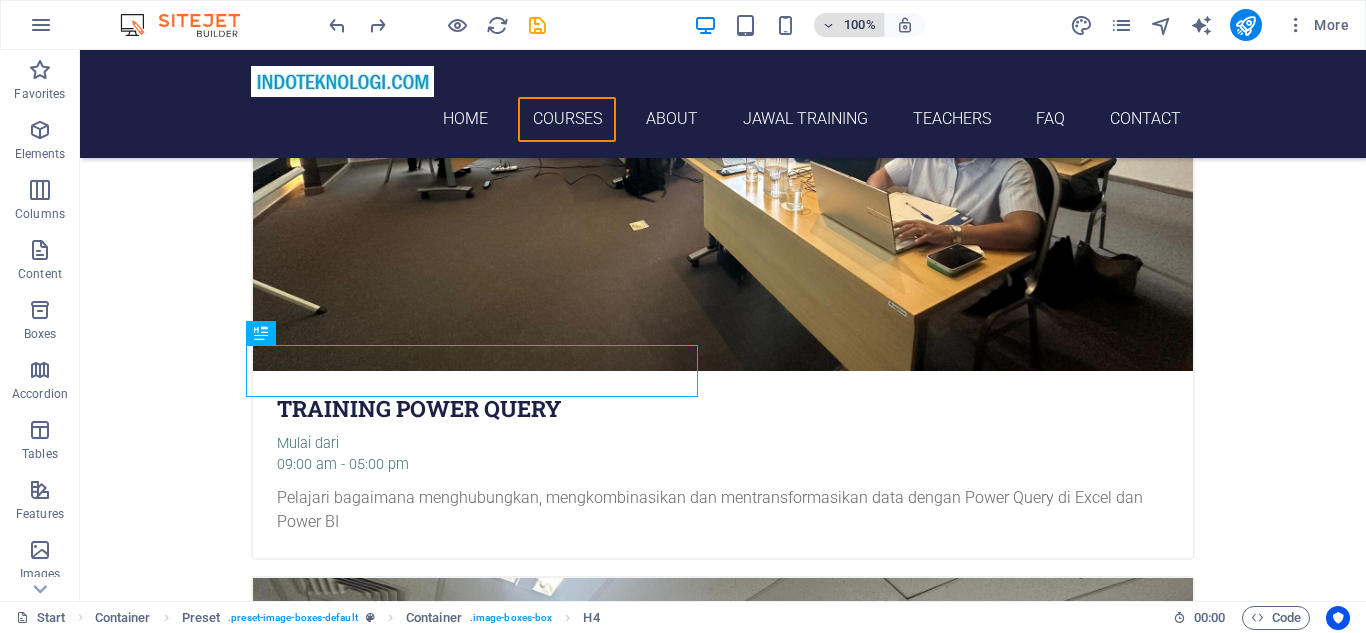 click on "100%" at bounding box center [849, 25] 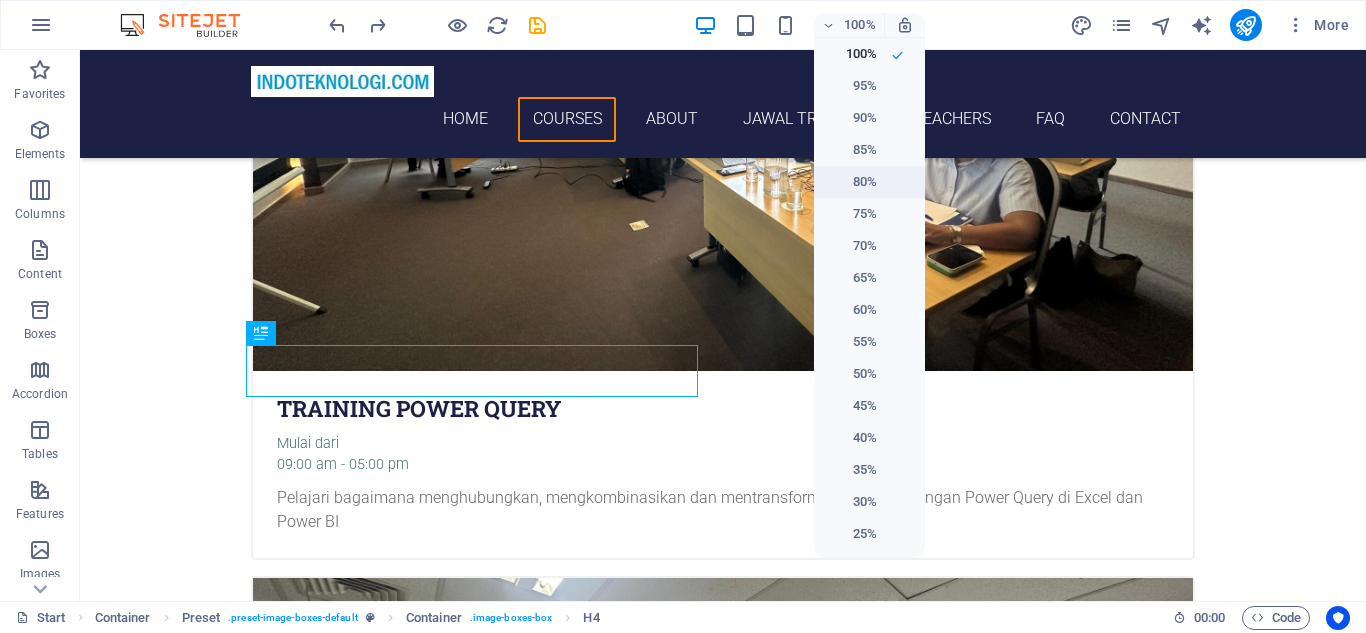 click on "80%" at bounding box center (851, 182) 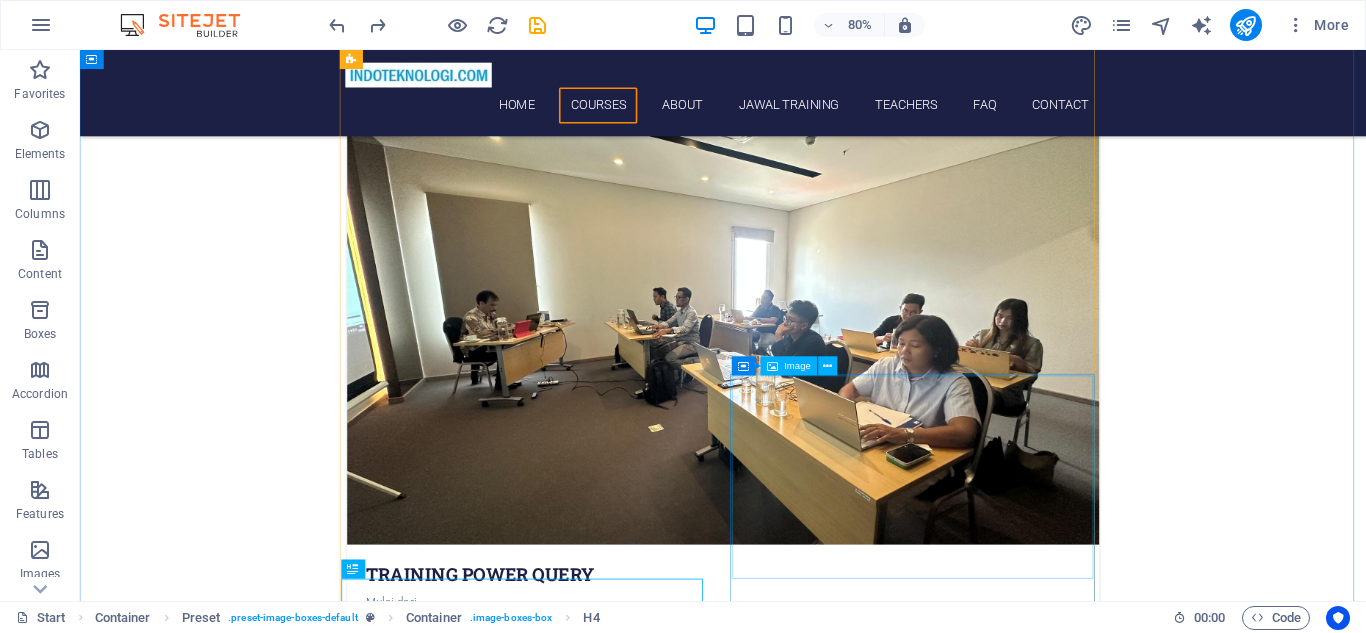 scroll, scrollTop: 815, scrollLeft: 0, axis: vertical 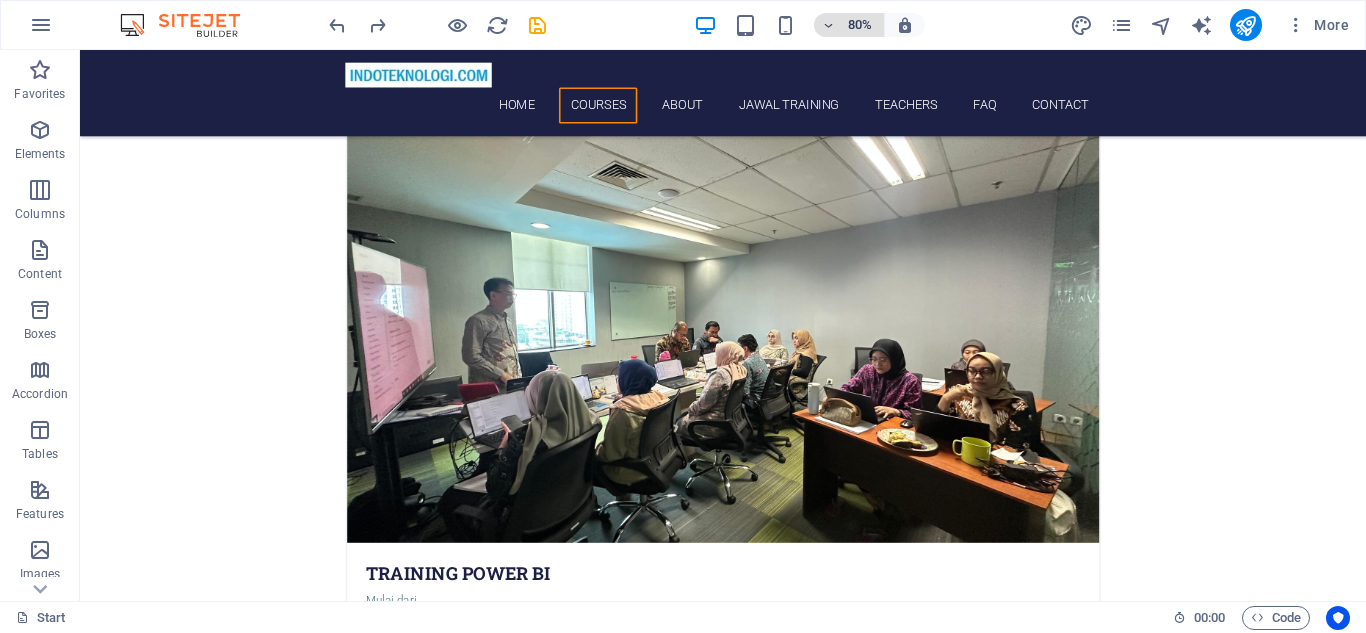 click on "80%" at bounding box center [860, 25] 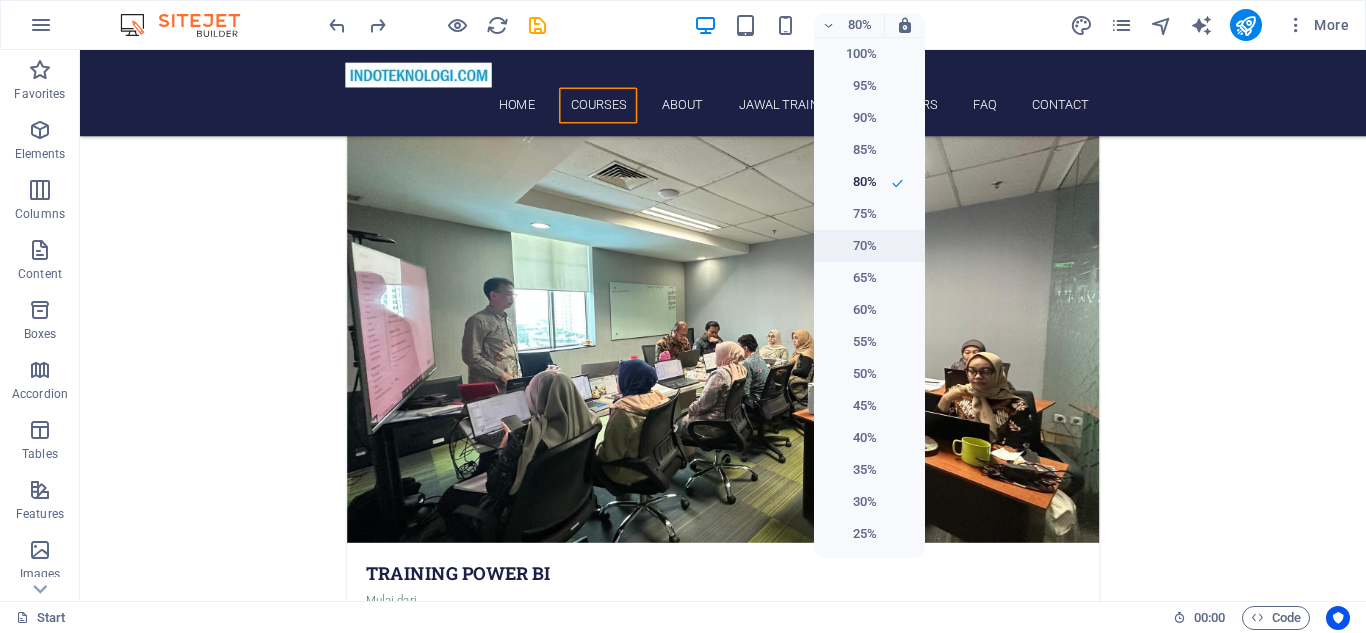click on "70%" at bounding box center [851, 246] 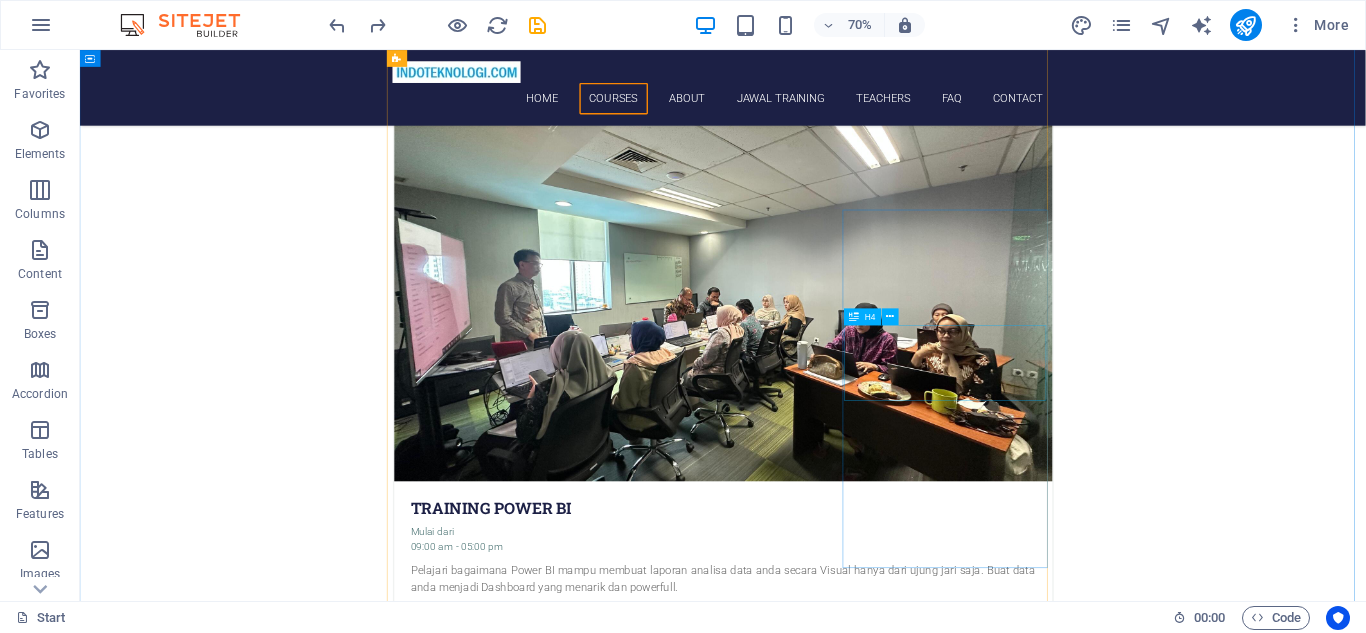 scroll, scrollTop: 1280, scrollLeft: 0, axis: vertical 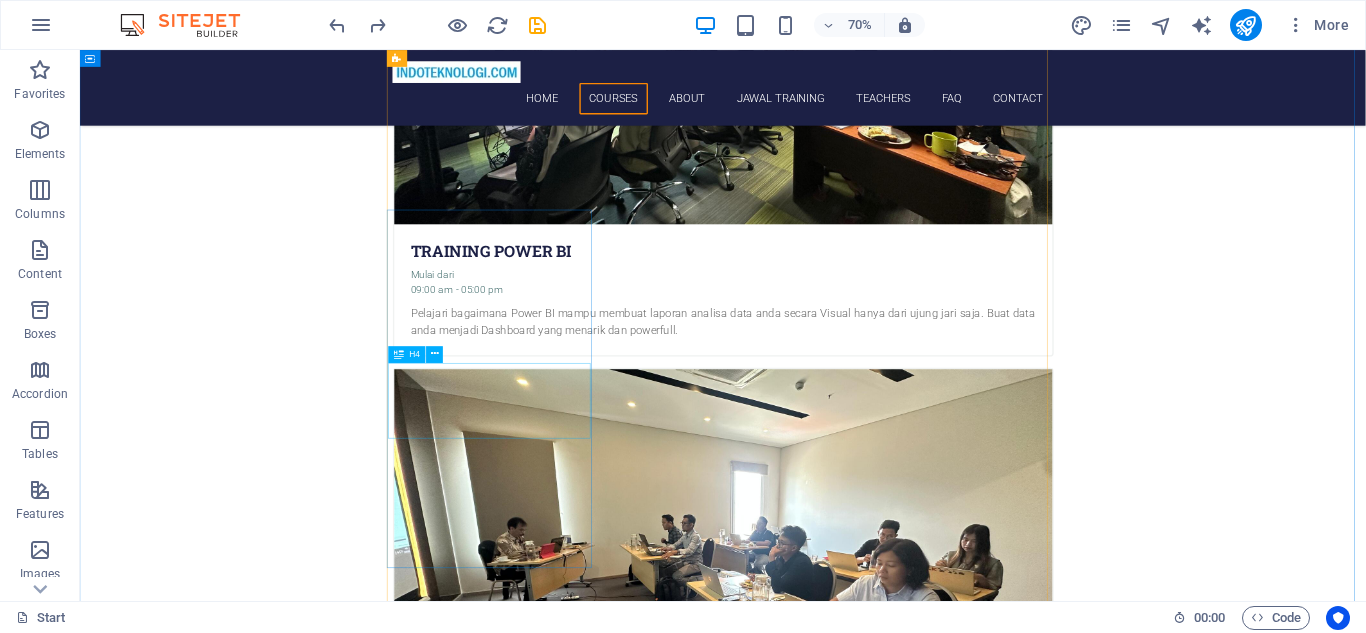 click on "Training Power BI for Financial Reports" at bounding box center [999, 2685] 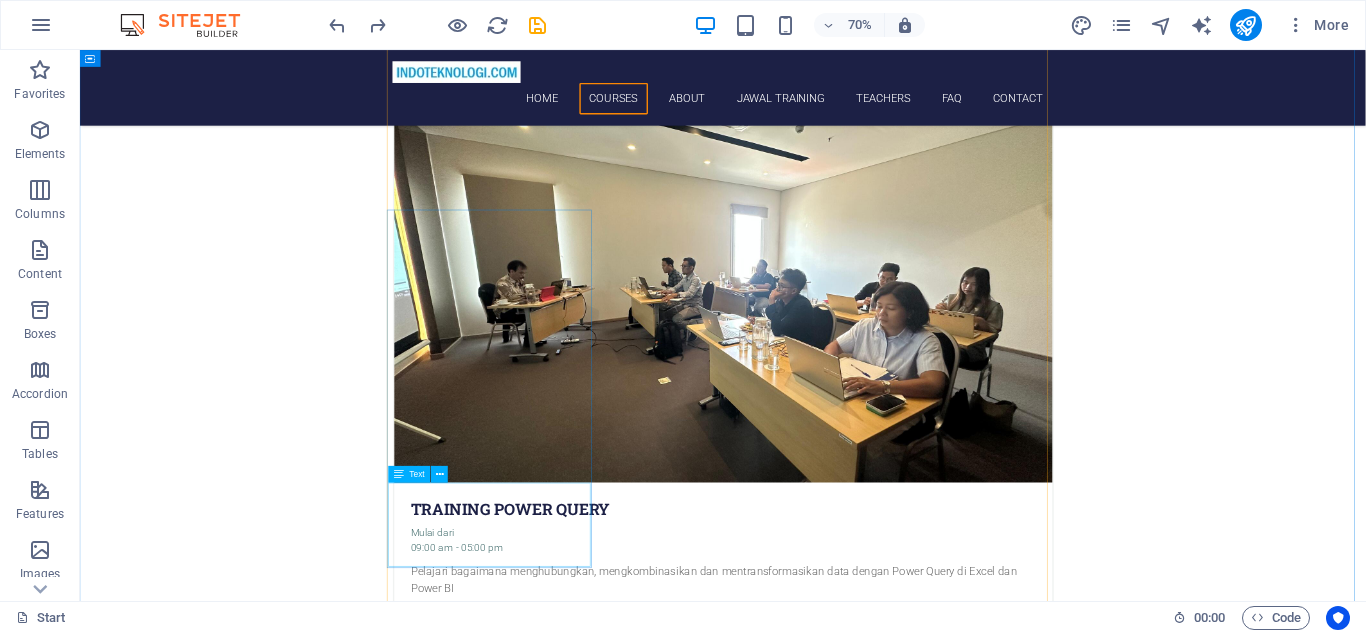 scroll, scrollTop: 1280, scrollLeft: 0, axis: vertical 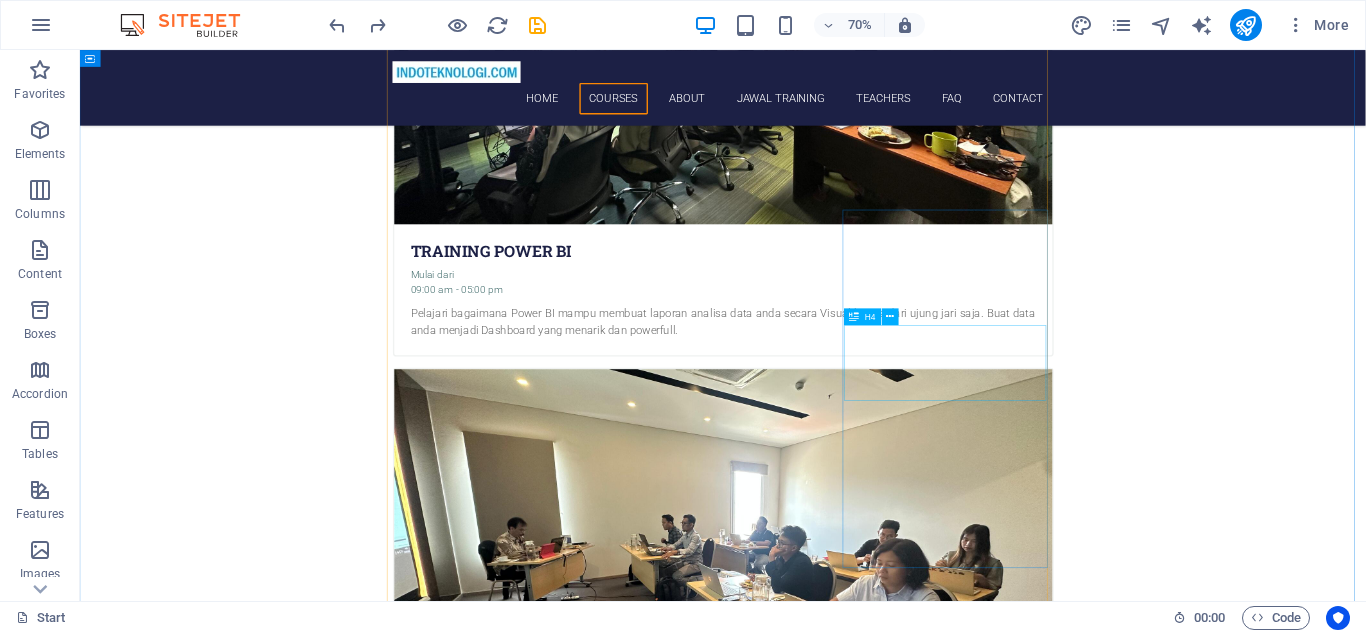 click on "Training microsoft project 2016" at bounding box center (999, 4238) 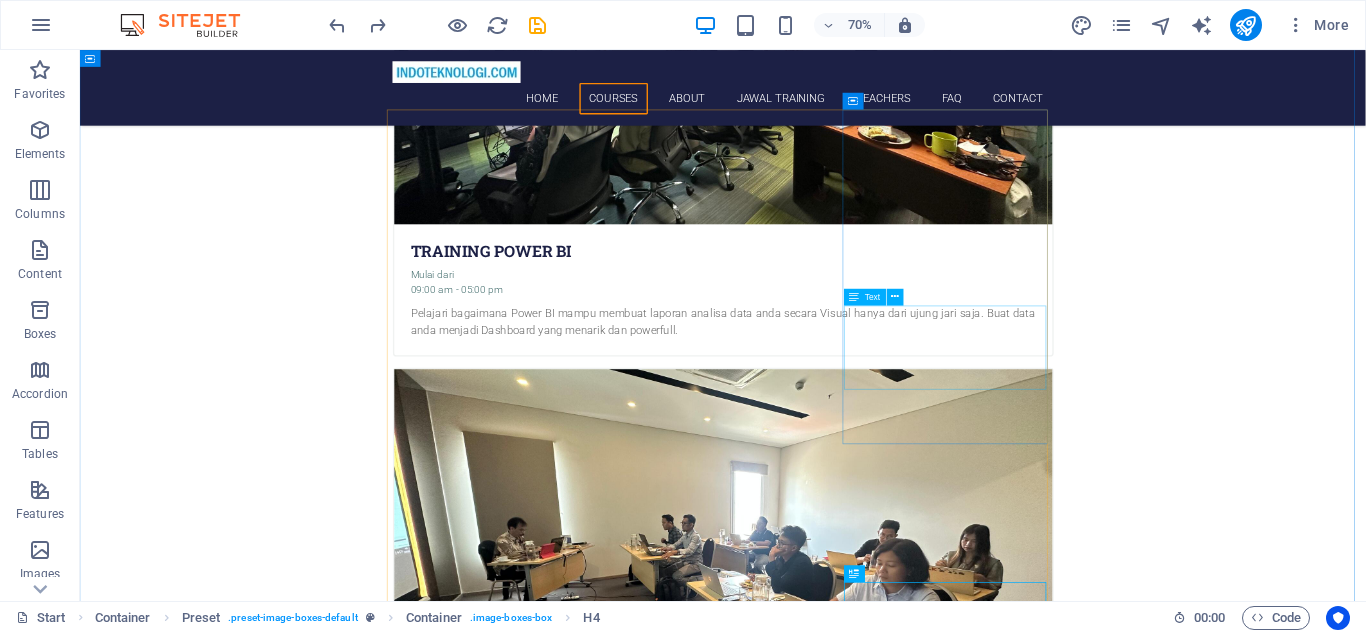 scroll, scrollTop: 913, scrollLeft: 0, axis: vertical 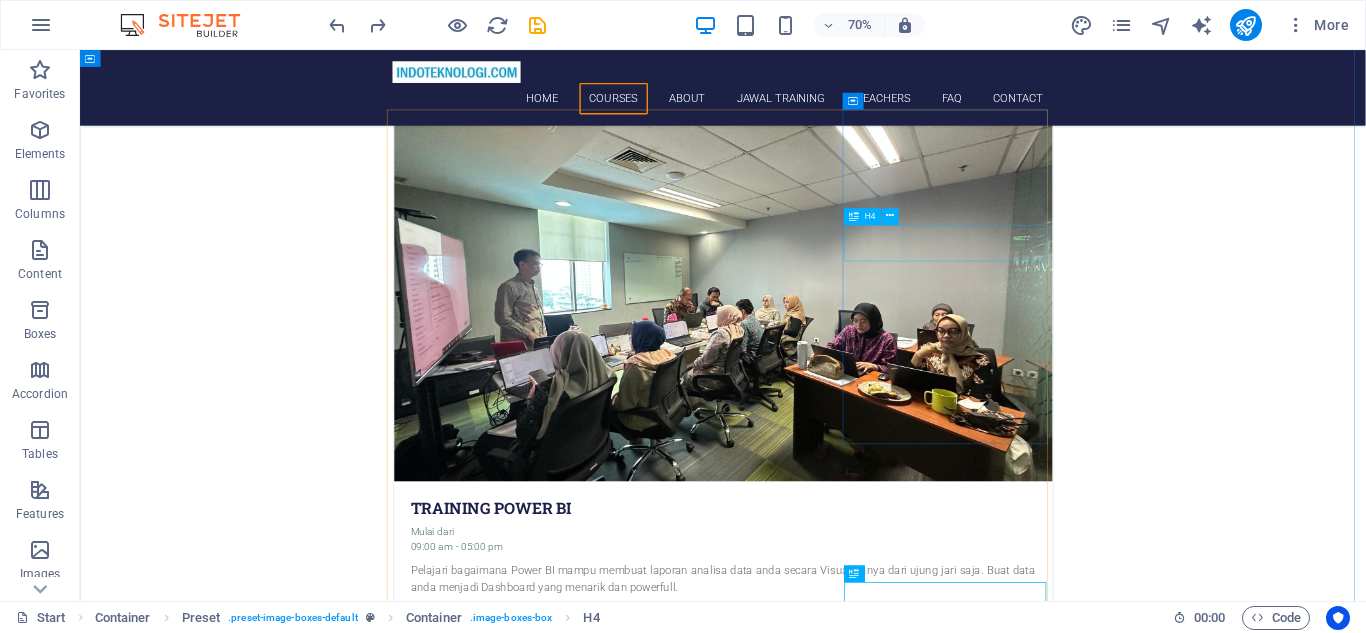 click on "Training DAX" at bounding box center [999, 2164] 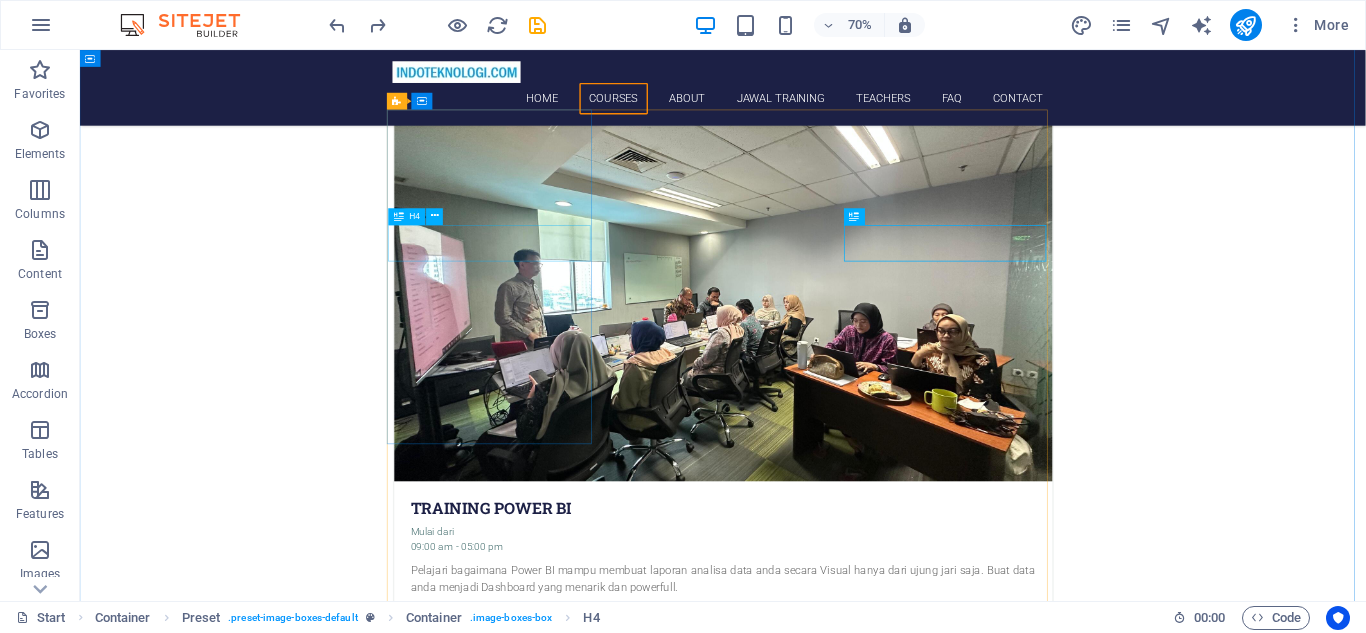 click on "Training Power BI" at bounding box center [999, 692] 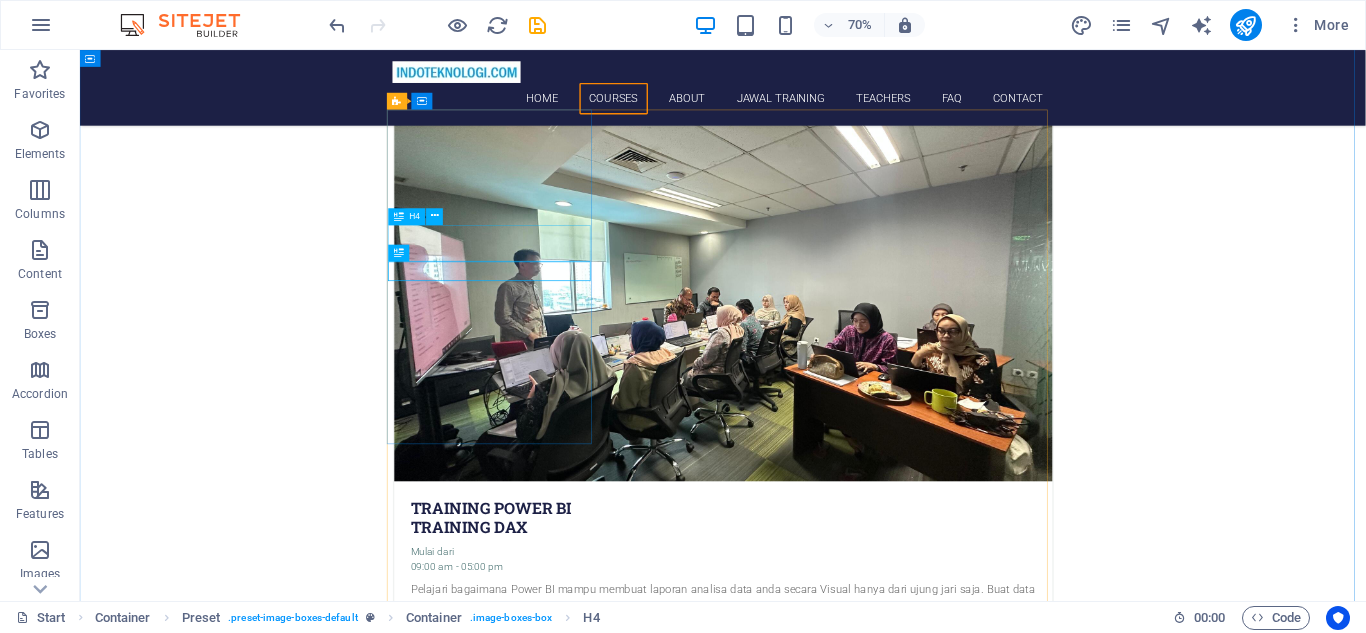 click on "Training Power BI" at bounding box center [999, 692] 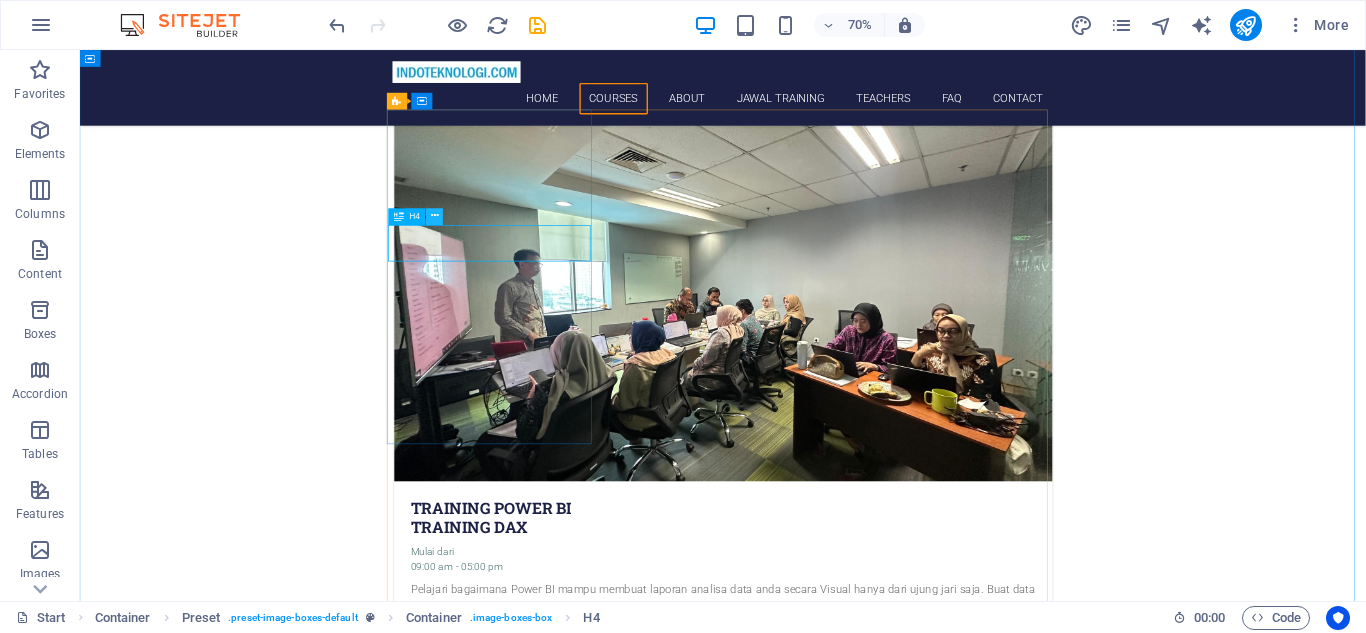 click at bounding box center (435, 216) 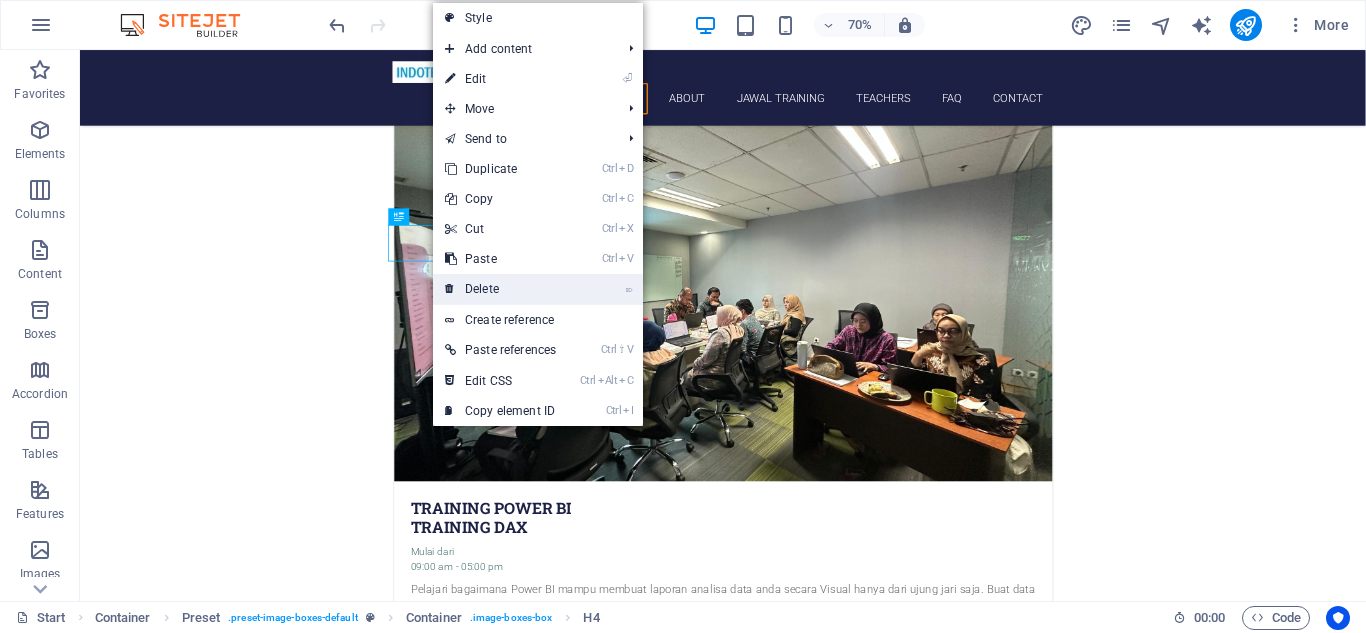 click on "⌦  Delete" at bounding box center [500, 289] 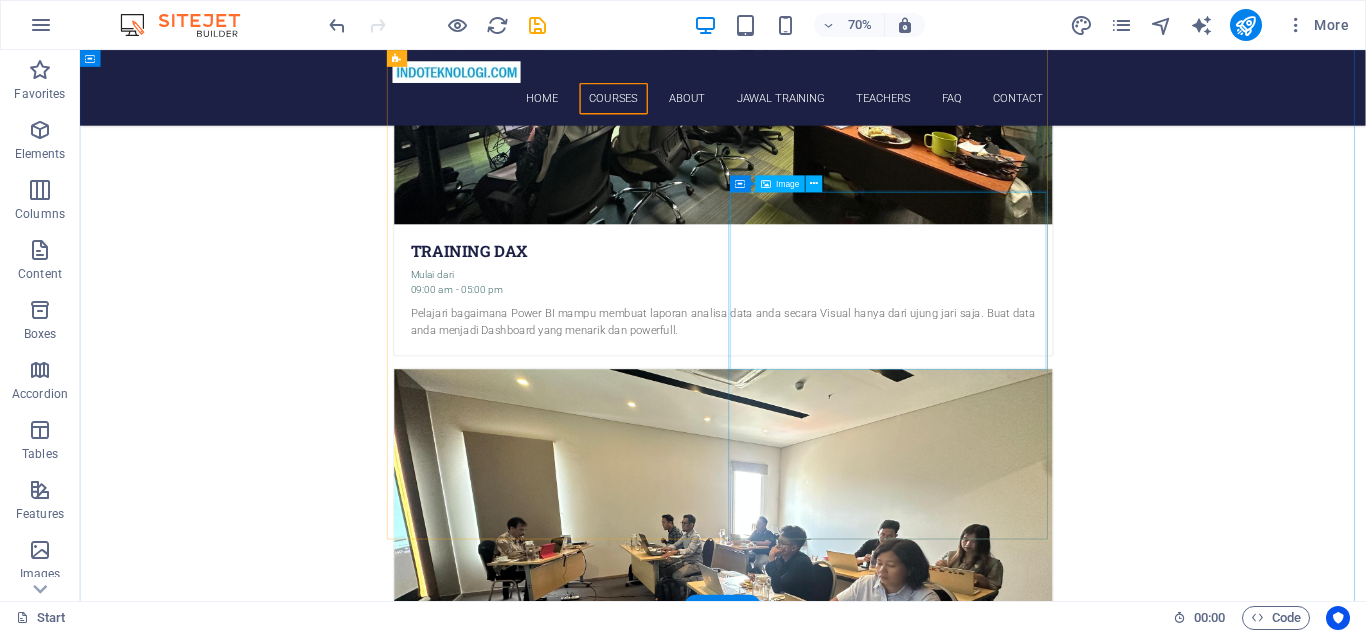 scroll, scrollTop: 2013, scrollLeft: 0, axis: vertical 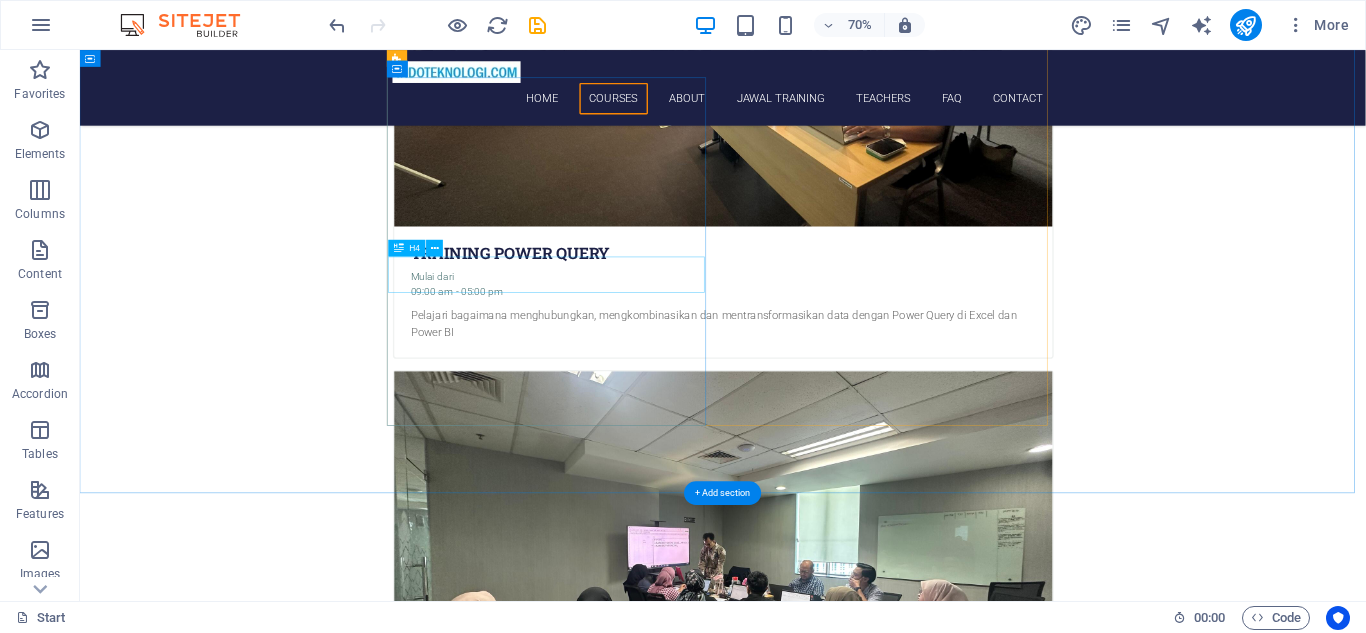 click on "Training excel VBA" at bounding box center (999, 4288) 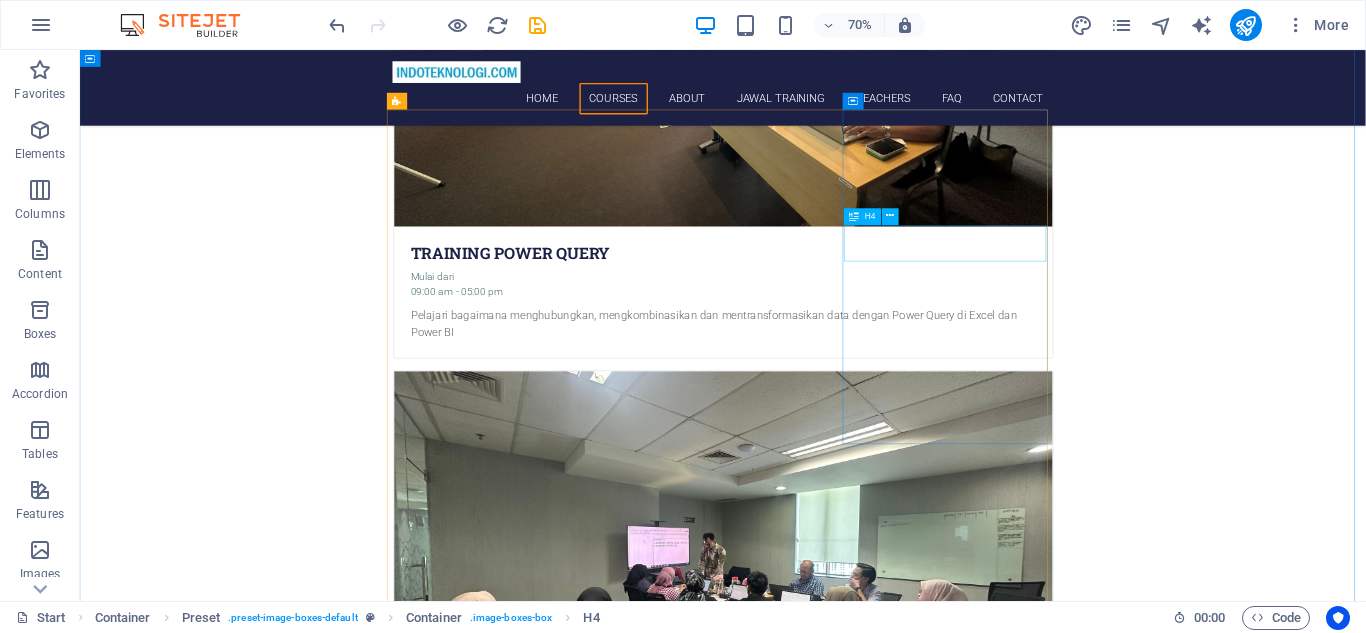 scroll, scrollTop: 913, scrollLeft: 0, axis: vertical 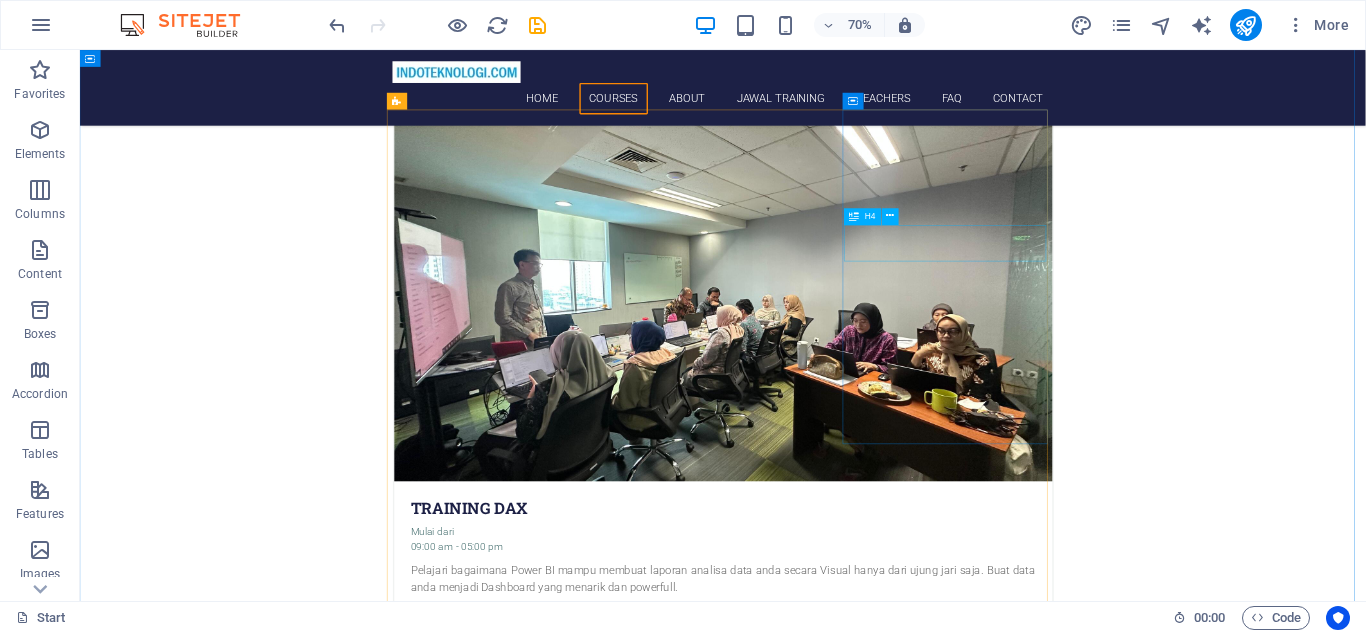 click on "Training DAX" at bounding box center [999, 2164] 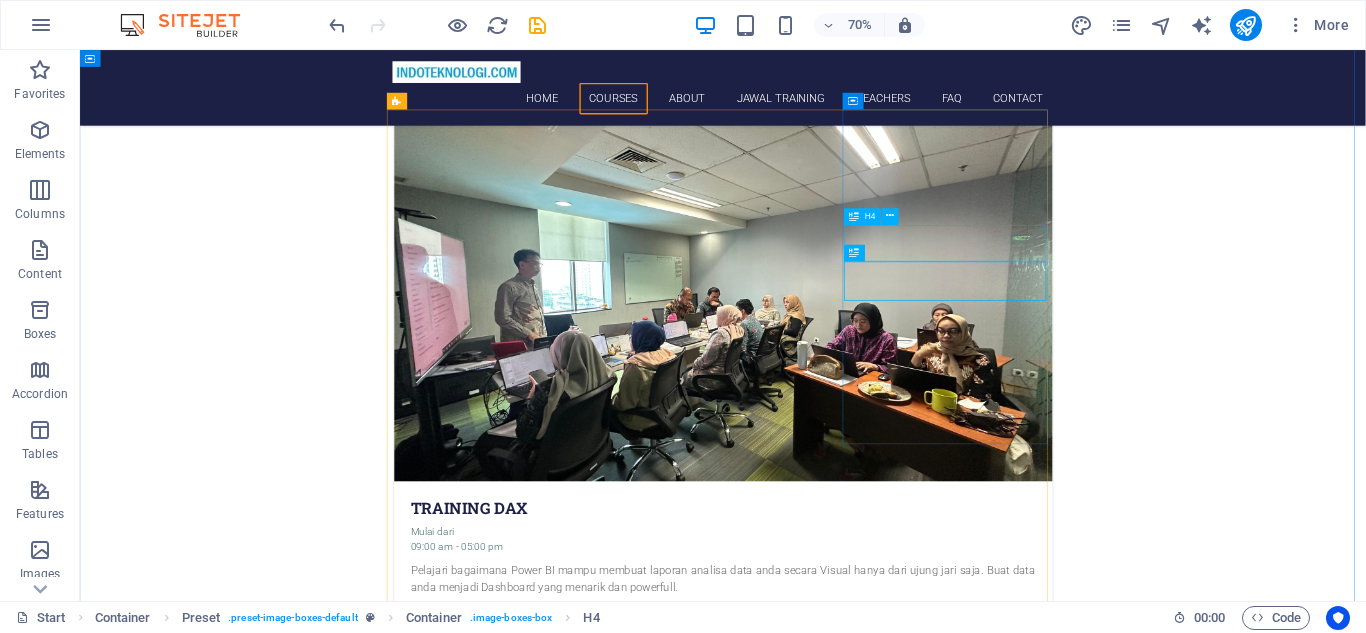 click on "Training DAX" at bounding box center [999, 2164] 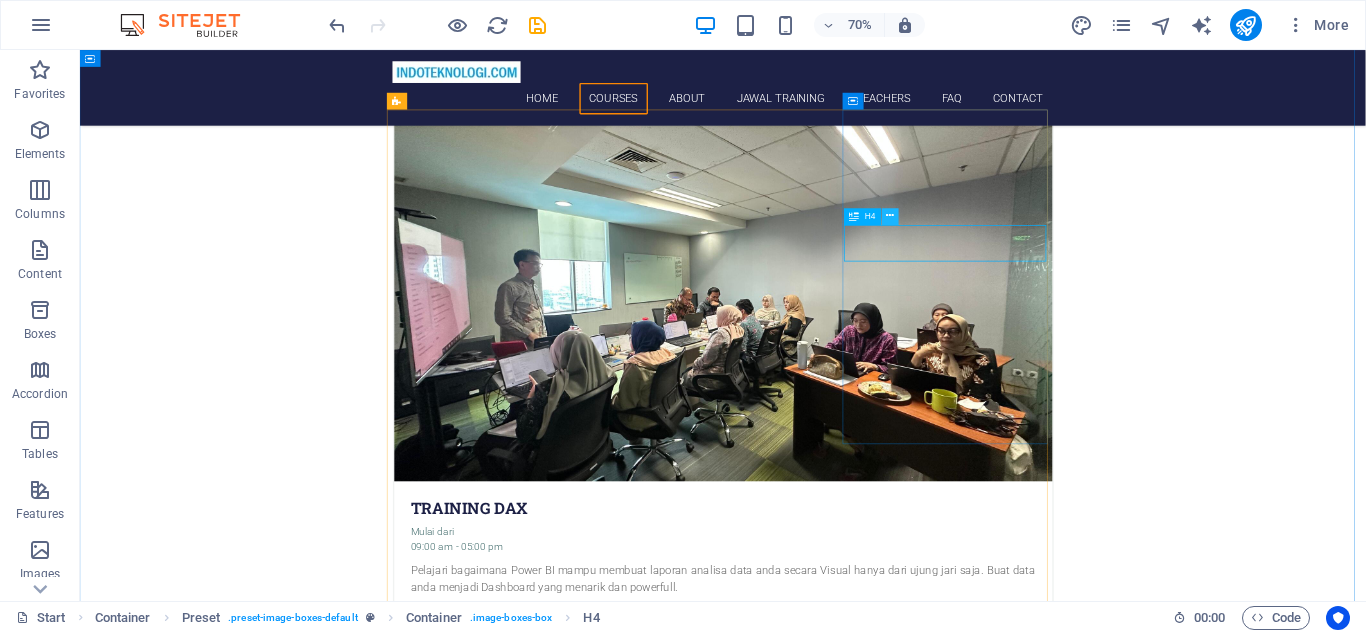 click at bounding box center (890, 216) 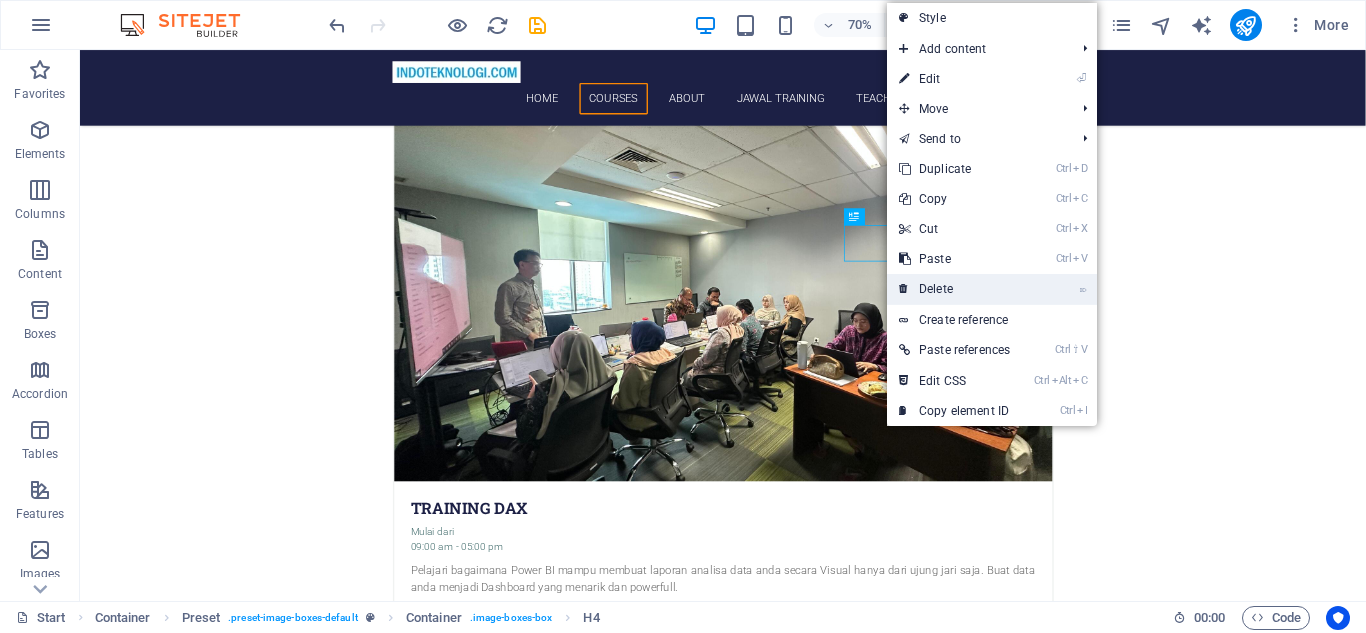 click on "⌦  Delete" at bounding box center (954, 289) 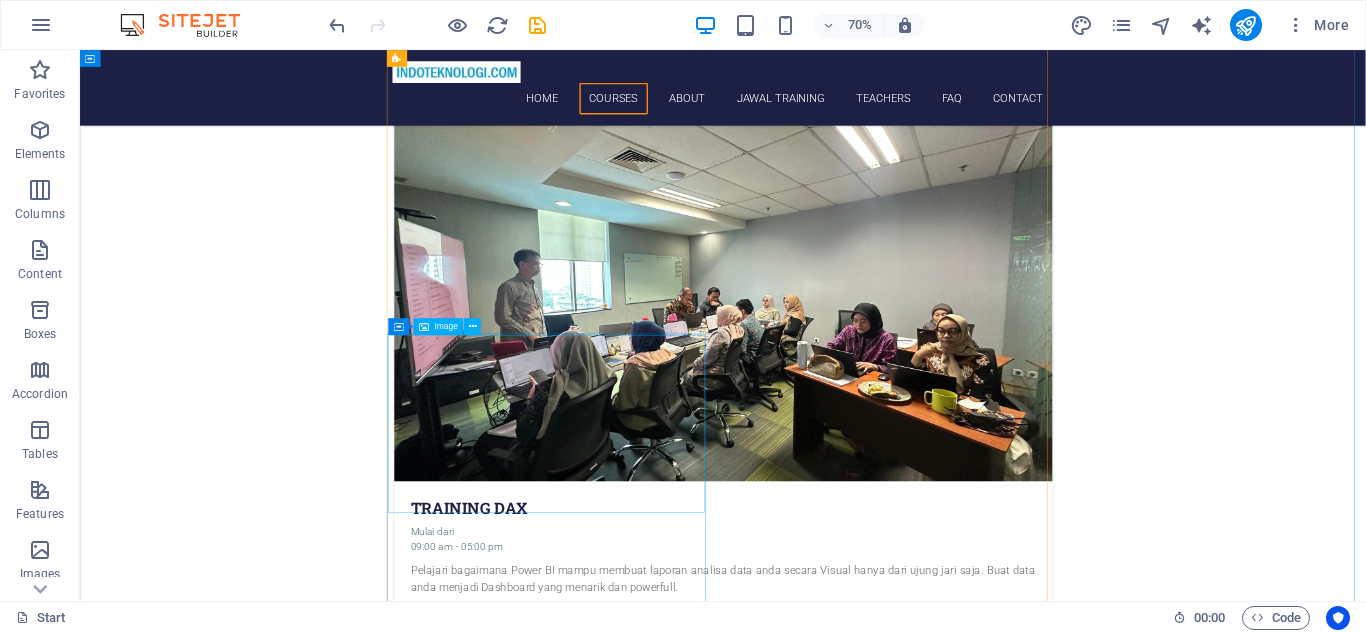scroll, scrollTop: 1647, scrollLeft: 0, axis: vertical 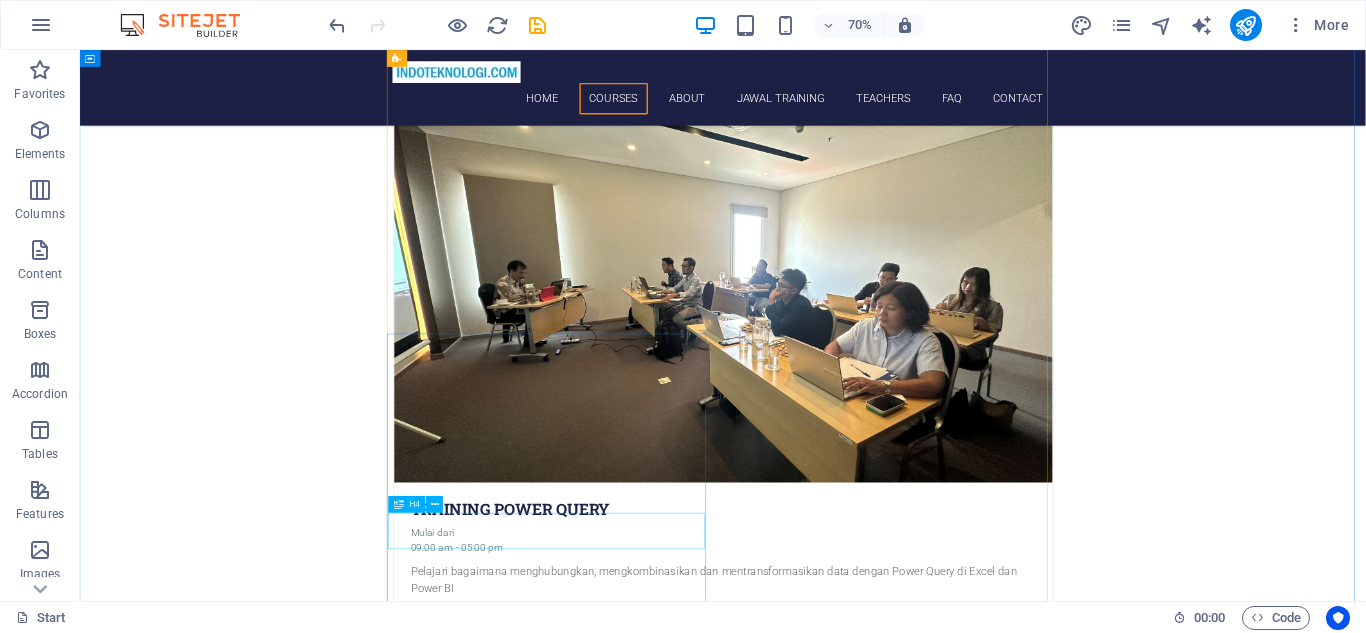 click on "Training excel VBA" at bounding box center (999, 4654) 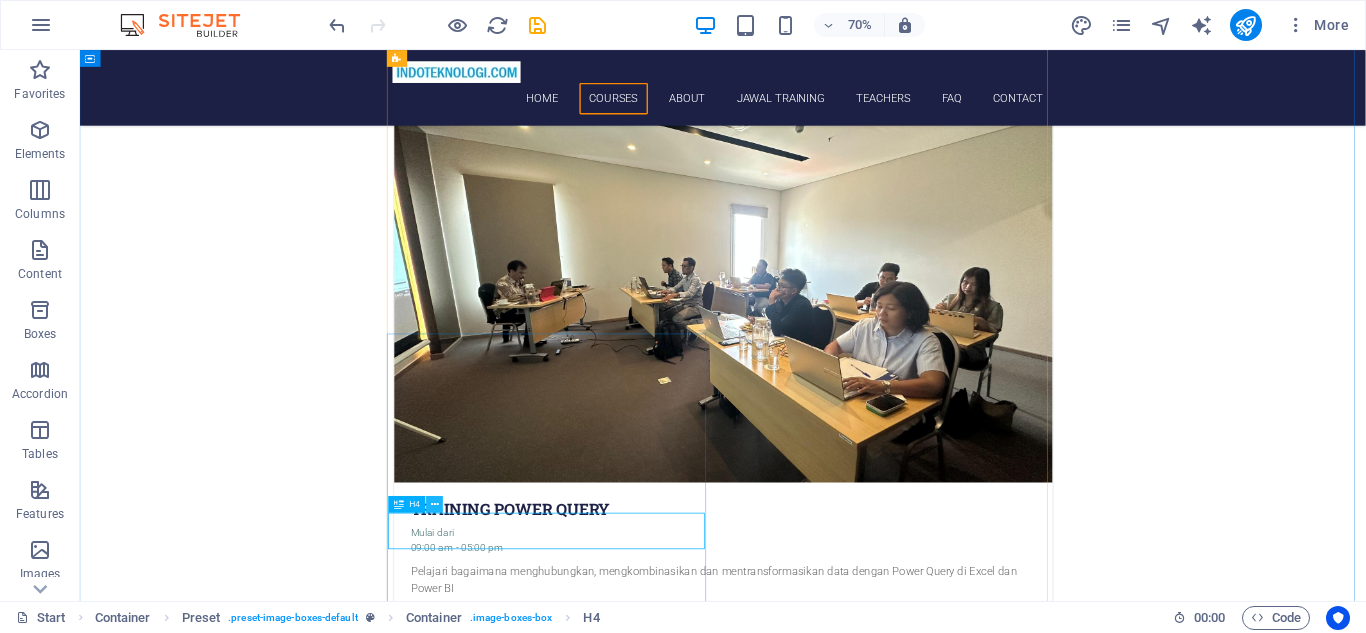 click at bounding box center [435, 504] 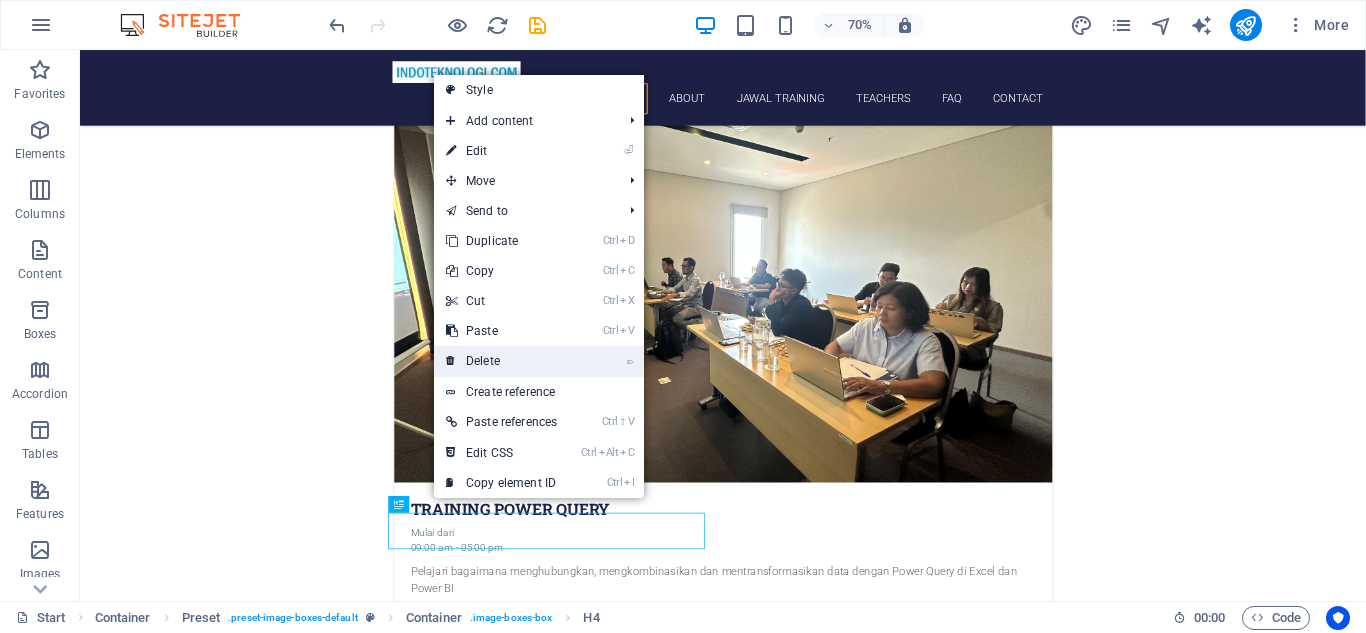 click on "⌦  Delete" at bounding box center (501, 361) 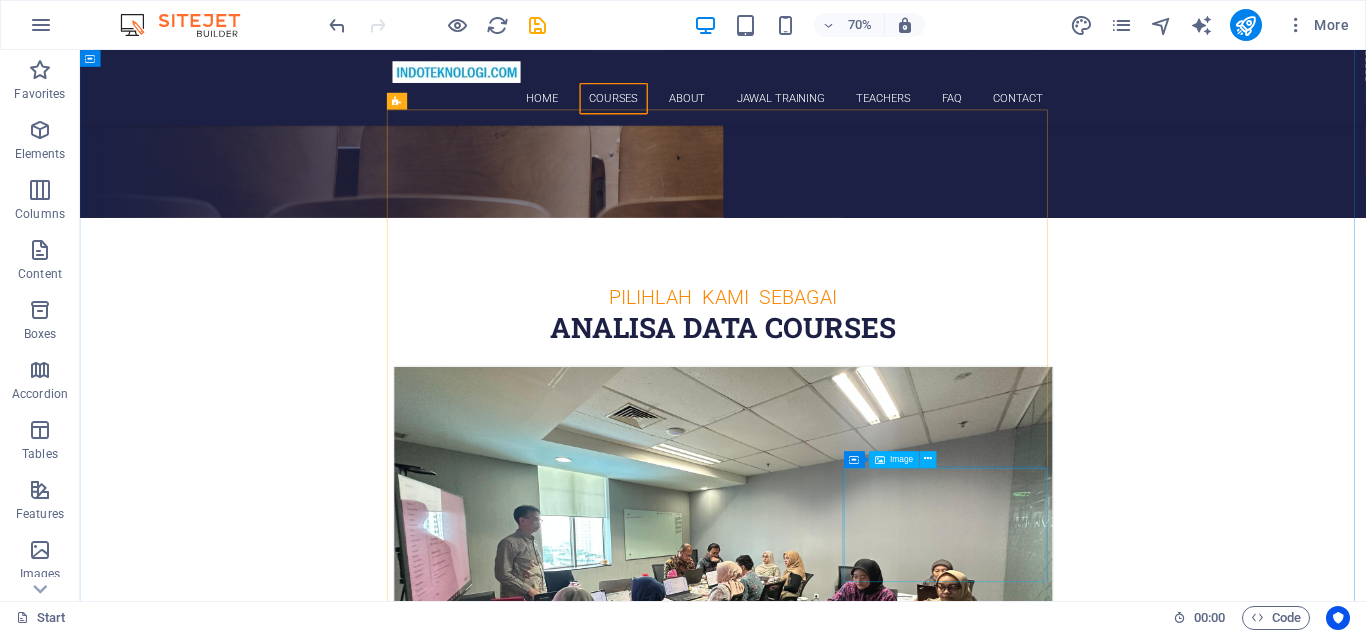 scroll, scrollTop: 913, scrollLeft: 0, axis: vertical 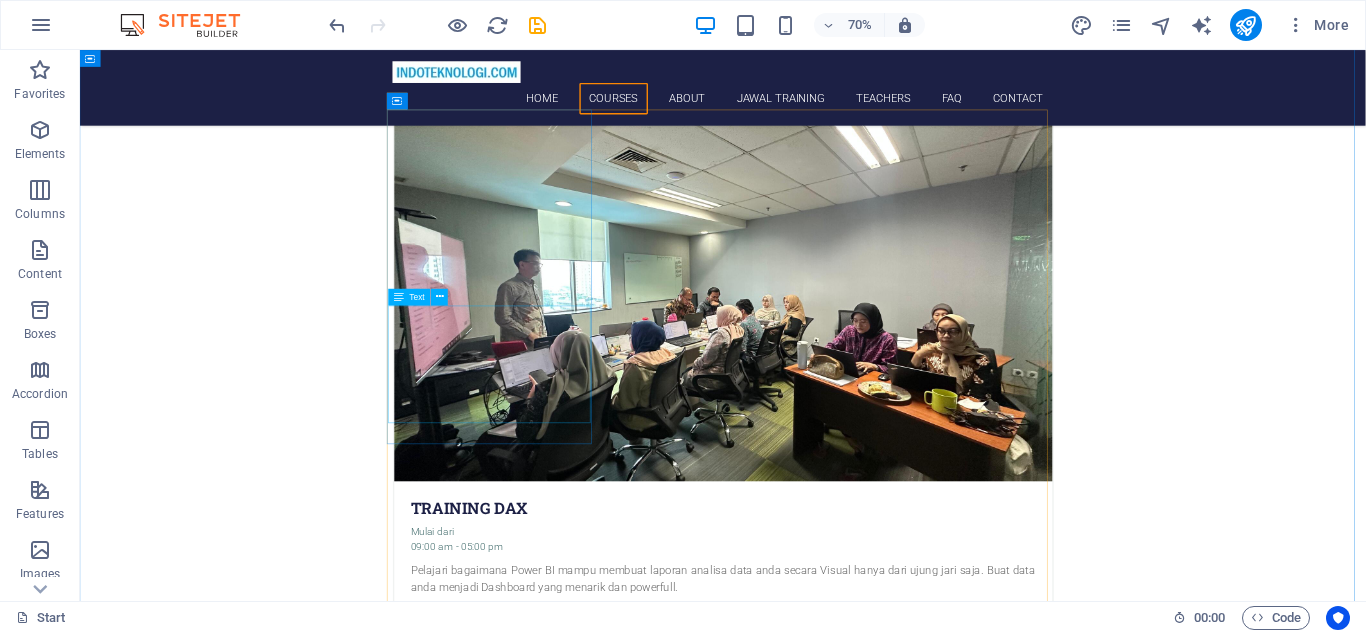 click on "Pelajari bagaimana Power BI mampu membuat laporan analisa data anda secara Visual hanya dari ujung jari saja. Buat data anda menjadi Dashboard yang menarik dan powerfull." at bounding box center (999, 817) 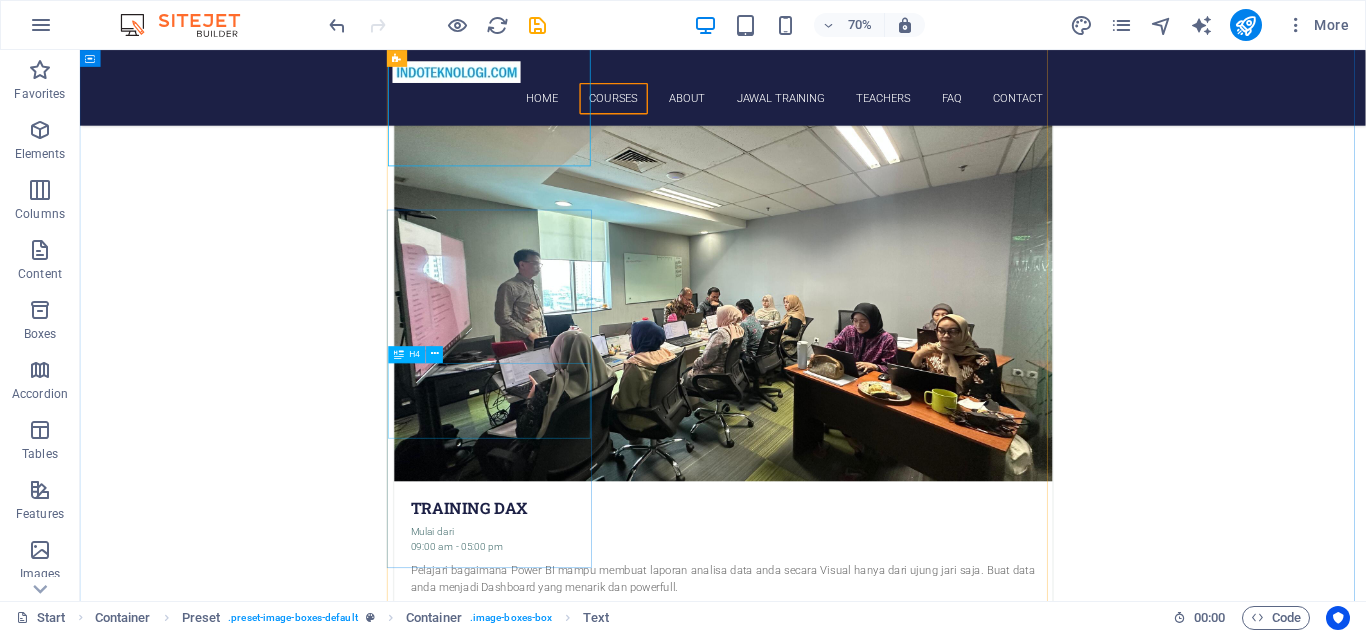 scroll, scrollTop: 1280, scrollLeft: 0, axis: vertical 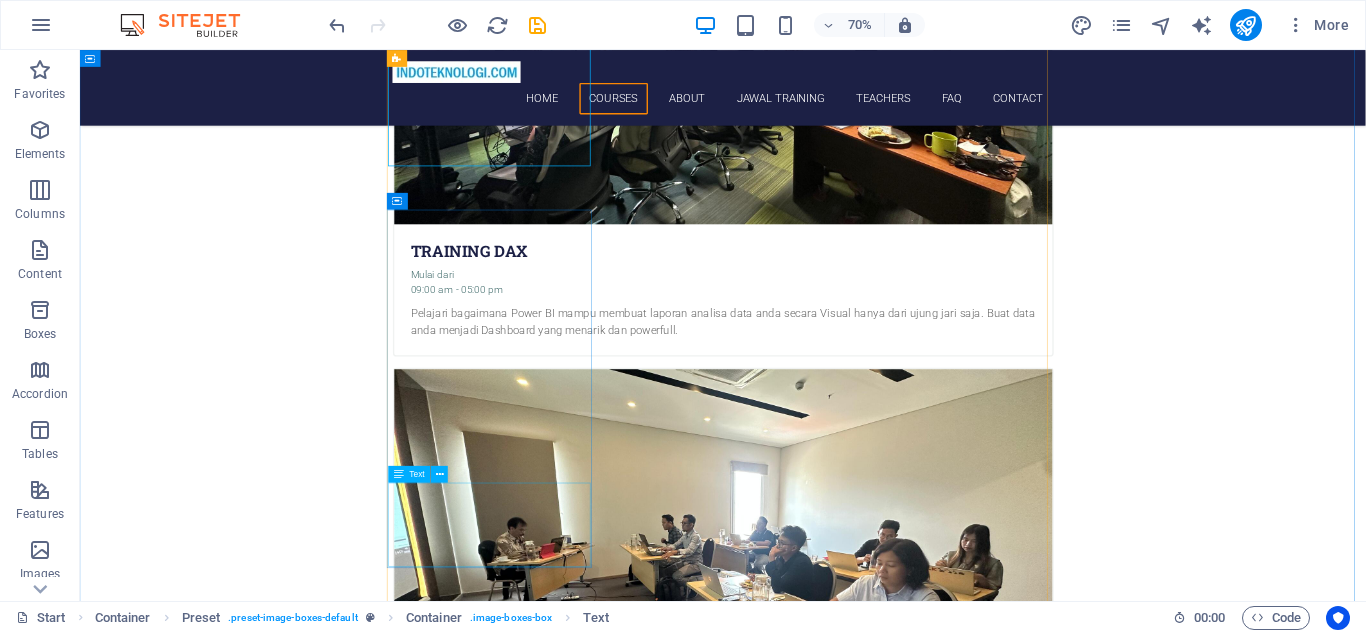 click on "Pelajari cara membuat report dan dashboard untuk menampilkan Laporan Keuangan. Seperti Laba/Rugi, Balance Sheet dll" at bounding box center (999, 2798) 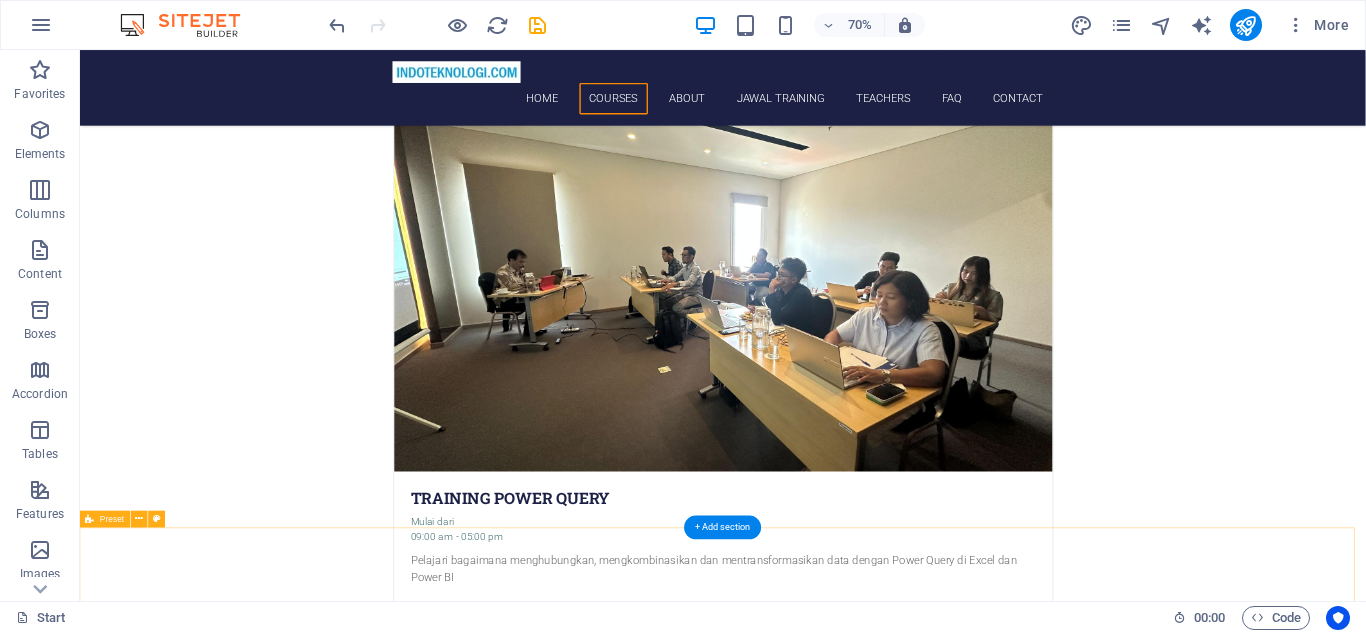 scroll, scrollTop: 2013, scrollLeft: 0, axis: vertical 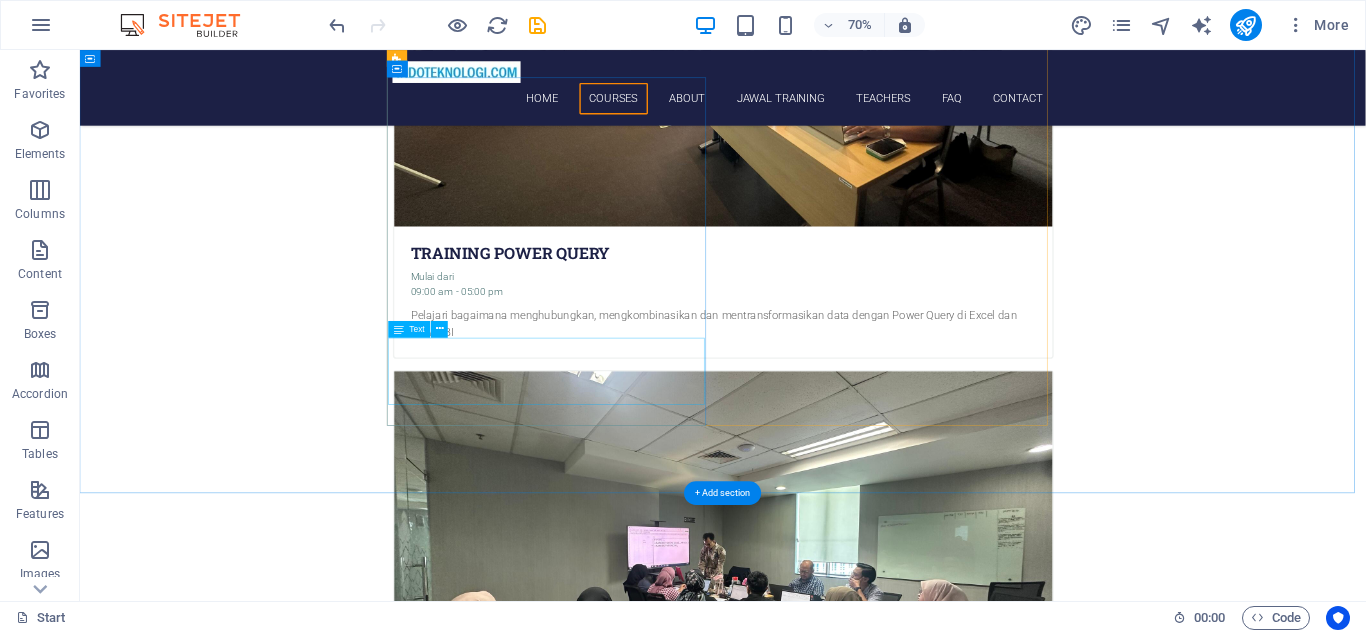 click on "Kami dapat membantu untuk mendesain laporan atau dashboard. Kirimkan sample data anda. Kami akan buatkan mockup seperti yang diinginkan." at bounding box center (999, 4413) 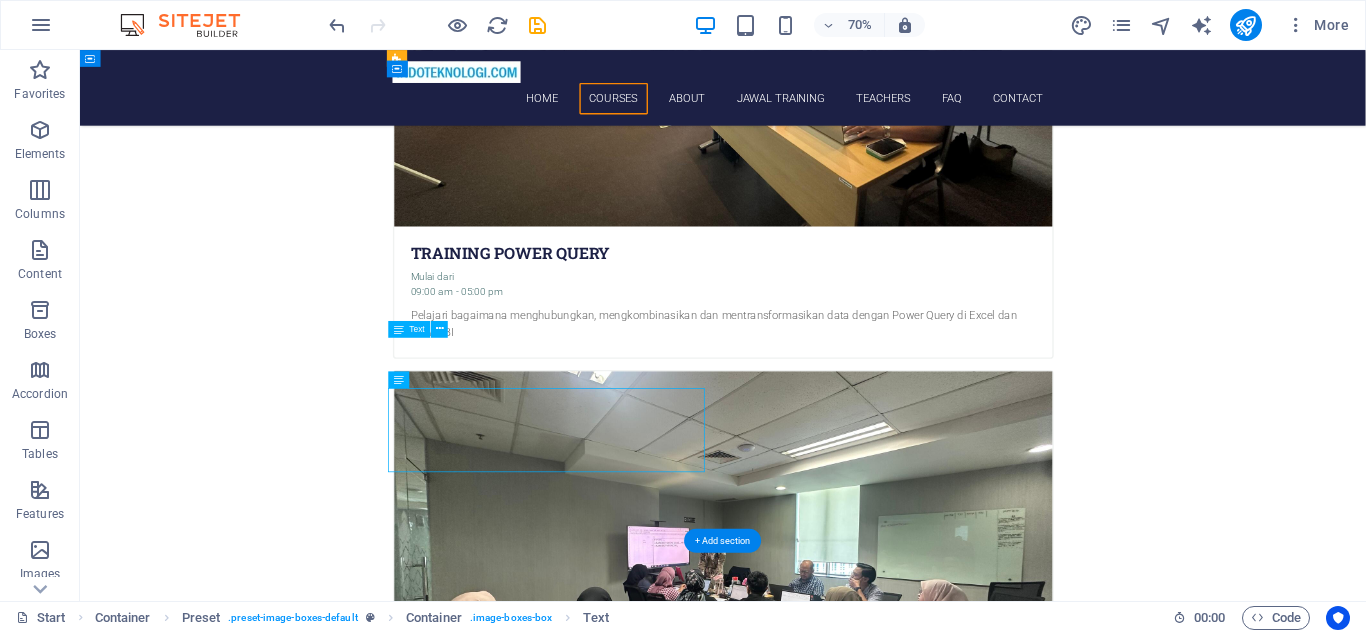 click on "Kami dapat membantu untuk mendesain laporan atau dashboard. Kirimkan sample data anda. Kami akan buatkan mockup seperti yang diinginkan." at bounding box center (999, 4401) 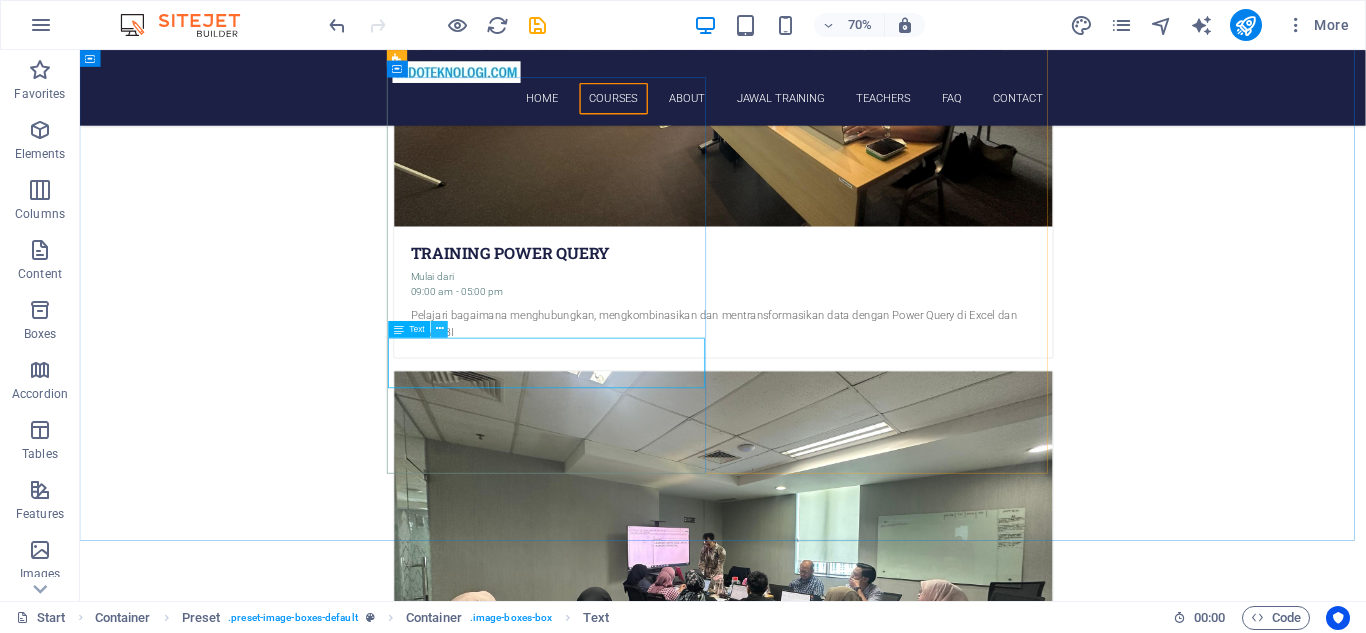 click at bounding box center [439, 329] 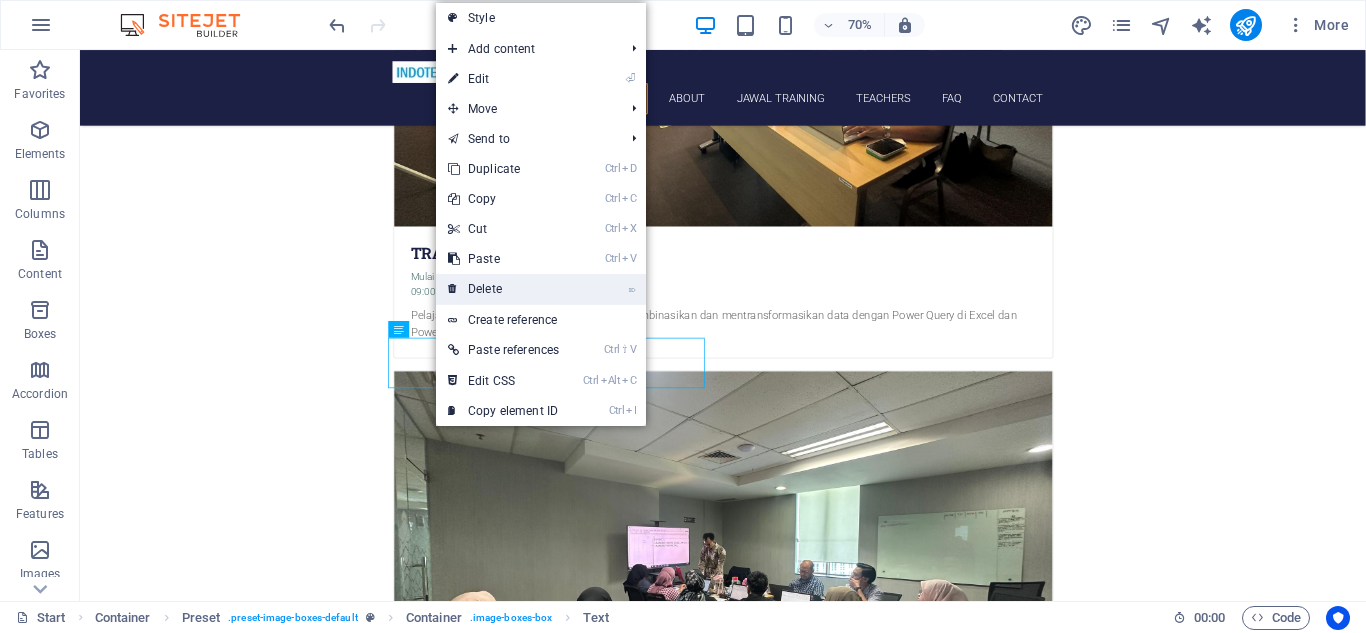 click on "⌦  Delete" at bounding box center [503, 289] 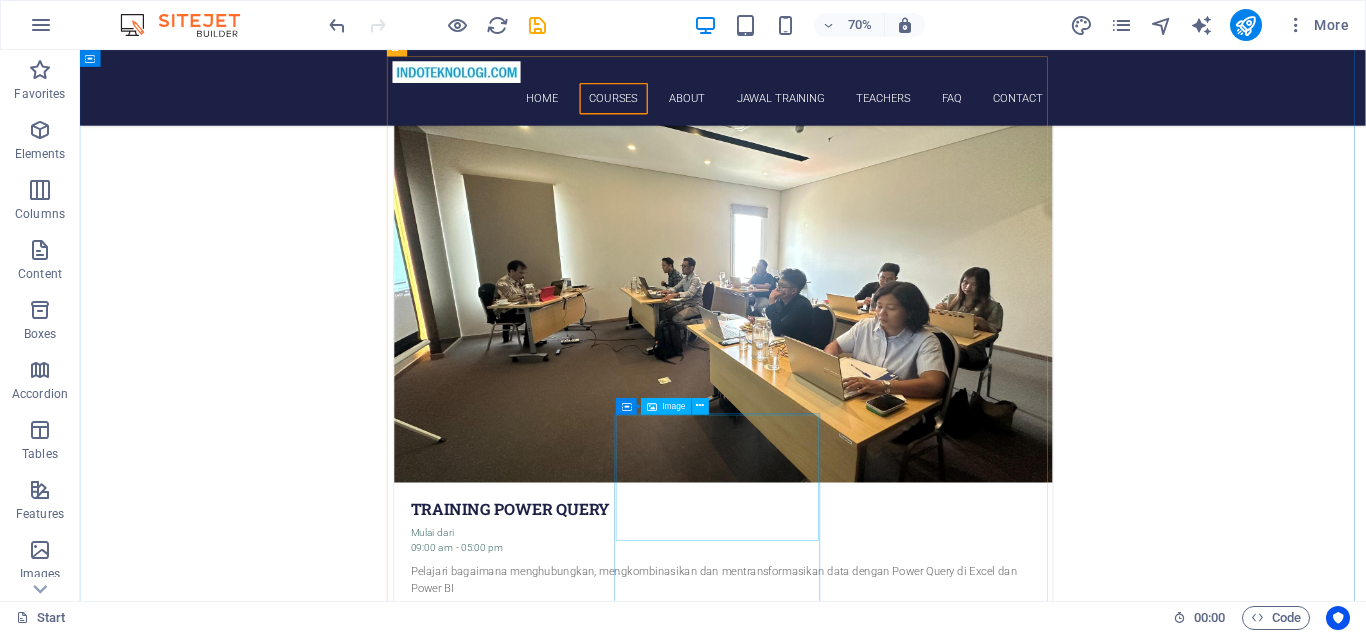 scroll, scrollTop: 913, scrollLeft: 0, axis: vertical 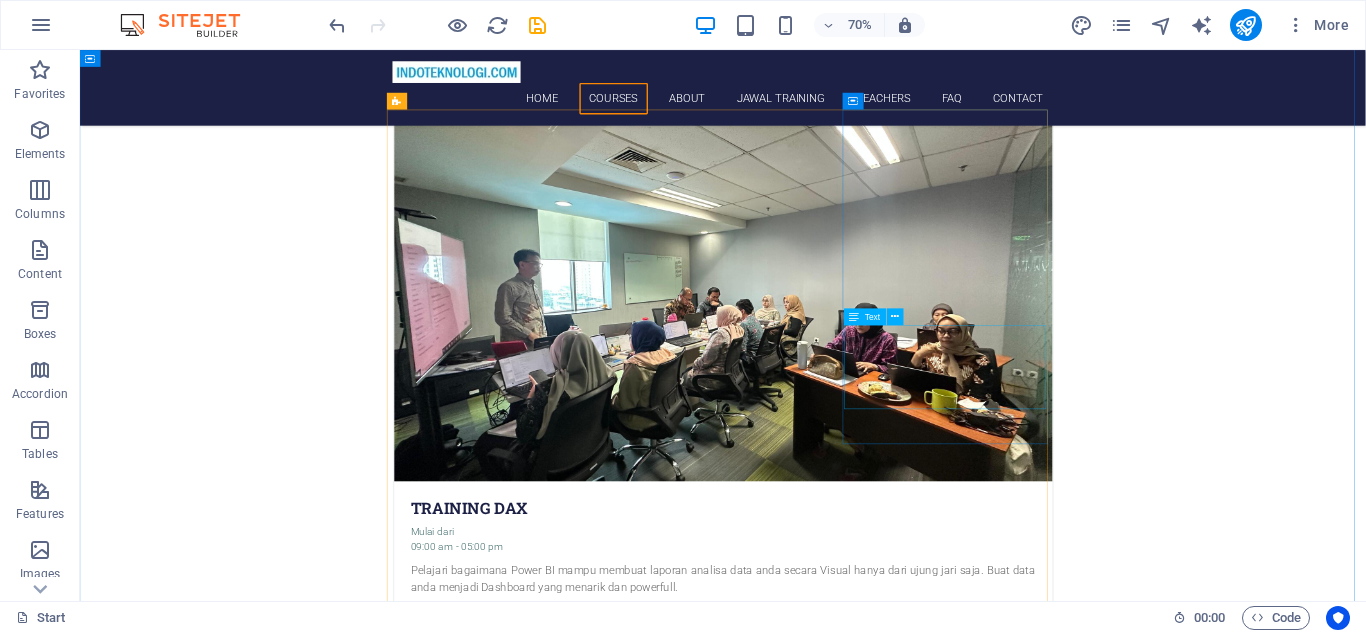 click on "Pelajari cara membuat formula dan rumus menggunakan bahasa pemrograman DAX (Data Analysis eXpression) di Power BI." at bounding box center (999, 2277) 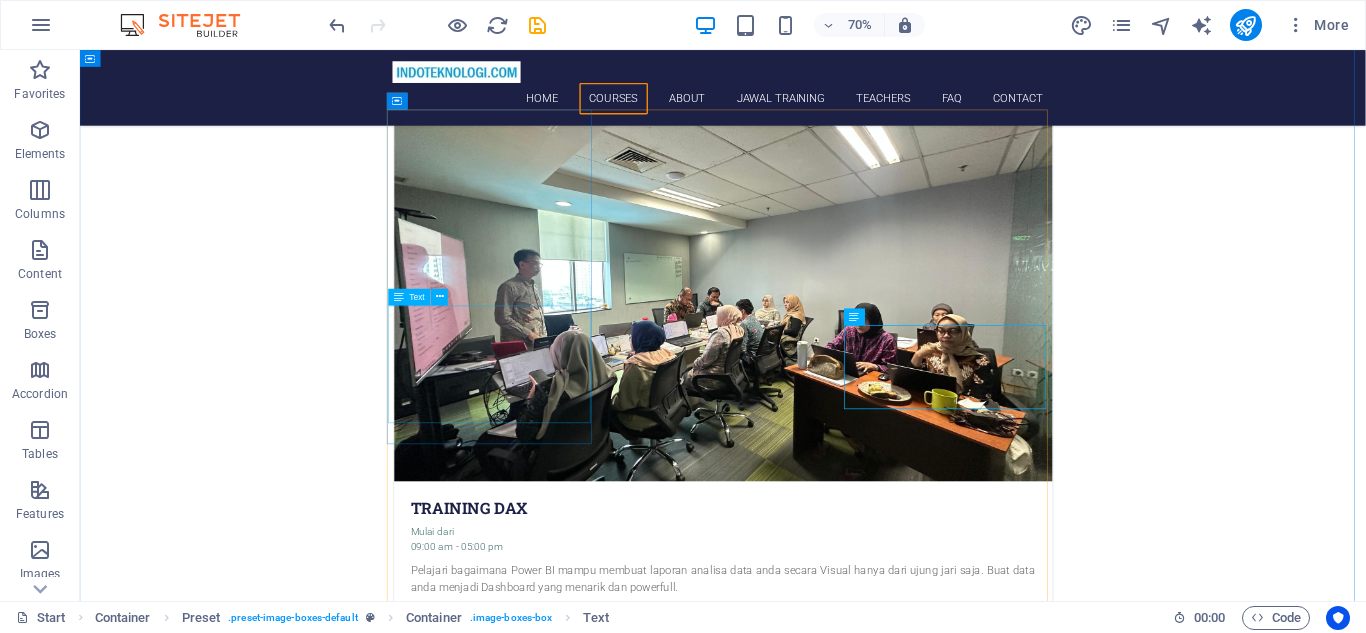 click on "Pelajari bagaimana Power BI mampu membuat laporan analisa data anda secara Visual hanya dari ujung jari saja. Buat data anda menjadi Dashboard yang menarik dan powerfull." at bounding box center [999, 817] 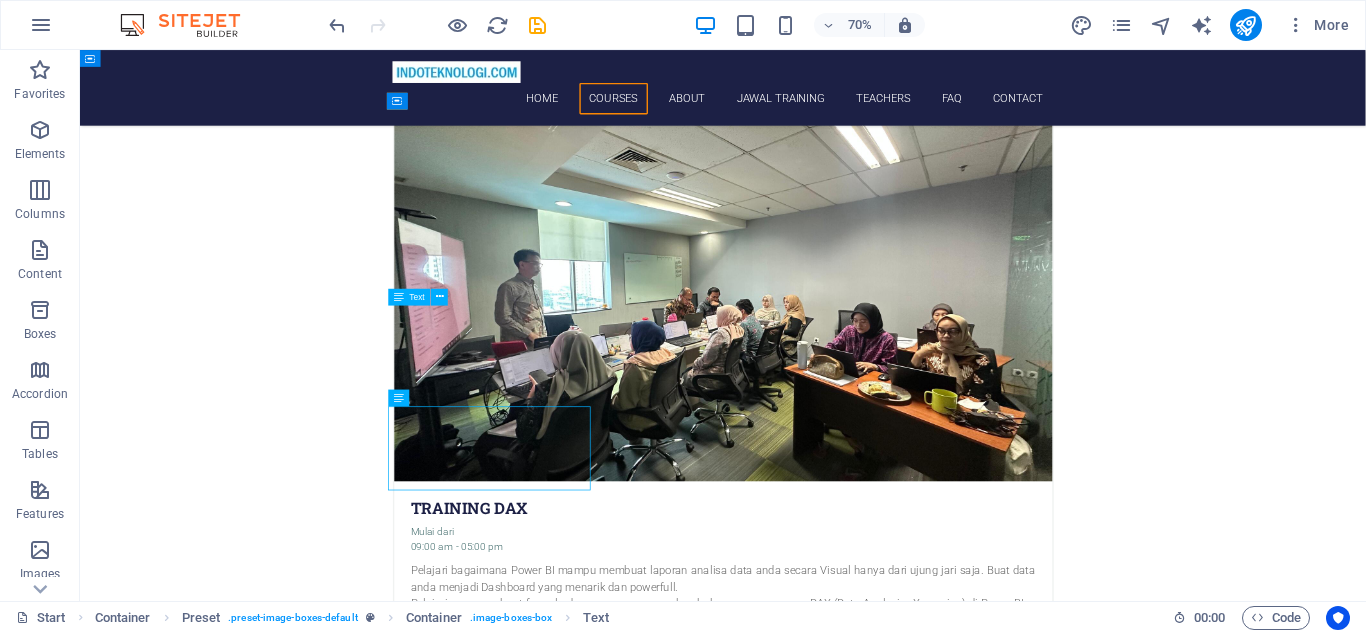 click on "Pelajari bagaimana Power BI mampu membuat laporan analisa data anda secara Visual hanya dari ujung jari saja. Buat data anda menjadi Dashboard yang menarik dan powerfull." at bounding box center (999, 805) 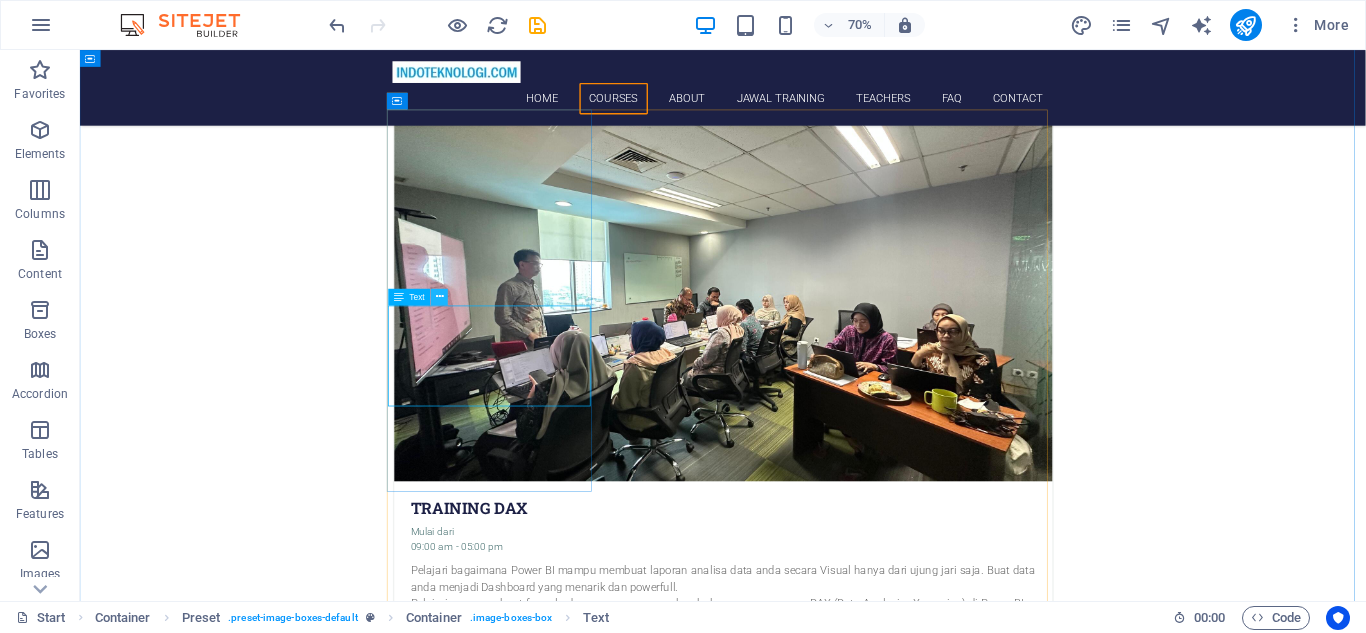 click at bounding box center (440, 297) 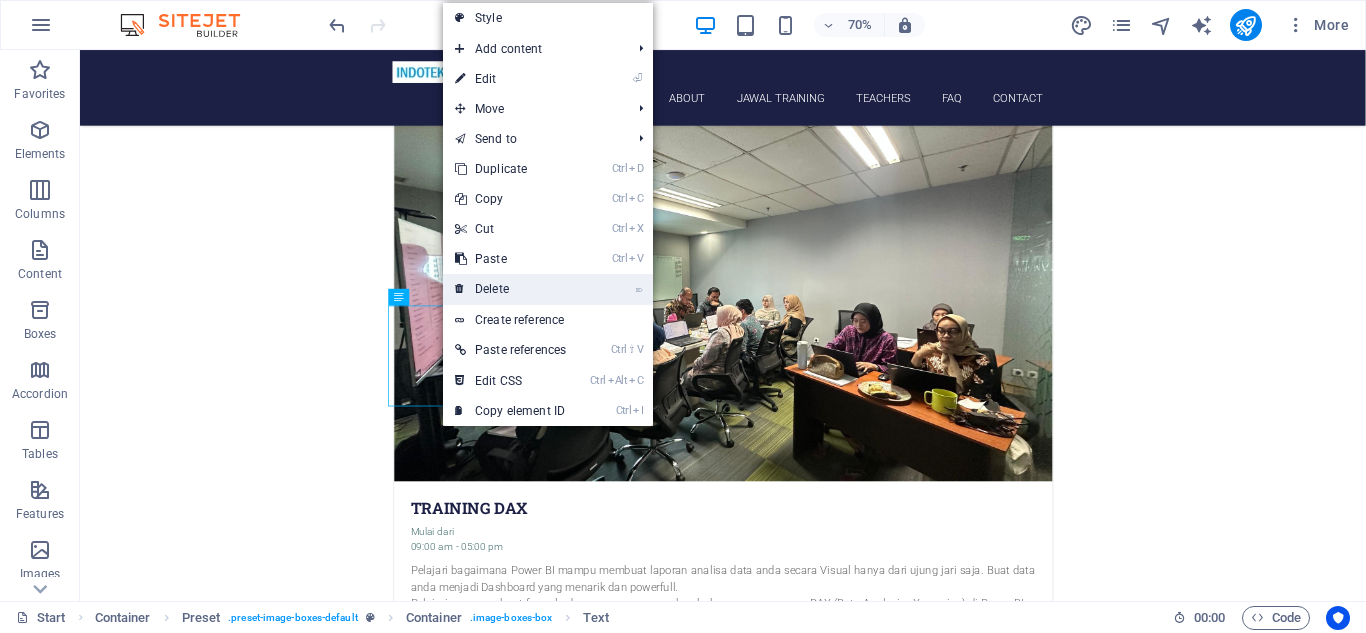 click on "⌦  Delete" at bounding box center (510, 289) 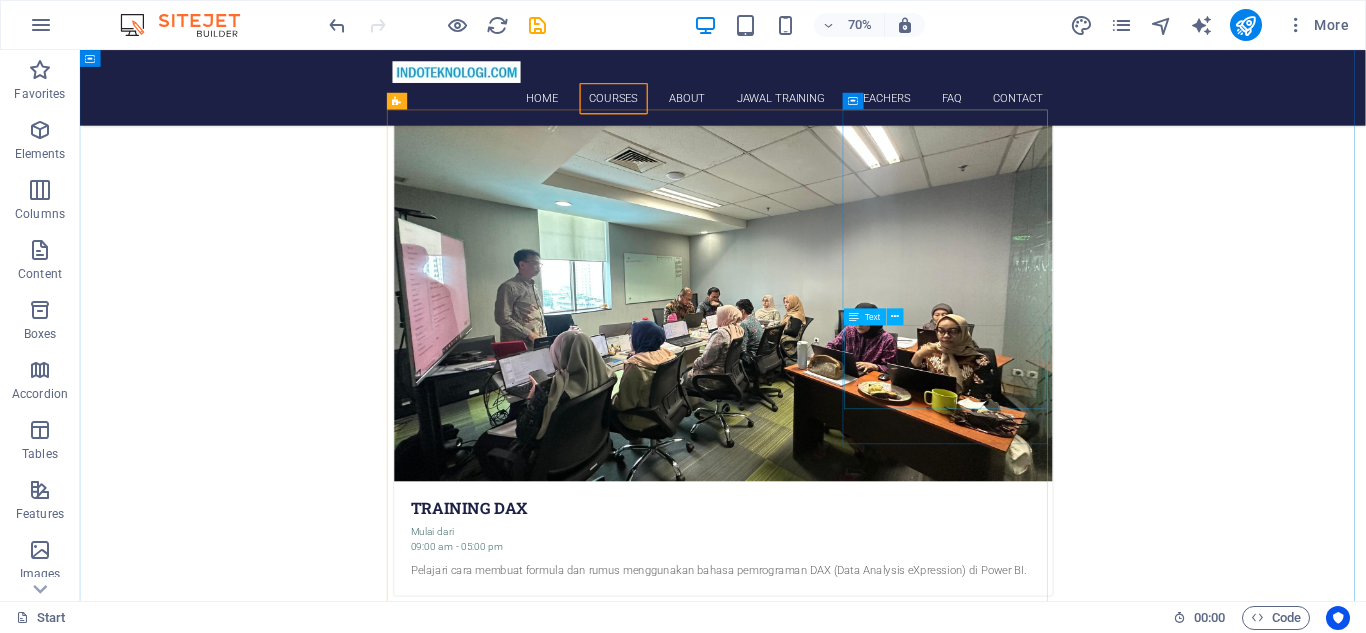 click on "Pelajari cara membuat formula dan rumus menggunakan bahasa pemrograman DAX (Data Analysis eXpression) di Power BI." at bounding box center [999, 2253] 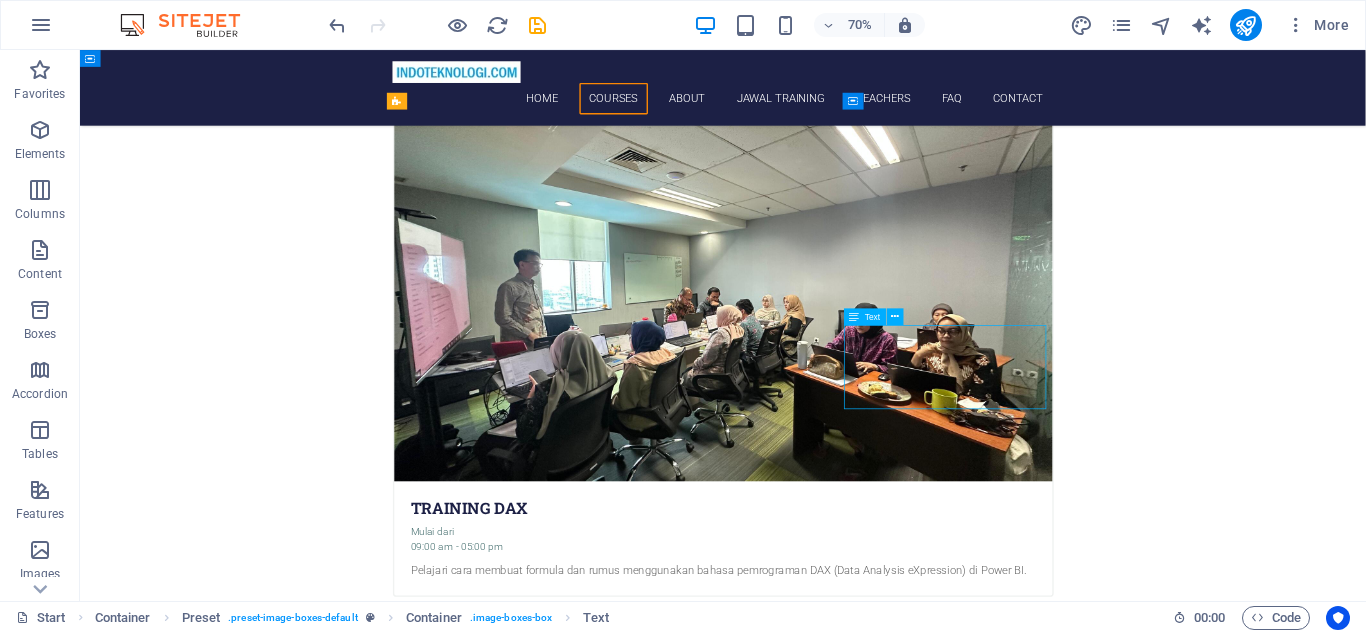 click on "Pelajari cara membuat formula dan rumus menggunakan bahasa pemrograman DAX (Data Analysis eXpression) di Power BI." at bounding box center [999, 2253] 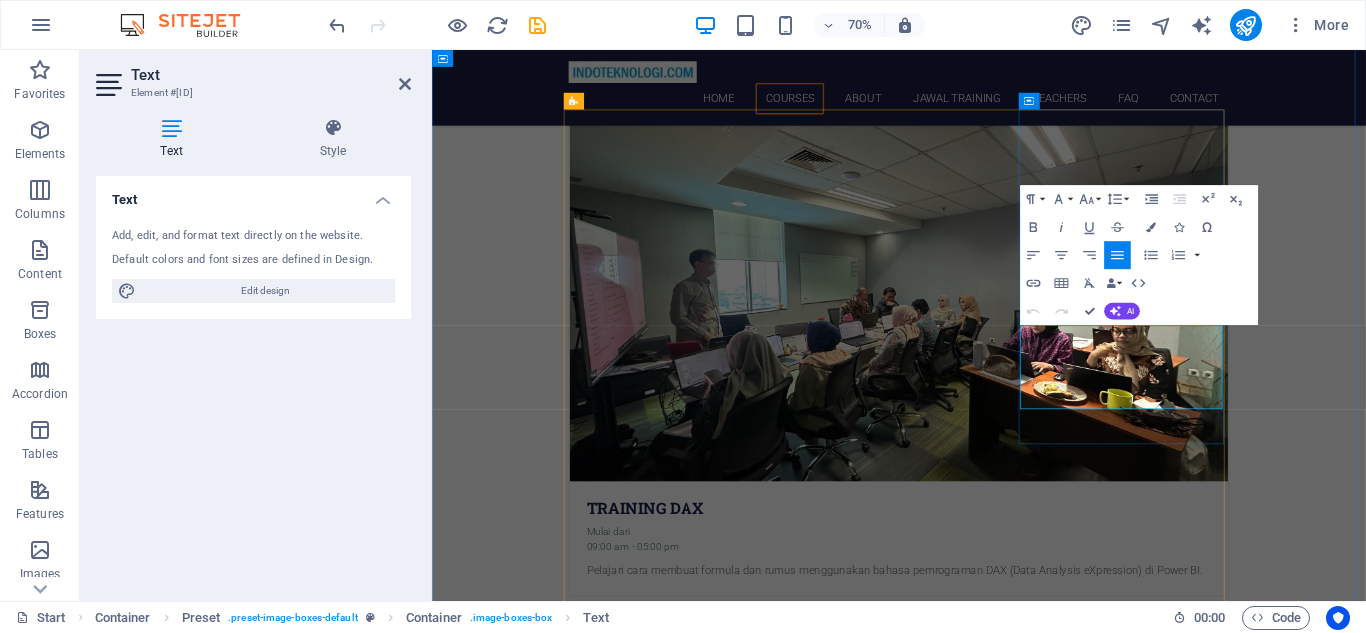 drag, startPoint x: 1493, startPoint y: 525, endPoint x: 1400, endPoint y: 464, distance: 111.220505 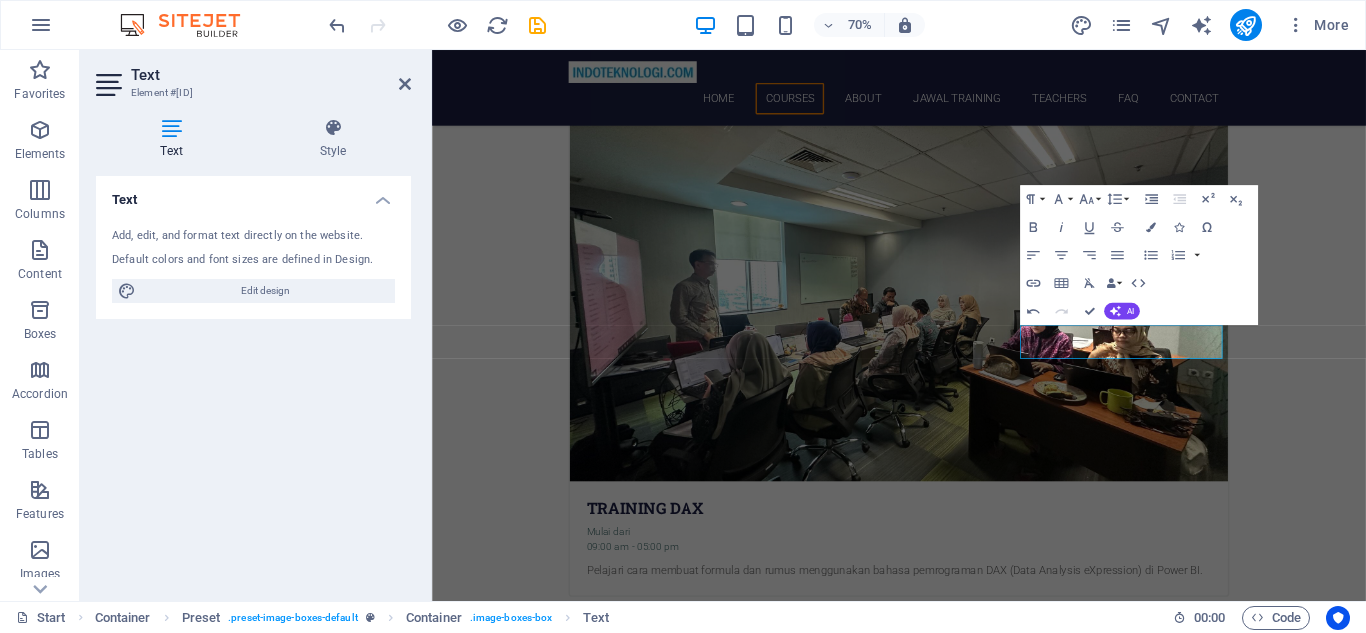 click at bounding box center (1099, 4267) 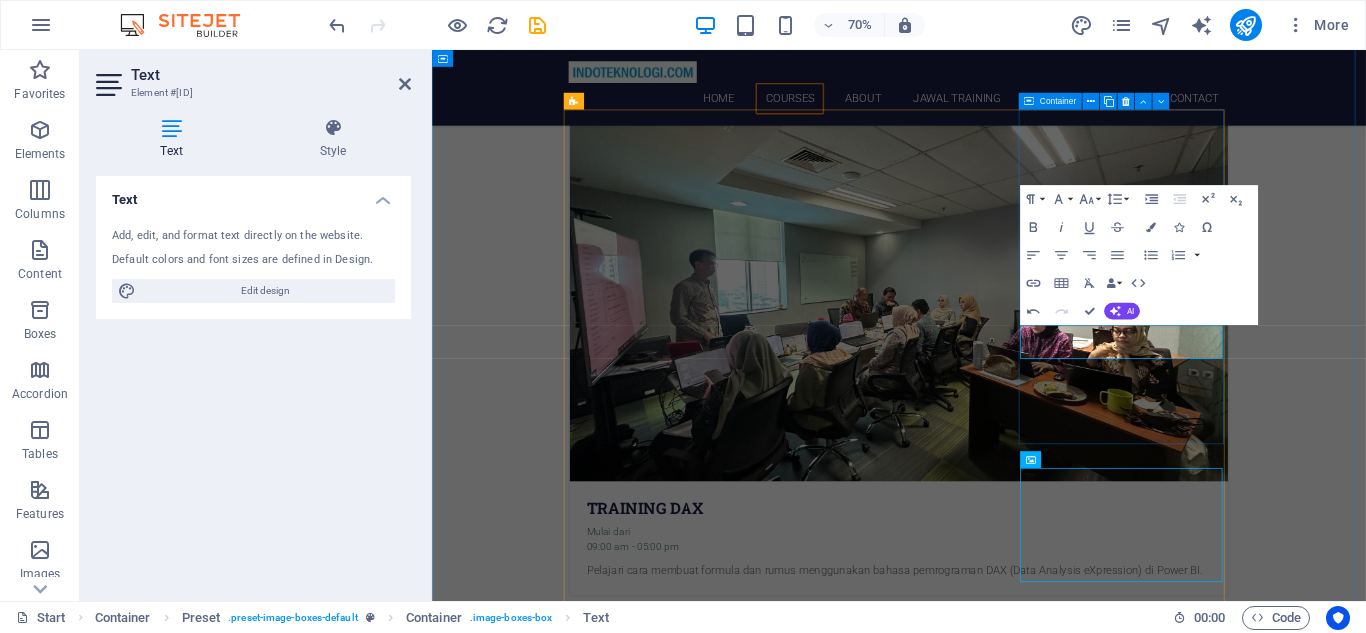 click on "Pilihlah  kami  sebagai ANALISA DATA Courses Training DAX   Mulai dari  09:00 am - 05:00 pm Pelajari cara membuat formula dan rumus menggunakan bahasa pemrograman DAX (Data Analysis eXpression) di Power BI. Training Power Query  Mulai dari  09:00 am - 05:00 pm Pelajari bagaimana menghubungkan, mengkombinasikan dan mentransformasikan data dengan Power Query di Excel dan Power BI Training excel VBA  Mulai dari  09:00 am - 05:00 pm Pelajari cara  Training Power BI for Financial Reports  Mulai dari  09:00 am - 05:00 pm Pelajari cara membuat report dan dashboard untuk menampilkan Laporan Keuangan. Seperti Laba/Rugi, Balance Sheet dll On the Job Training with Your data  Mulai dari  09:00 am - 05:00 pm Pelajari cara membuat report dan dashboard menggunakan data yang anda berikan. Akan kami buatkan draft dashboard sebagai bahan training nantinya. Training microsoft project 2016  Mulai dari  09:00 am - 05:00 pm Training Power BI  Mulai dari  09:00 am - 05:00 pm Training marketing ReSearch using excel dan spss" at bounding box center (1099, 3165) 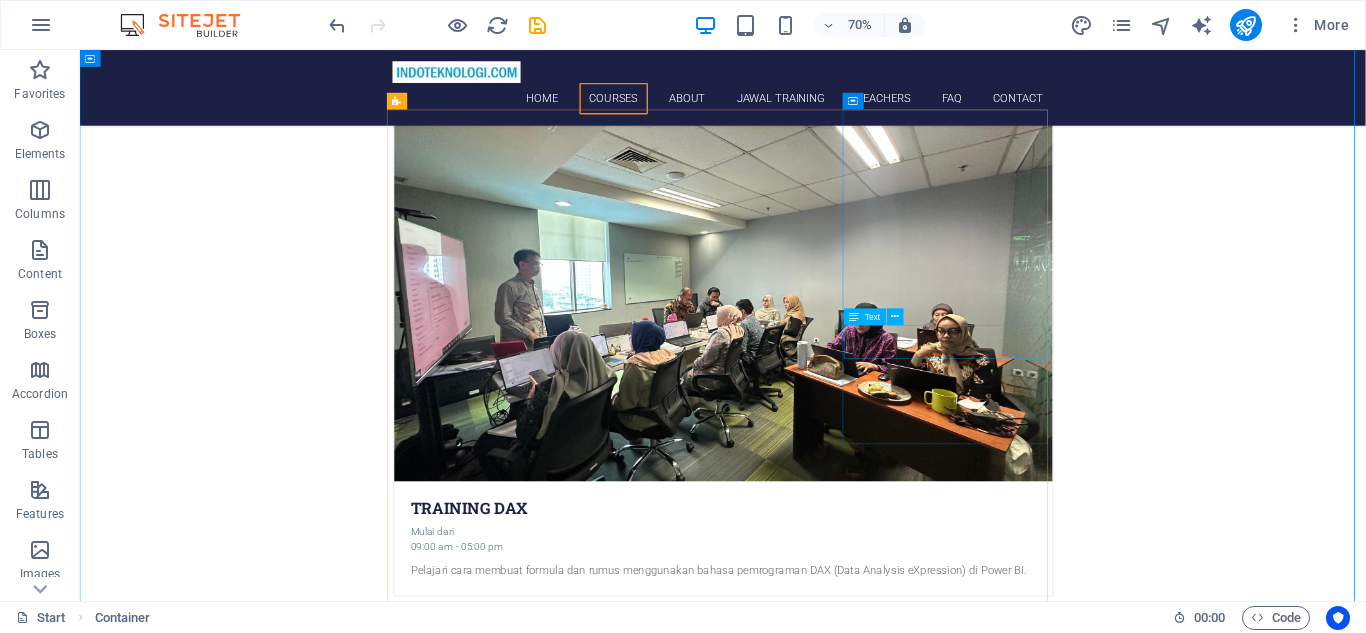 click on "Pelajari cara" at bounding box center [999, 2253] 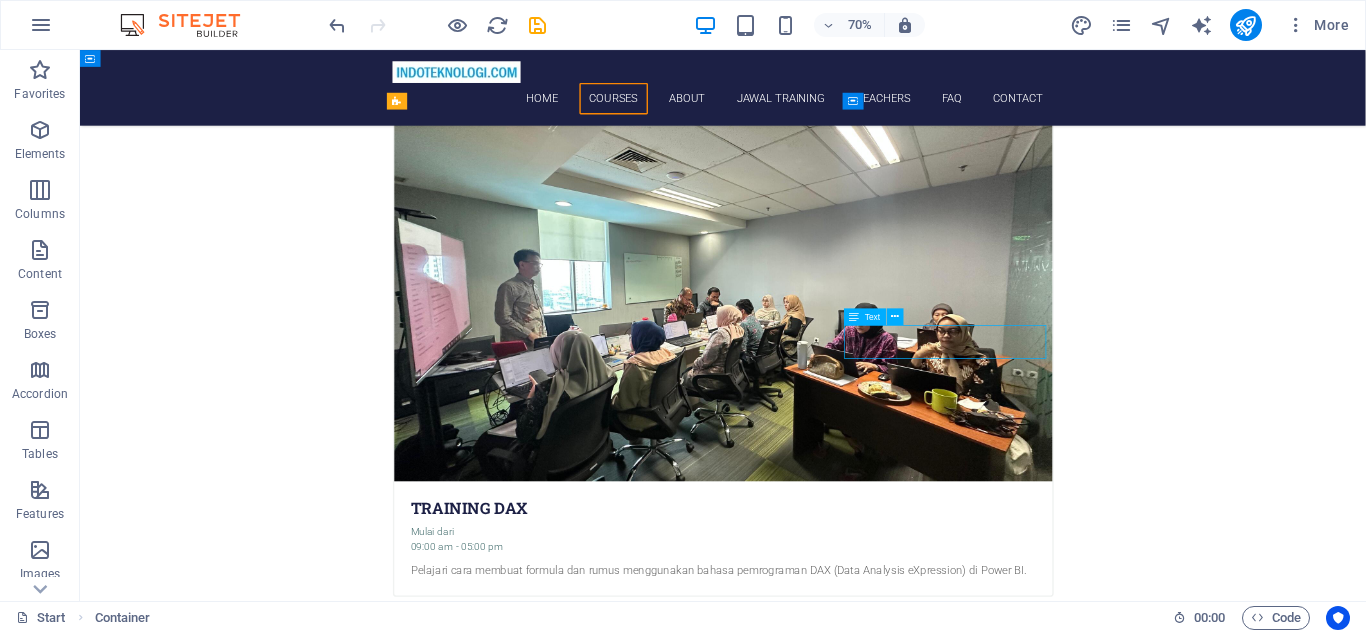 click on "Pelajari cara" at bounding box center [999, 2253] 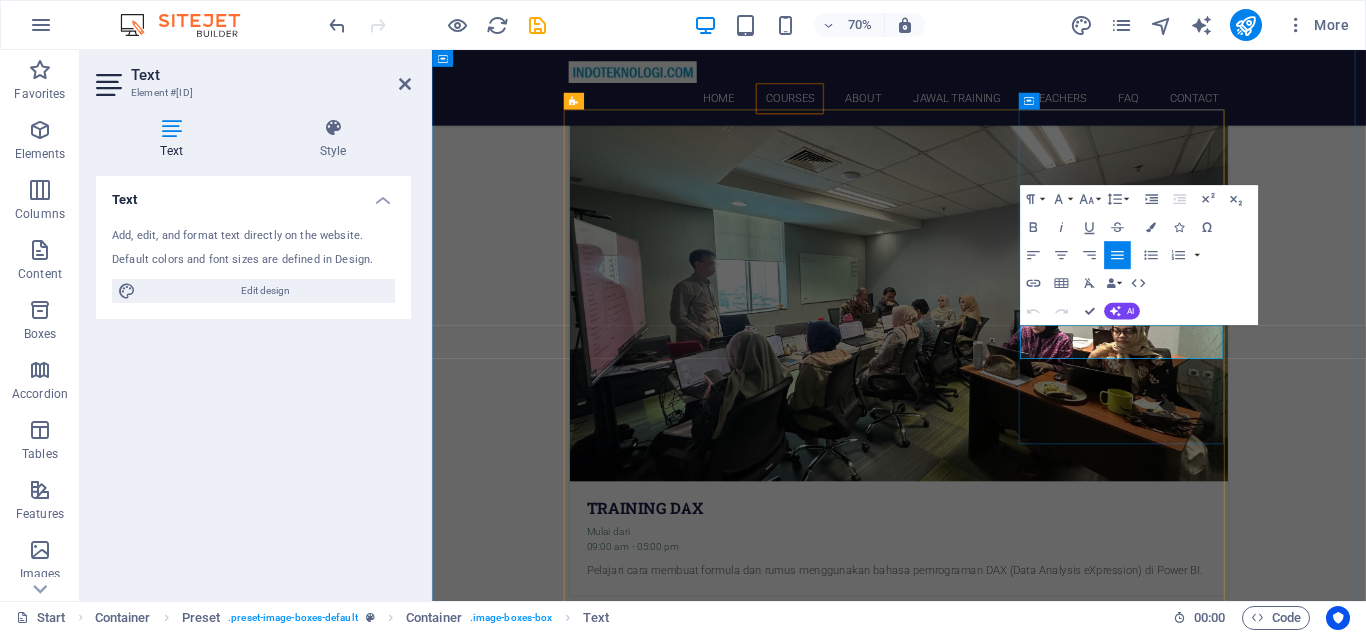click on "Pelajari cara" at bounding box center [697, 2240] 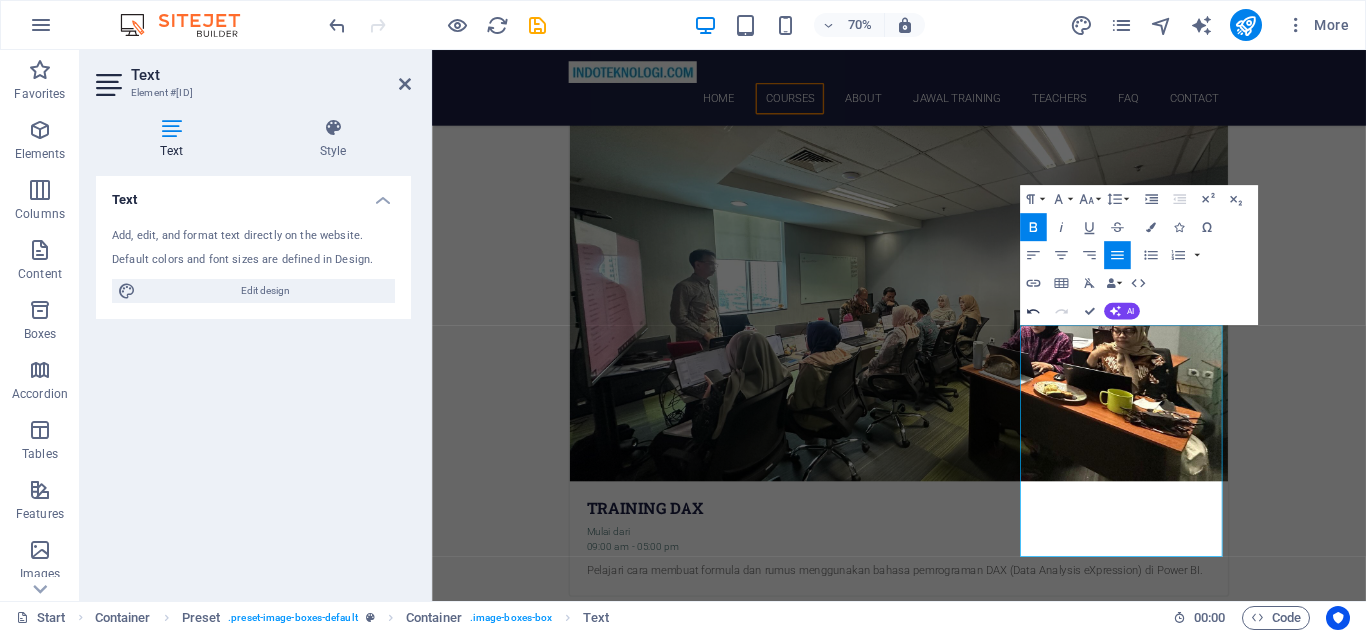 click 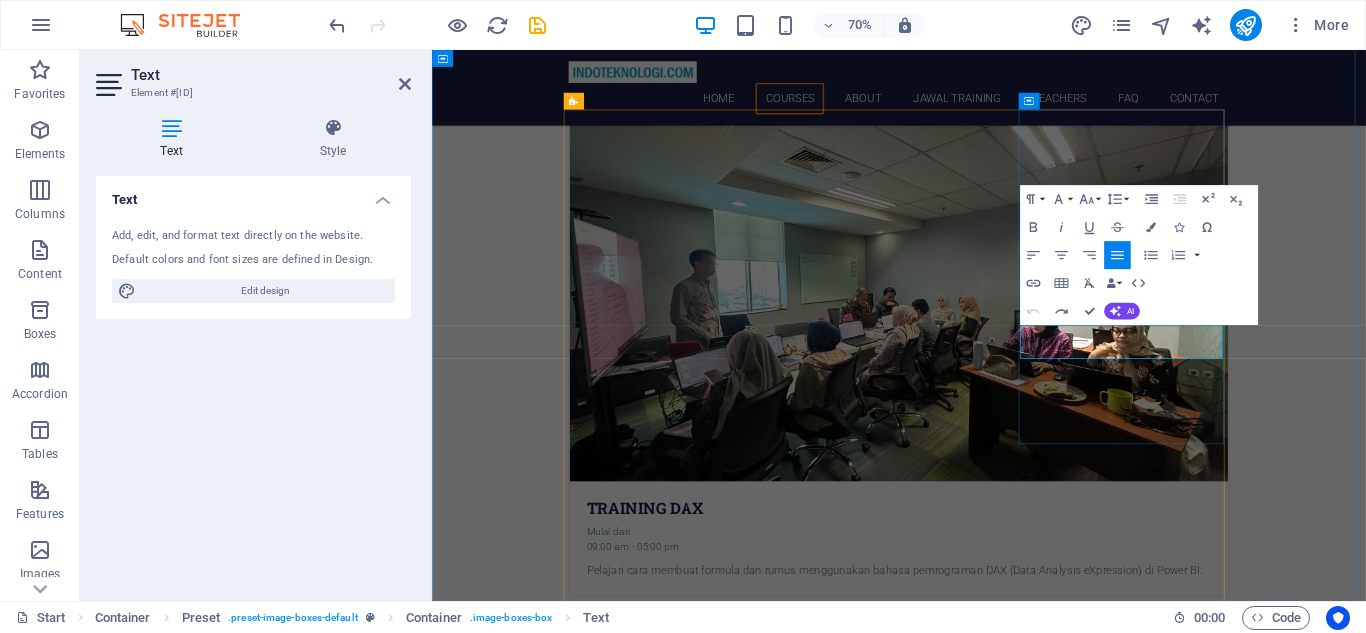 click on "Pelajari cara" at bounding box center (697, 2240) 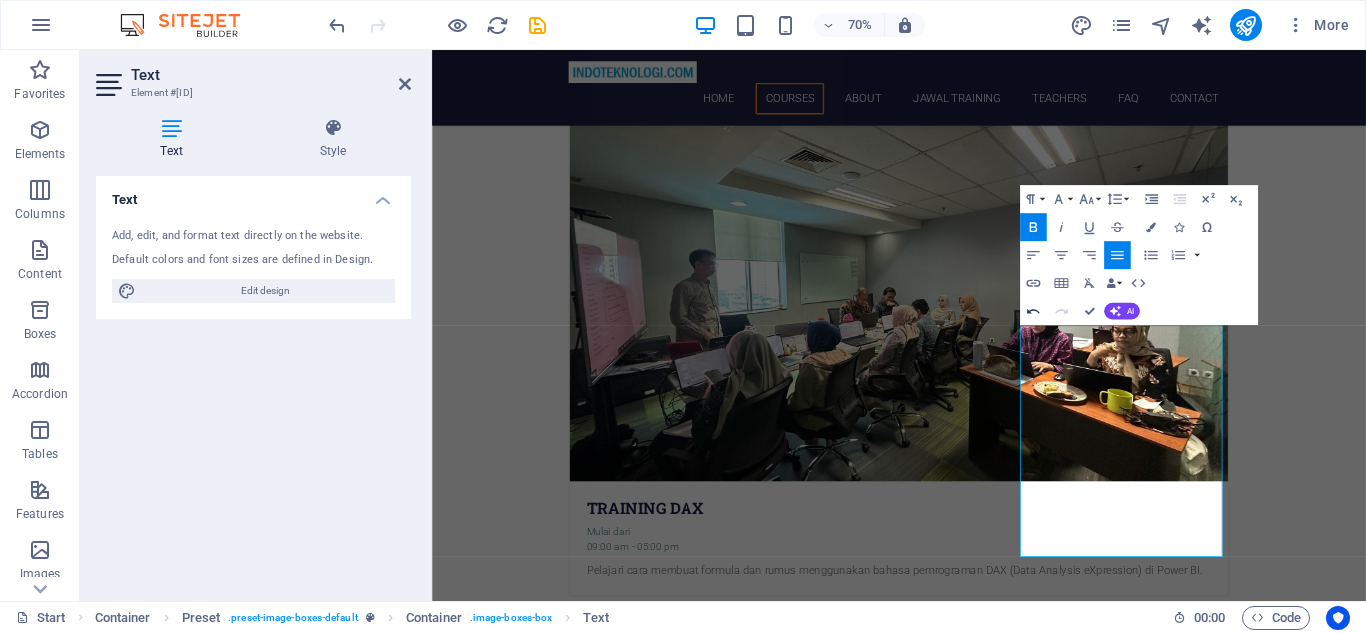click 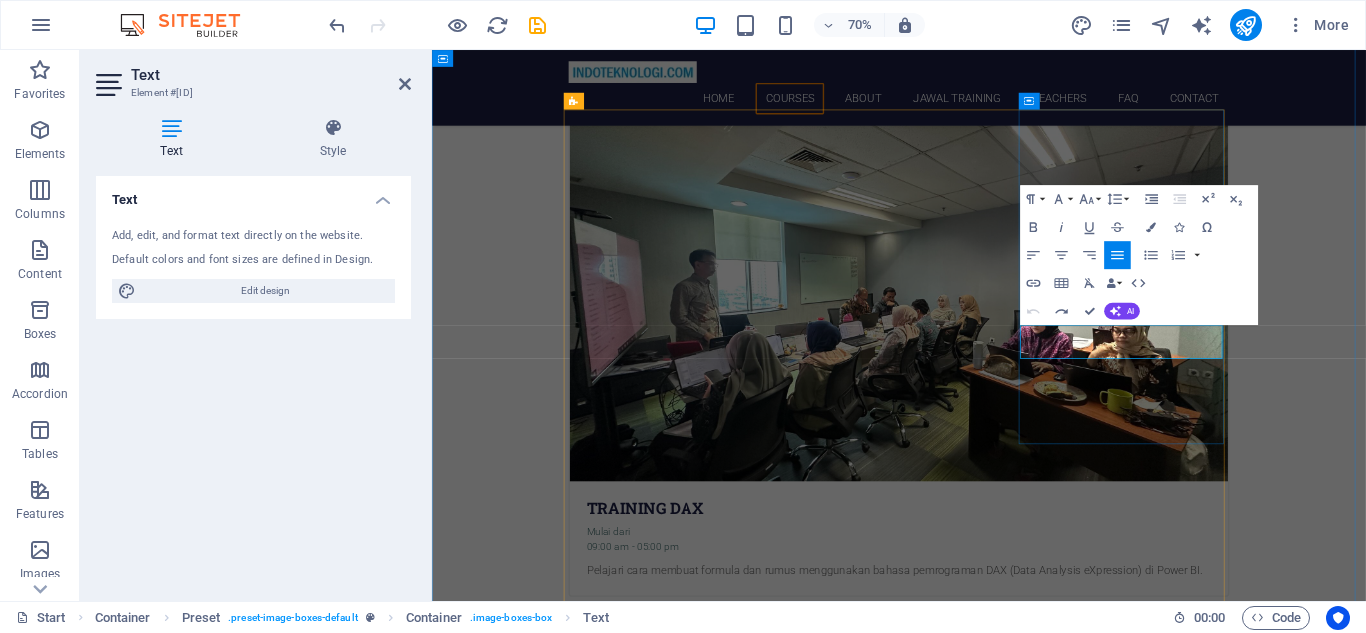 click on "Pelajari cara" at bounding box center [1099, 2241] 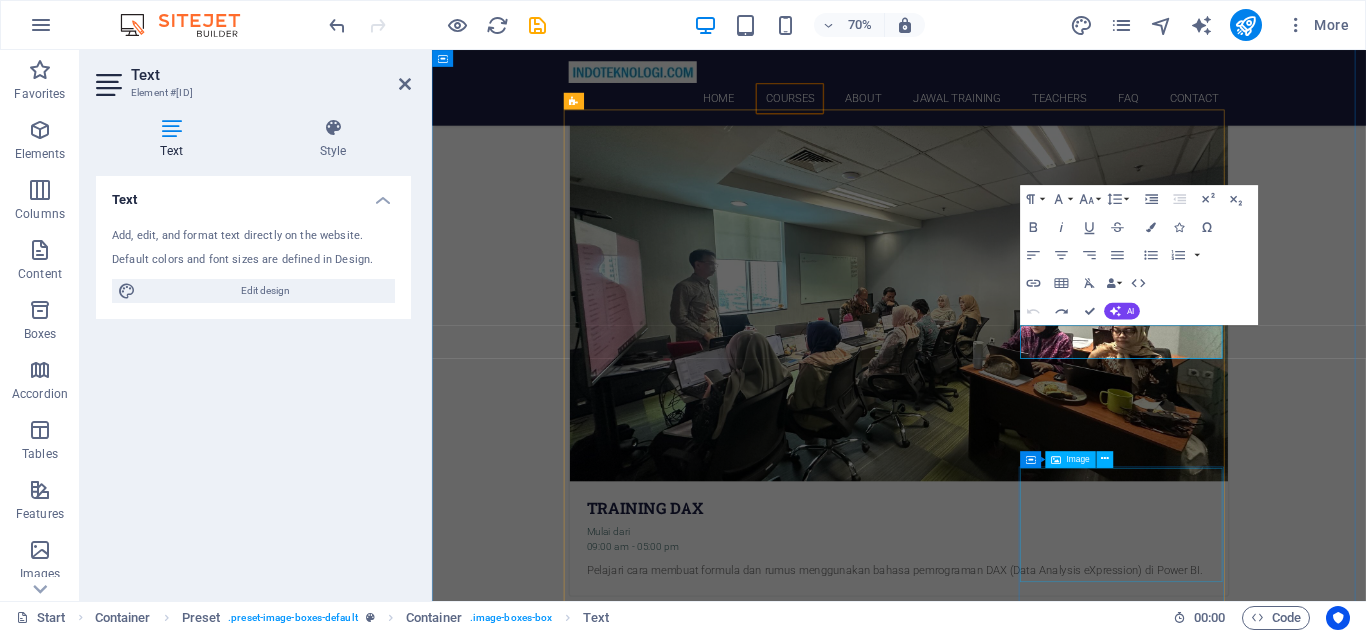 click at bounding box center (1099, 4267) 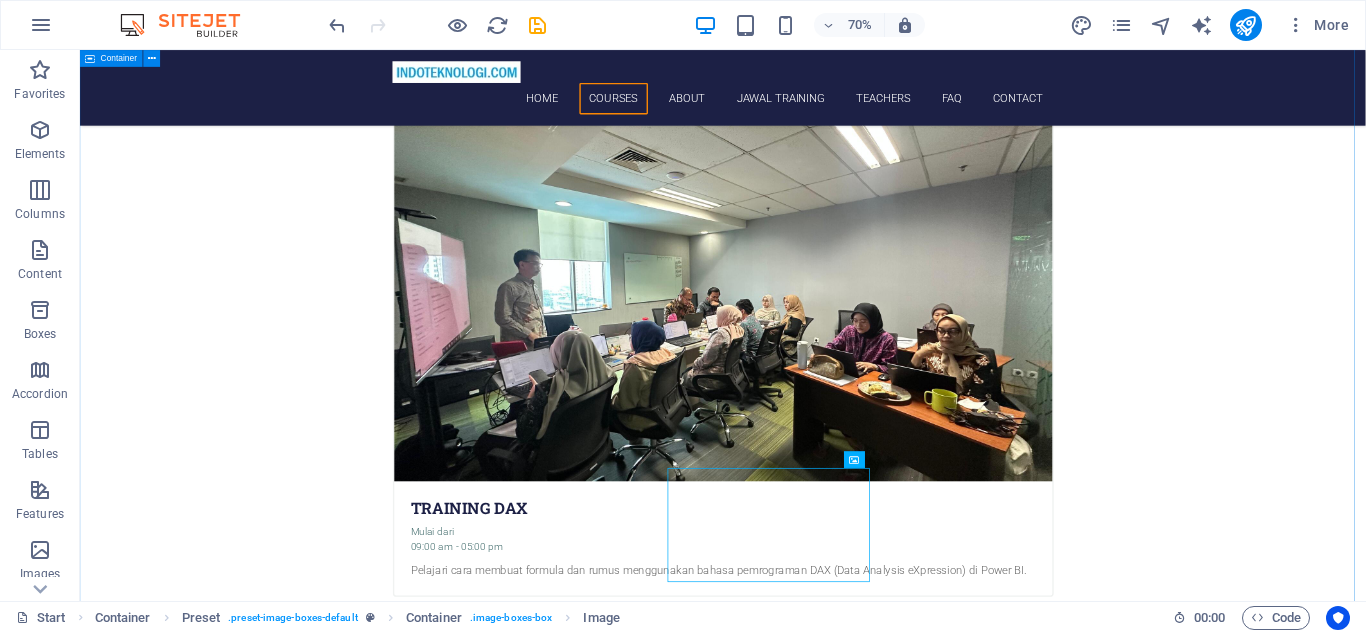 click on "Pilihlah  kami  sebagai ANALISA DATA Courses Training DAX   Mulai dari  09:00 am - 05:00 pm Pelajari cara membuat formula dan rumus menggunakan bahasa pemrograman DAX (Data Analysis eXpression) di Power BI. Training Power Query  Mulai dari  09:00 am - 05:00 pm Pelajari bagaimana menghubungkan, mengkombinasikan dan mentransformasikan data dengan Power Query di Excel dan Power BI Training excel VBA  Mulai dari  09:00 am - 05:00 pm Pelajari cara  Training Power BI for Financial Reports  Mulai dari  09:00 am - 05:00 pm Pelajari cara membuat report dan dashboard untuk menampilkan Laporan Keuangan. Seperti Laba/Rugi, Balance Sheet dll On the Job Training with Your data  Mulai dari  09:00 am - 05:00 pm Pelajari cara membuat report dan dashboard menggunakan data yang anda berikan. Akan kami buatkan draft dashboard sebagai bahan training nantinya. Training microsoft project 2016  Mulai dari  09:00 am - 05:00 pm Training Power BI  Mulai dari  09:00 am - 05:00 pm Training marketing ReSearch using excel dan spss" at bounding box center [998, 3165] 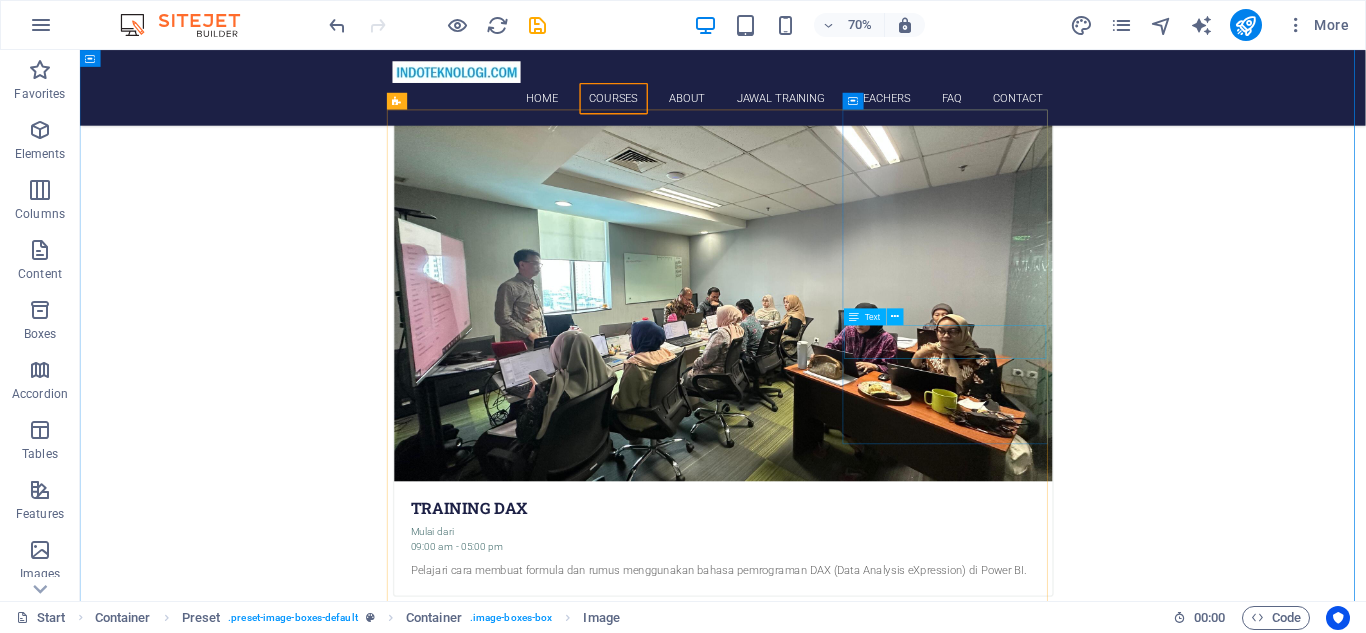 click on "Pelajari cara" at bounding box center [999, 2253] 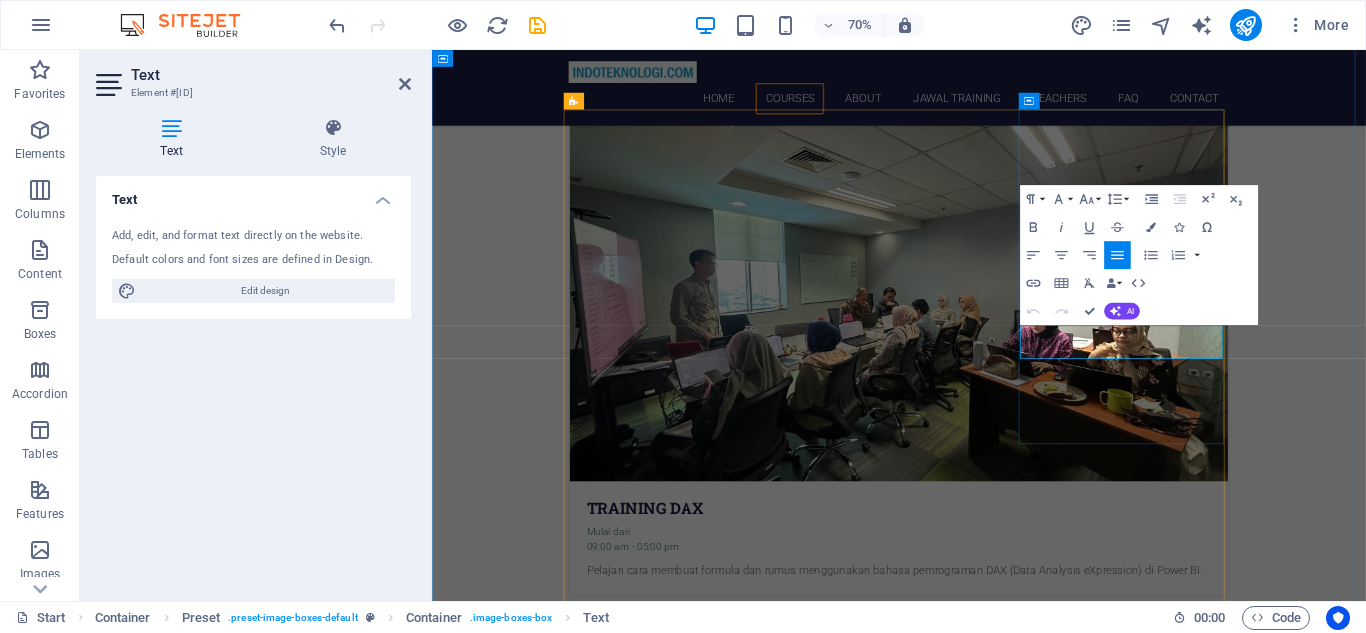 click on "Pelajari cara" at bounding box center (697, 2240) 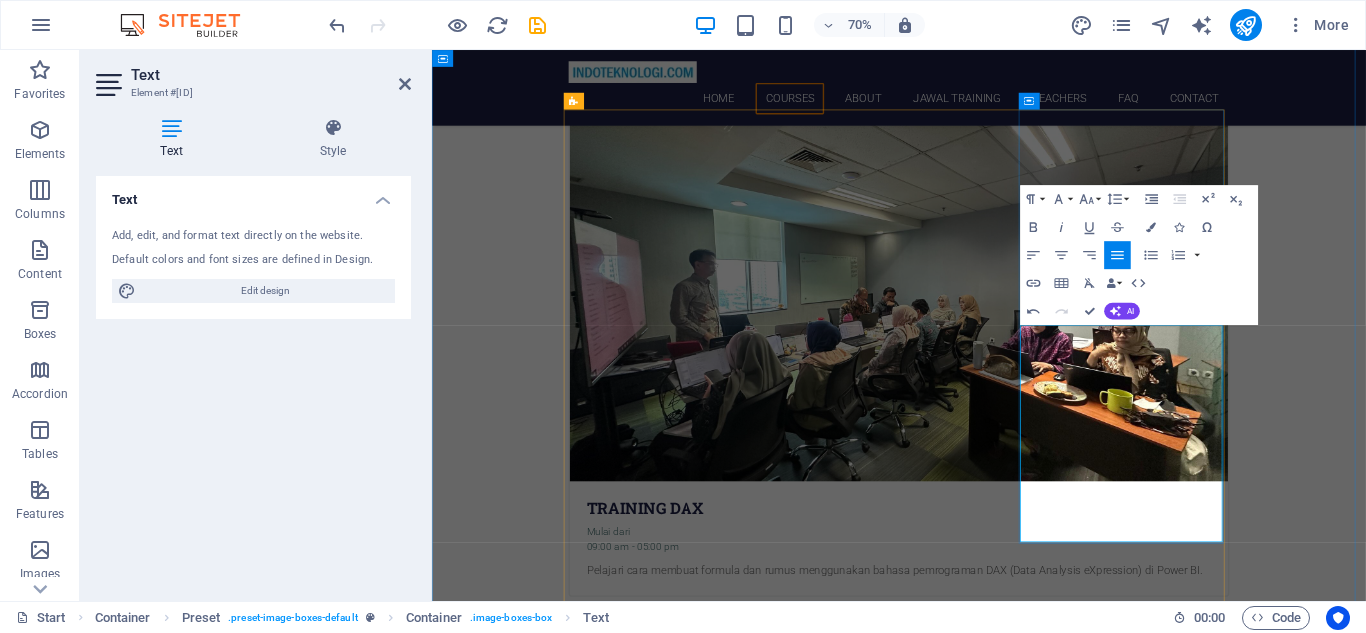 drag, startPoint x: 1511, startPoint y: 698, endPoint x: 1300, endPoint y: 475, distance: 307.00162 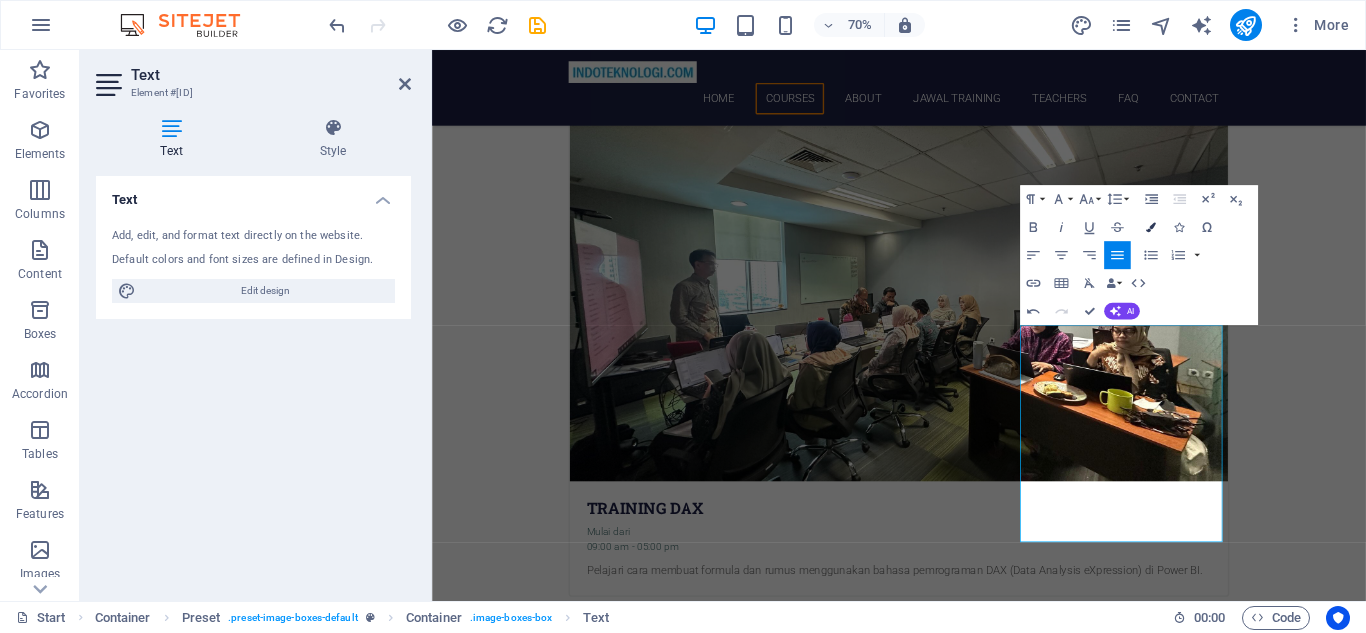 click at bounding box center [1151, 227] 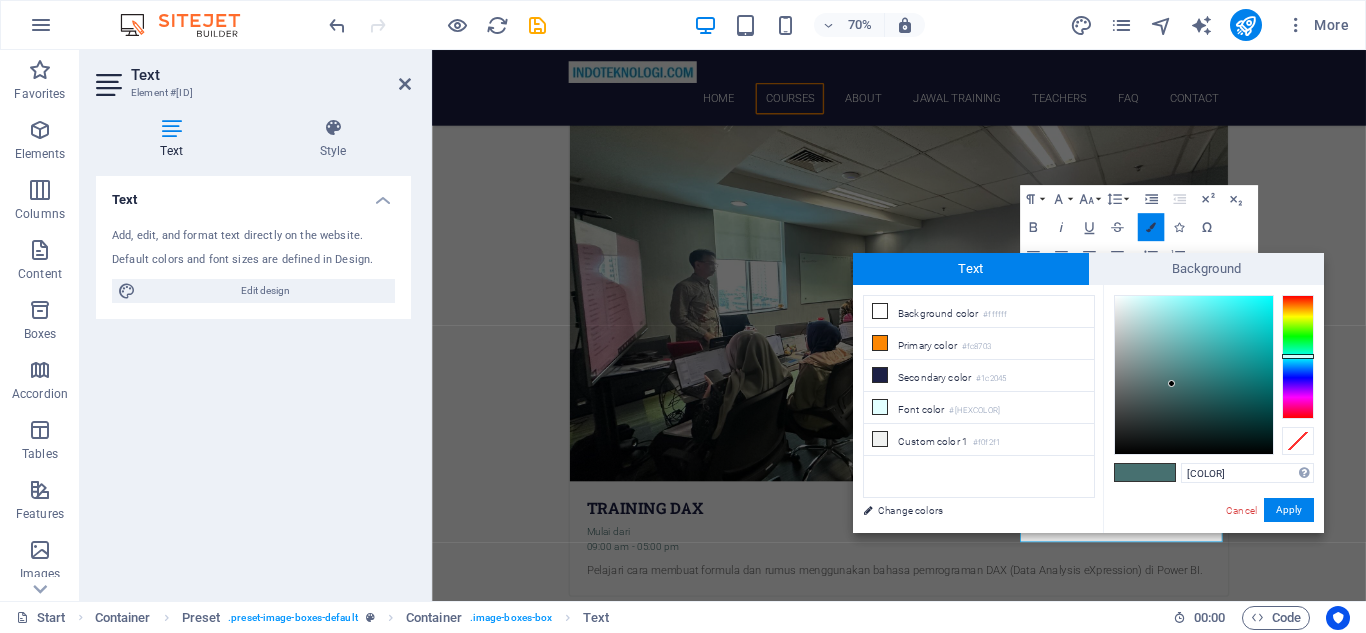 click at bounding box center [1151, 227] 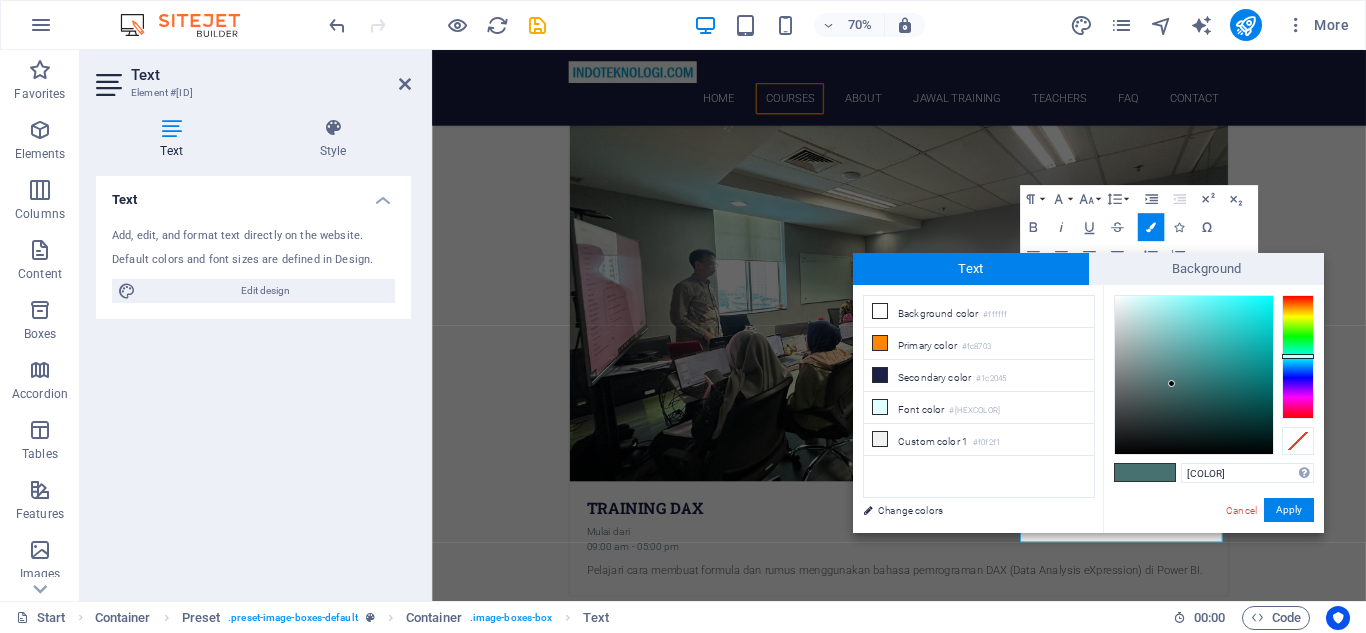 click on "Paragraph Format Normal Heading 1 Heading 2 Heading 3 Heading 4 Heading 5 Heading 6 Code Font Family Arial Georgia Impact Tahoma Times New Roman Verdana Roboto Roboto Slab Font Size 8 9 10 11 12 14 18 24 30 36 48 60 72 96 Line Height Default Single 1.15 1.5 Double Increase Indent Decrease Indent Superscript Subscript Bold Italic Underline Strikethrough Colors Icons Special Characters Align Left Align Center Align Right Align Justify Unordered List   Default Circle Disc Square    Ordered List   Default Lower Alpha Lower Greek Lower Roman Upper Alpha Upper Roman    Insert Link Insert Table Clear Formatting Data Bindings Company First name Last name Street ZIP code City Email Phone Mobile Fax Custom field 1 Custom field 2 Custom field 3 Custom field 4 Custom field 5 Custom field 6 HTML Undo Redo Confirm (Ctrl+⏎) AI Improve Make shorter Make longer Fix spelling & grammar Translate to English Generate text" at bounding box center (1139, 255) 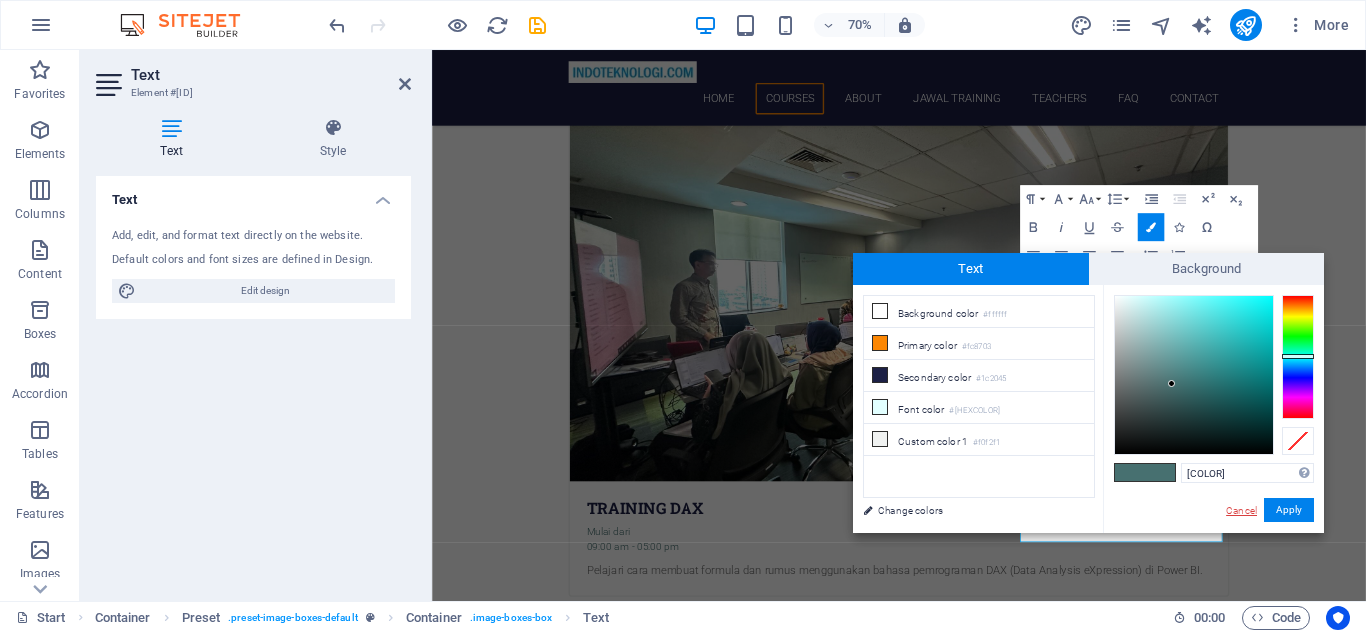 drag, startPoint x: 1246, startPoint y: 513, endPoint x: 1147, endPoint y: 535, distance: 101.414986 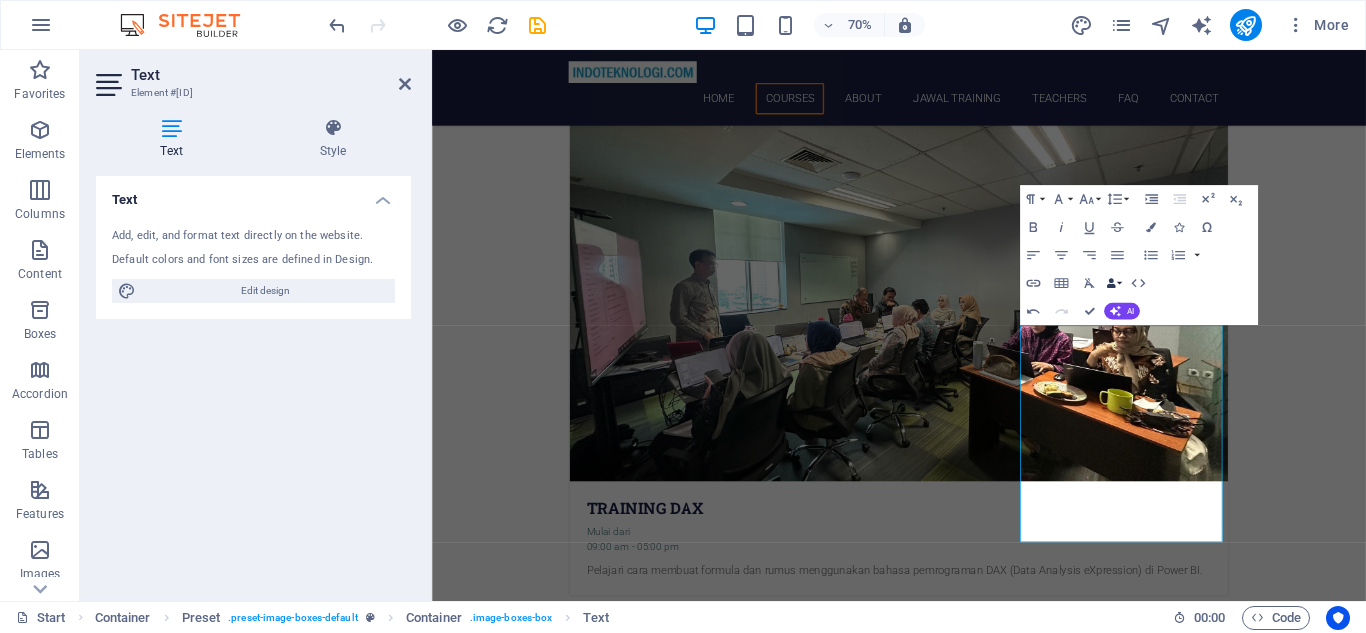 click at bounding box center (1111, 283) 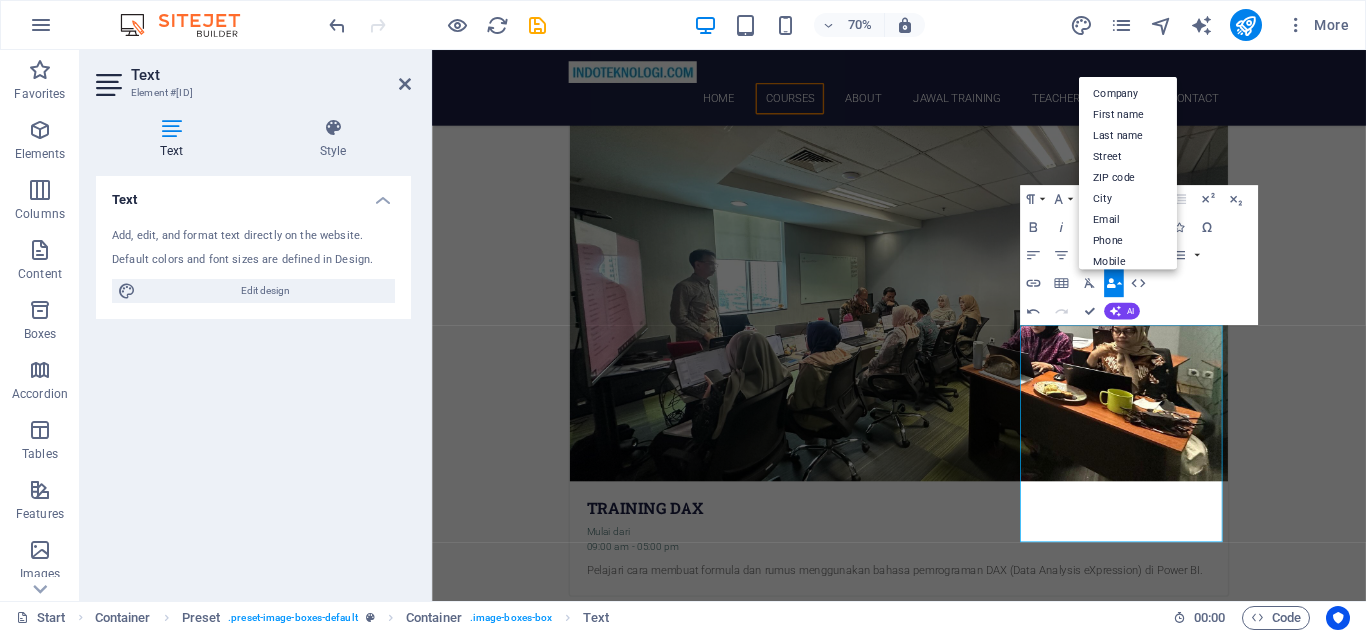 click at bounding box center (1111, 283) 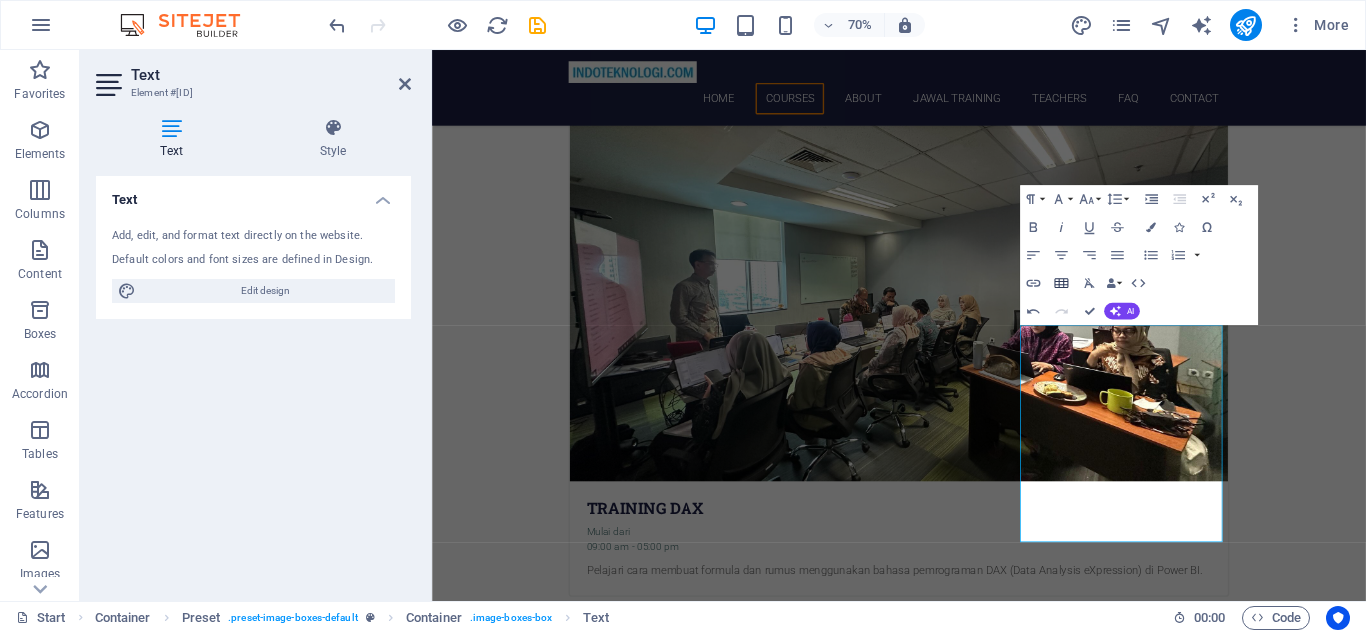 click 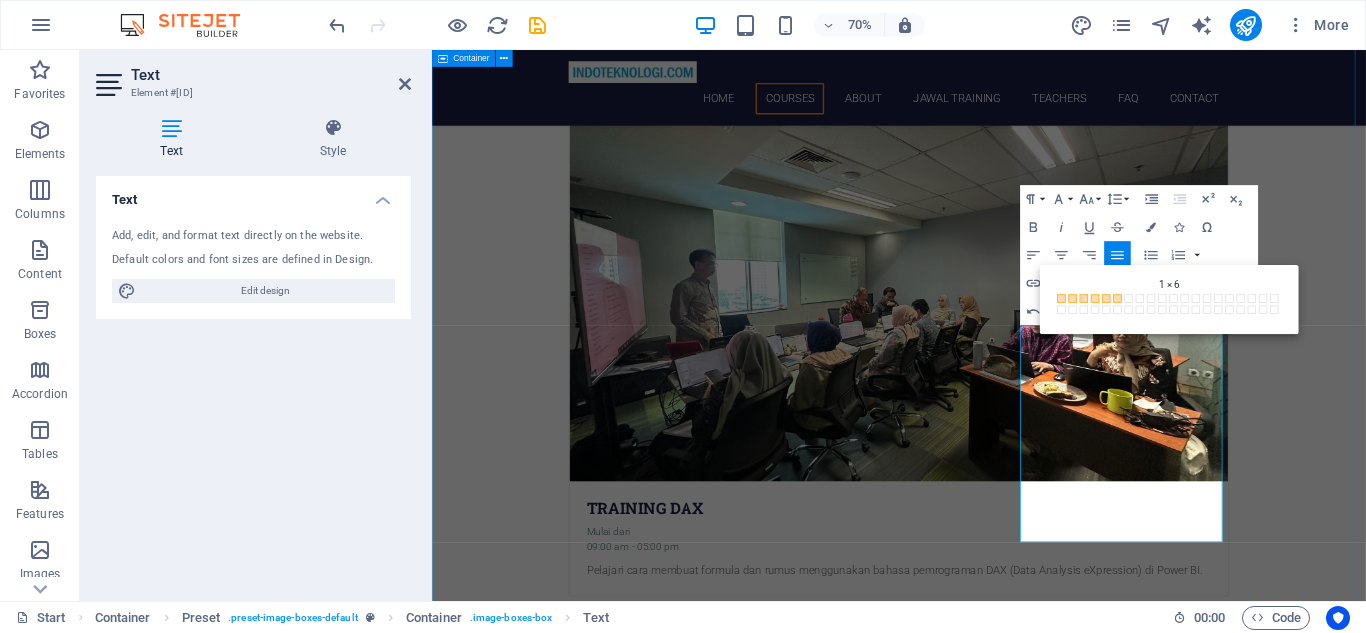 click on "Pilihlah  kami  sebagai ANALISA DATA Courses Training DAX   Mulai dari  09:00 am - 05:00 pm Pelajari cara membuat formula dan rumus menggunakan bahasa pemrograman DAX (Data Analysis eXpression) di Power BI. Training Power Query  Mulai dari  09:00 am - 05:00 pm Pelajari bagaimana menghubungkan, mengkombinasikan dan mentransformasikan data dengan Power Query di Excel dan Power BI Training excel VBA  Mulai dari  09:00 am - 05:00 pm Pelajar VBA atau Visual Basic Application adalah bahasa pemrograman buatan Microsoft yang berfungsi agar user dapat membuat suatu aplikasi program untuk melakukan suatu proses. Dalam menggunakan VBA user akan membuat Macro yang berfungsi sebagai perintah dalam bentuk aplikasi dari user. Fungsi utamanya adalah membuat pekerjaan dari manual menjadi otomatis. i cara  Training Power BI for Financial Reports  Mulai dari  09:00 am - 05:00 pm Pelajari cara membuat report dan dashboard untuk menampilkan Laporan Keuangan. Seperti Laba/Rugi, Balance Sheet dll  Mulai dari  Mulai dari" at bounding box center (1099, 3209) 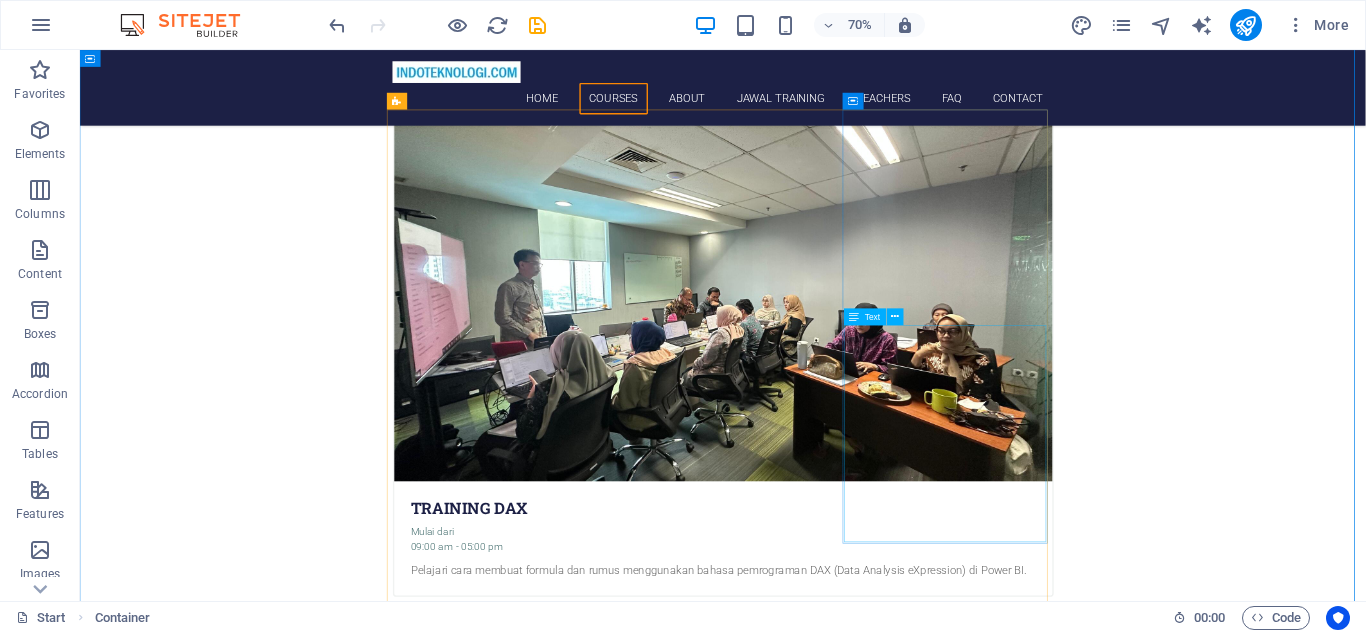 click on "Pelajar VBA atau Visual Basic Application adalah bahasa pemrograman buatan Microsoft yang berfungsi agar user dapat membuat suatu aplikasi program untuk melakukan suatu proses. Dalam menggunakan VBA user akan membuat Macro yang berfungsi sebagai perintah dalam bentuk aplikasi dari user. Fungsi utamanya adalah membuat pekerjaan dari manual menjadi otomatis. i cara" at bounding box center (999, 2297) 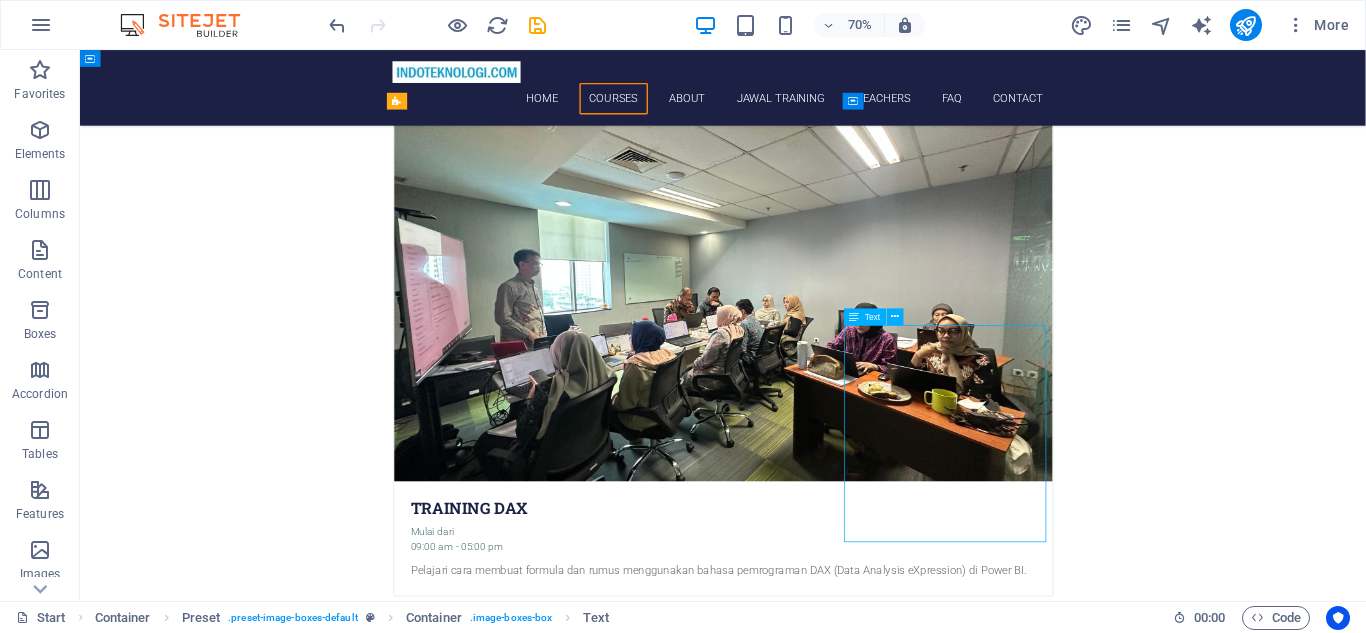 click on "Pelajar VBA atau Visual Basic Application adalah bahasa pemrograman buatan Microsoft yang berfungsi agar user dapat membuat suatu aplikasi program untuk melakukan suatu proses. Dalam menggunakan VBA user akan membuat Macro yang berfungsi sebagai perintah dalam bentuk aplikasi dari user. Fungsi utamanya adalah membuat pekerjaan dari manual menjadi otomatis. i cara" at bounding box center [999, 2297] 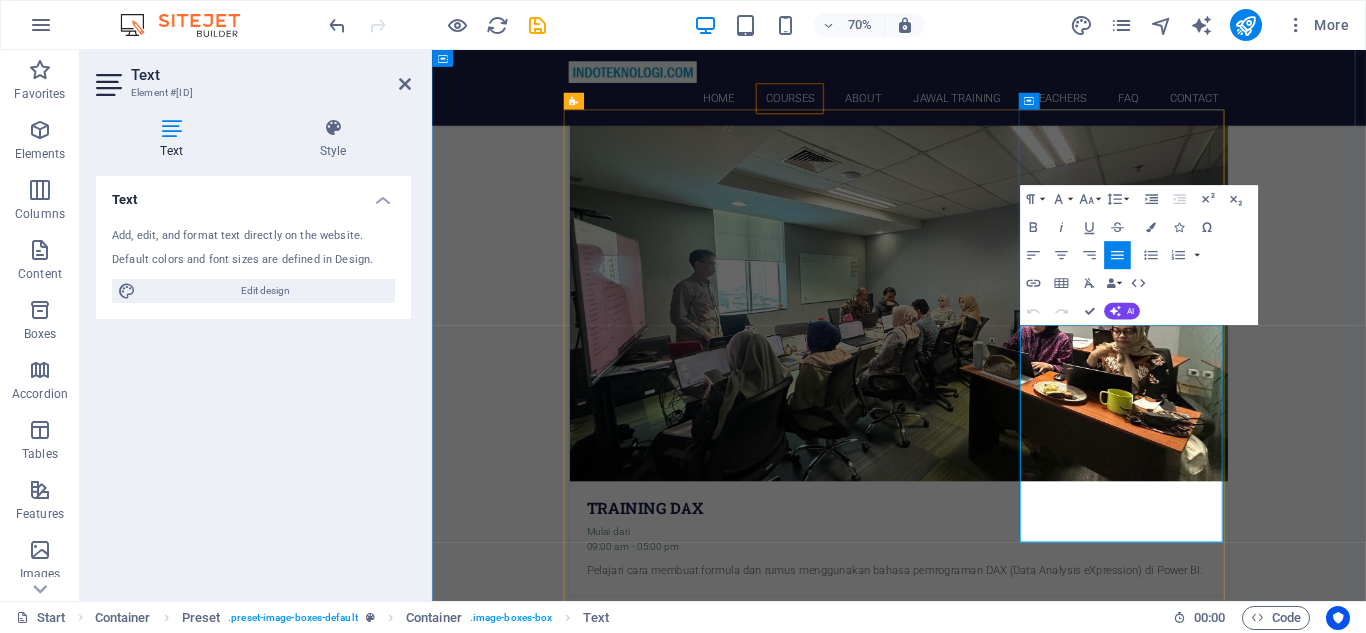 click on "Pelajar" at bounding box center [1099, 2241] 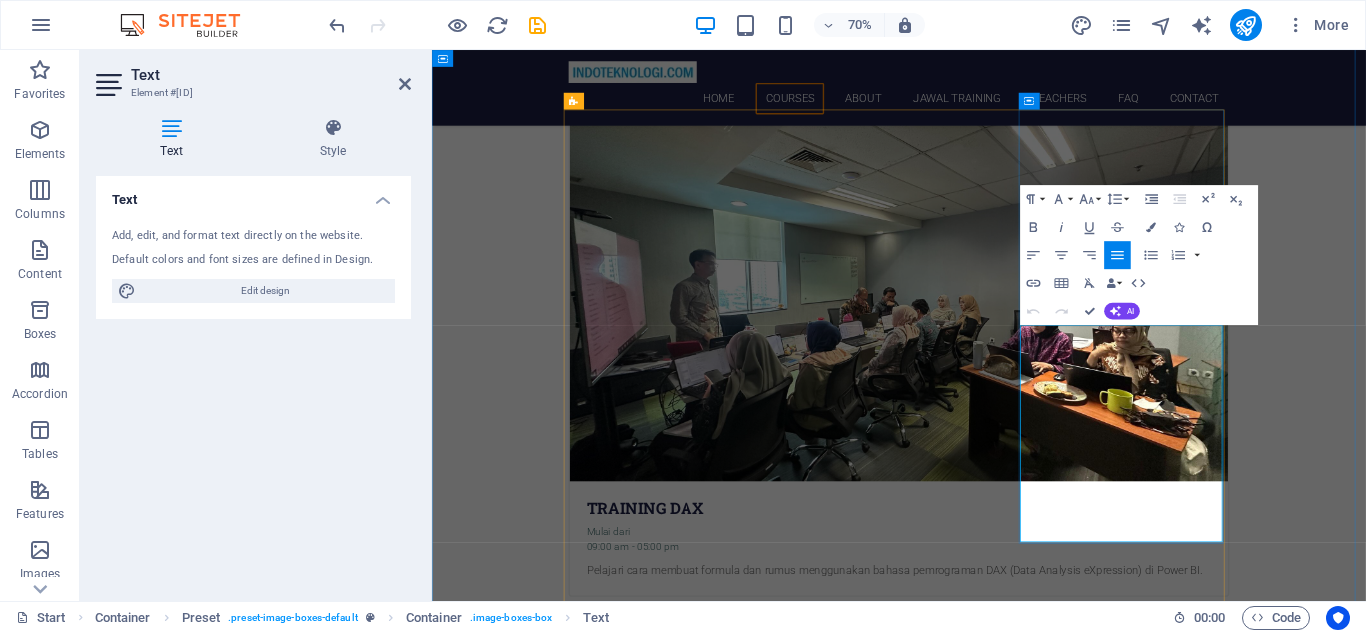 type 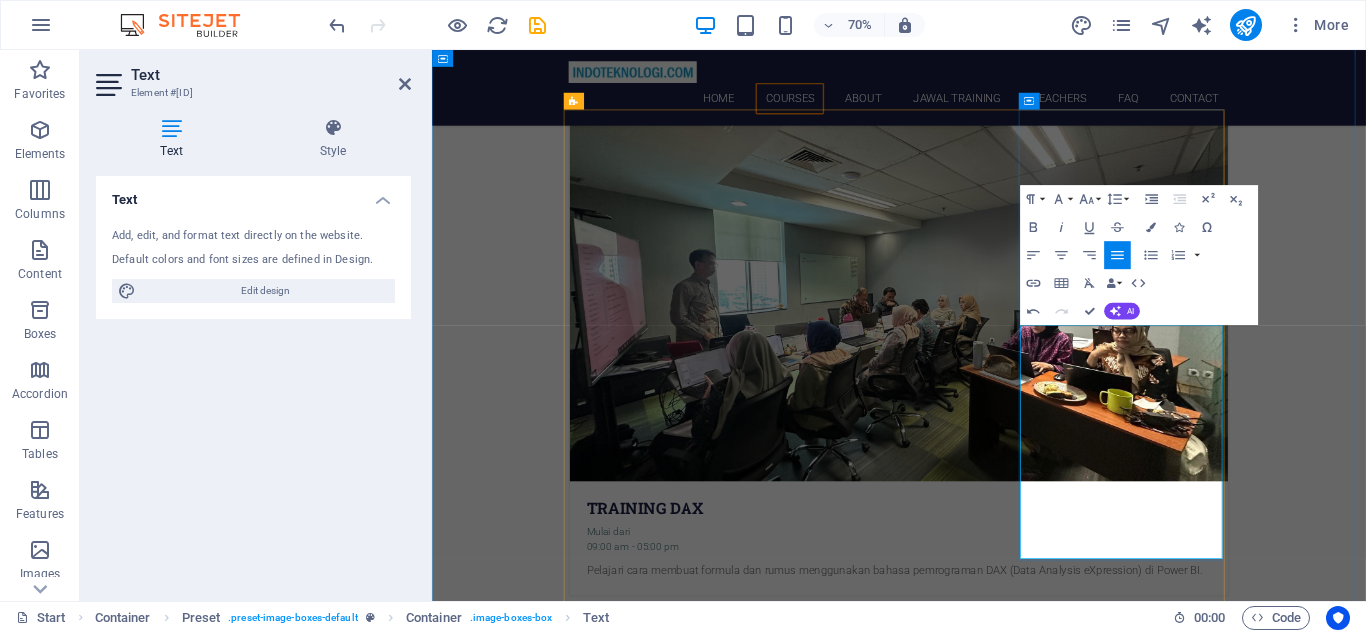 drag, startPoint x: 1501, startPoint y: 719, endPoint x: 1293, endPoint y: 501, distance: 301.3105 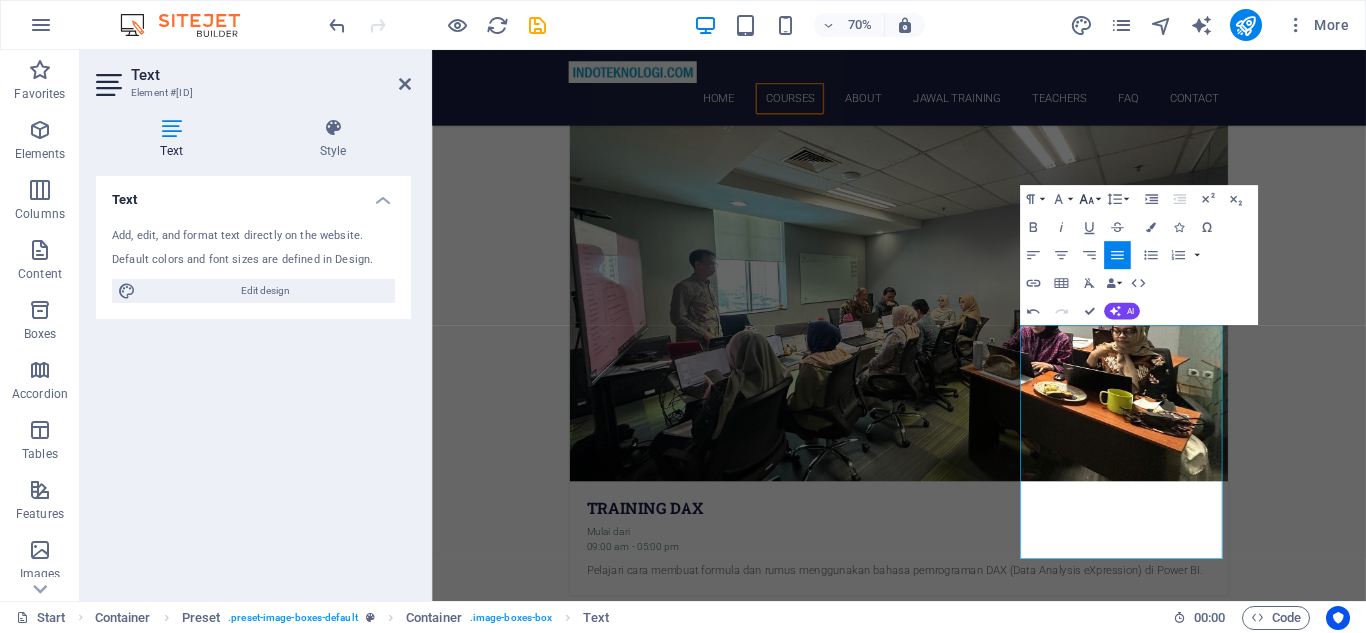 click 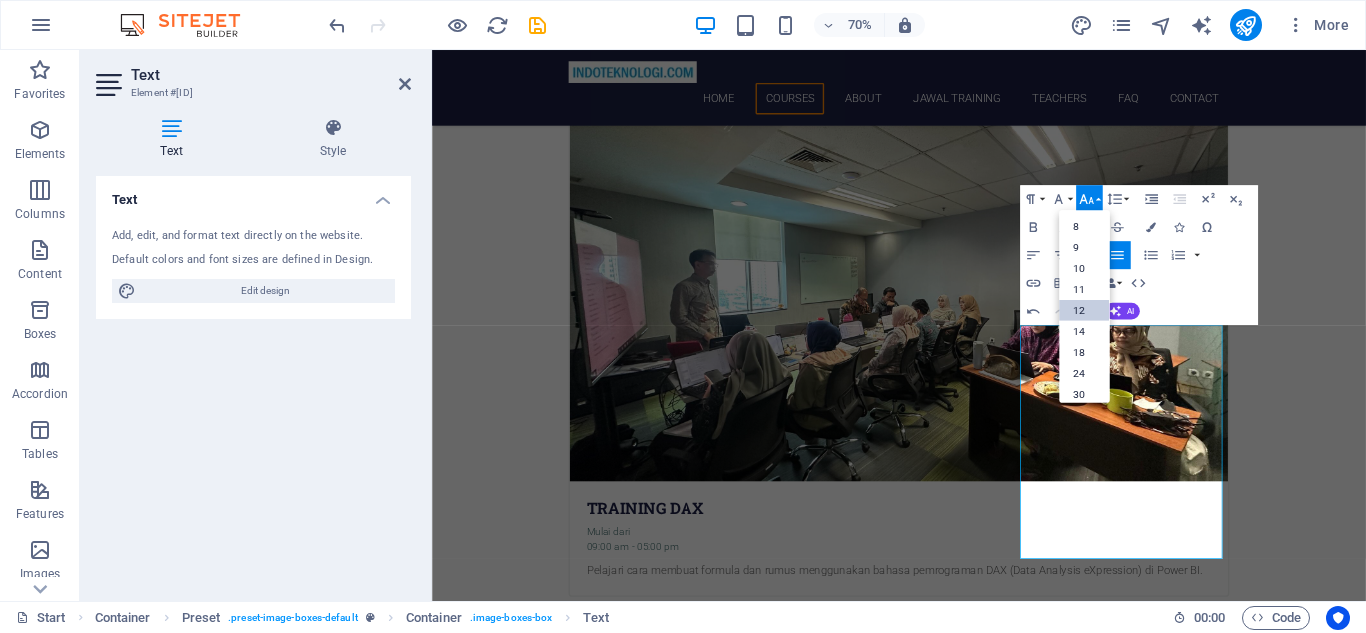 click on "12" at bounding box center (1084, 310) 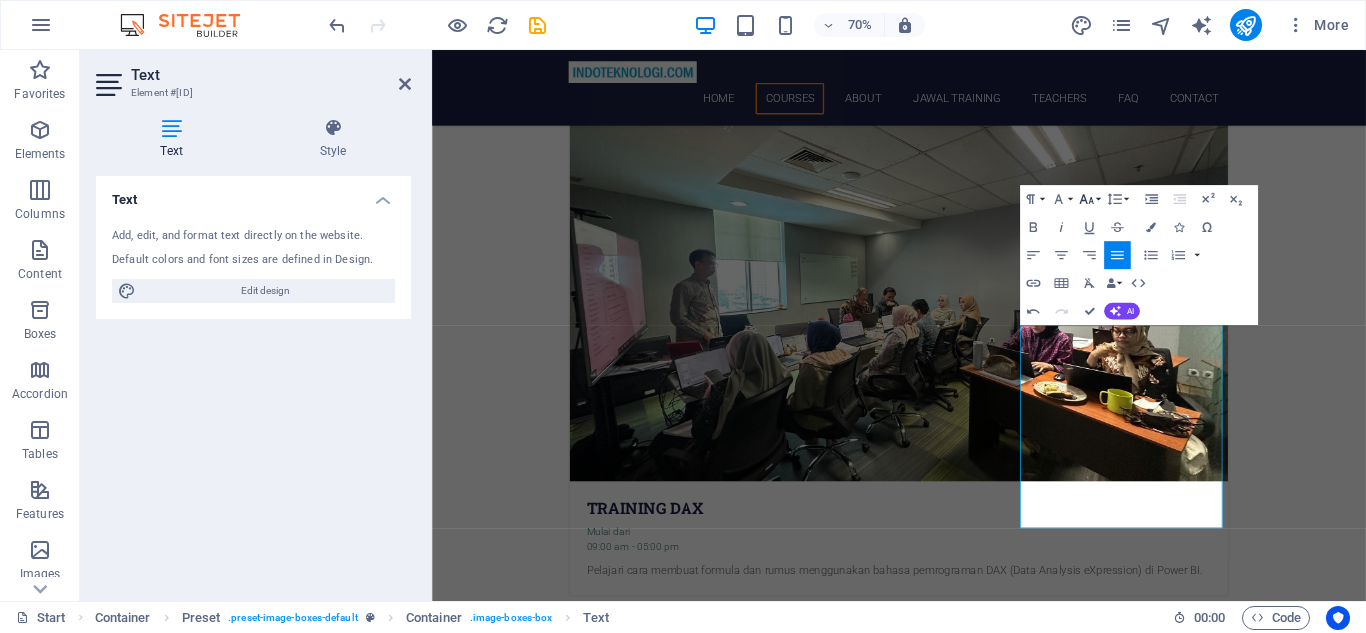 click 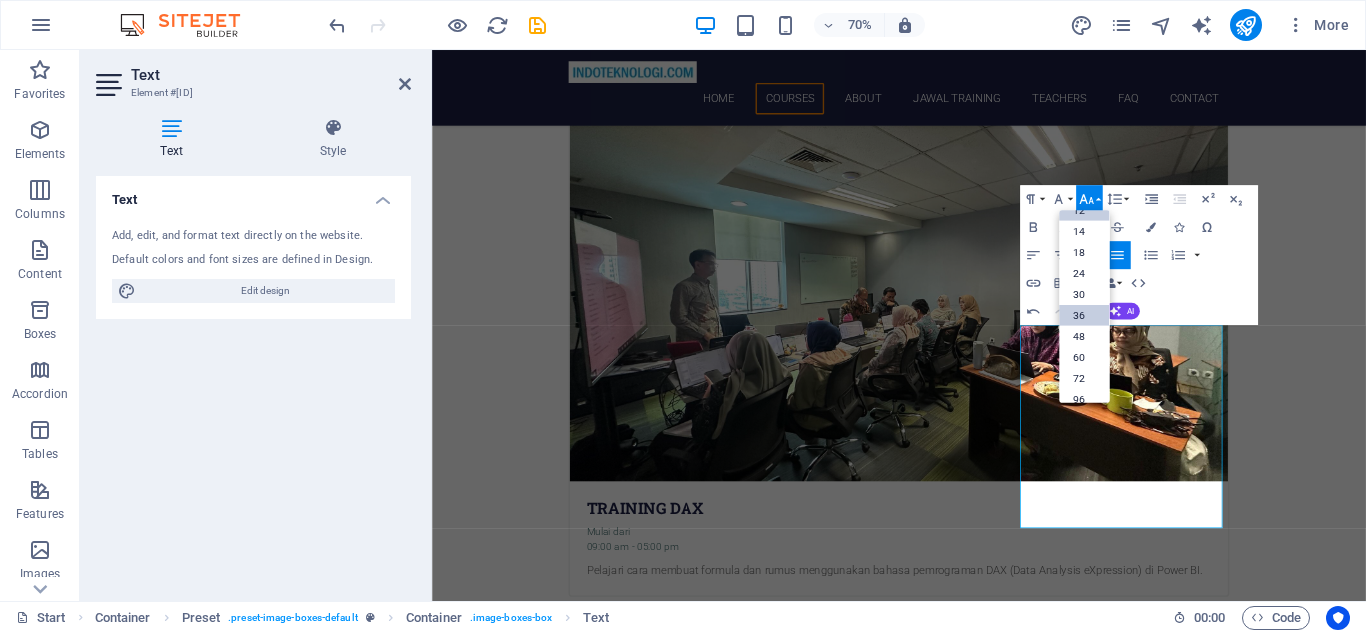 click on "36" at bounding box center [1084, 315] 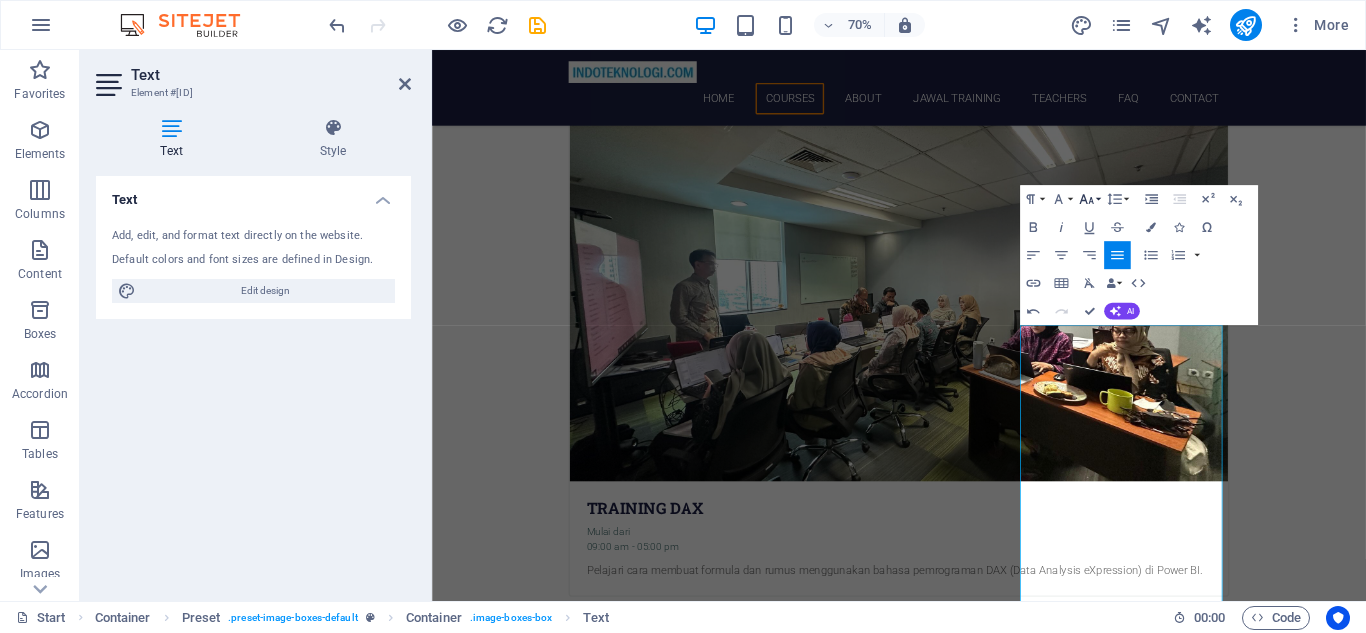 click 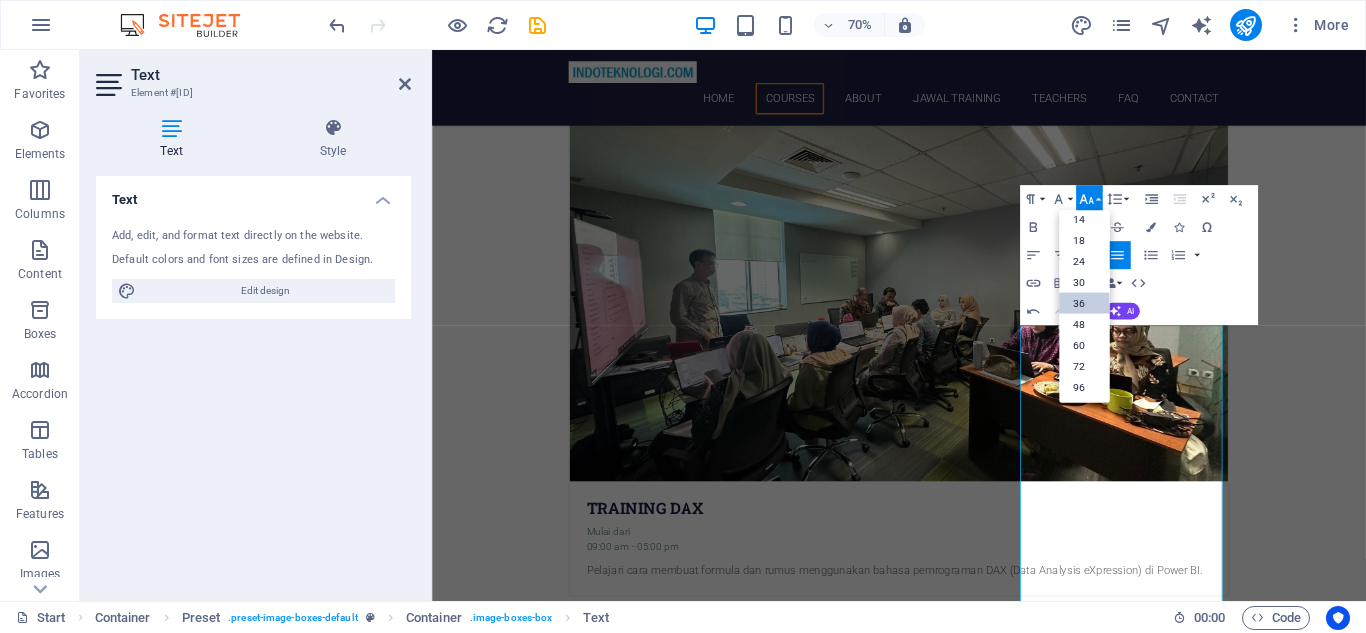 scroll, scrollTop: 161, scrollLeft: 0, axis: vertical 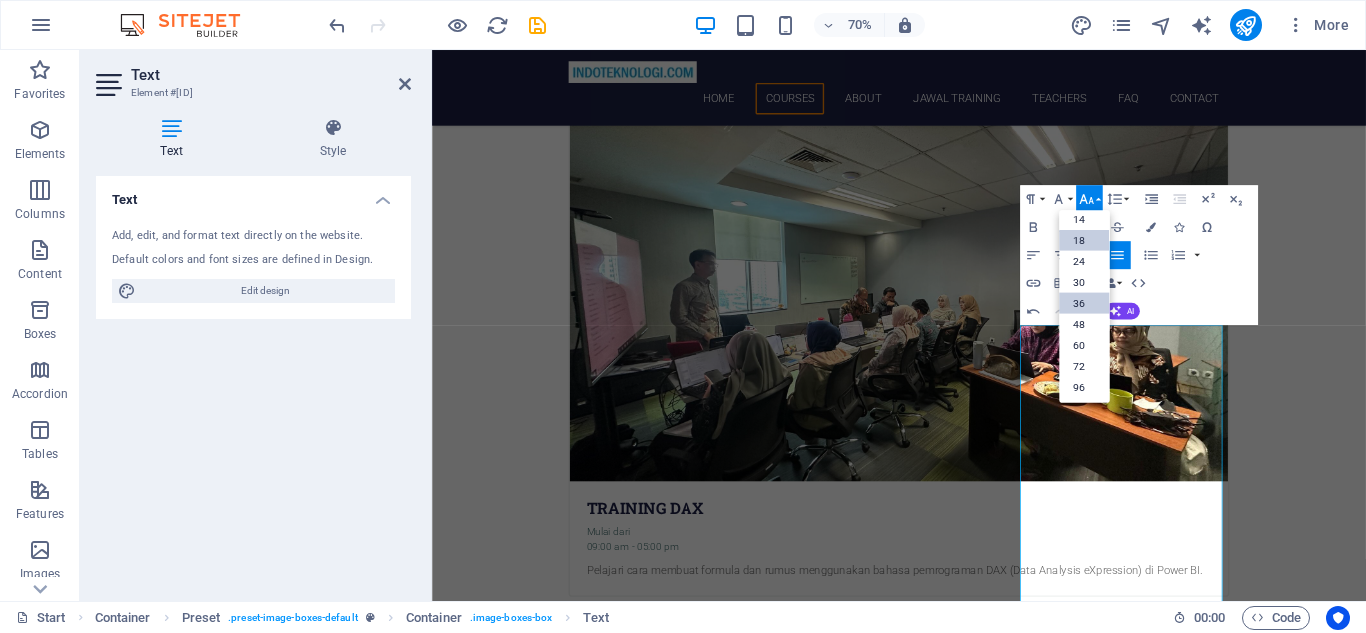 click on "18" at bounding box center (1084, 239) 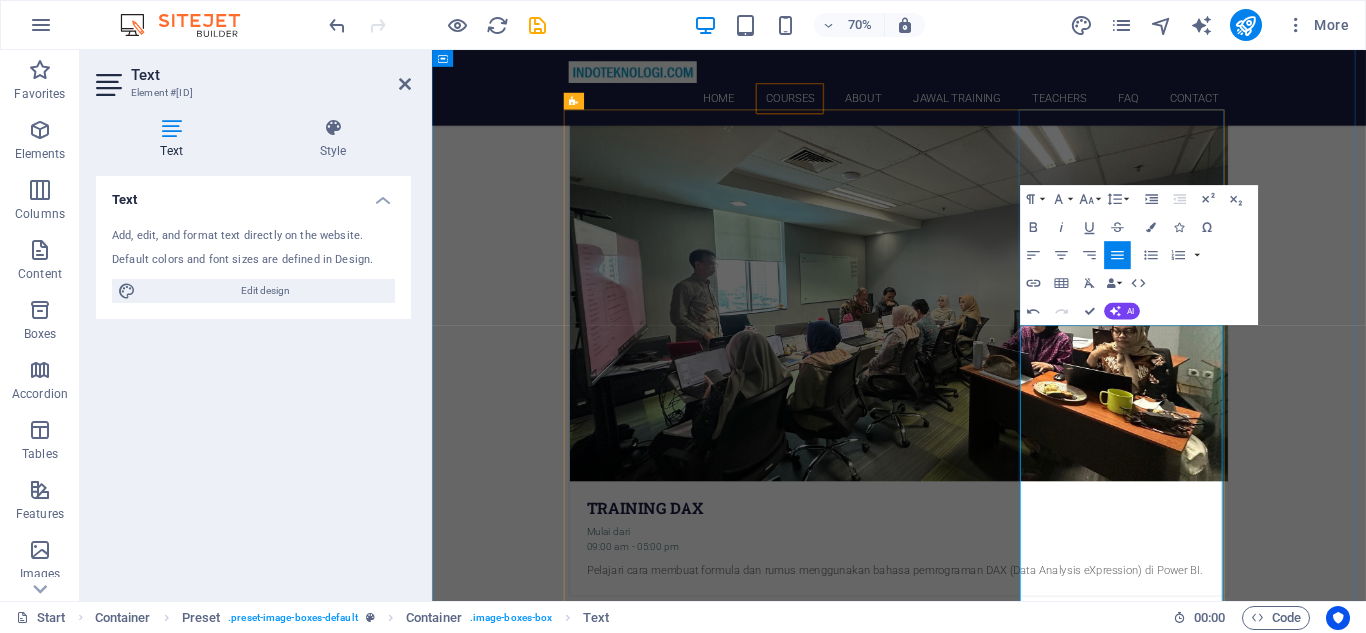 click on "VBA atau Visual Basic Application adalah bahasa pemrograman buatan Microsoft yang berfungsi agar user dapat membuat suatu aplikasi program untuk melakukan suatu proses. Dalam menggunakan VBA user akan membuat Macro yang berfungsi sebagai perintah dalam bentuk aplikasi dari user. Fungsi utamanya adalah membuat pekerjaan dari manual menjadi otomatis." at bounding box center [1099, 2307] 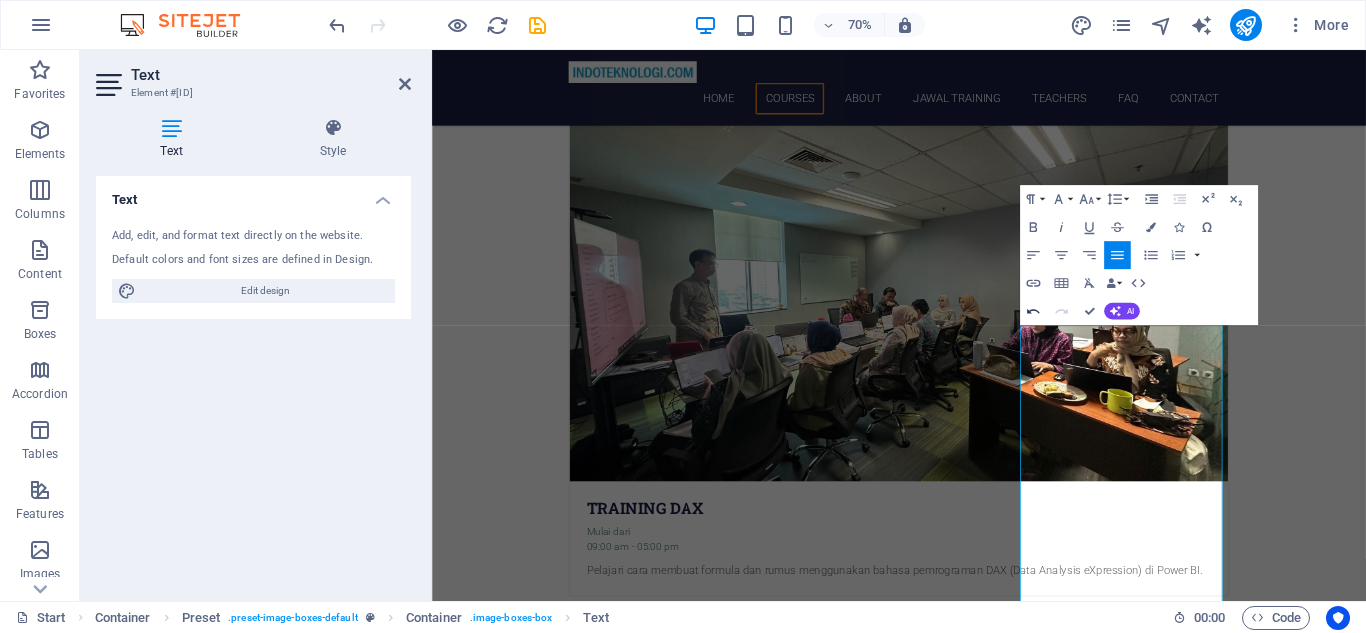 click 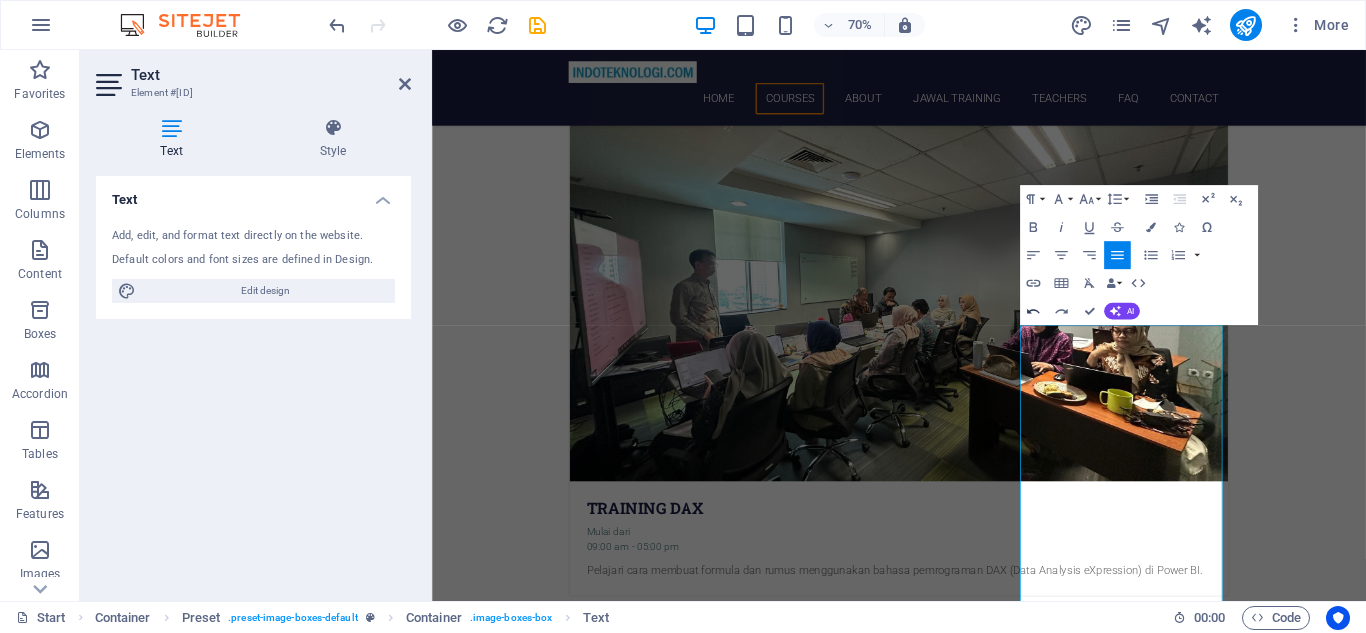 click 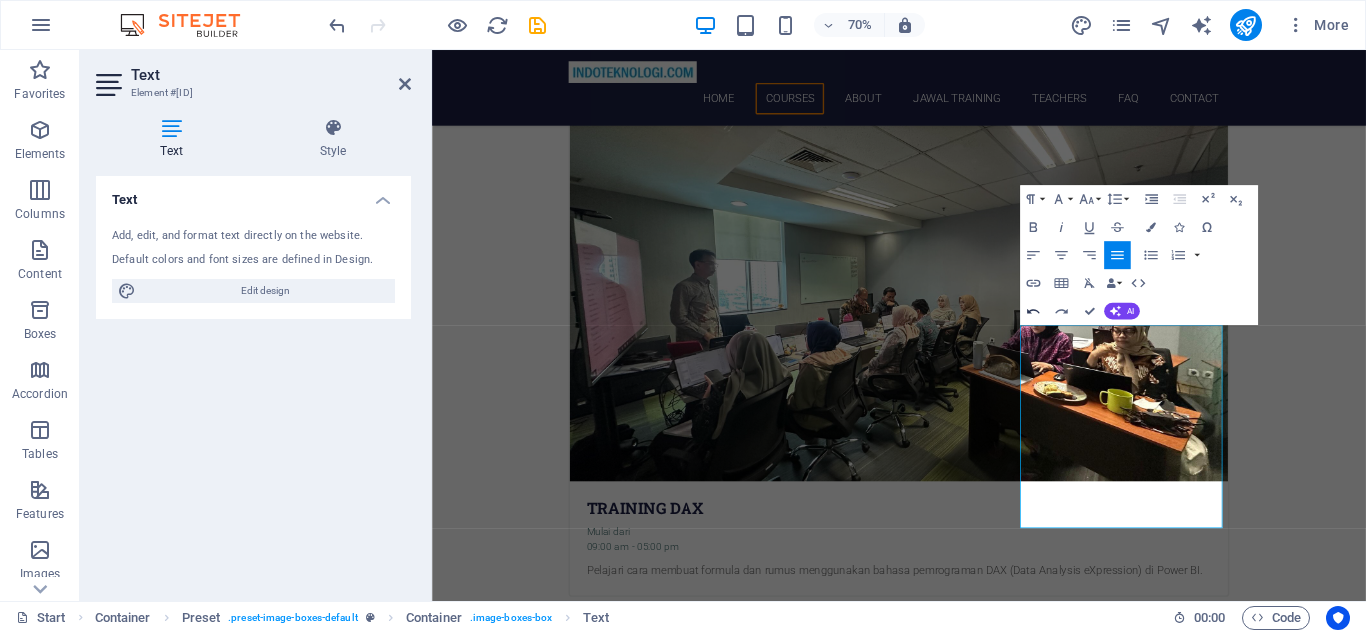 click 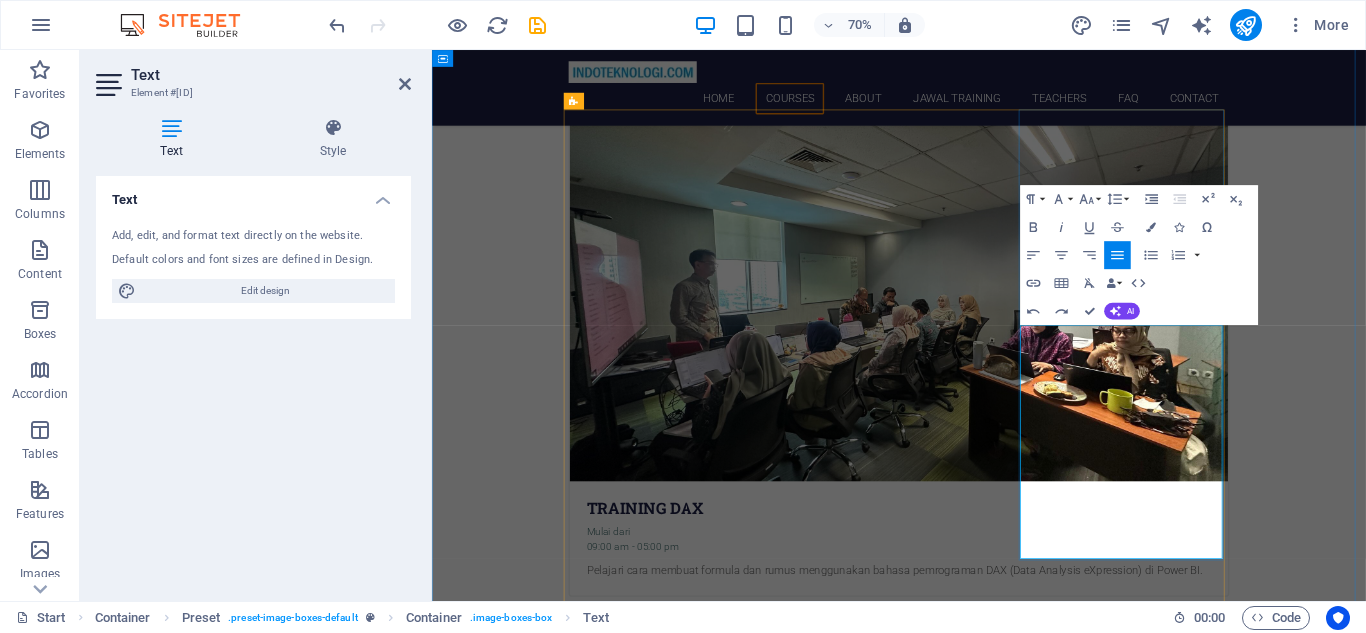 drag, startPoint x: 1509, startPoint y: 724, endPoint x: 1569, endPoint y: 542, distance: 191.63507 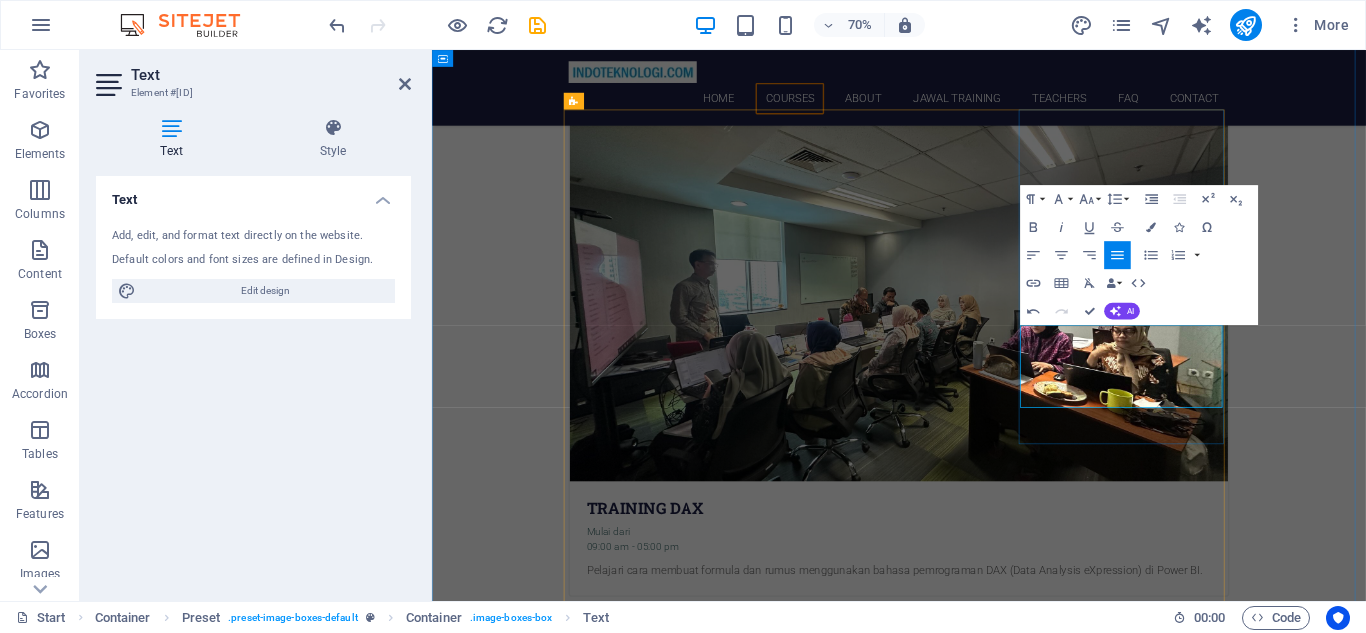 drag, startPoint x: 1391, startPoint y: 535, endPoint x: 1296, endPoint y: 522, distance: 95.885345 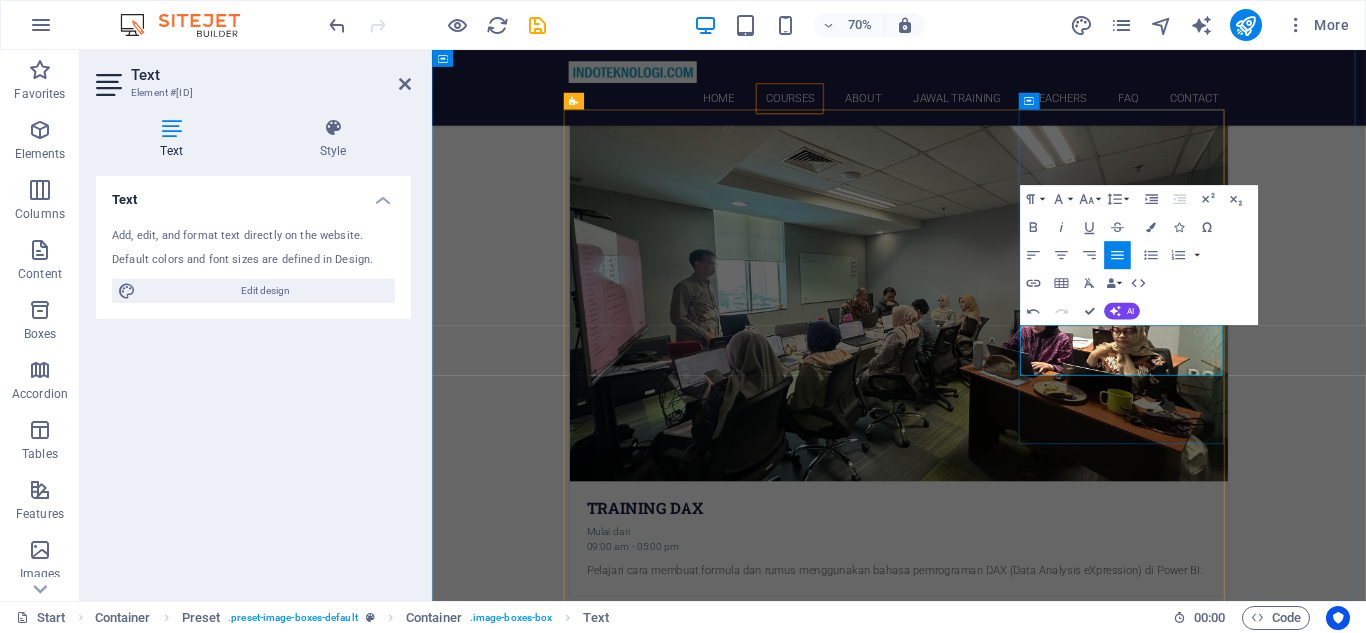 click on "Pelajar VBA/ Visual Basic Applicatin" at bounding box center (780, 2240) 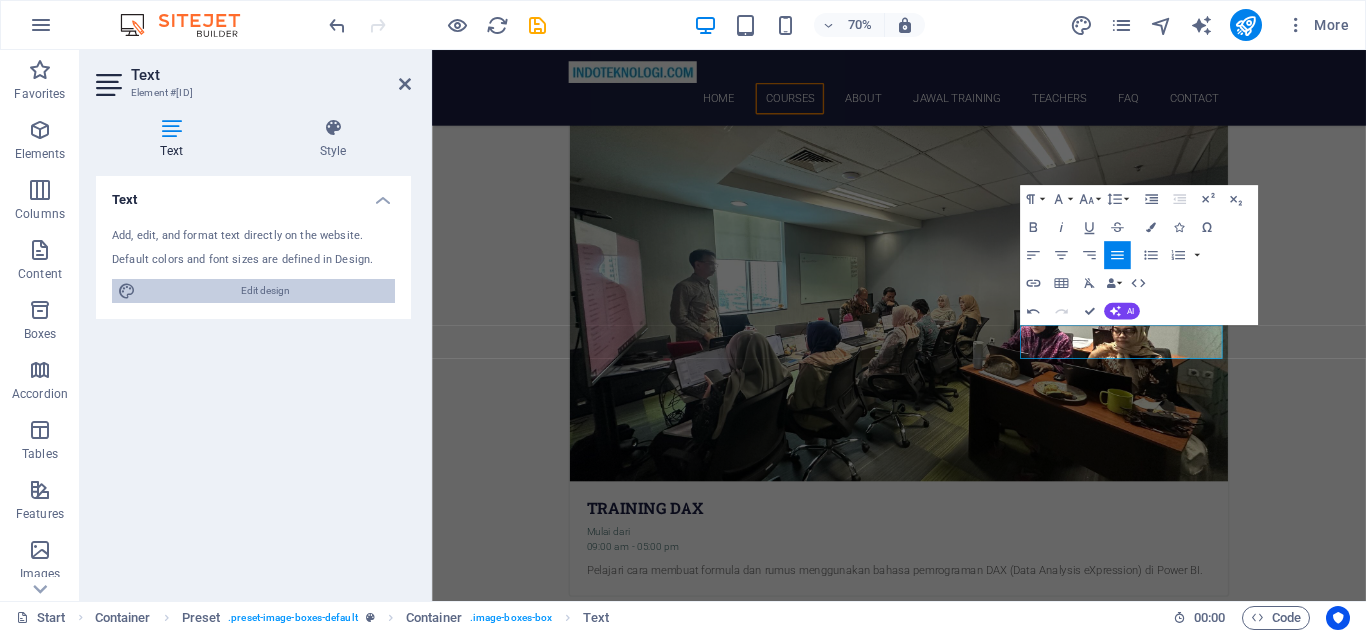 click on "Edit design" at bounding box center (265, 291) 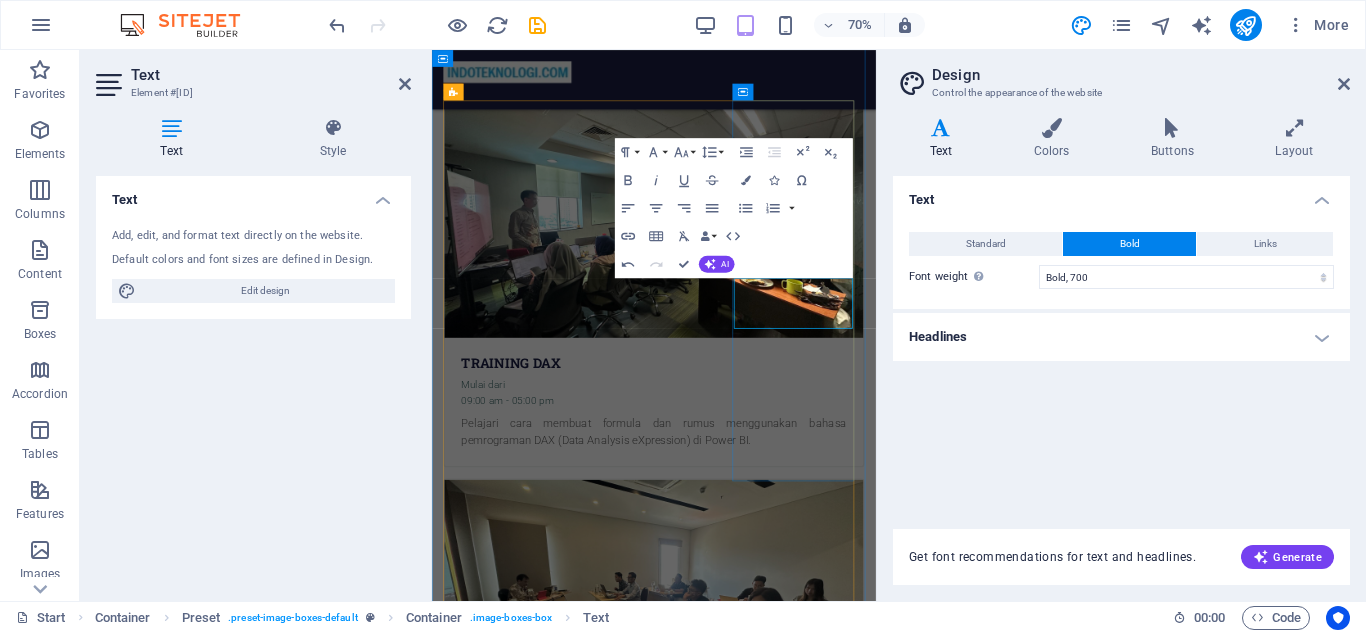 click on "VBA/ Visual Basic Applicatin" at bounding box center (575, 1661) 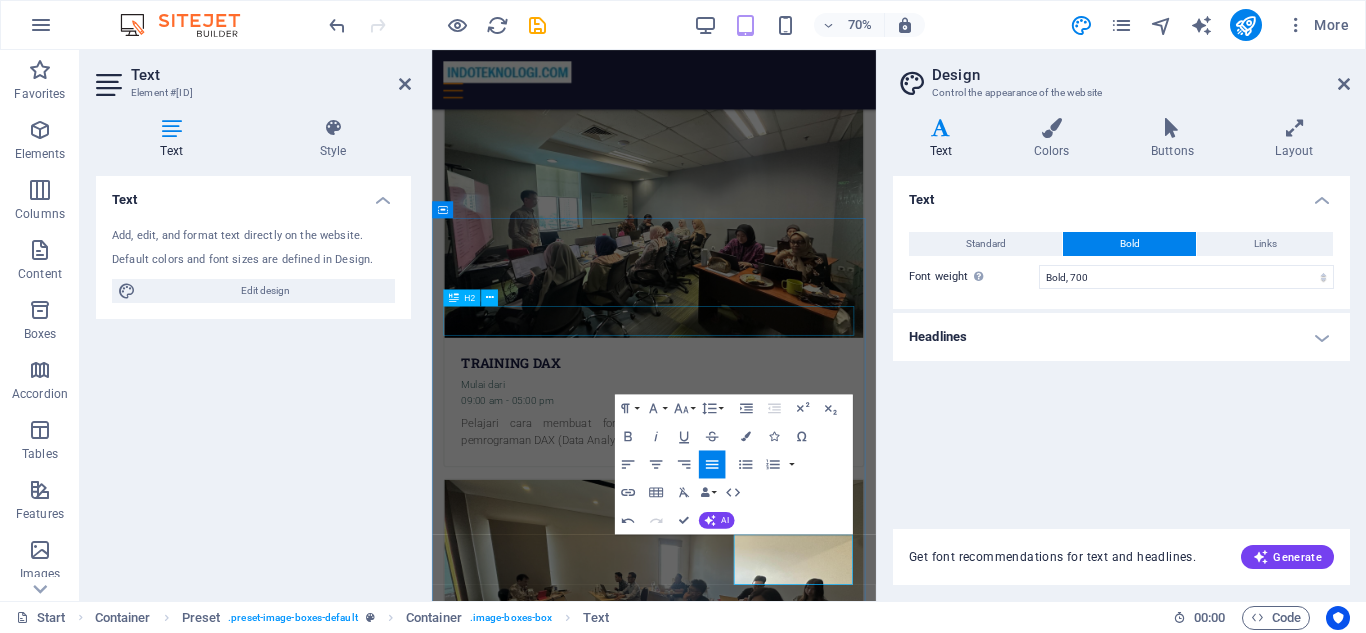 scroll, scrollTop: 547, scrollLeft: 0, axis: vertical 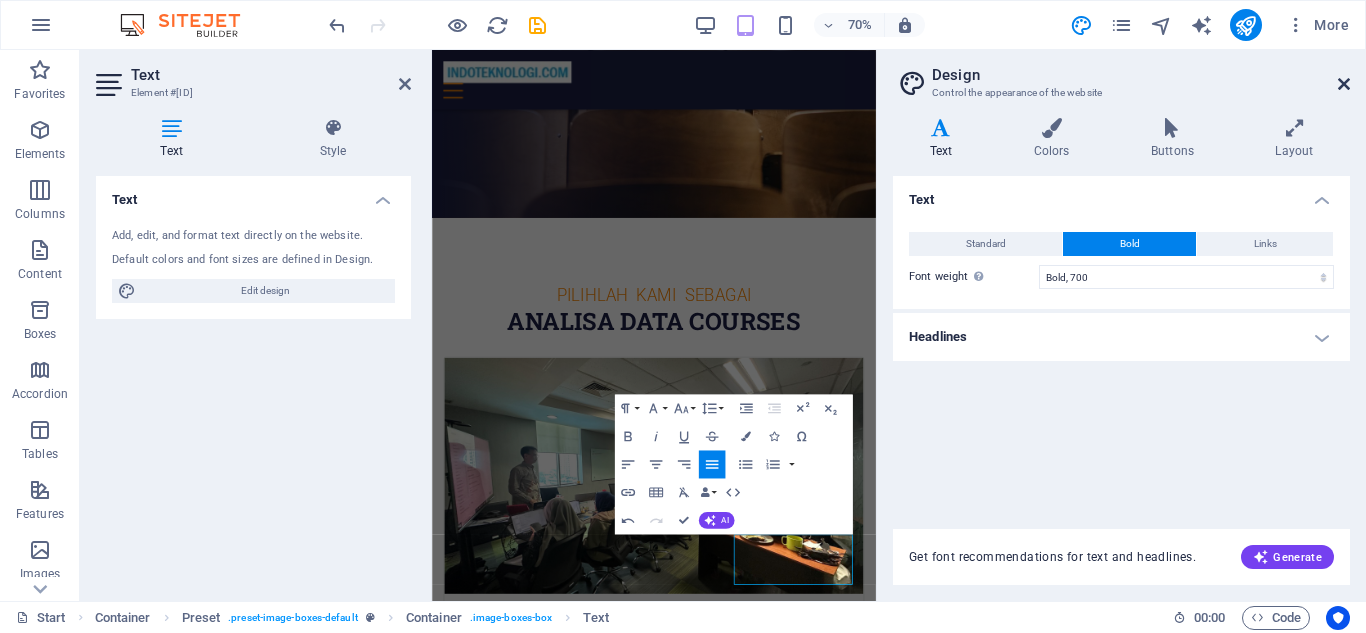 drag, startPoint x: 1338, startPoint y: 83, endPoint x: 968, endPoint y: 442, distance: 515.53955 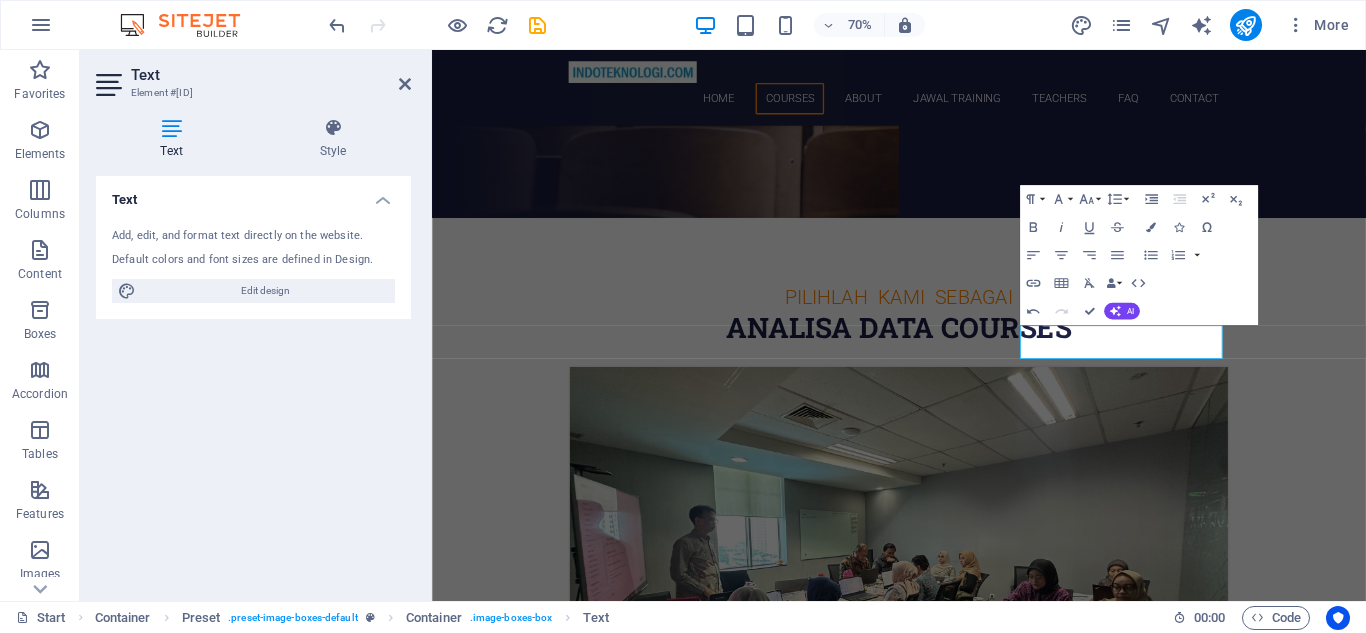 scroll, scrollTop: 913, scrollLeft: 0, axis: vertical 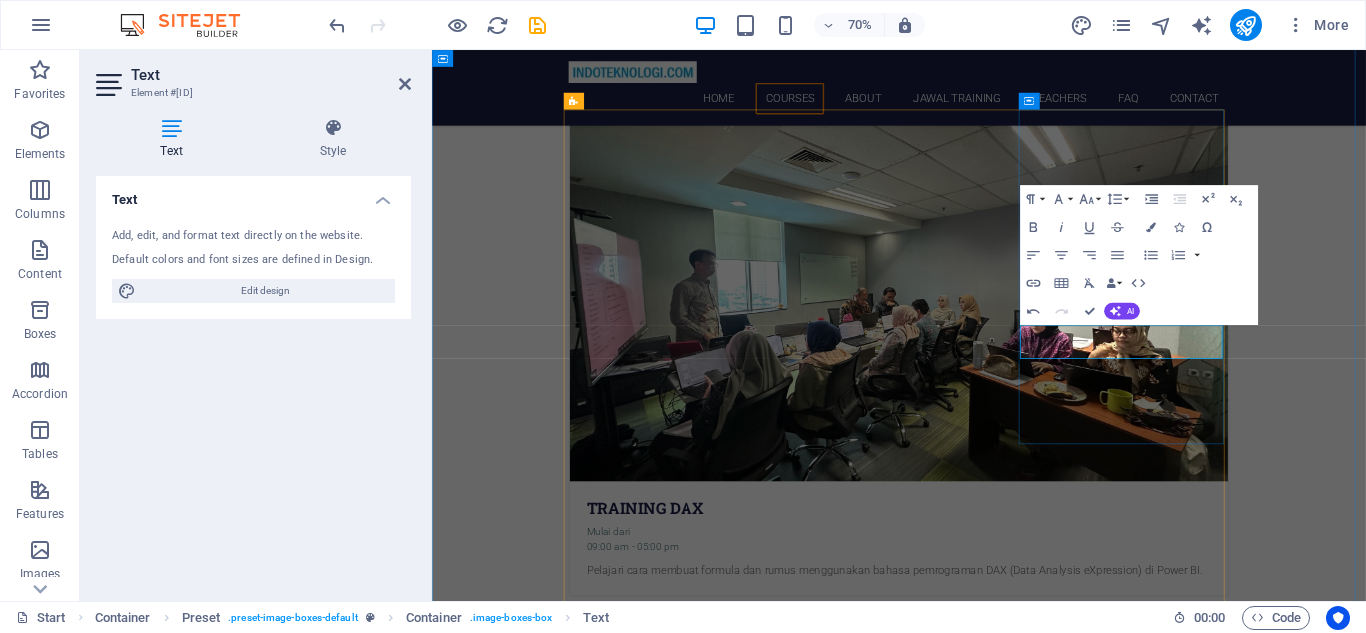 click on "VBA/ Visual Basic Applicatin" at bounding box center [754, 2240] 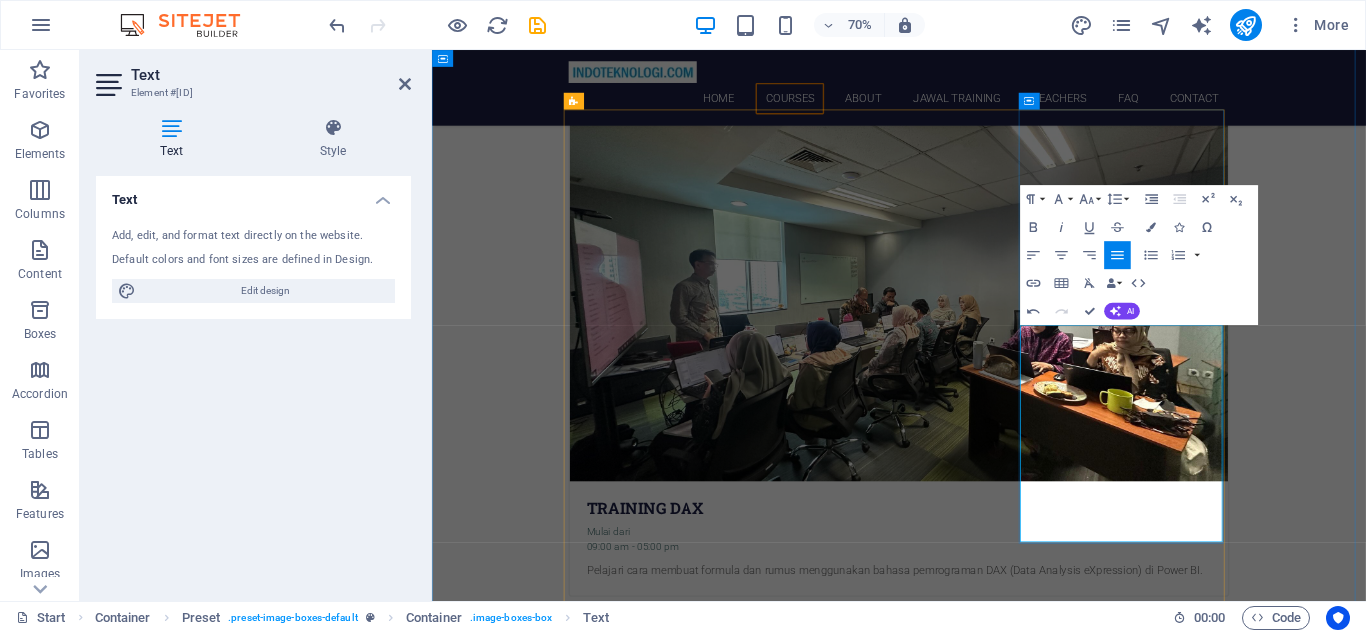 drag, startPoint x: 1490, startPoint y: 699, endPoint x: 1279, endPoint y: 484, distance: 301.24075 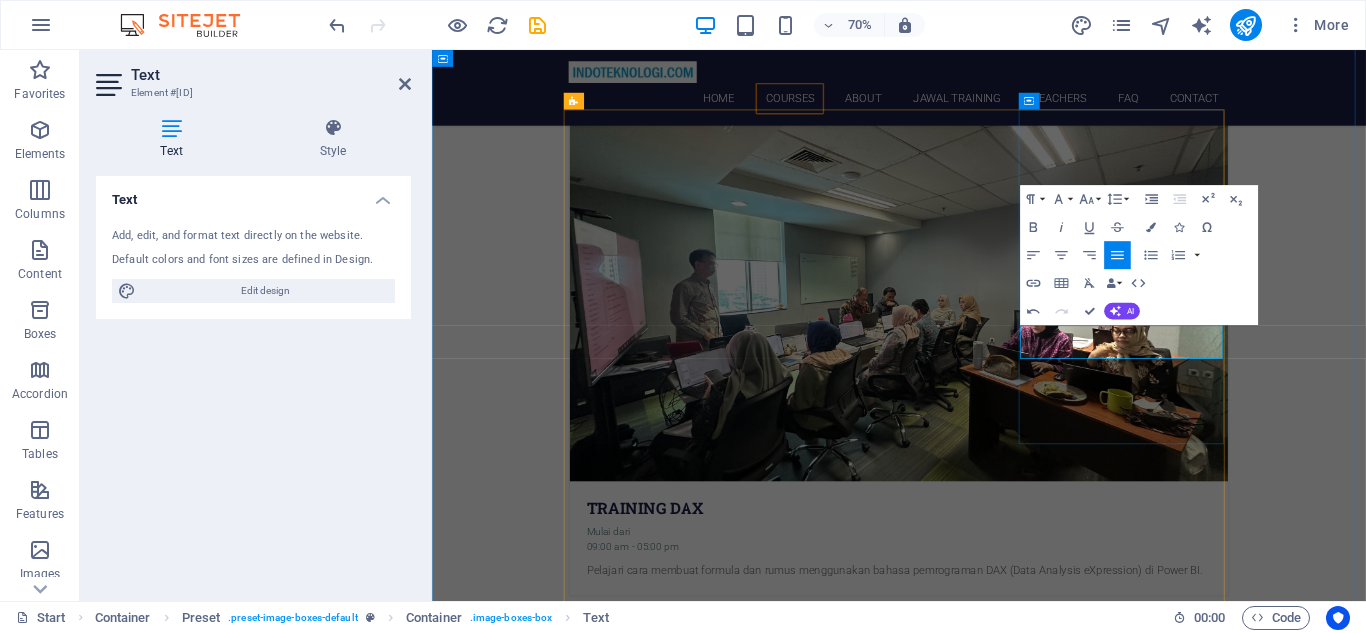 click on "VBA/ Visual Basic  Applicatin" at bounding box center [1099, 2241] 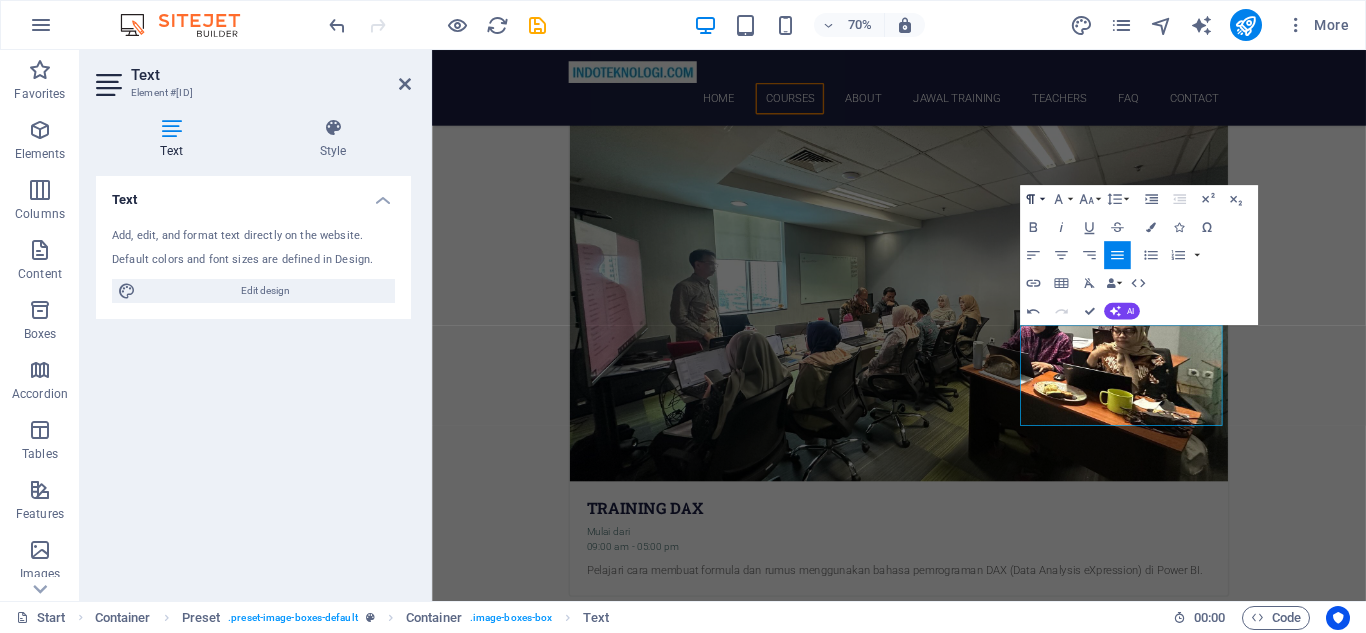 click on "Paragraph Format" at bounding box center [1033, 199] 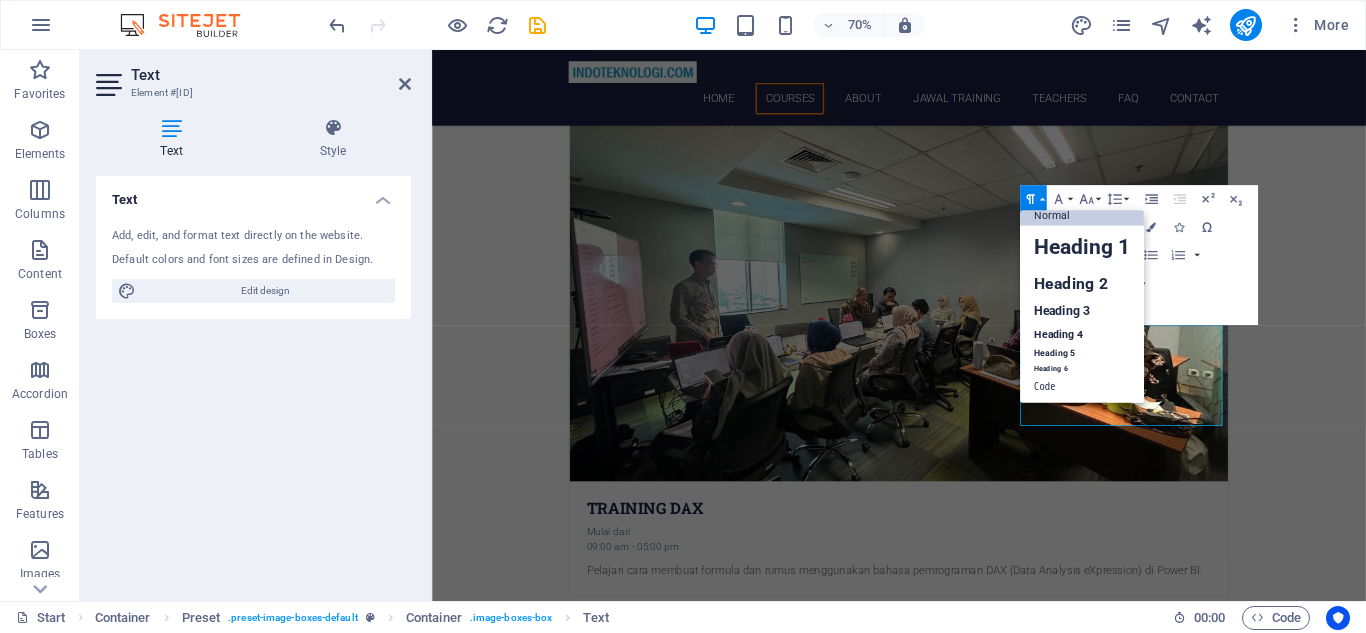 scroll, scrollTop: 16, scrollLeft: 0, axis: vertical 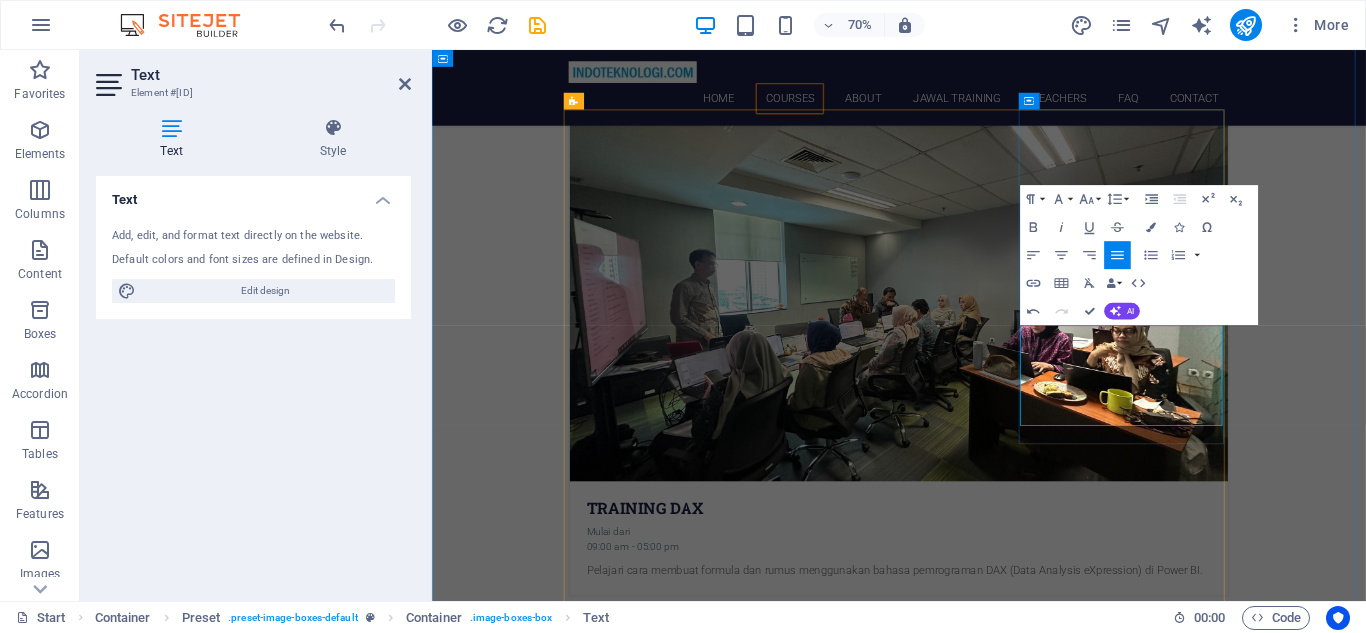 click on "VBA/ Visual Basic  Applicatin adalah bahasa programan buatan microsoft yang berfungsi agar user membuat suatu aplikasi program untuk melakukan" at bounding box center (1099, 2253) 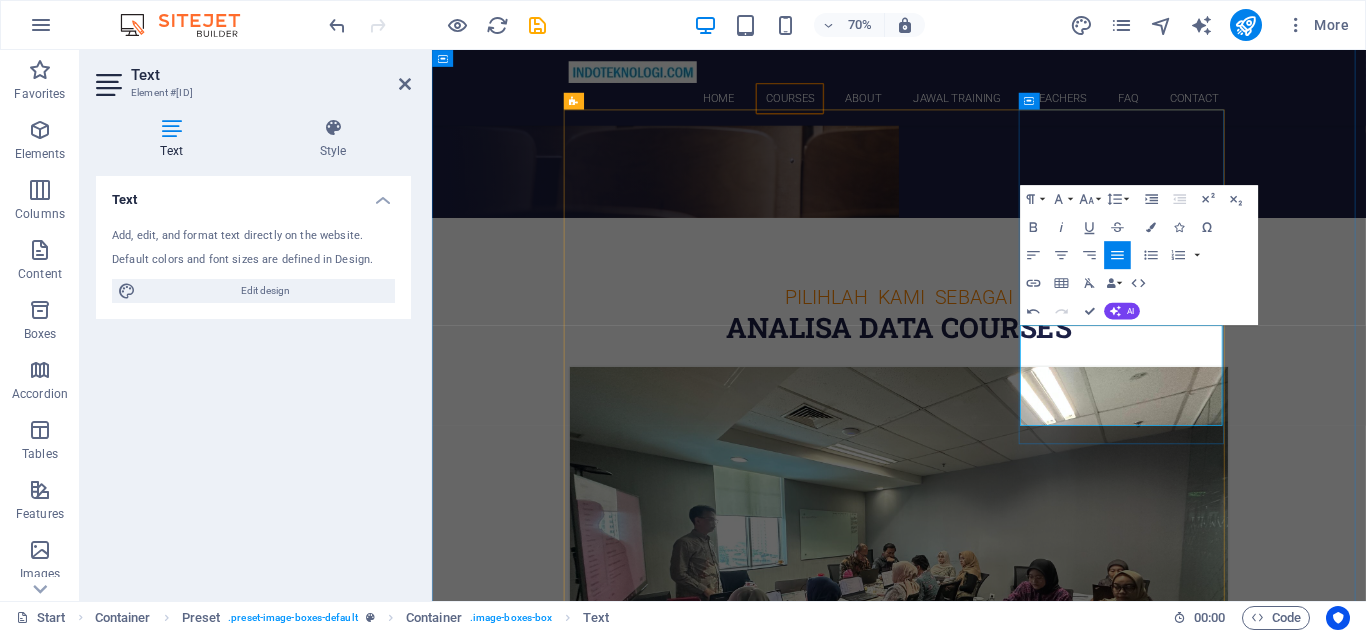 scroll, scrollTop: 913, scrollLeft: 0, axis: vertical 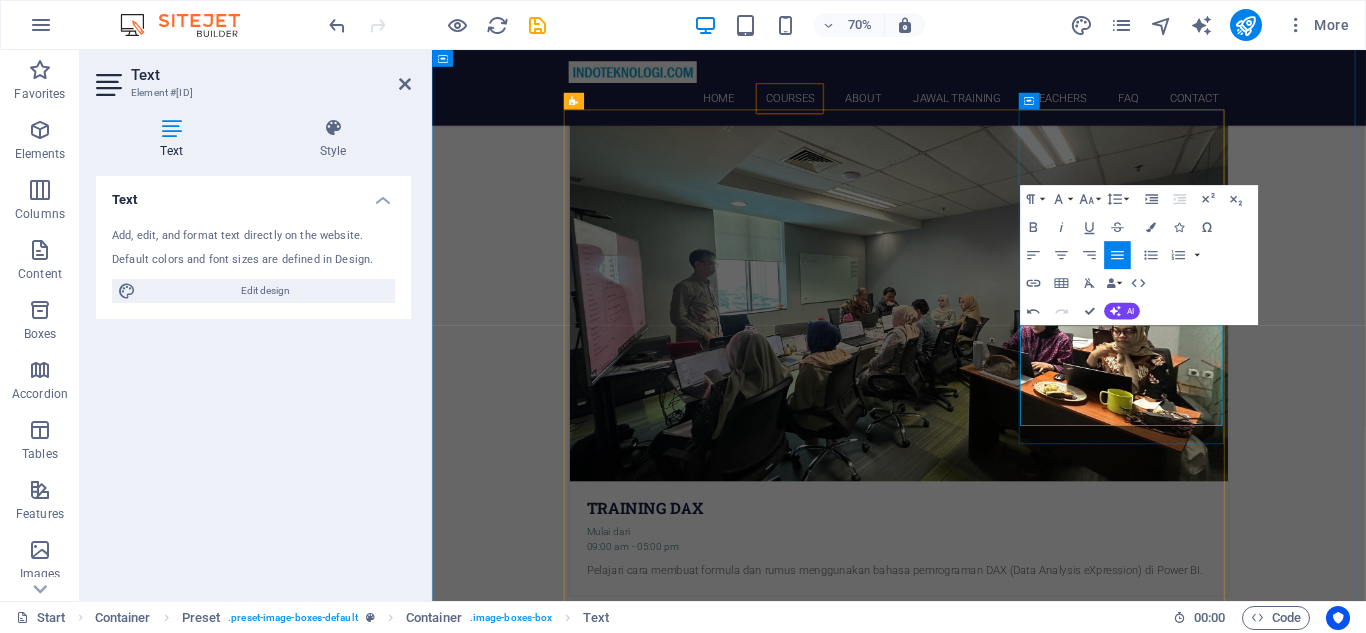drag, startPoint x: 1486, startPoint y: 548, endPoint x: 1291, endPoint y: 457, distance: 215.1883 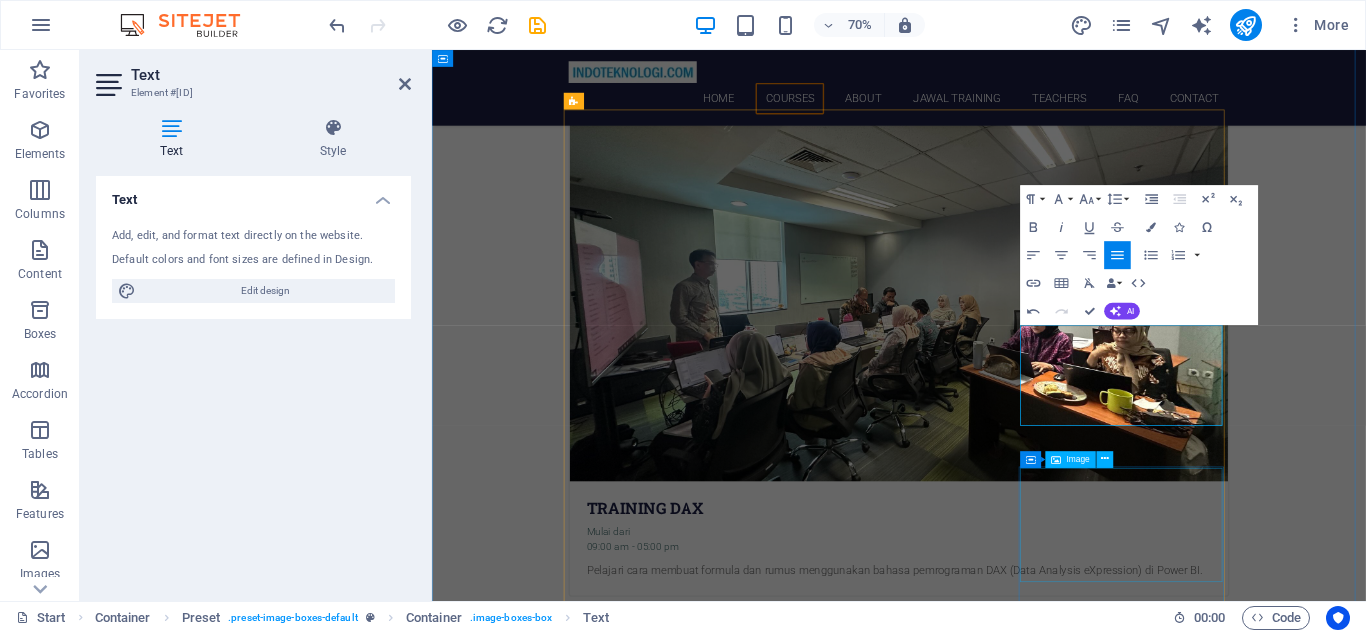 click at bounding box center (1099, 4291) 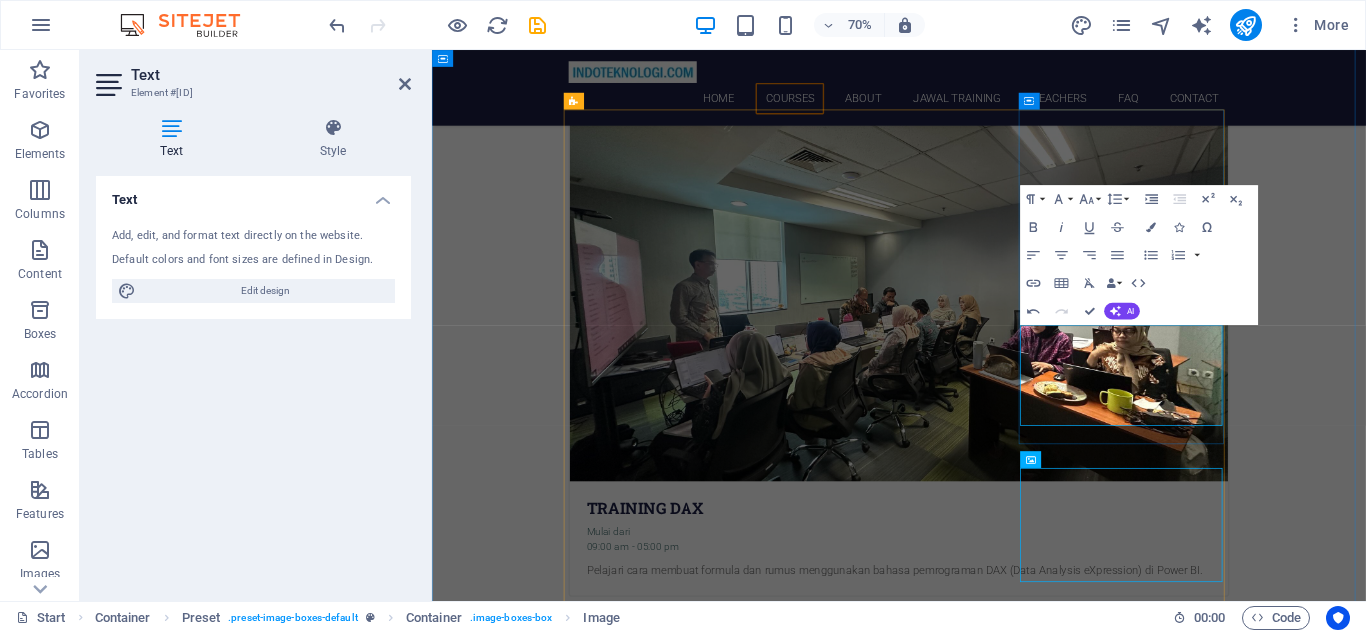 click on "Pilihlah  kami  sebagai ANALISA DATA Courses Training DAX   Mulai dari  09:00 am - 05:00 pm Pelajari cara membuat formula dan rumus menggunakan bahasa pemrograman DAX (Data Analysis eXpression) di Power BI. Training Power Query  Mulai dari  09:00 am - 05:00 pm Pelajari bagaimana menghubungkan, mengkombinasikan dan mentransformasikan data dengan Power Query di Excel dan Power BI Training excel VBA  Mulai dari  09:00 am - 05:00 pm VBA/ Visual Basic  Applicatin adalah bahasa programan buatan microsoft yang berfungsi agar user membuat suatu aplikasi program untuk melakukan   Training Power BI for Financial Reports  Mulai dari  09:00 am - 05:00 pm Pelajari cara membuat report dan dashboard untuk menampilkan Laporan Keuangan. Seperti Laba/Rugi, Balance Sheet dll On the Job Training with Your data  Mulai dari  09:00 am - 05:00 pm Pelajari cara membuat report dan dashboard menggunakan data yang anda berikan. Akan kami buatkan draft dashboard sebagai bahan training nantinya. Training microsoft project 2016" at bounding box center (1099, 3177) 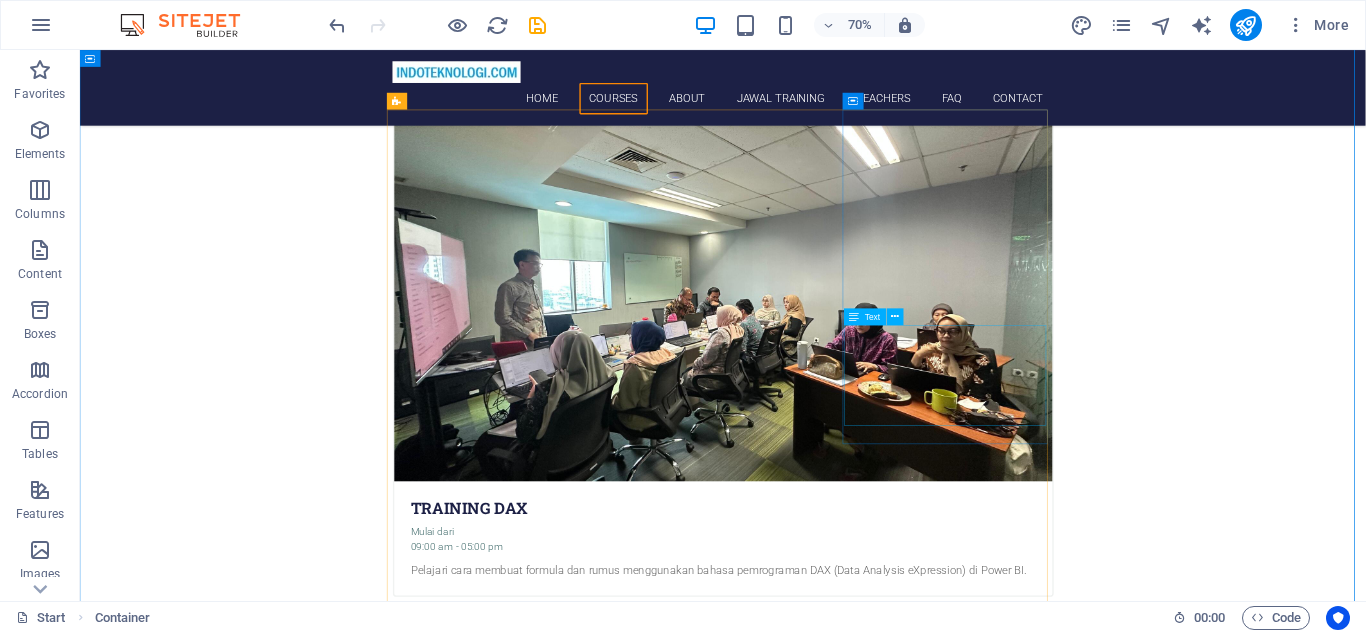 click on "VBA/ Visual Basic  Applicatin adalah bahasa programan buatan microsoft yang berfungsi agar user membuat suatu aplikasi program untuk melakukan" at bounding box center (999, 2265) 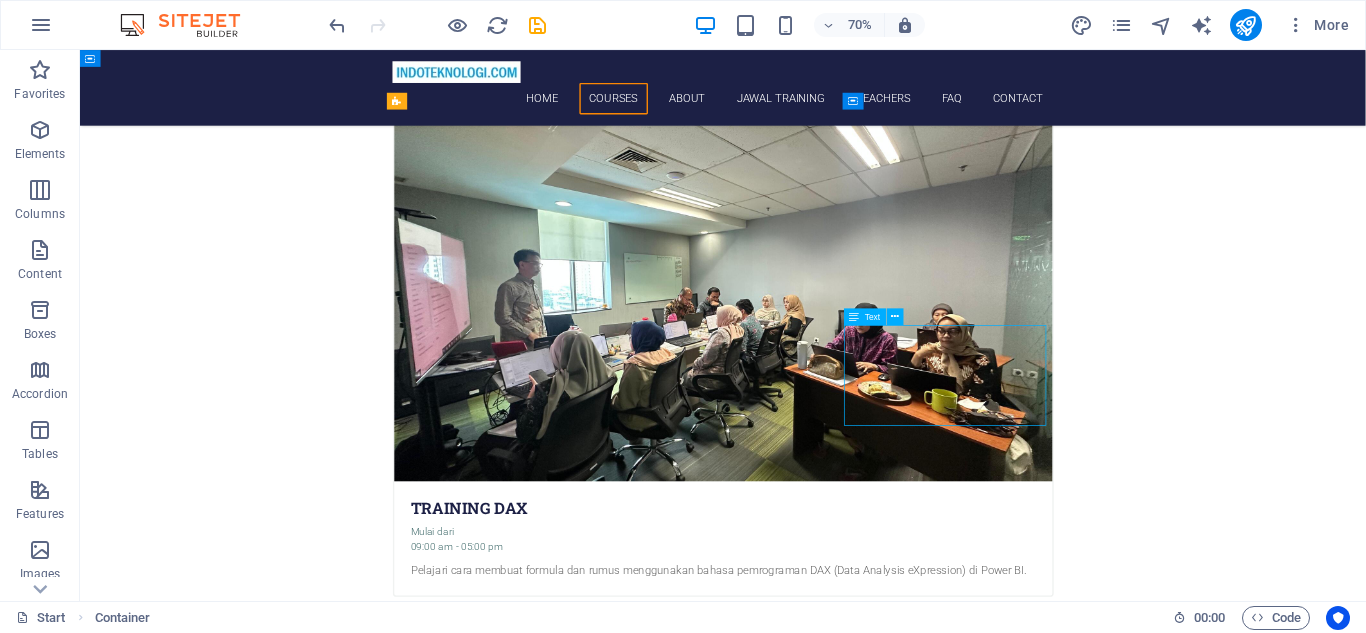 click on "VBA/ Visual Basic  Applicatin adalah bahasa programan buatan microsoft yang berfungsi agar user membuat suatu aplikasi program untuk melakukan" at bounding box center (999, 2265) 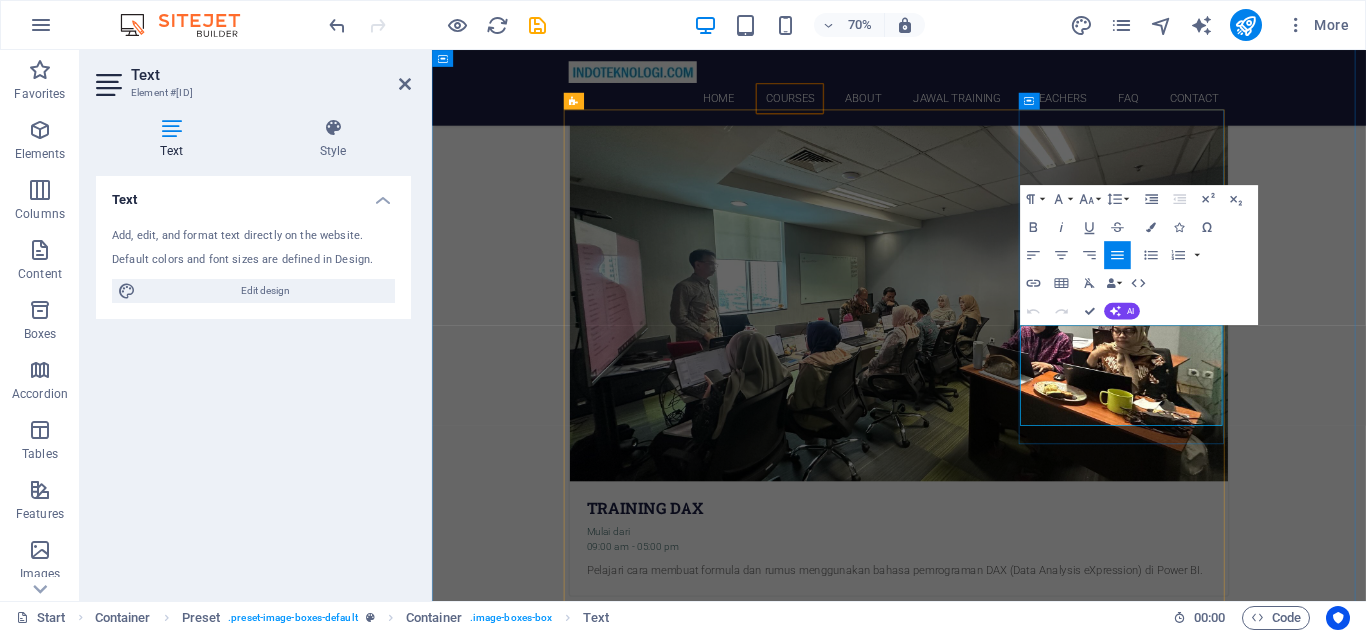 click on "VBA/ Visual Basic" at bounding box center (718, 2240) 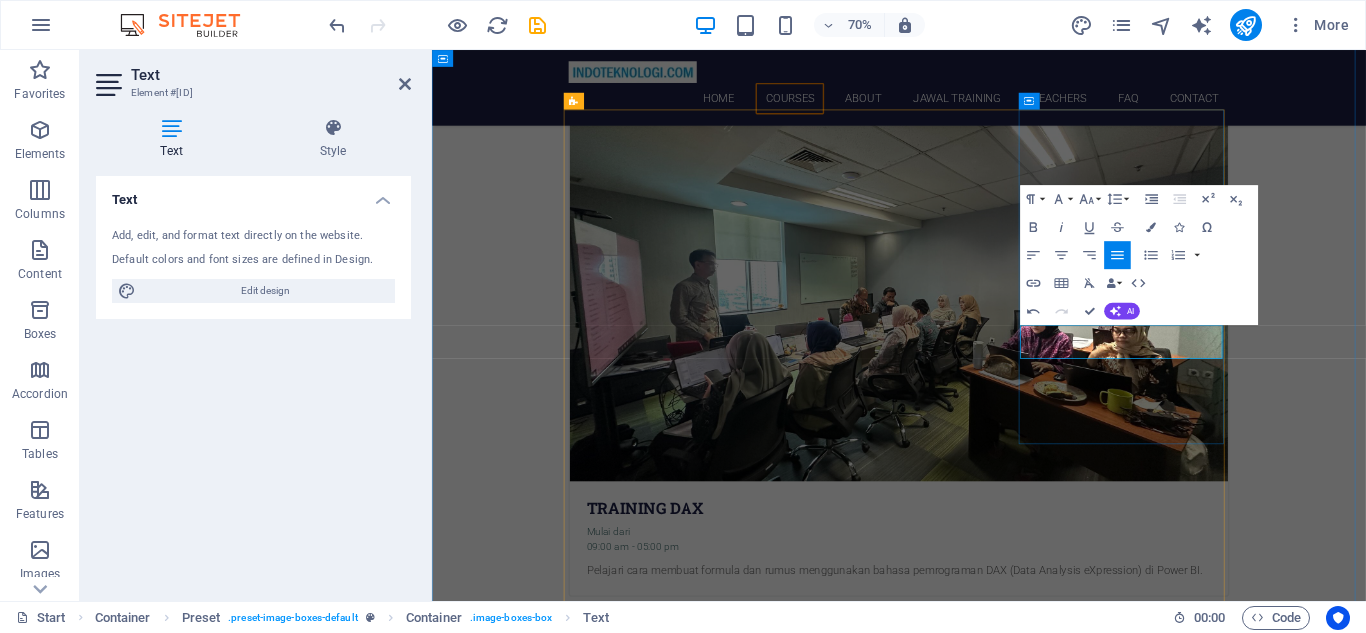 click on "VBA/ Visual" at bounding box center (695, 2240) 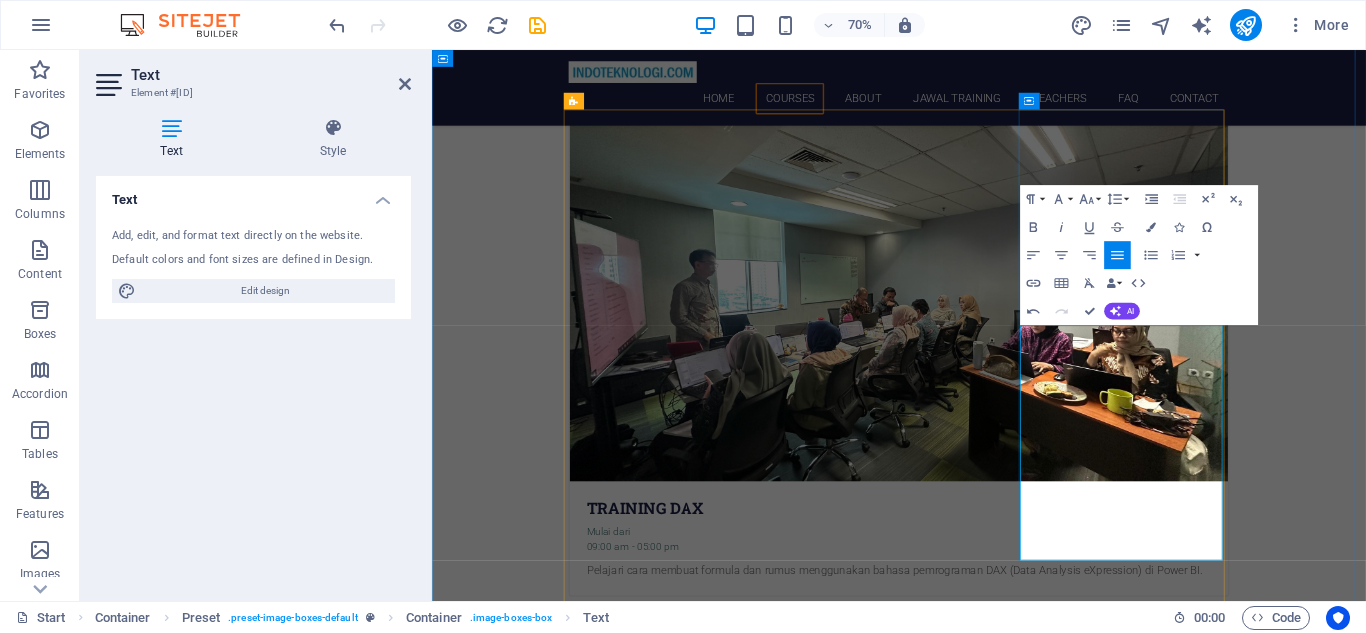 click on "VBA/ VBA/ VBA atau Visual Basic Application adalah bahasa pemrograman buatan Microsoft yang berfungsi agar user dapat membuat suatu aplikasi program untuk melakukan suatu proses. Dalam menggunakan VBA user akan membuat Macro yang berfungsi sebagai perintah dalam bentuk aplikasi dari user. Fungsi utamanya adalah membuat pekerjaan dari manual menjadi otomatis.Visual" at bounding box center [1099, 2276] 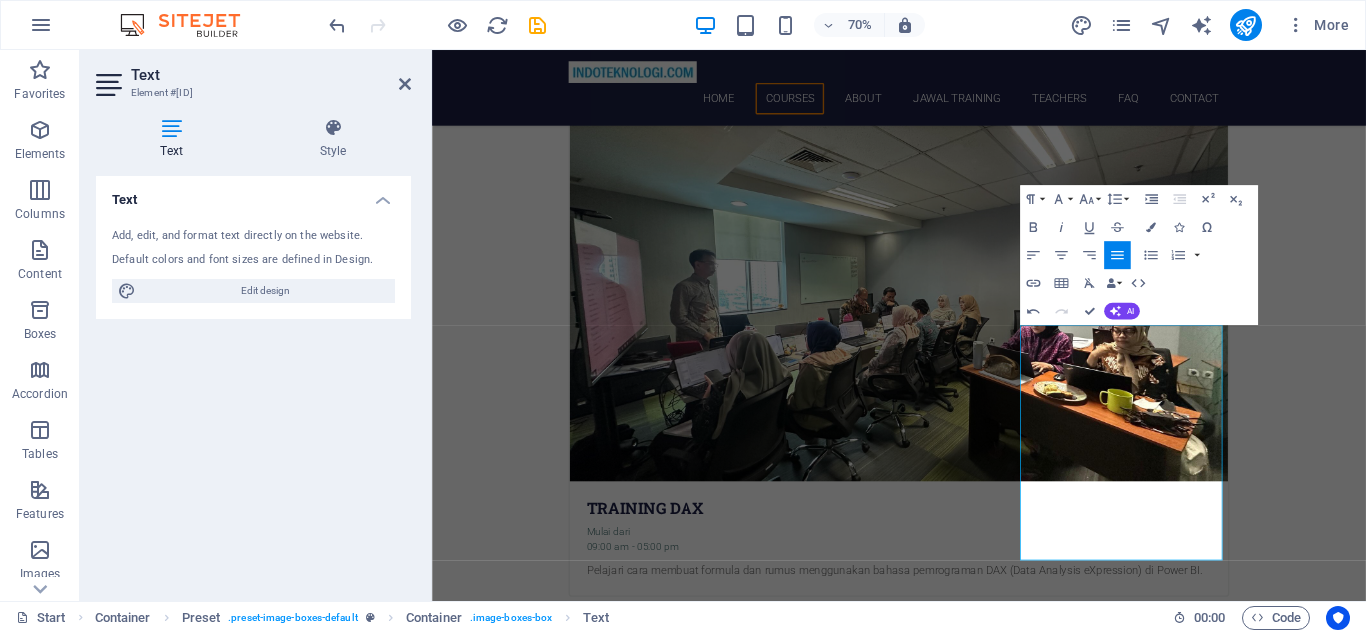 click 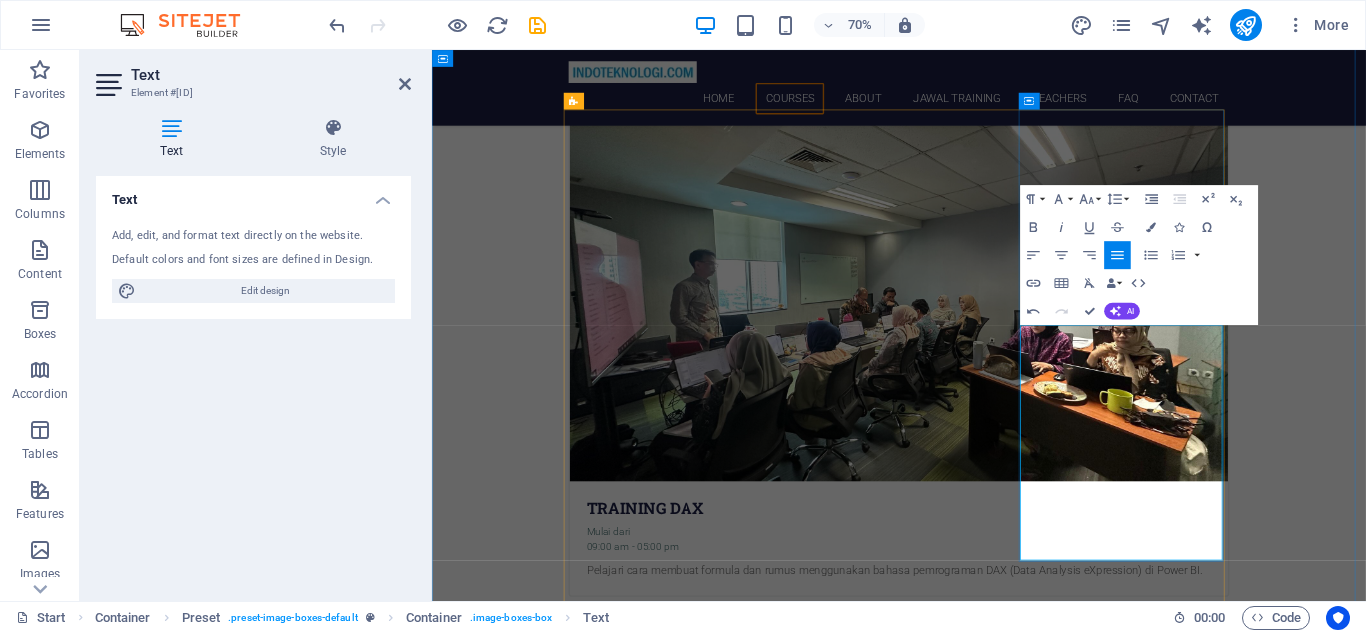 click on "VBA atau Visual Basic Application adalah bahasa pemrograman buatan Microsoft yang berfungsi agar user dapat membuat suatu aplikasi program untuk melakukan suatu proses. Dalam menggunakan VBA user akan membuat Macro yang berfungsi sebagai perintah dalam bentuk aplikasi dari user. Fungsi utamanya adalah membuat pekerjaan dari manual menjadi otomatis.Visual" at bounding box center (1099, 2276) 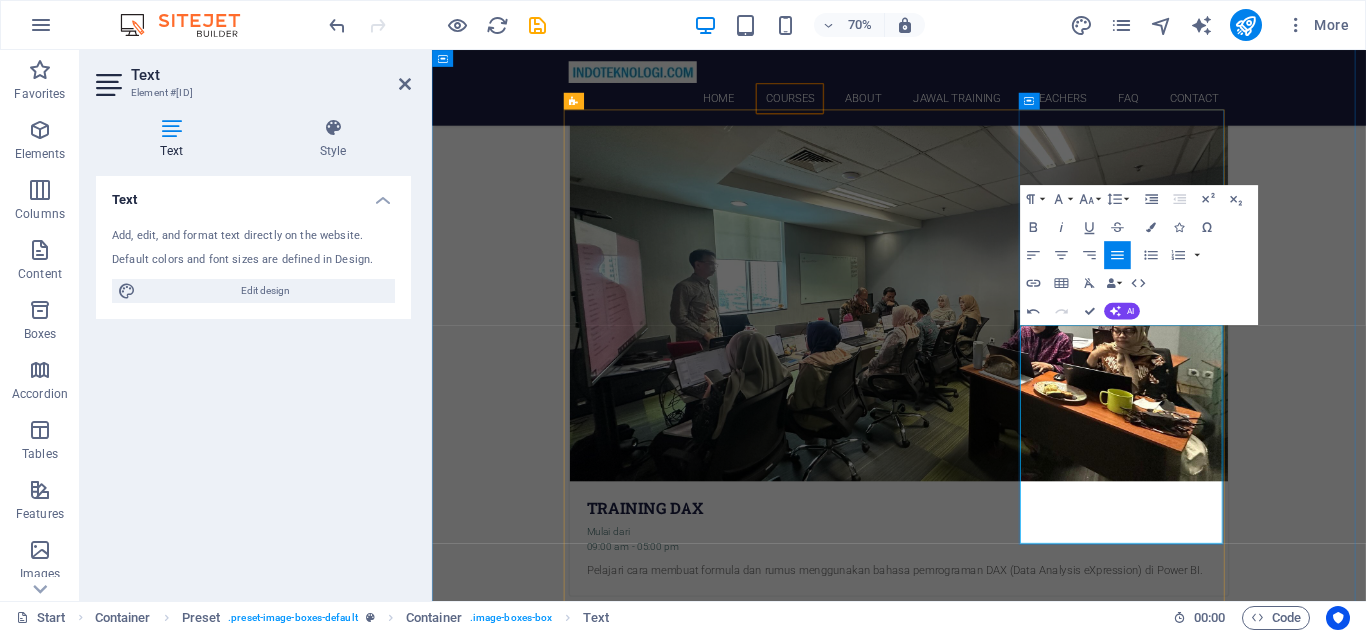 drag, startPoint x: 1359, startPoint y: 715, endPoint x: 1453, endPoint y: 708, distance: 94.26028 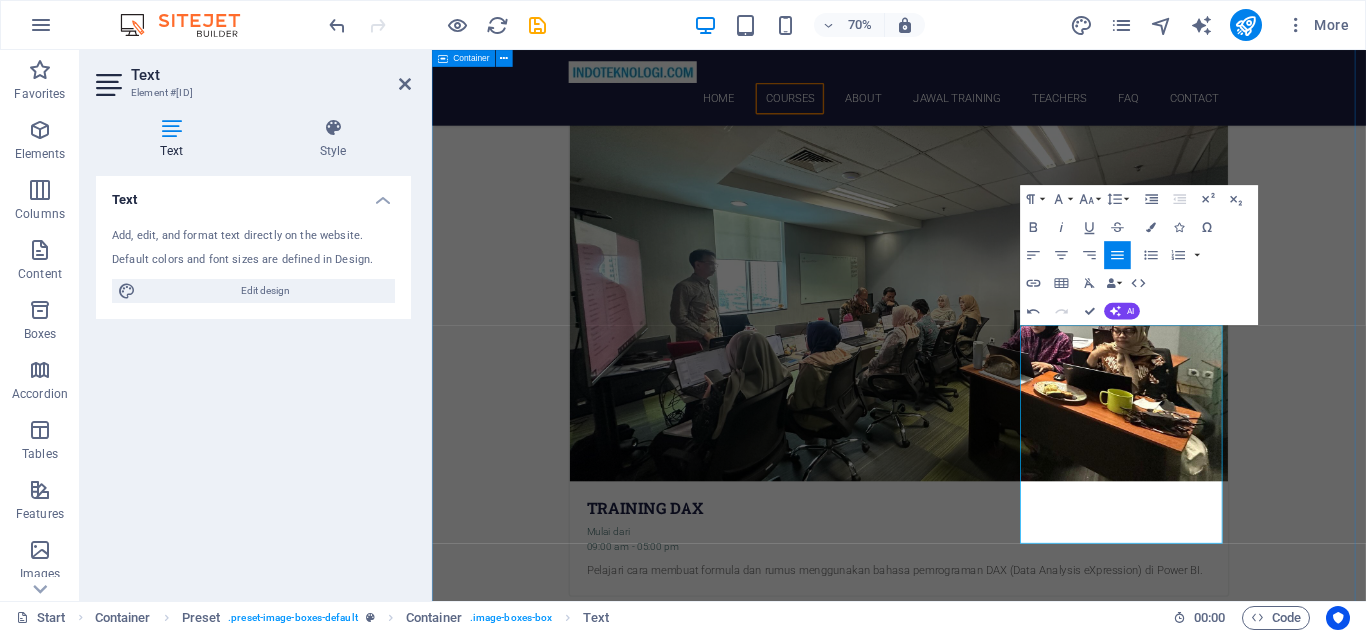 click on "Pilihlah  kami  sebagai ANALISA DATA Courses Training DAX   Mulai dari  09:00 am - 05:00 pm Pelajari cara membuat formula dan rumus menggunakan bahasa pemrograman DAX (Data Analysis eXpression) di Power BI. Training Power Query  Mulai dari  09:00 am - 05:00 pm Pelajari bagaimana menghubungkan, mengkombinasikan dan mentransformasikan data dengan Power Query di Excel dan Power BI Training excel VBA  Mulai dari  09:00 am - 05:00 pm VBA atau Visual Basic Application adalah bahasa pemrograman buatan Microsoft yang berfungsi agar user membuat suatu aplikasi program untuk melakukan suatu proses. Dalam menggunakan VBA user akan membuat Macro yang berfungsi sebagai perintah dalam bentuk aplikasi dari user. Fungsi utamanya adalah membuat pekerjaan dari manual menjadi otomatis.Visual    Training Power BI for Financial Reports  Mulai dari  09:00 am - 05:00 pm Pelajari cara membuat report dan dashboard untuk menampilkan Laporan Keuangan. Seperti Laba/Rugi, Balance Sheet dll On the Job Training with Your data" at bounding box center [1099, 3201] 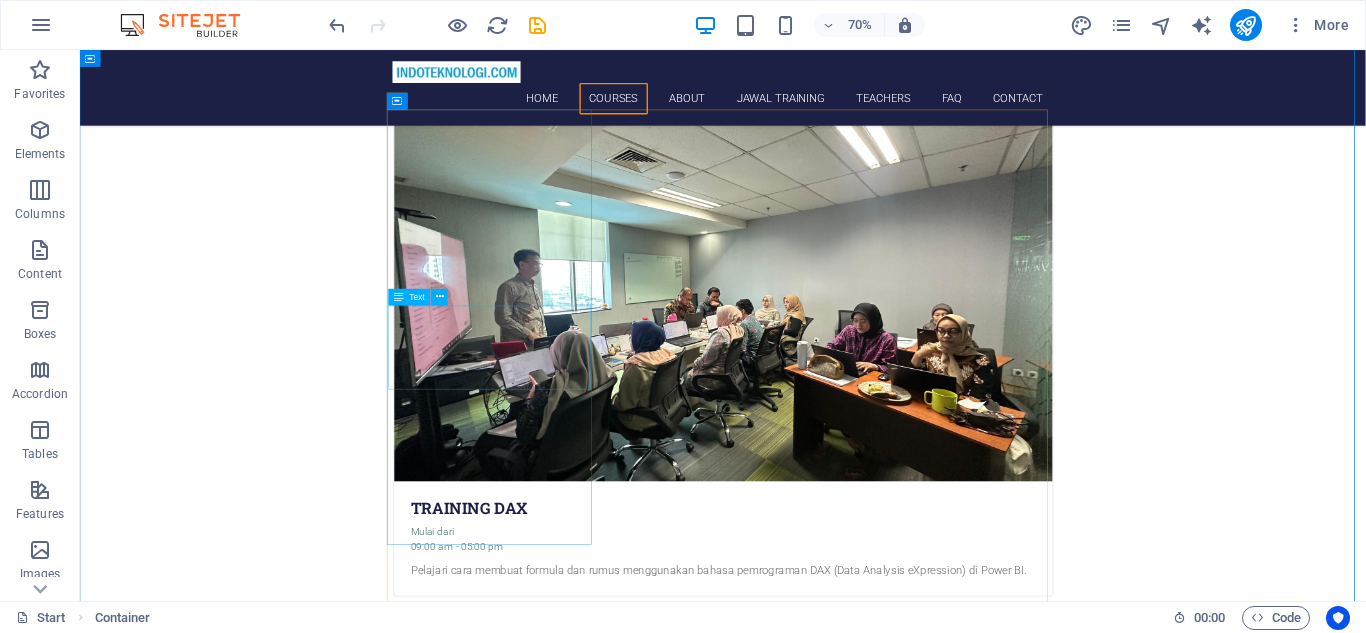 click on "Pelajari cara membuat formula dan rumus menggunakan bahasa pemrograman DAX (Data Analysis eXpression) di Power BI." at bounding box center [999, 805] 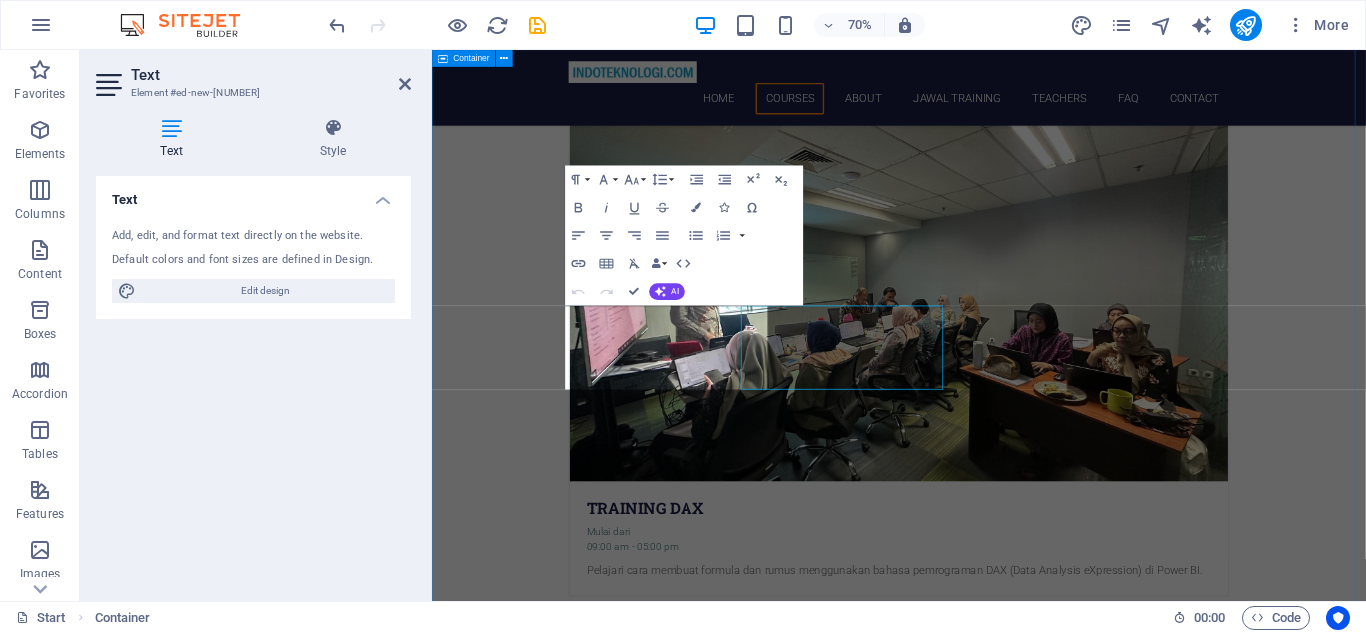 click on "Pelajari cara membuat formula dan rumus menggunakan bahasa pemrograman DAX (Data Analysis eXpression) di Power BI." at bounding box center [1093, 792] 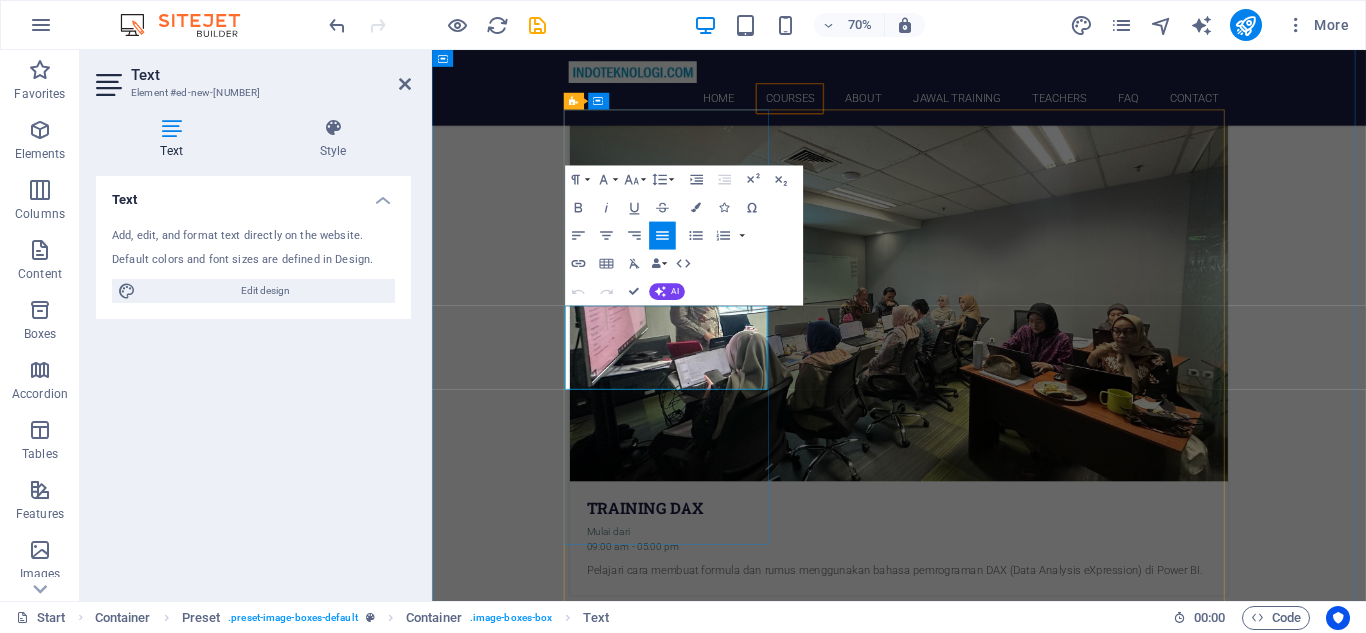 click on "Pelajari cara membuat formula dan rumus menggunakan bahasa pemrograman DAX (Data Analysis eXpression) di Power BI." at bounding box center (1093, 792) 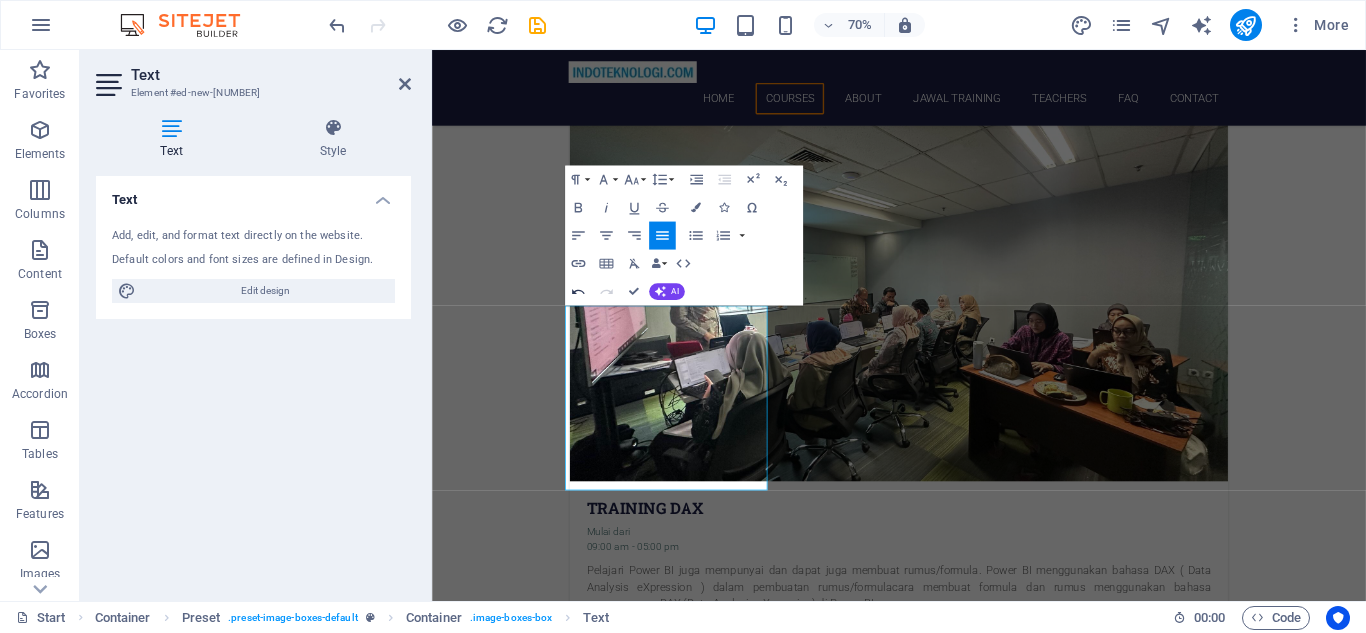 click 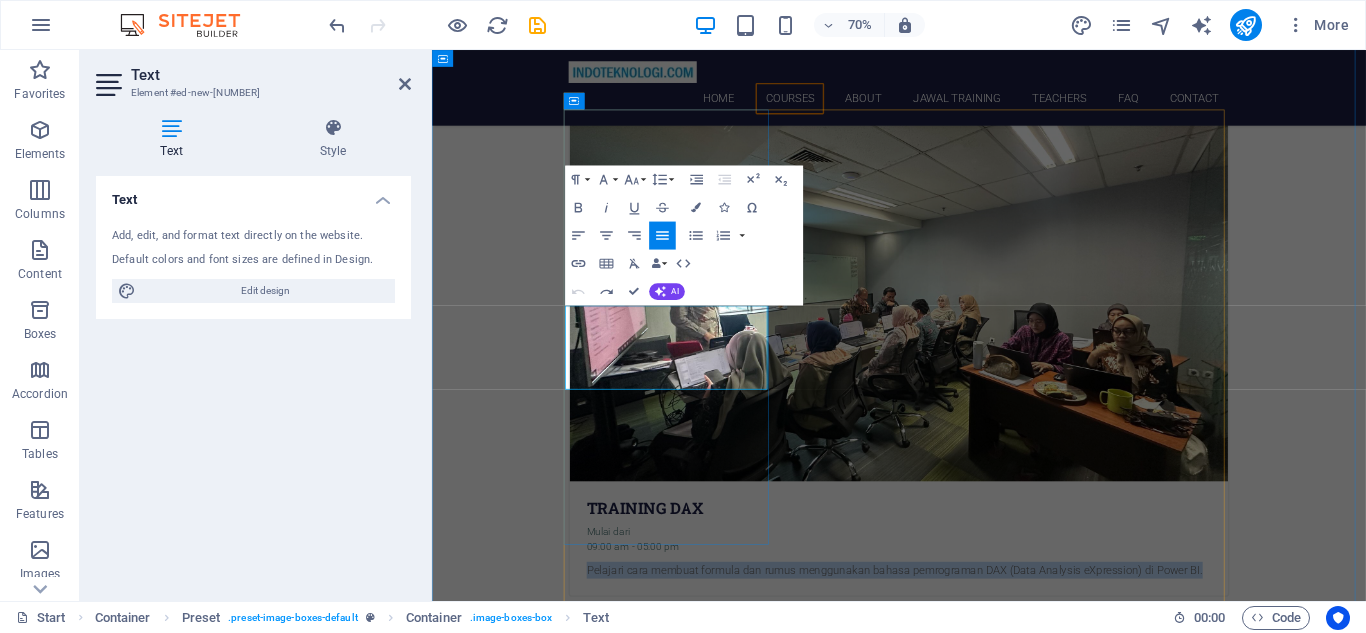 drag, startPoint x: 817, startPoint y: 498, endPoint x: 646, endPoint y: 428, distance: 184.77283 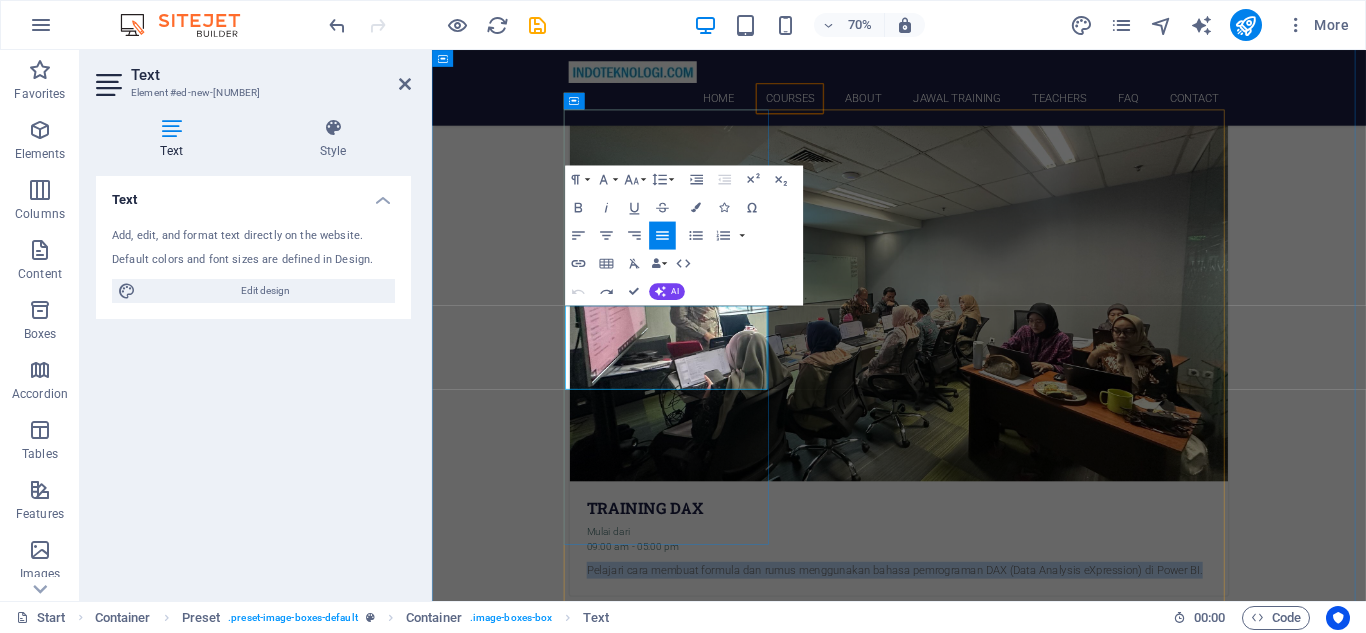 click on "Pelajari cara membuat formula dan rumus menggunakan bahasa pemrograman DAX (Data Analysis eXpression) di Power BI." at bounding box center [1099, 793] 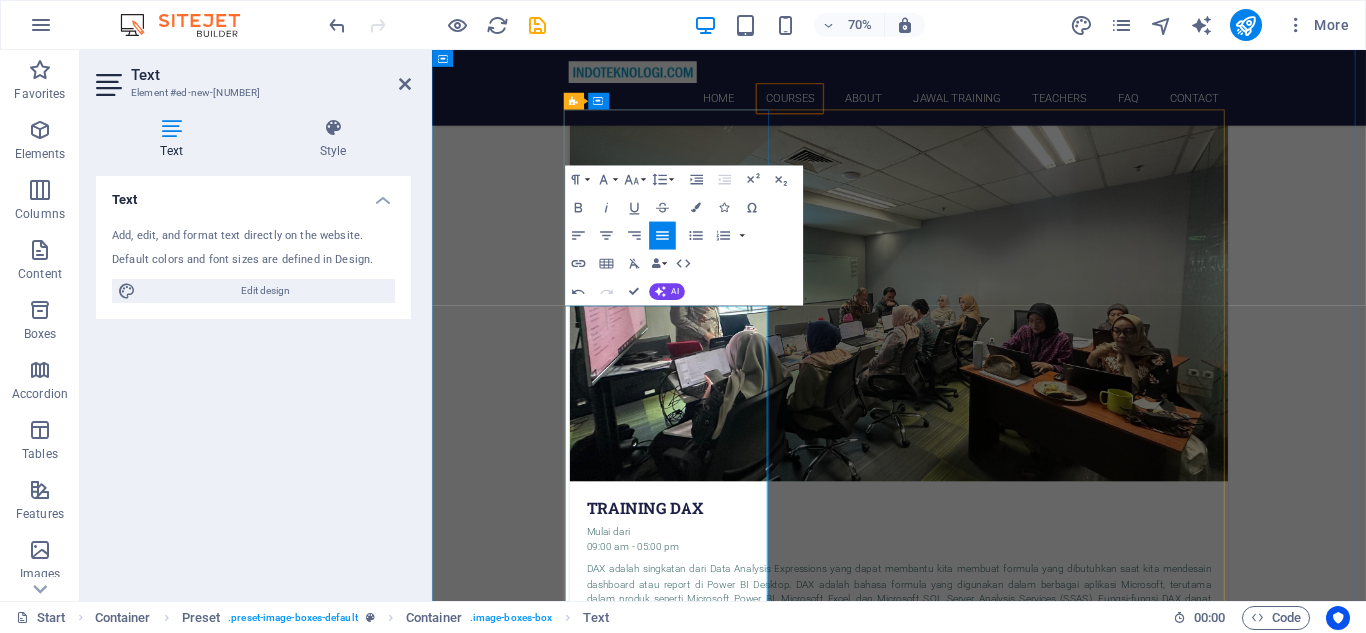 drag, startPoint x: 851, startPoint y: 702, endPoint x: 874, endPoint y: 807, distance: 107.48953 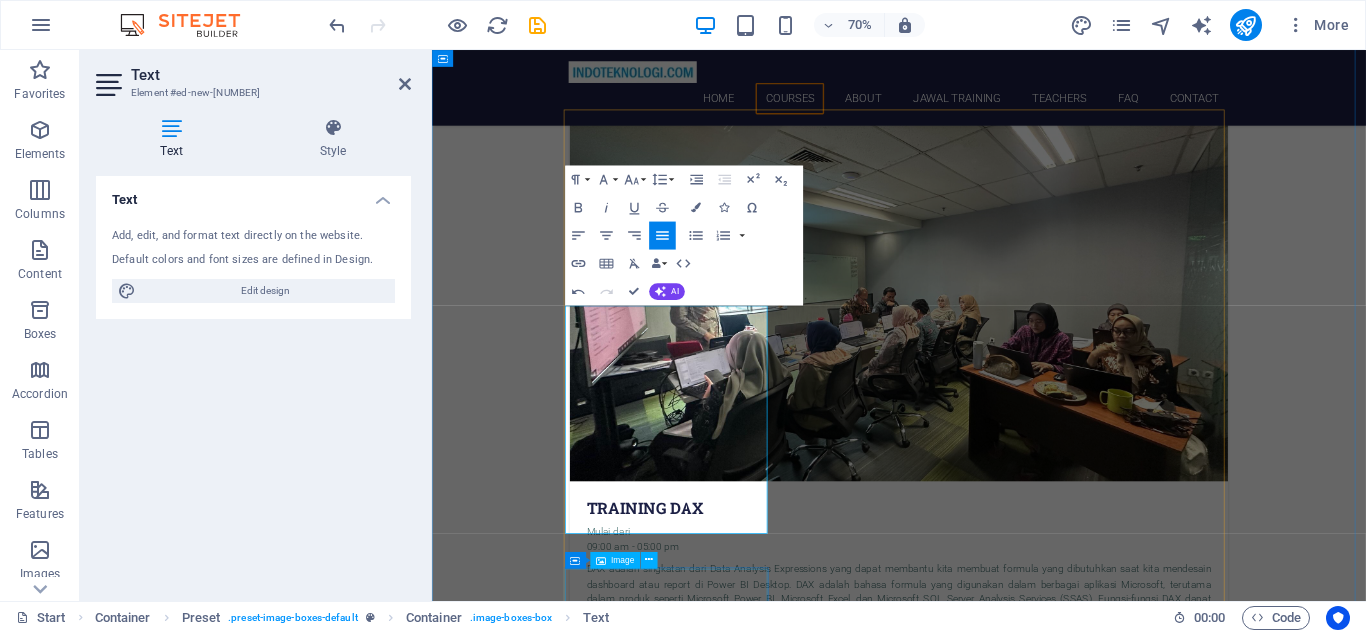 type 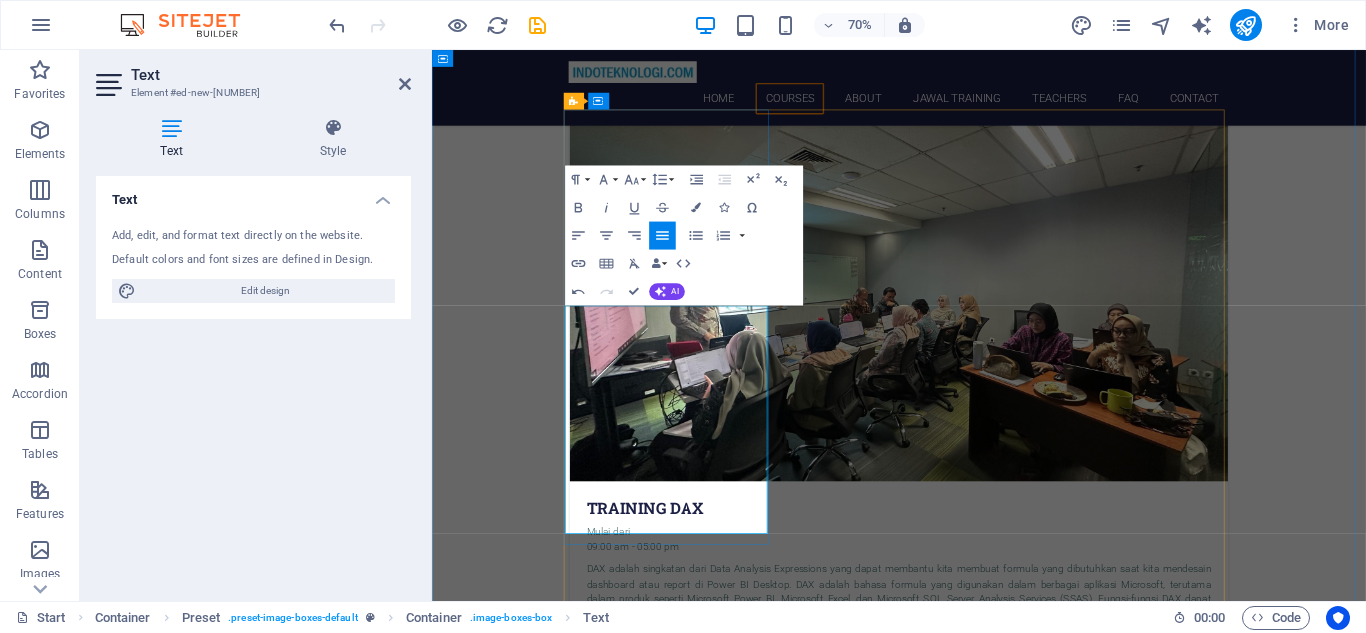 click on "DAX adalah singkatan dari Data Analysis Expressions yang dapat membantu kita membuat formula yang dibutuhkan saat kita mendesain dashboard atau report di Power BI Desktop. DAX adalah bahasa formula yang digunakan dalam berbagai aplikasi Microsoft, terutama dalam produk seperti Microsoft Power BI, Microsoft Excel, dan Microsoft SQL Server Analysis Services (SSAS). Fungsi-fungsi DAX dapat digunakan untuk melakukan berbagai operasi matematika, logika, dan statistik." at bounding box center [1099, 824] 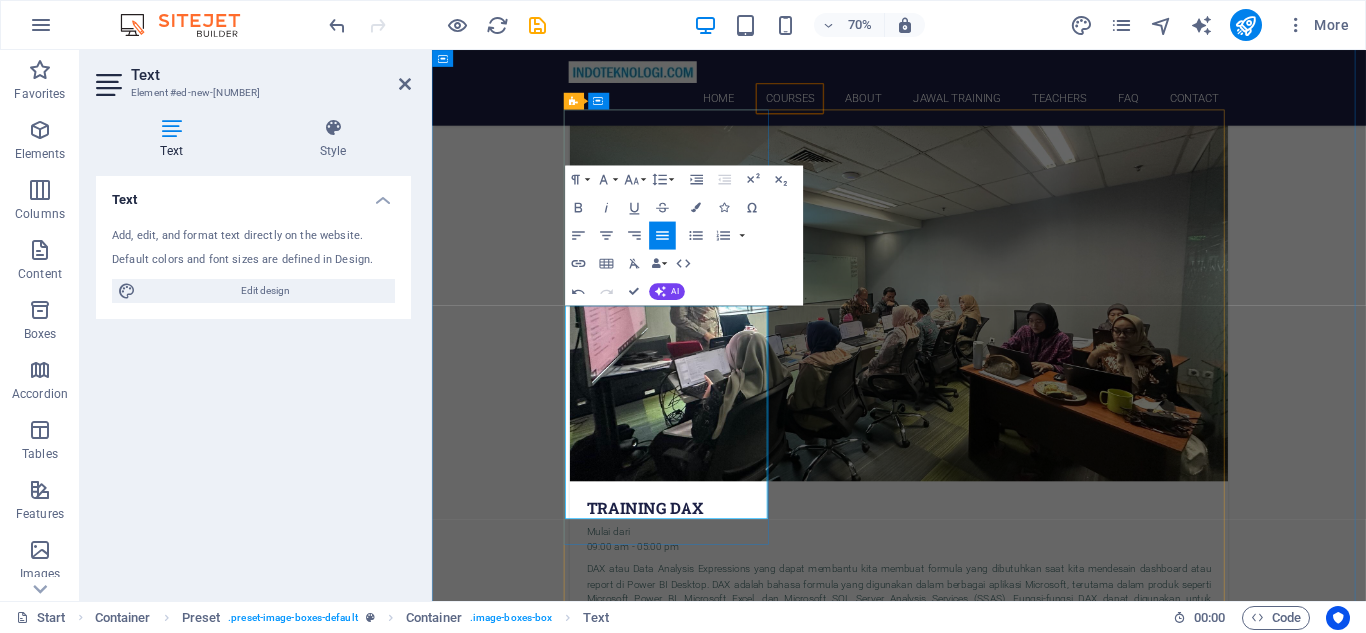 click on "DAX atau Data Analysis Expressions yang dapat membantu kita membuat formula yang dibutuhkan saat kita mendesain dashboard atau report di Power BI Desktop. DAX adalah bahasa formula yang digunakan dalam berbagai aplikasi Microsoft, terutama dalam produk seperti Microsoft Power BI, Microsoft Excel, dan Microsoft SQL Server Analysis Services (SSAS). Fungsi-fungsi DAX dapat digunakan untuk melakukan berbagai operasi matematika, logika, dan statistik." at bounding box center (1099, 824) 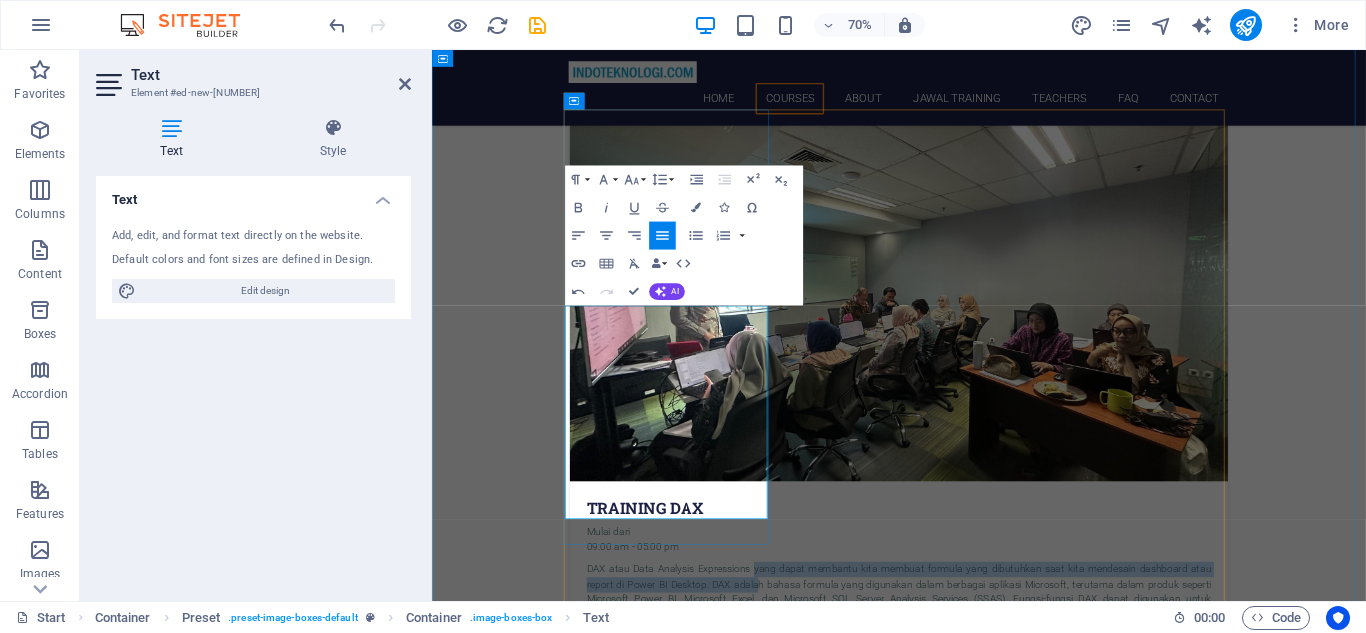 drag, startPoint x: 831, startPoint y: 511, endPoint x: 637, endPoint y: 454, distance: 202.2004 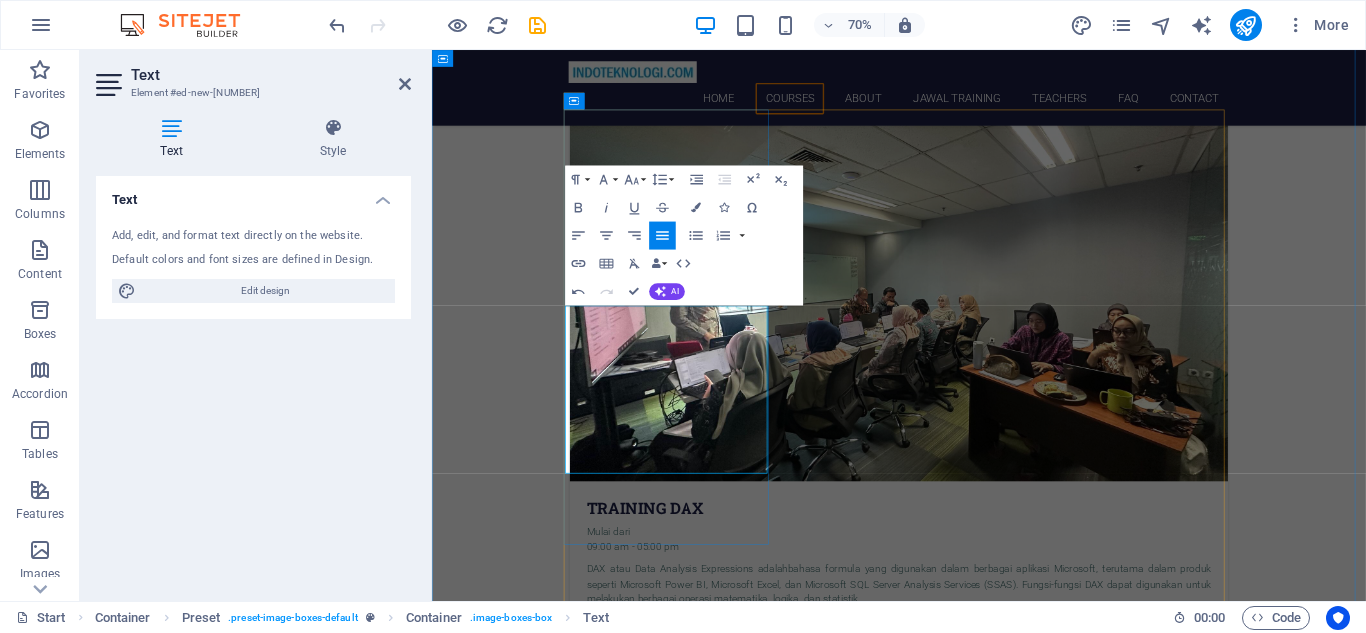 click on "DAX atau Data Analysis Expressions adalah  bahasa formula yang digunakan dalam berbagai aplikasi Microsoft, terutama dalam produk seperti Microsoft Power BI, Microsoft Excel, dan Microsoft SQL Server Analysis Services (SSAS). Fungsi-fungsi DAX dapat digunakan untuk melakukan berbagai operasi matematika, logika, dan statistik." at bounding box center [1099, 813] 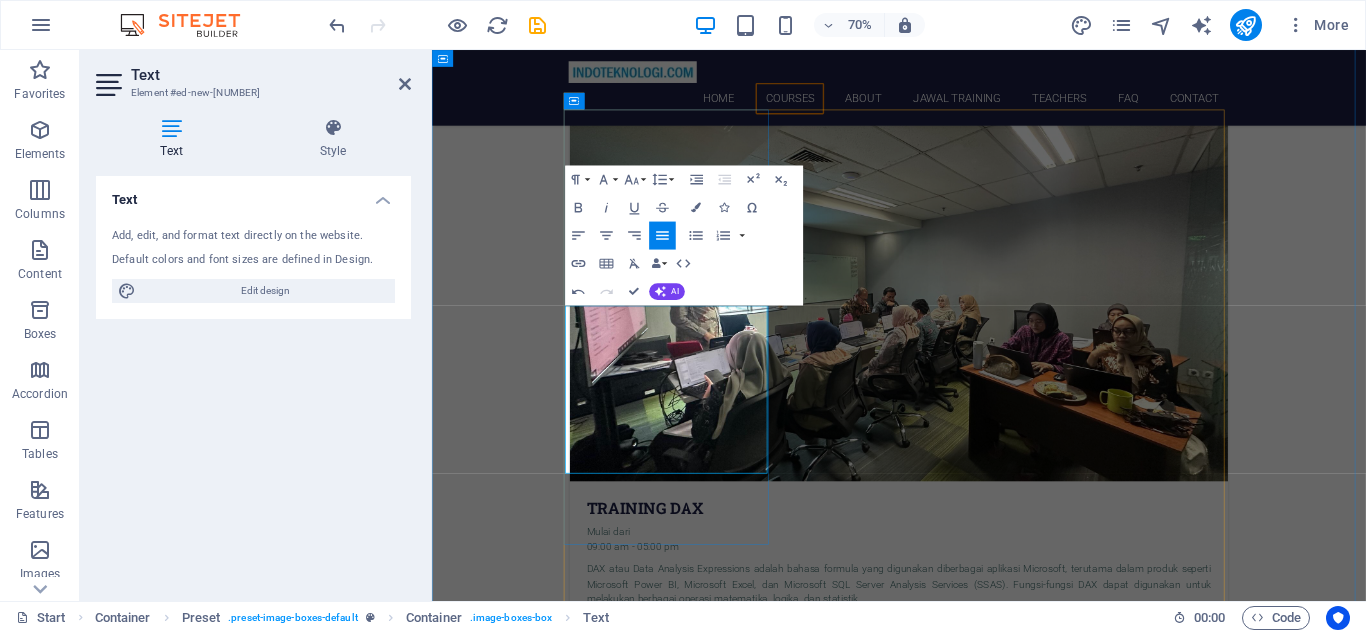 click on "DAX atau Data Analysis Expressions adalah bahasa formula yang digunakan di berbagai aplikasi Microsoft, terutama dalam produk seperti Microsoft Power BI, Microsoft Excel, dan Microsoft SQL Server Analysis Services (SSAS). Fungsi-fungsi DAX dapat digunakan untuk melakukan berbagai operasi matematika, logika, dan statistik." at bounding box center [1099, 813] 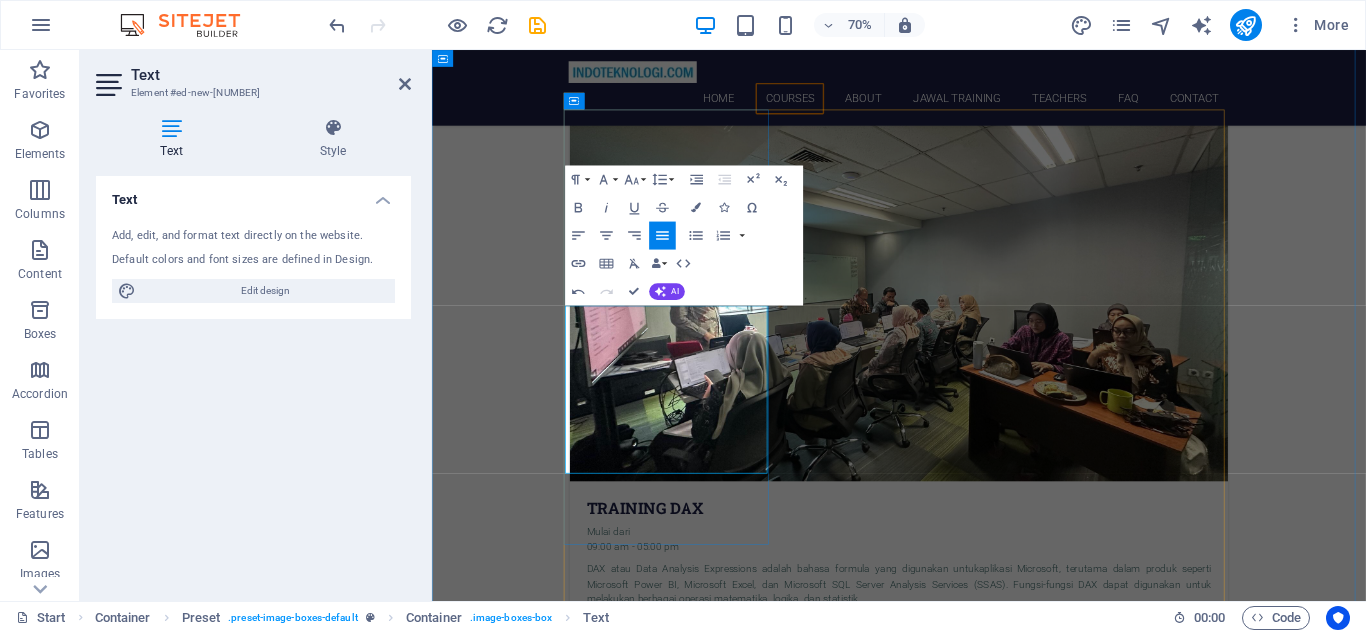 click on "DAX atau Data Analysis Expressions adalah bahasa formula yang digunakan untuk  aplikasi Microsoft, terutama dalam produk seperti Microsoft Power BI, Microsoft Excel, dan Microsoft SQL Server Analysis Services (SSAS). Fungsi-fungsi DAX dapat digunakan untuk melakukan berbagai operasi matematika, logika, dan statistik." at bounding box center [1099, 825] 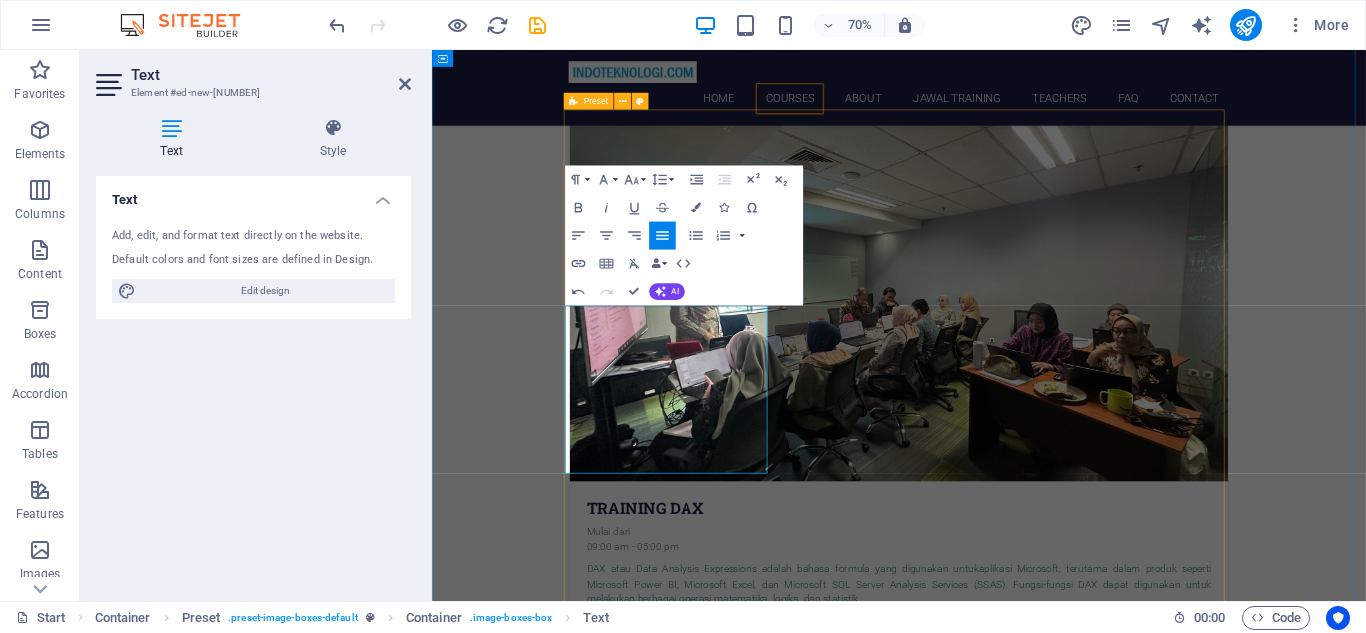 click on "Training DAX   Mulai dari [TIME] - [TIME] DAX atau Data Analysis Expressions adalah bahasa formula yang digunakan untuk  aplikasi Microsoft, terutama dalam produk seperti Microsoft Power BI, Microsoft Excel, dan Microsoft SQL Server Analysis Services (SSAS). Fungsi-fungsi DAX dapat digunakan untuk melakukan berbagai operasi matematika, logika, dan statistik. Training Power Query  Mulai dari [TIME] - [TIME] Pelajari bagaimana menghubungkan, mengkombinasikan dan mentransformasikan data dengan Power Query di Excel dan Power BI Training excel VBA  Mulai dari [TIME] - [TIME] VBA atau Visual Basic Application adalah bahasa pemrograman buatan Microsoft yang berfungsi agar user membuat suatu aplikasi program untuk melakukan suatu proses. Dalam menggunakan VBA user akan membuat Macro yang berfungsi sebagai perintah dalam bentuk aplikasi dari user. Fungsi utamanya adalah membuat pekerjaan dari manual menjadi otomatis.Visual    Training Power BI for Financial Reports  Mulai dari [TIME] - [TIME]" at bounding box center [1099, 3279] 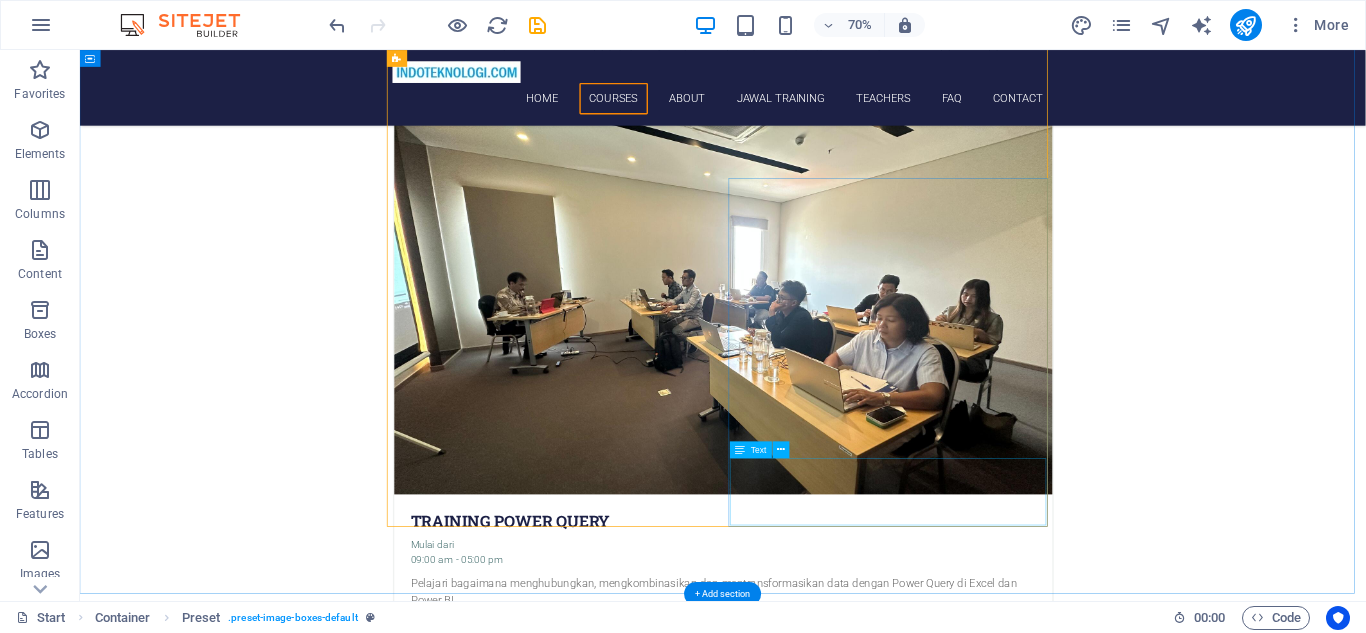 scroll, scrollTop: 2013, scrollLeft: 0, axis: vertical 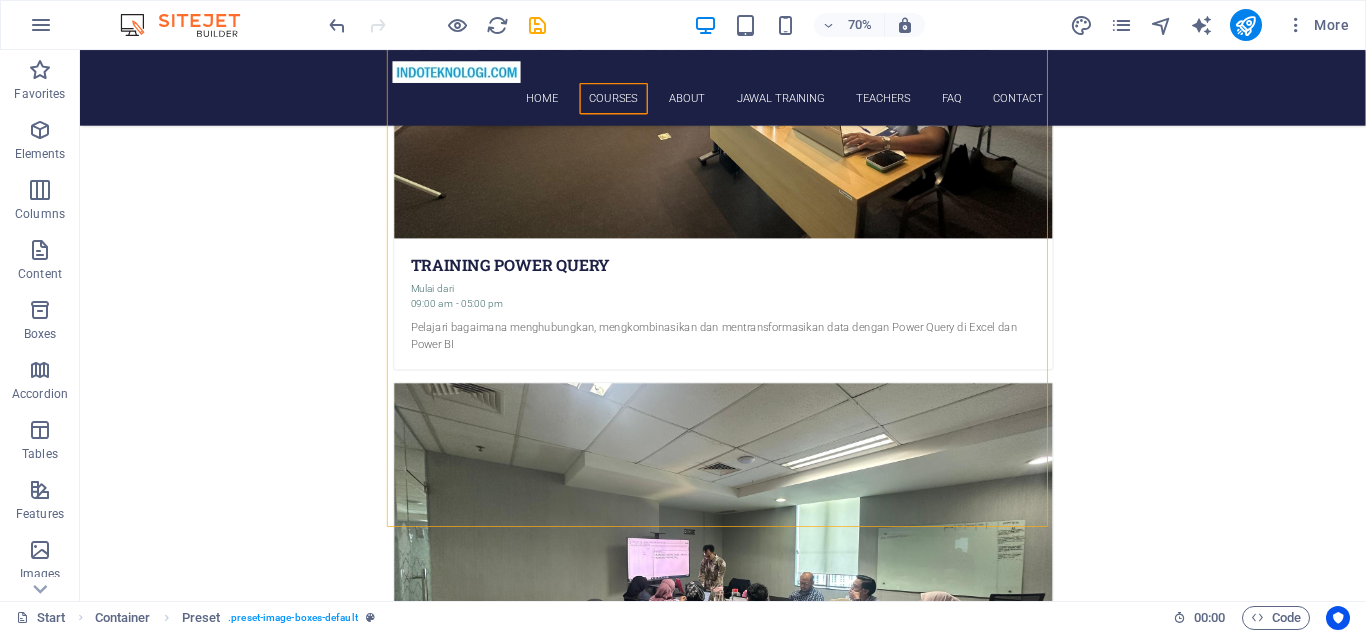 click on "Pilihlah  kami  sebagai ANALISA DATA Courses Training DAX   Mulai dari  09:00 am - 05:00 pm DAX atau Data Analysis Expressions adalah bahasa formula yang digunakan untuk aplikasi Microsoft, terutama dalam produk seperti Microsoft Power BI, Microsoft Excel, dan Microsoft SQL Server Analysis Services (SSAS). Fungsi-fungsi DAX dapat digunakan untuk melakukan berbagai operasi matematika, logika, dan statistik. Training Power Query  Mulai dari  09:00 am - 05:00 pm Pelajari bagaimana menghubungkan, mengkombinasikan dan mentransformasikan data dengan Power Query di Excel dan Power BI Training excel VBA  Mulai dari  09:00 am - 05:00 pm VBA atau Visual Basic Application adalah bahasa pemrograman buatan Microsoft yang berfungsi agar user membuat suatu aplikasi program untuk melakukan suatu proses. Dalam menggunakan VBA user akan membuat Macro yang berfungsi sebagai perintah dalam bentuk aplikasi dari user. Fungsi utamanya adalah membuat pekerjaan dari manual menjadi otomatis.Visual     Mulai dari  Mulai dari" at bounding box center [998, 2121] 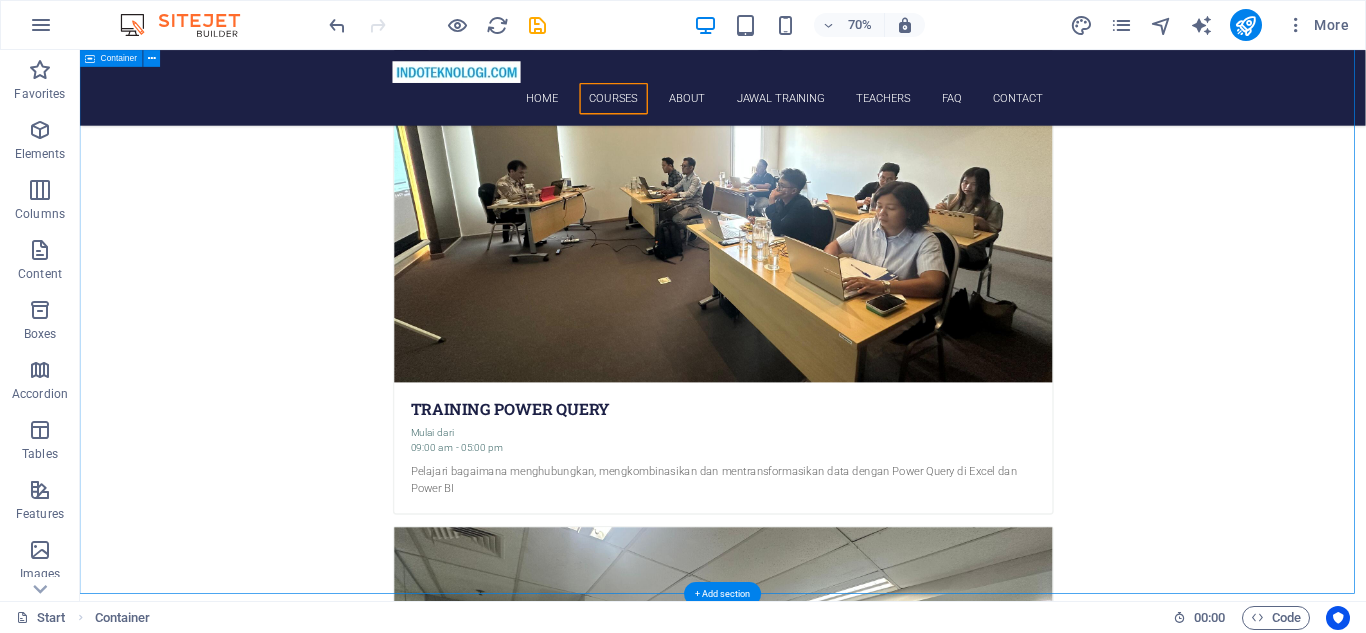 scroll, scrollTop: 2013, scrollLeft: 0, axis: vertical 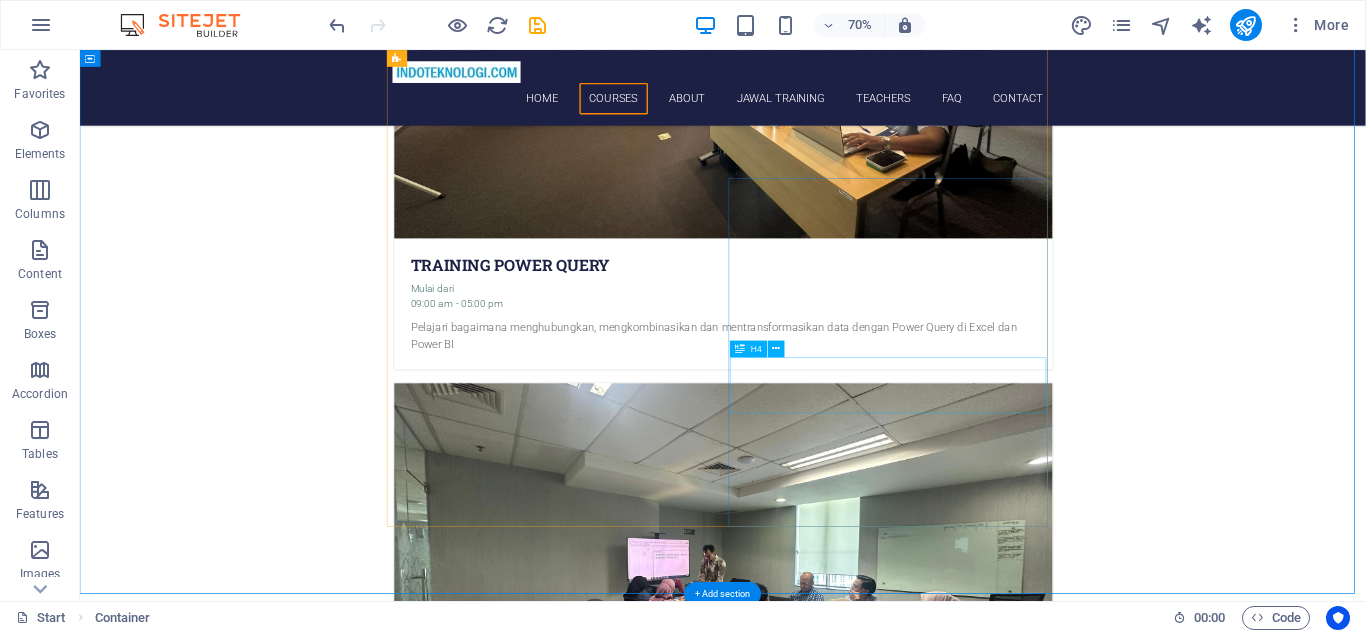 click on "Training marketing ReSearch using excel dan spss" at bounding box center [999, 5160] 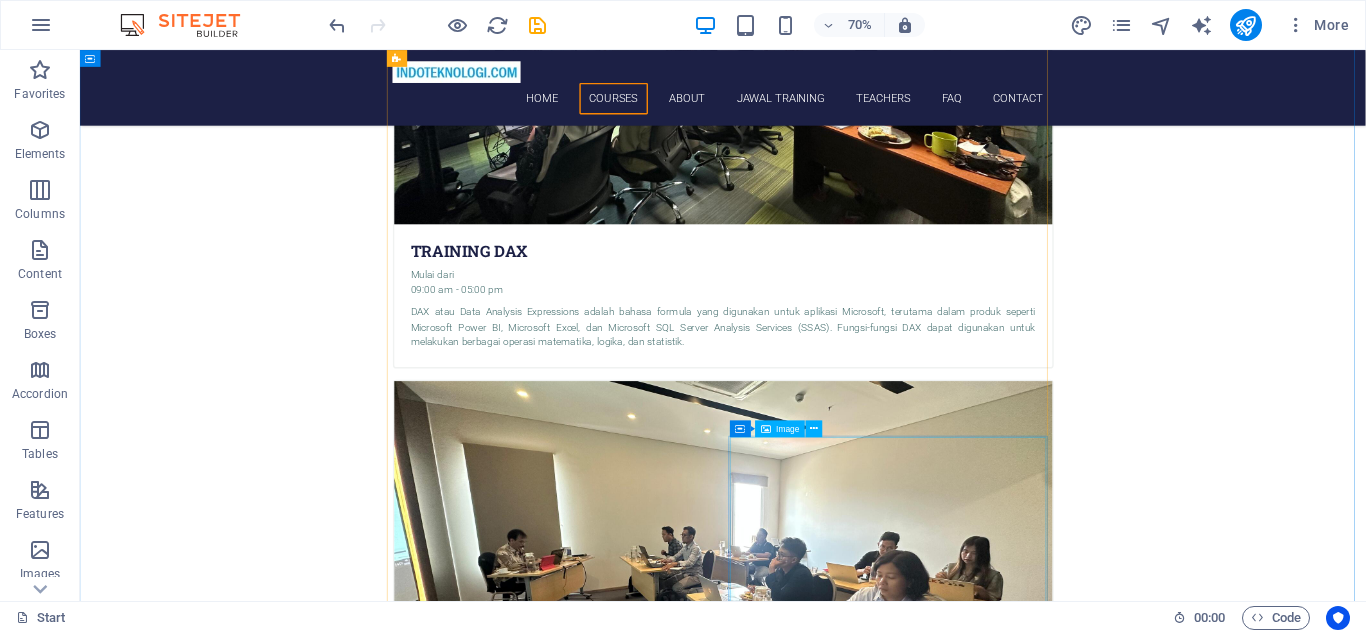 scroll, scrollTop: 1647, scrollLeft: 0, axis: vertical 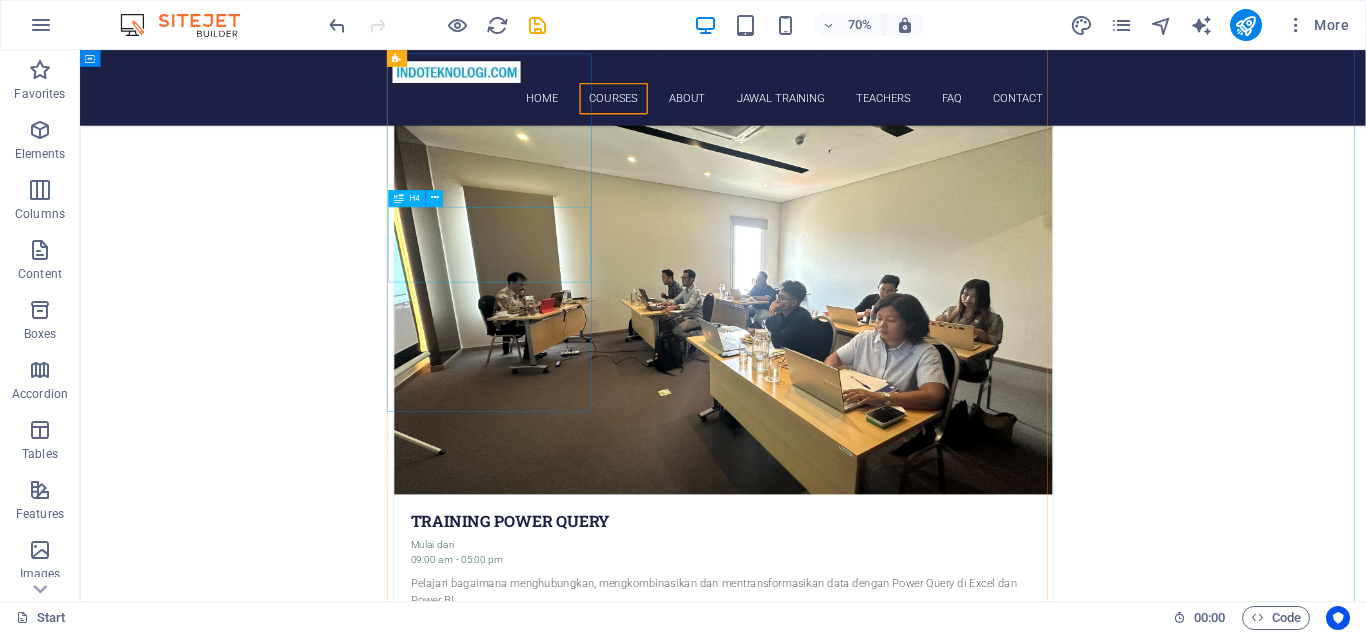 click on "Training Power BI for Financial Reports" at bounding box center [999, 2407] 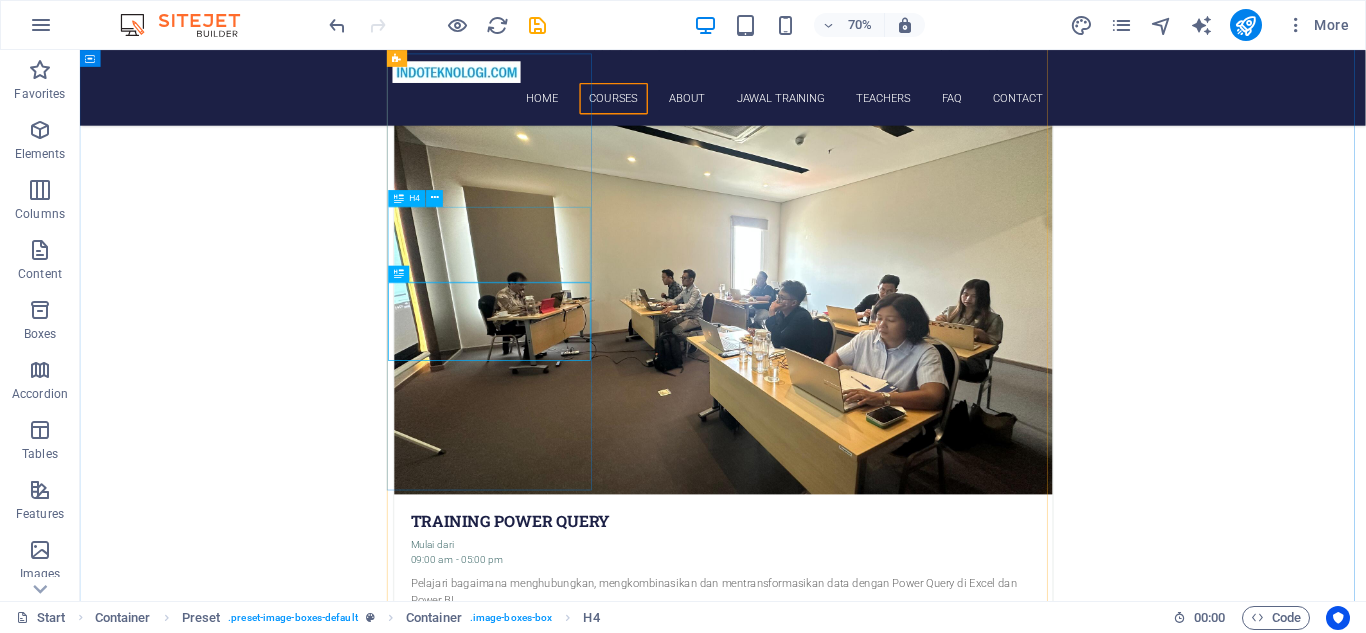 click on "Training Power BI for Financial Reports" at bounding box center (999, 2407) 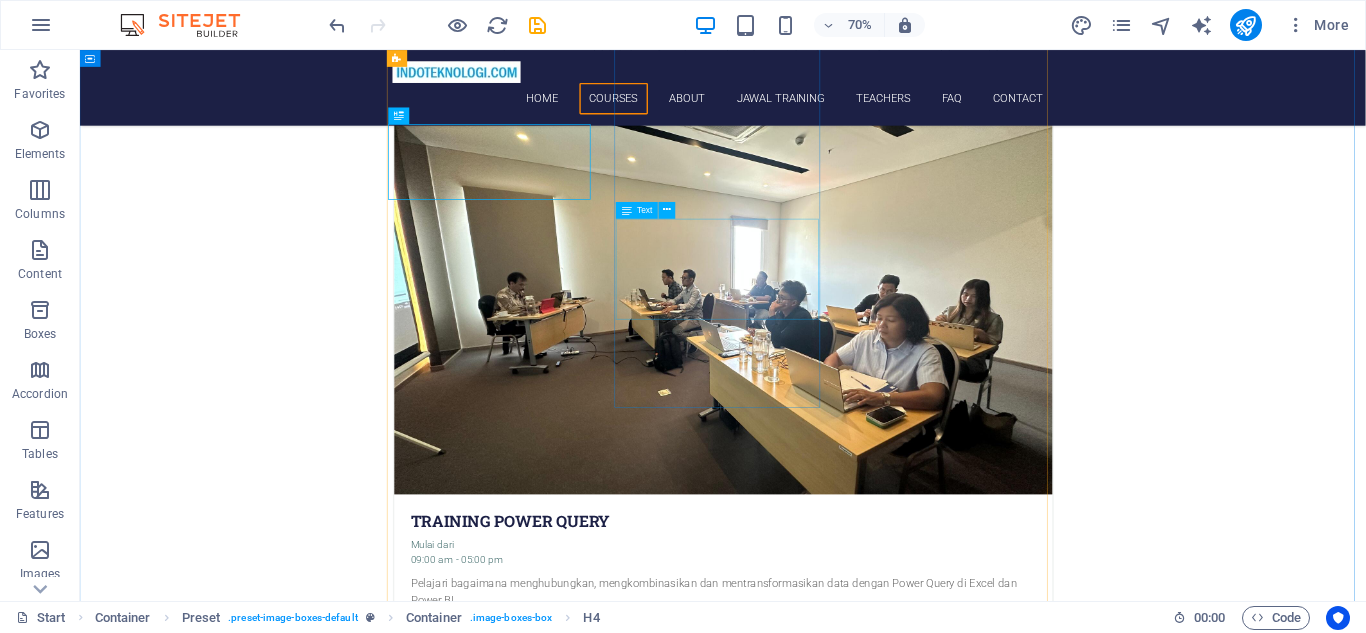 scroll, scrollTop: 2380, scrollLeft: 0, axis: vertical 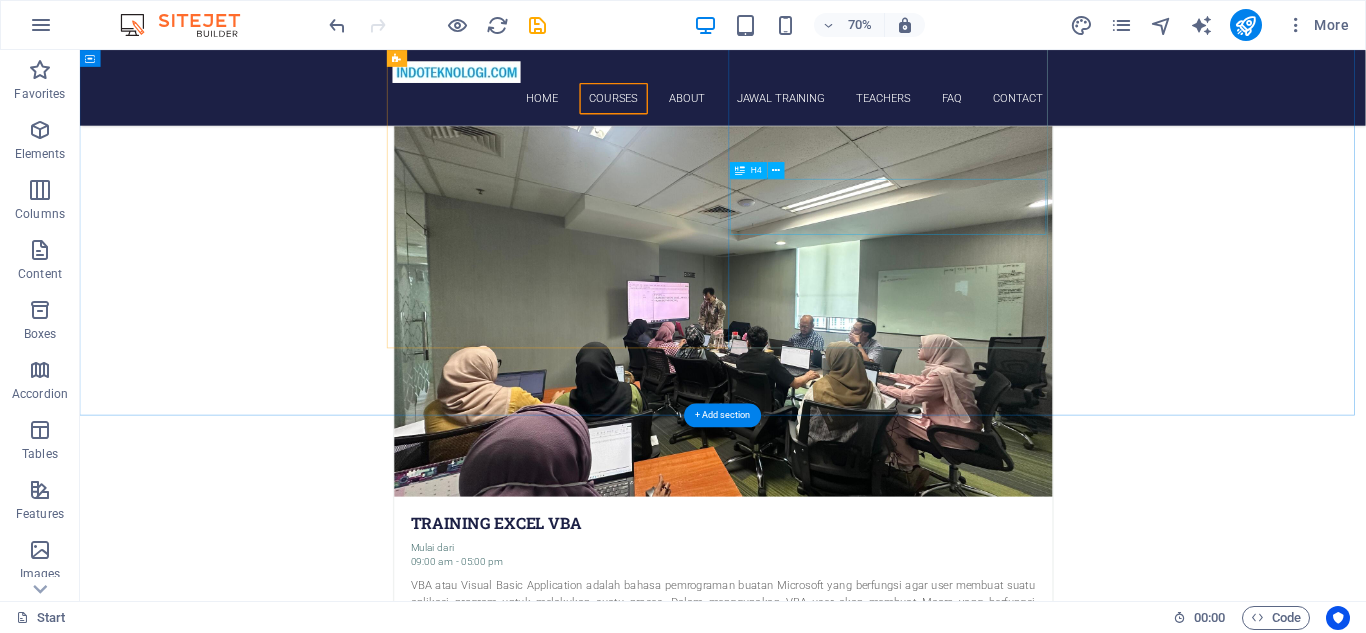 click on "Training marketing ReSearch using excel dan spss" at bounding box center [999, 4821] 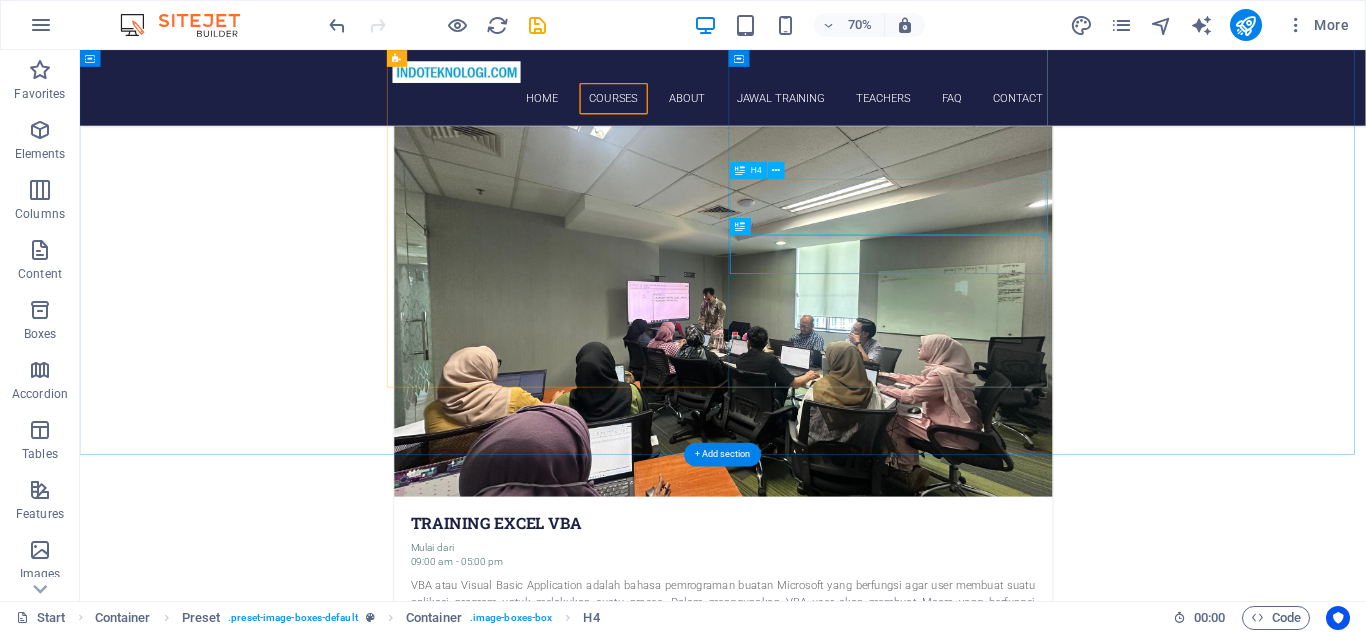 click on "Training marketing ReSearch using excel dan spss" at bounding box center [999, 4821] 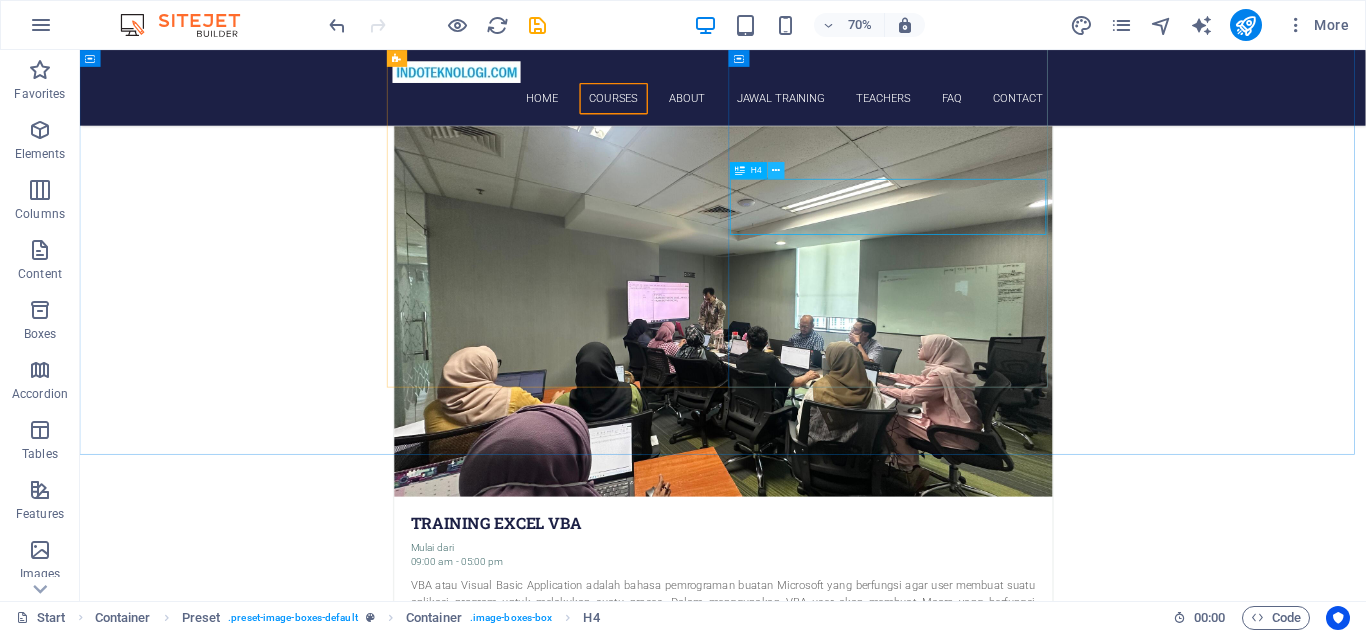 click at bounding box center [776, 170] 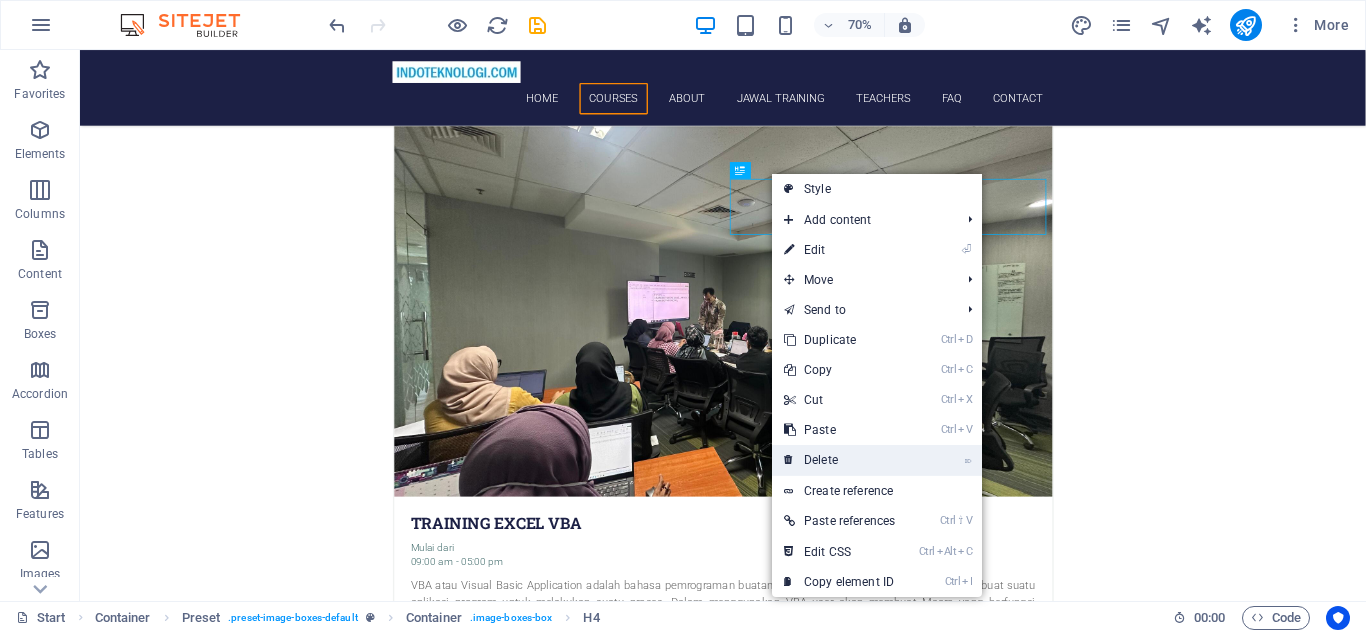 drag, startPoint x: 858, startPoint y: 458, endPoint x: 1241, endPoint y: 327, distance: 404.7839 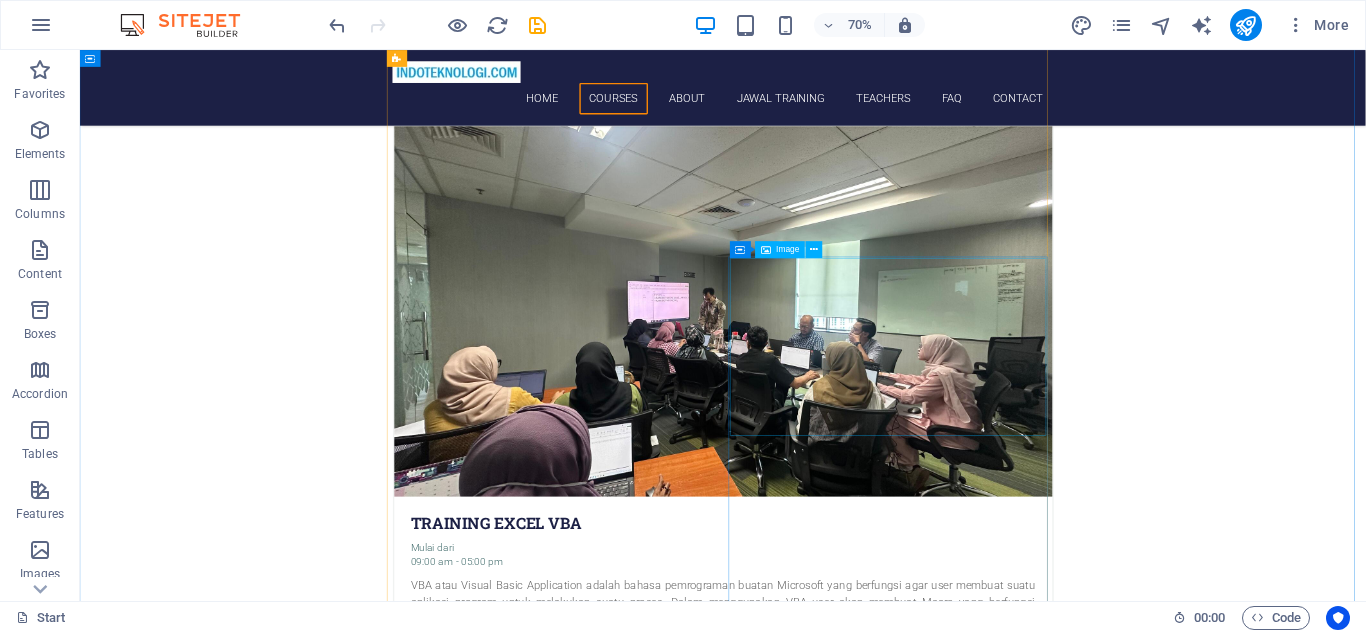 scroll, scrollTop: 2013, scrollLeft: 0, axis: vertical 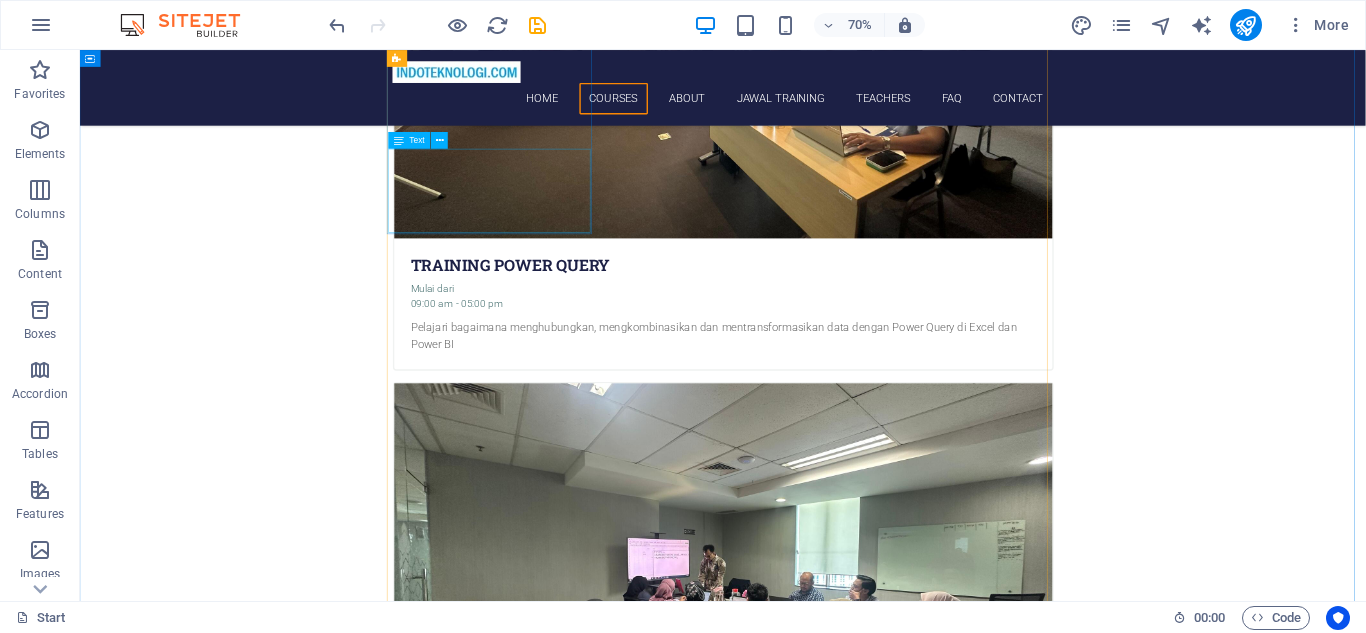 click on "Pelajari cara membuat report dan dashboard untuk menampilkan Laporan Keuangan. Seperti Laba/Rugi, Balance Sheet dll" at bounding box center (999, 2182) 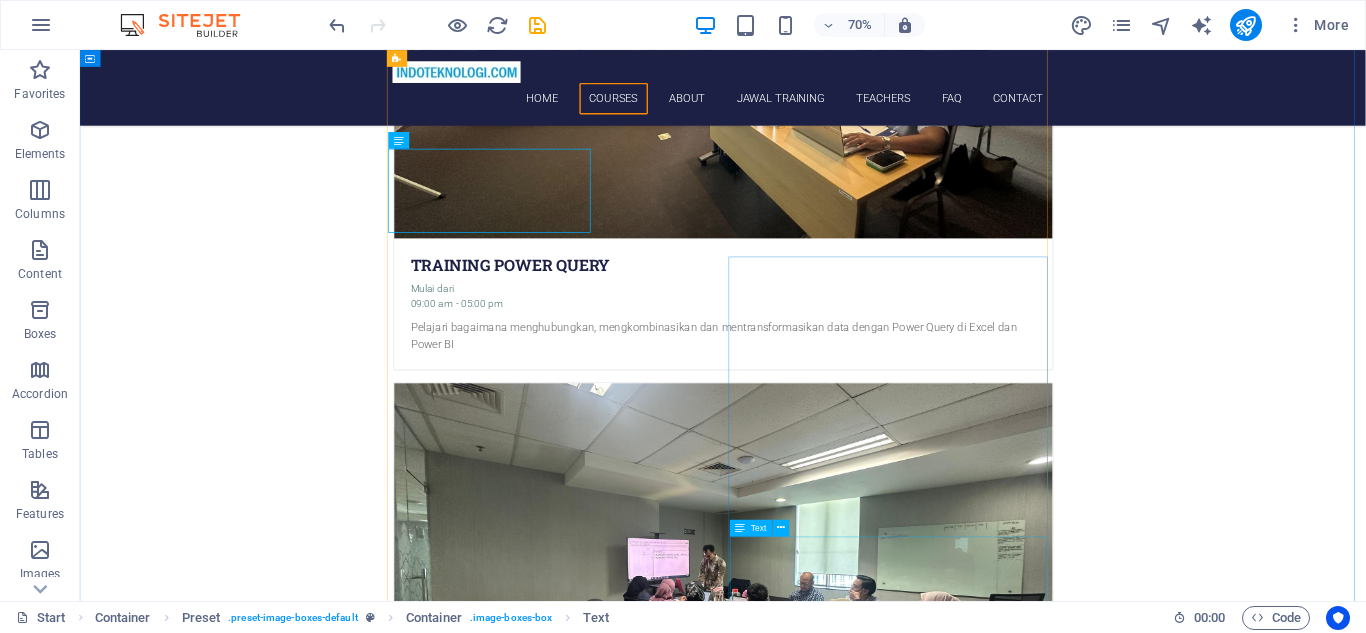 click on "Kami dapat membantu untuk mendesain laporan atau dashboard. Kirimkan sample data anda. Kami akan buatkan mockup seperti yang diinginkan." at bounding box center (999, 5313) 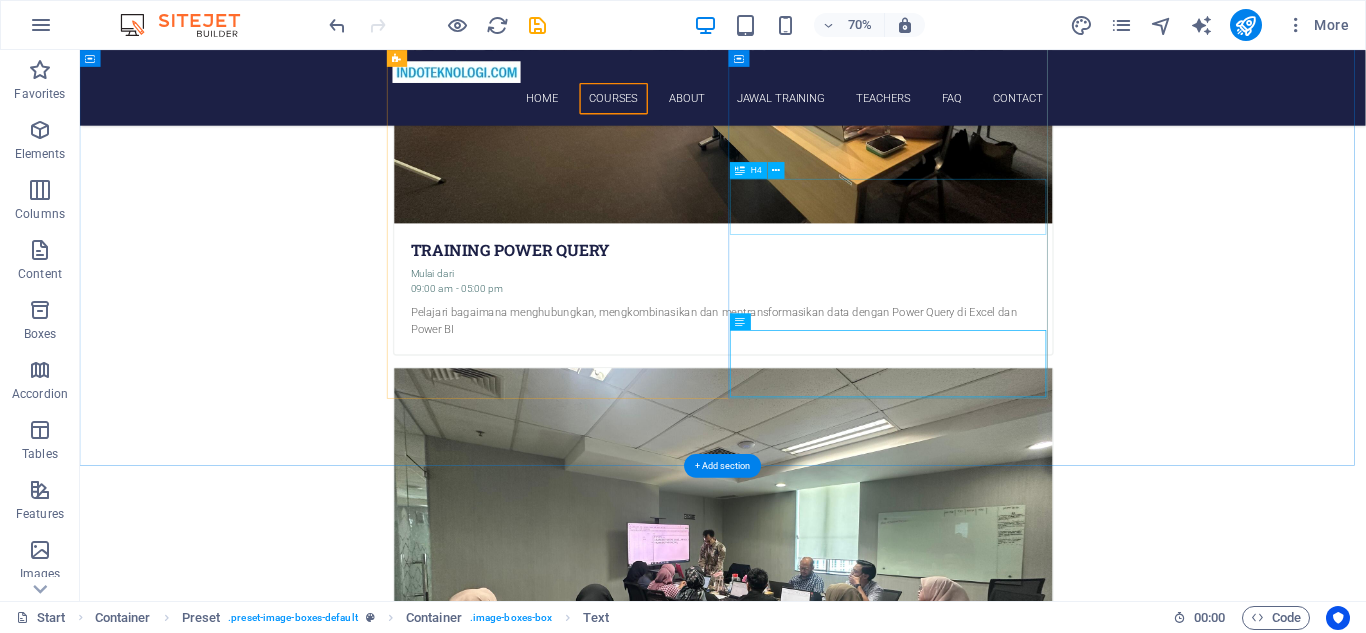 scroll, scrollTop: 2380, scrollLeft: 0, axis: vertical 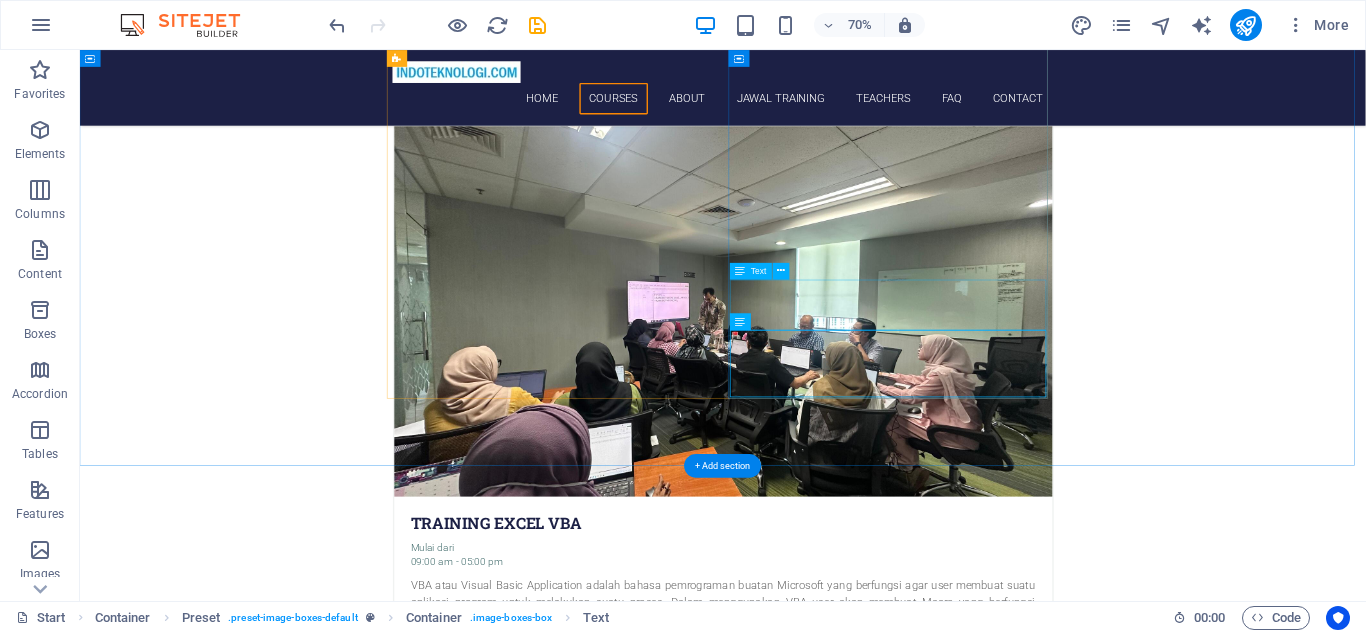 click on "Kami dapat membantu untuk mendesain laporan atau dashboard. Kirimkan sample data anda. Kami akan buatkan mockup seperti yang diinginkan." at bounding box center [999, 4934] 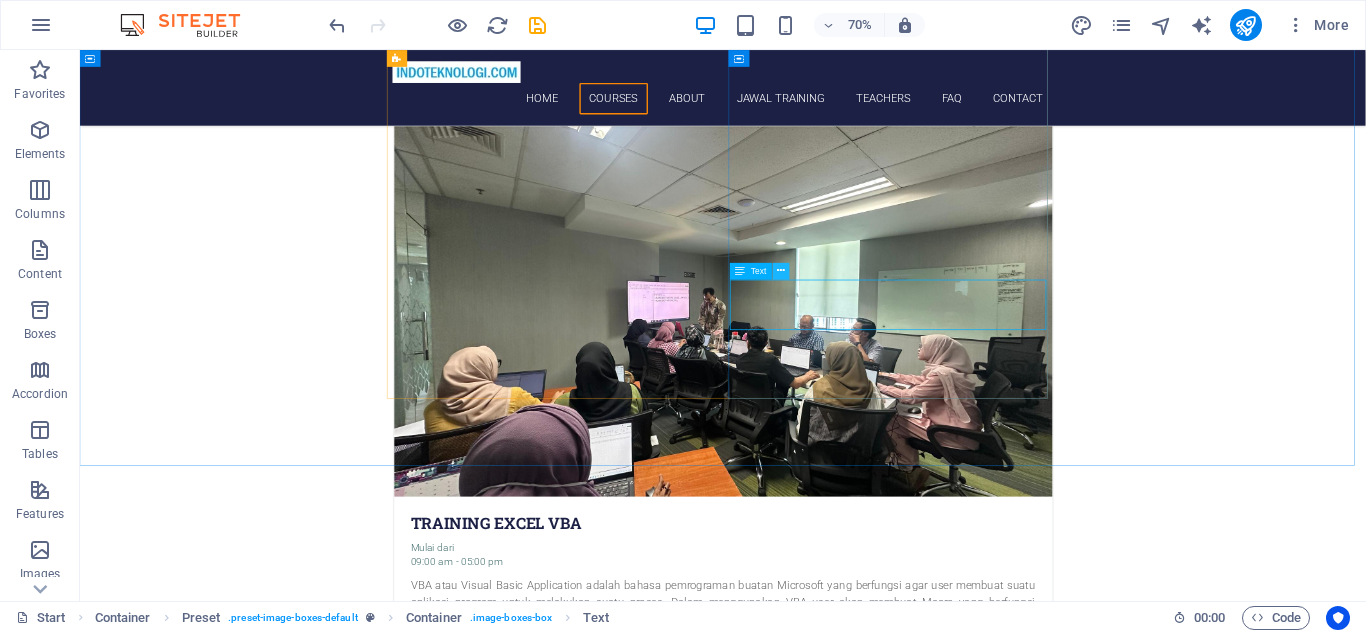 click at bounding box center [782, 271] 